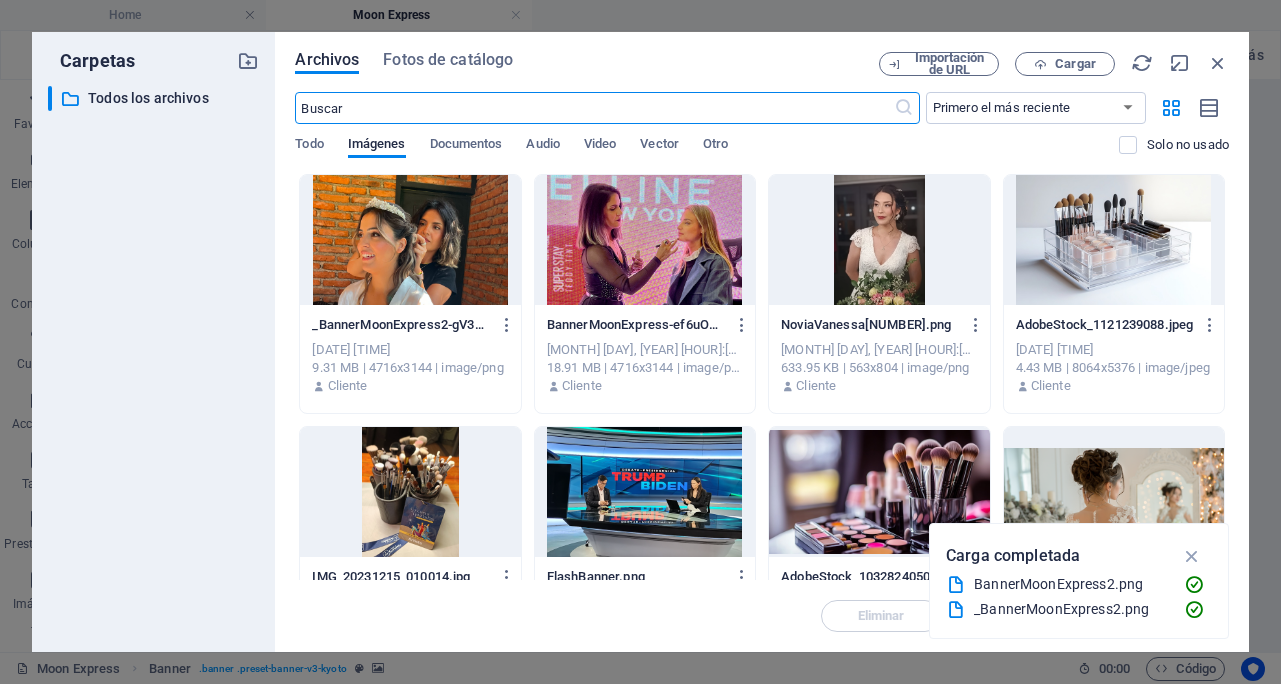scroll, scrollTop: 0, scrollLeft: 0, axis: both 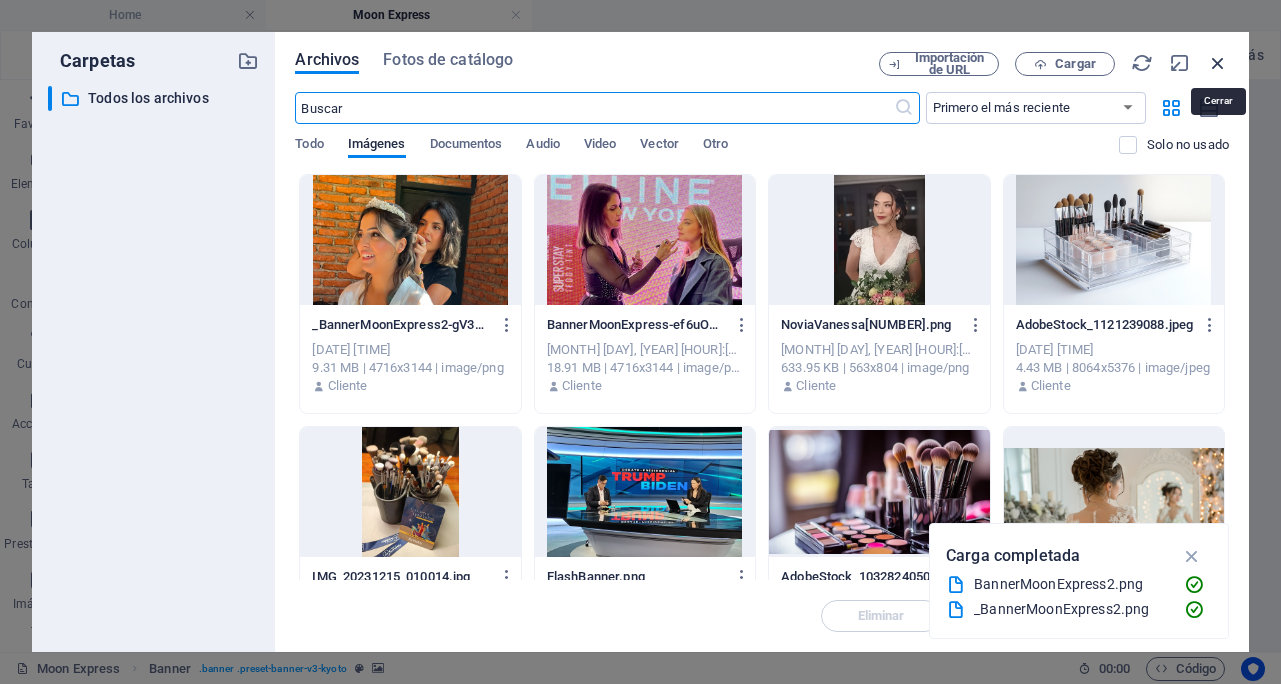 click at bounding box center (1218, 63) 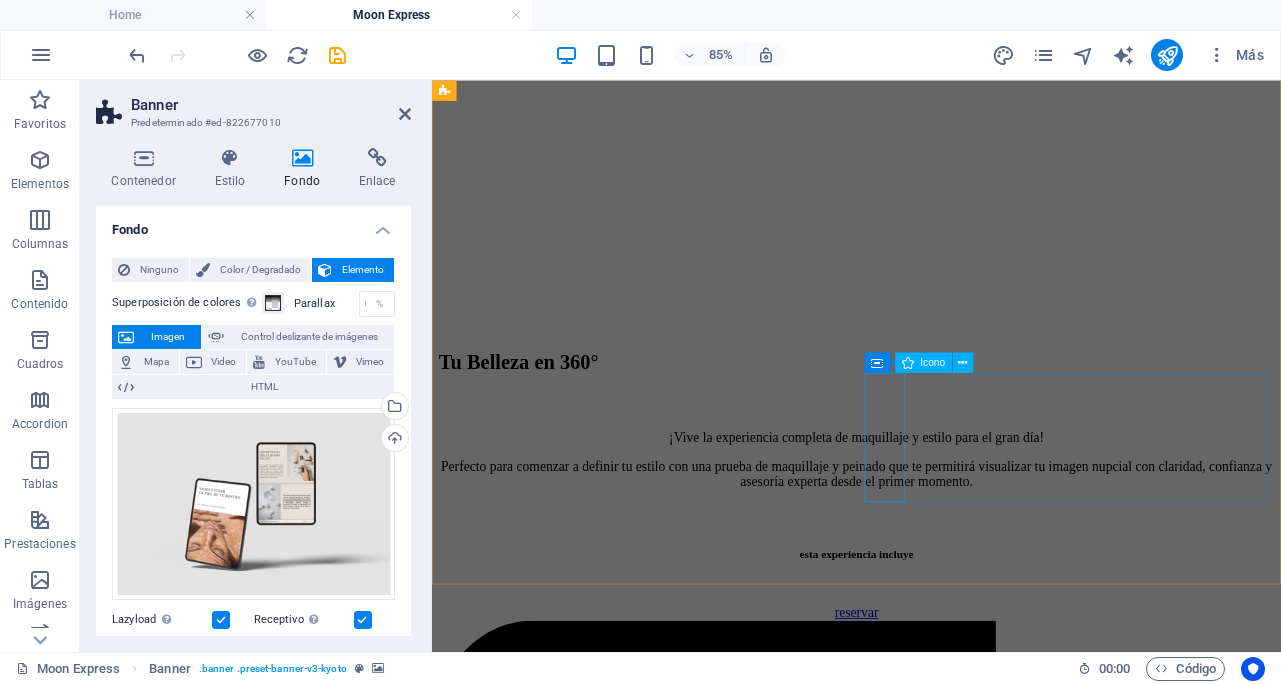 scroll, scrollTop: 0, scrollLeft: 0, axis: both 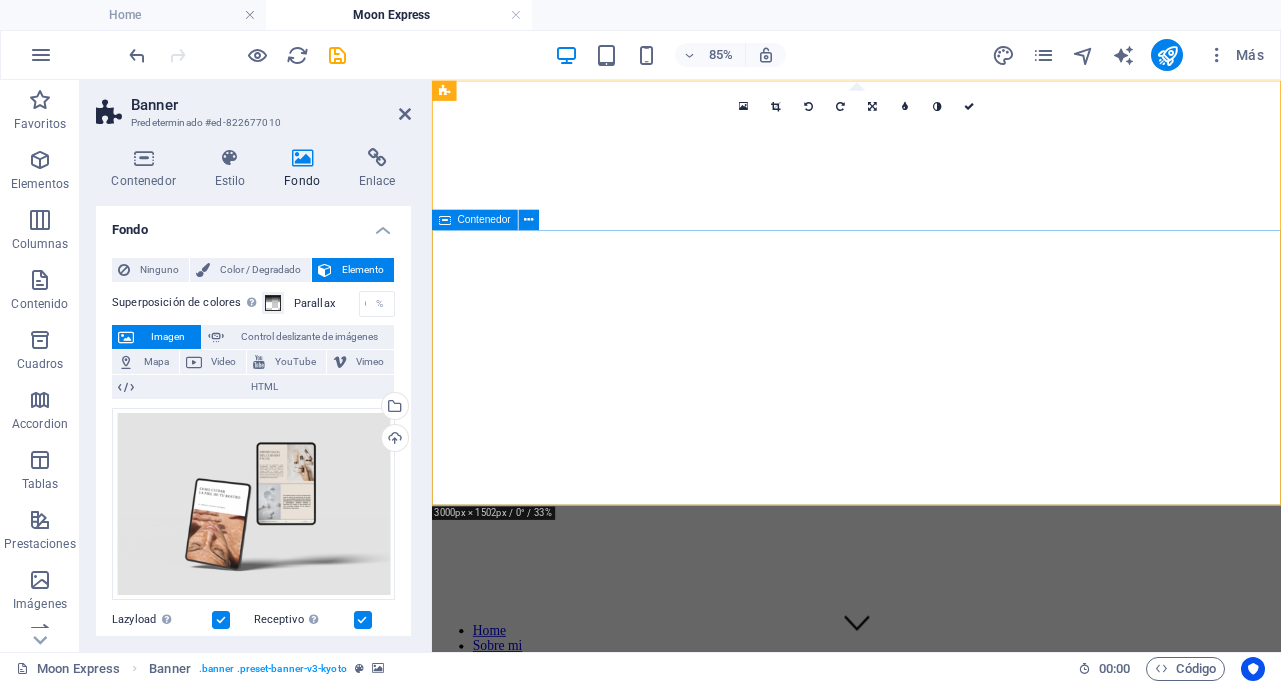click on "moon express" at bounding box center [931, 901] 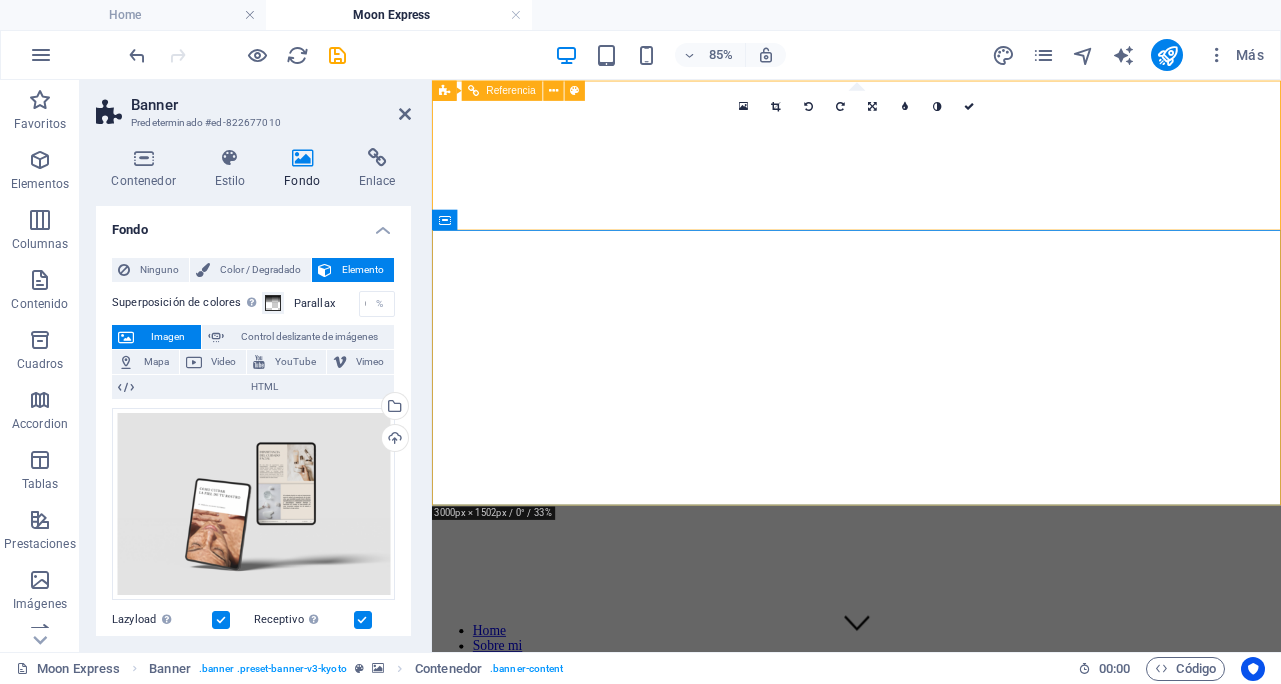 click on "Home Sobre mi Especialidades Honeymoon Academy Moon Express Flash" at bounding box center [931, 735] 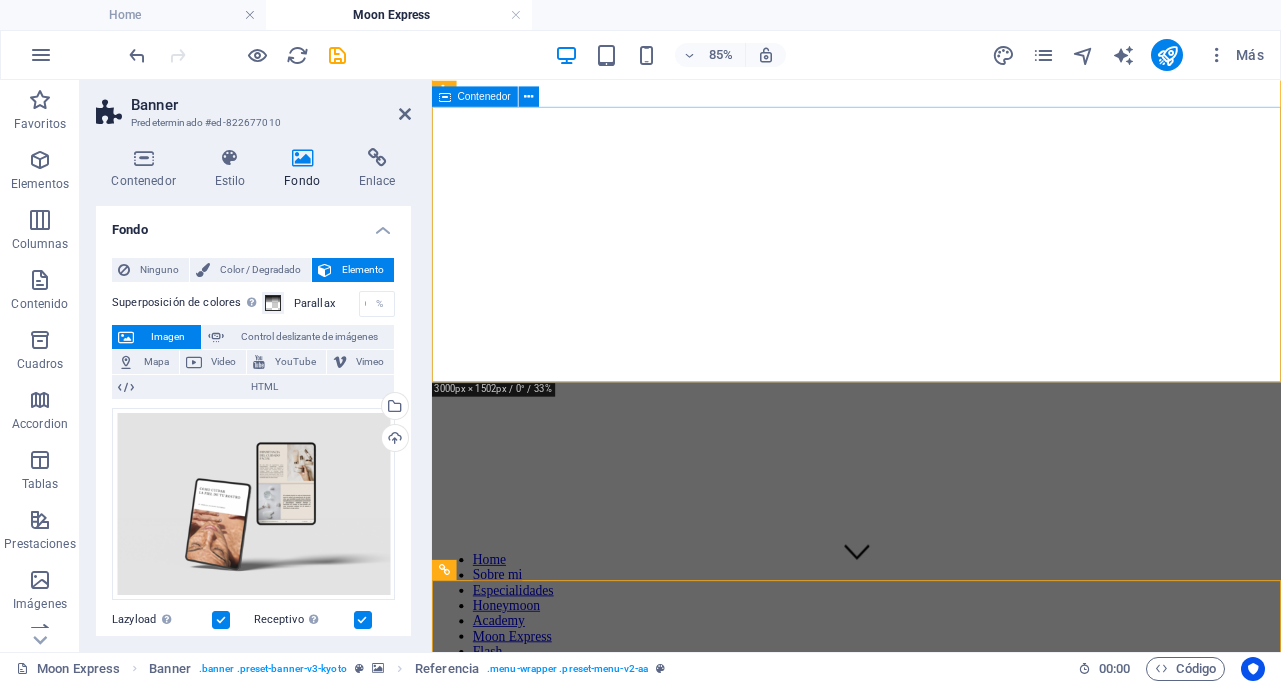 scroll, scrollTop: 0, scrollLeft: 0, axis: both 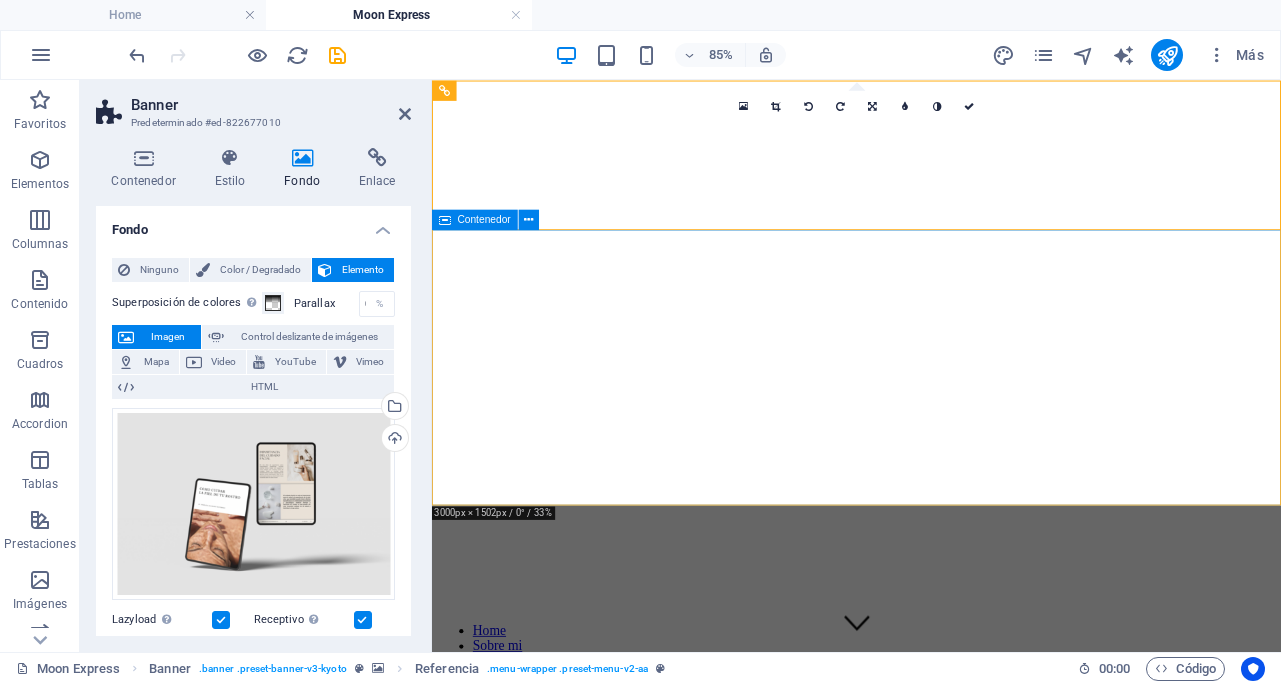 click on "moon express" at bounding box center [931, 901] 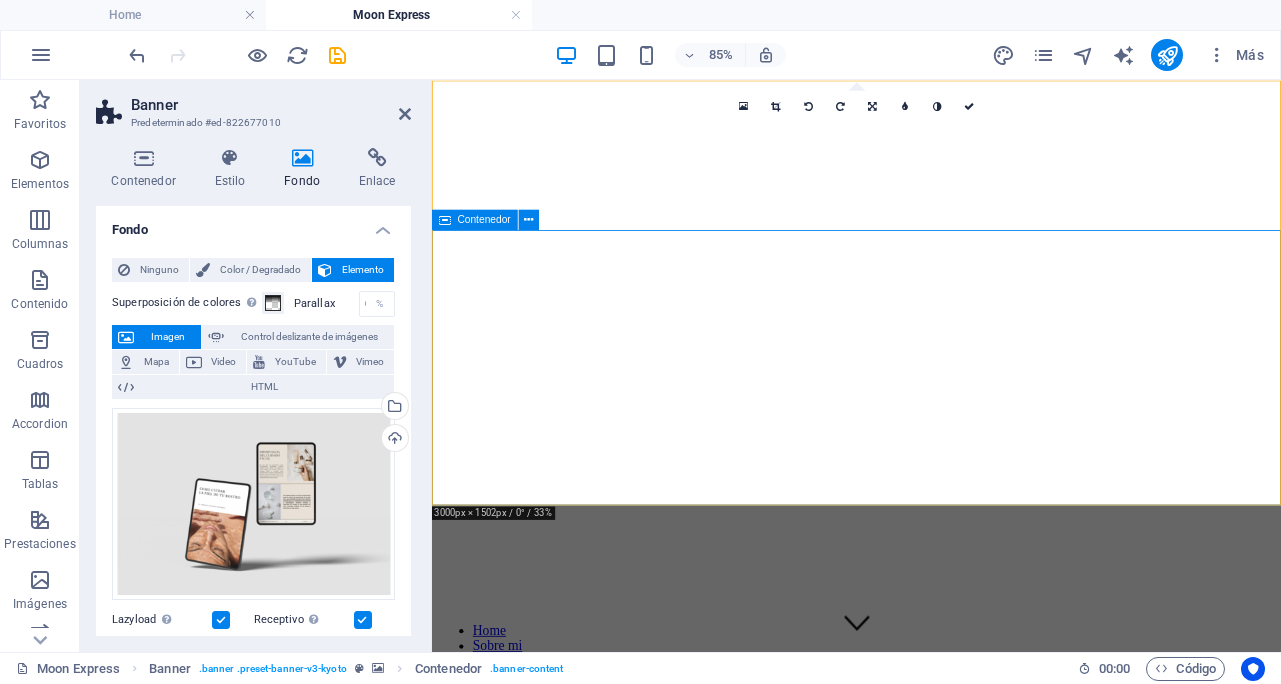 click on "moon express" at bounding box center [931, 901] 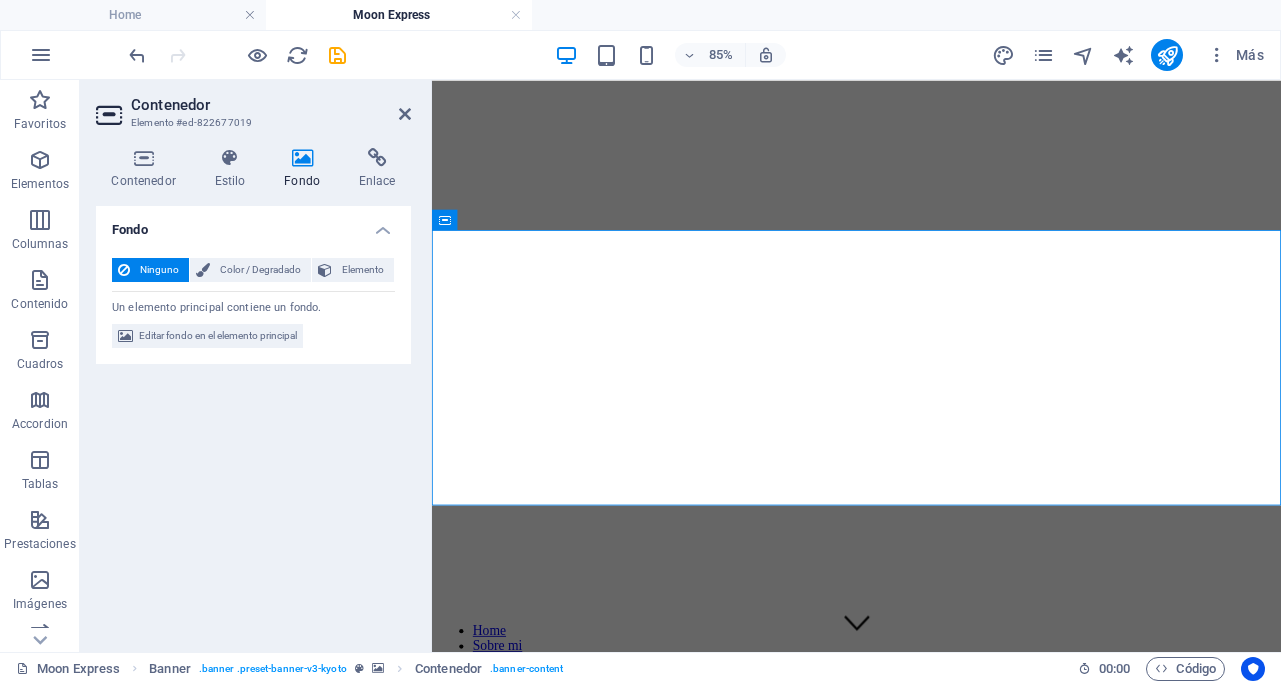 click on "Fondo" at bounding box center (306, 169) 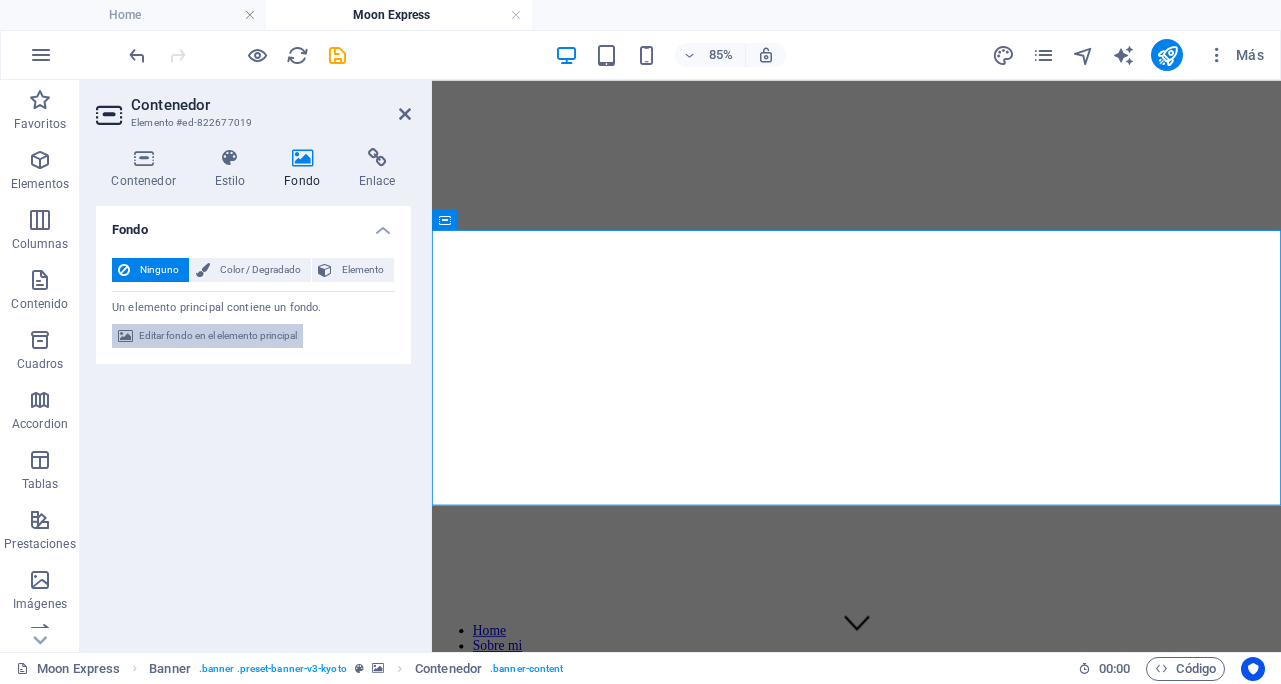 click on "Editar fondo en el elemento principal" at bounding box center (218, 336) 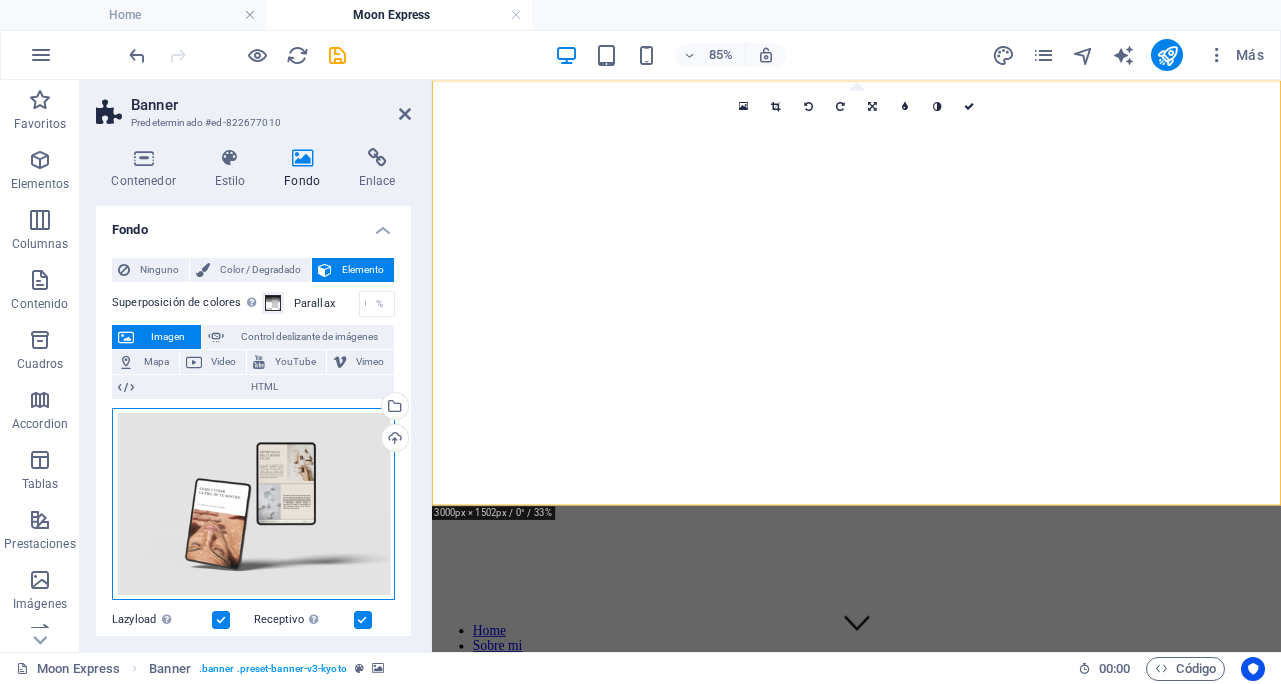 click on "Arrastra archivos aquí, haz clic para escoger archivos o  selecciona archivos de Archivos o de nuestra galería gratuita de fotos y vídeos" at bounding box center (253, 504) 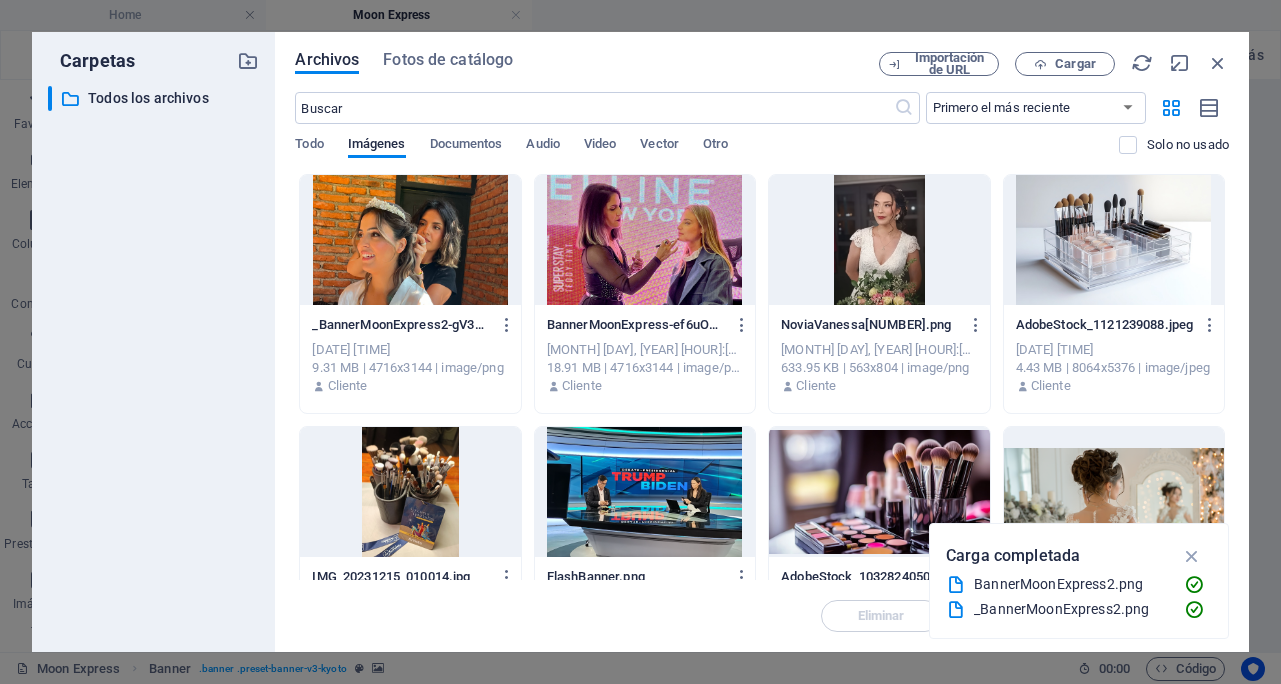 click at bounding box center [410, 240] 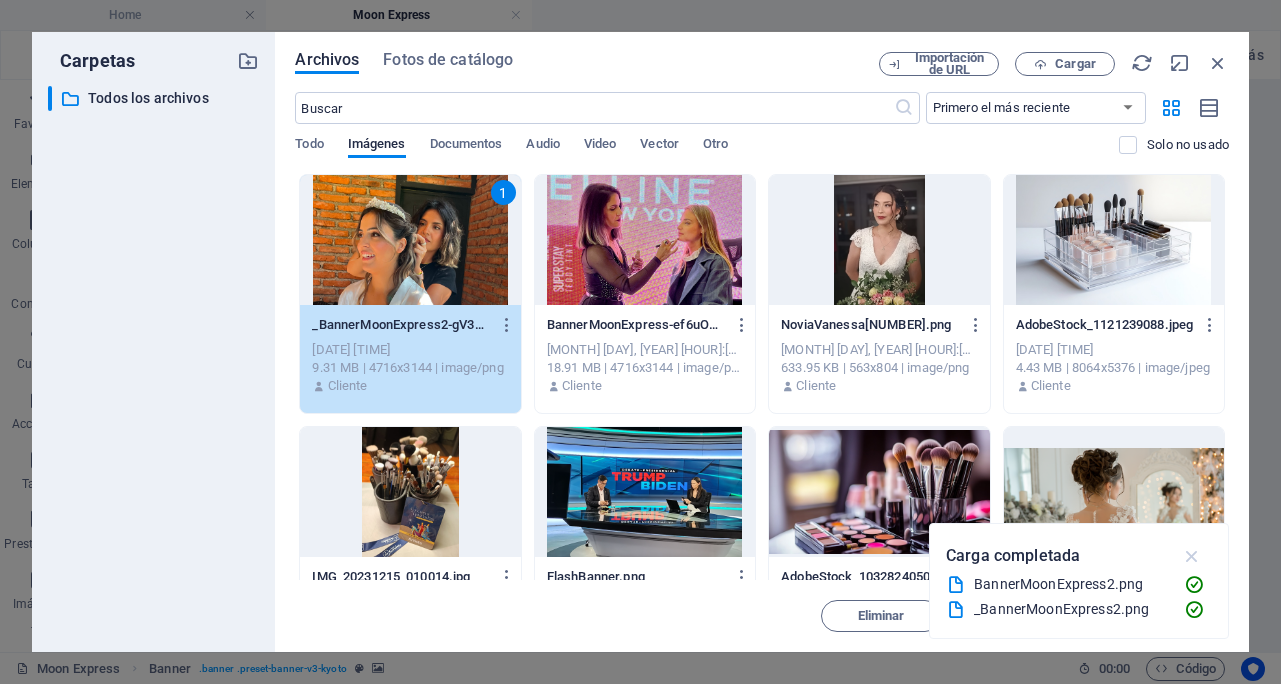 click at bounding box center (1192, 556) 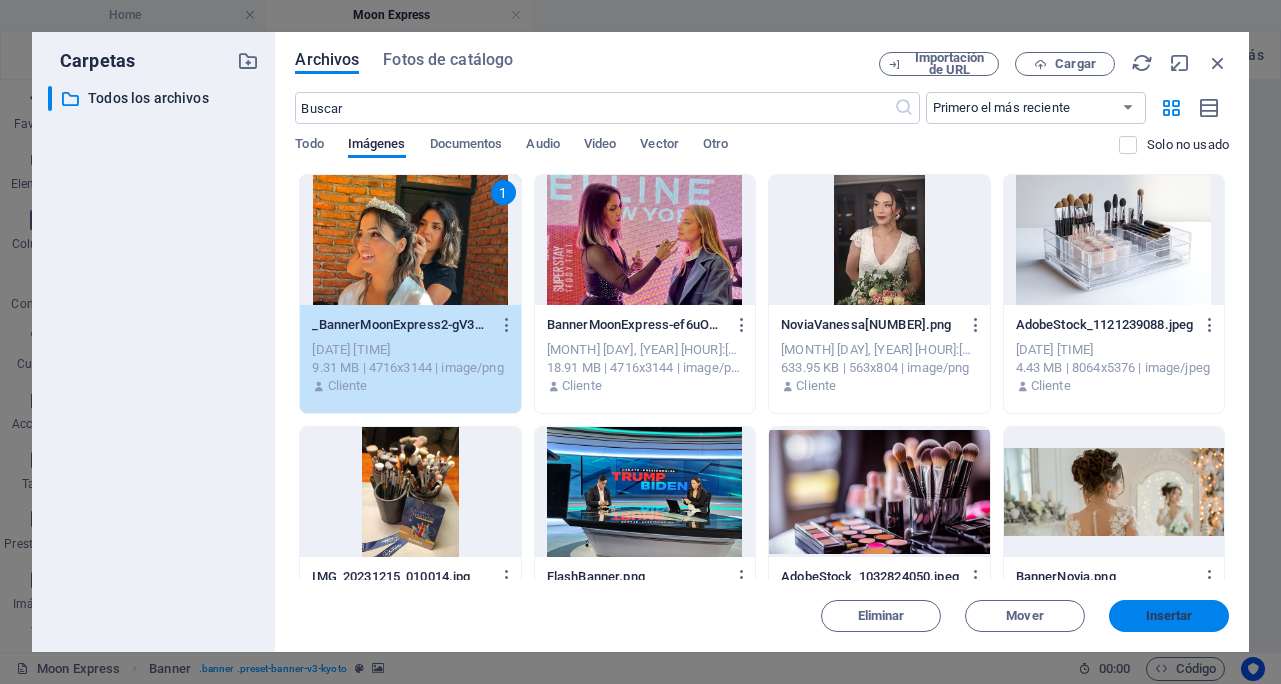 drag, startPoint x: 1192, startPoint y: 623, endPoint x: 894, endPoint y: 638, distance: 298.3773 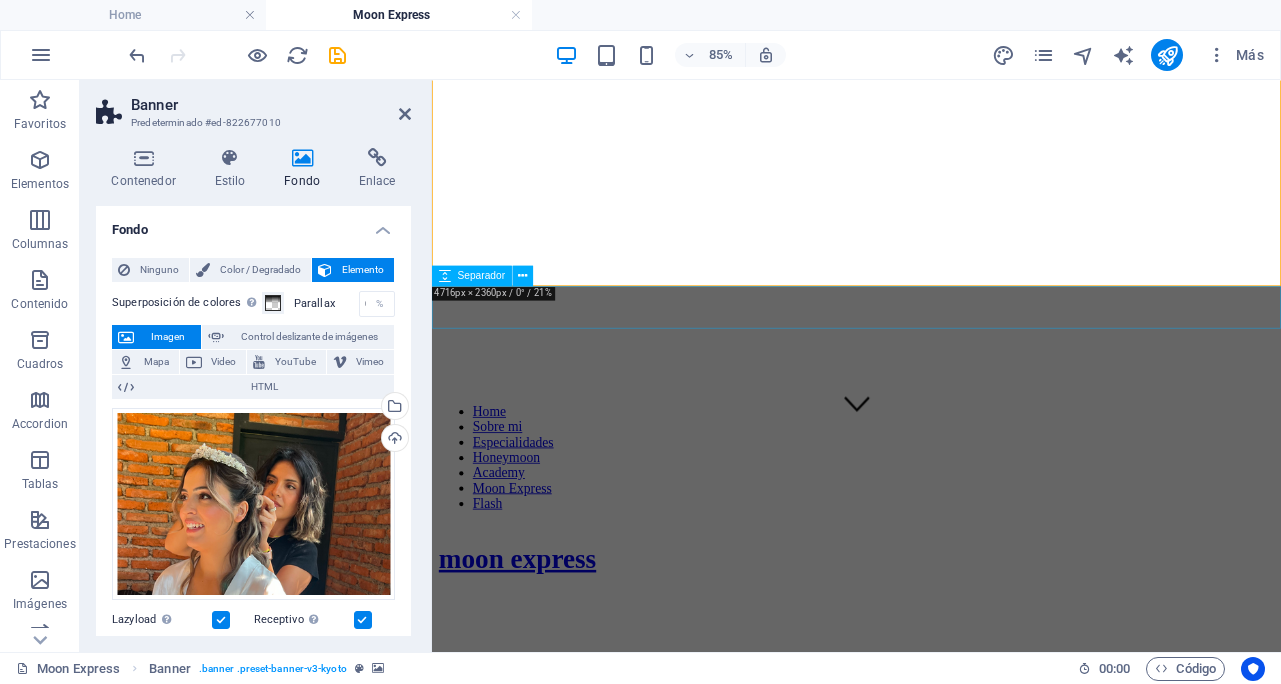 scroll, scrollTop: 0, scrollLeft: 0, axis: both 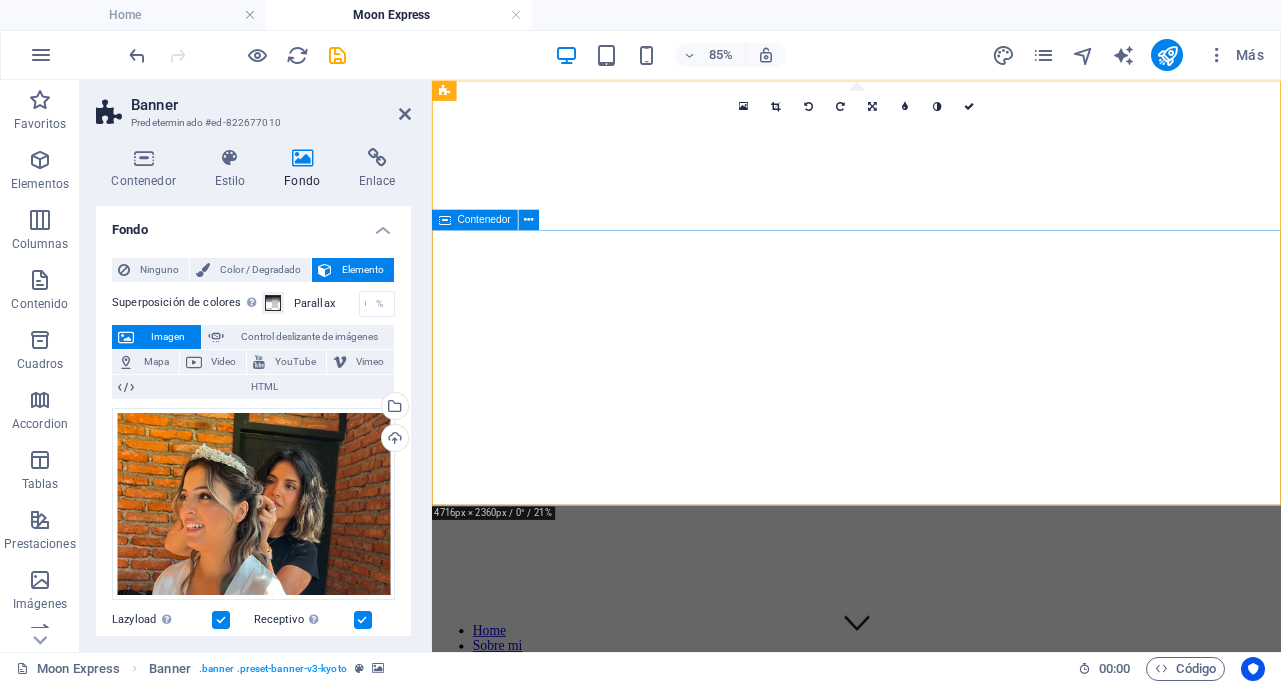 click on "moon express" at bounding box center [931, 901] 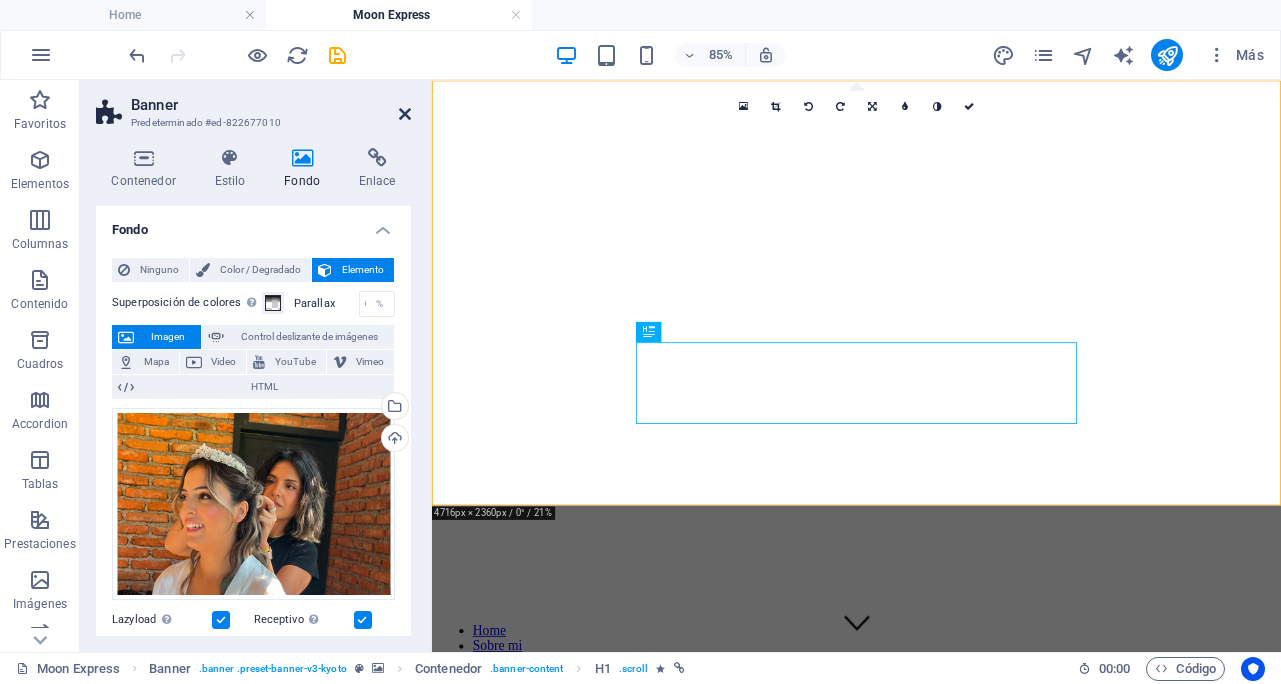 click at bounding box center (405, 114) 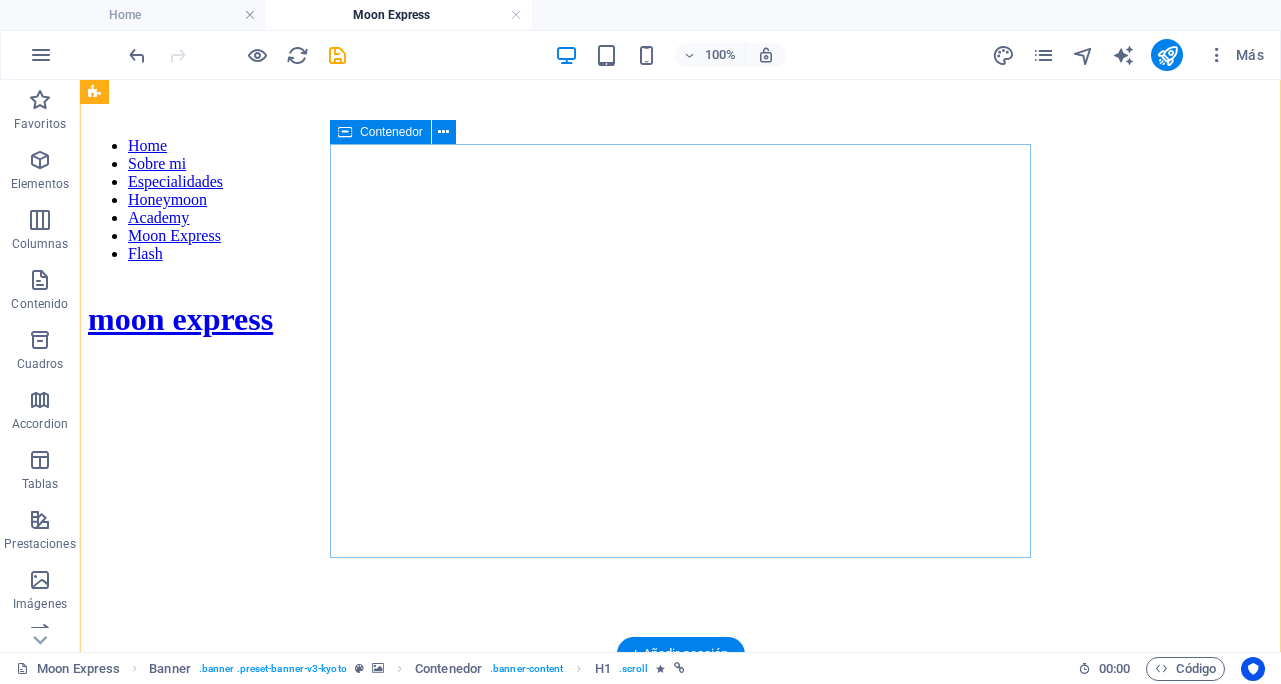 scroll, scrollTop: 0, scrollLeft: 0, axis: both 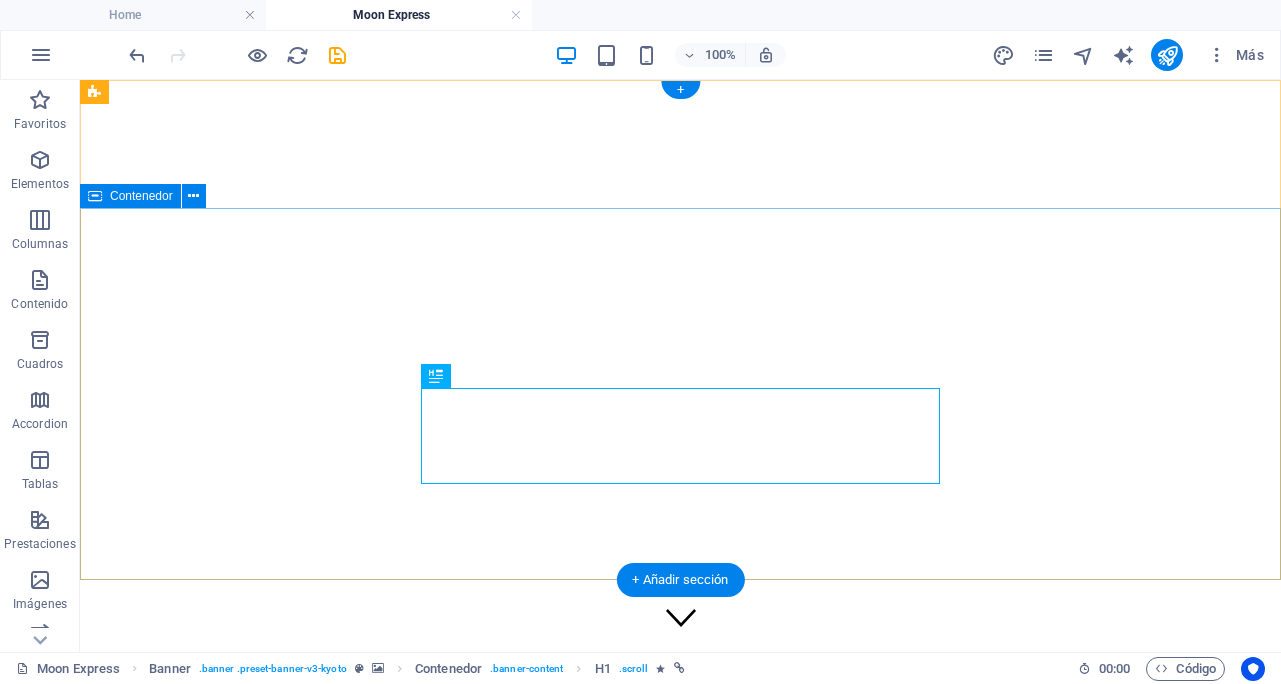 click on "moon express" at bounding box center [680, 901] 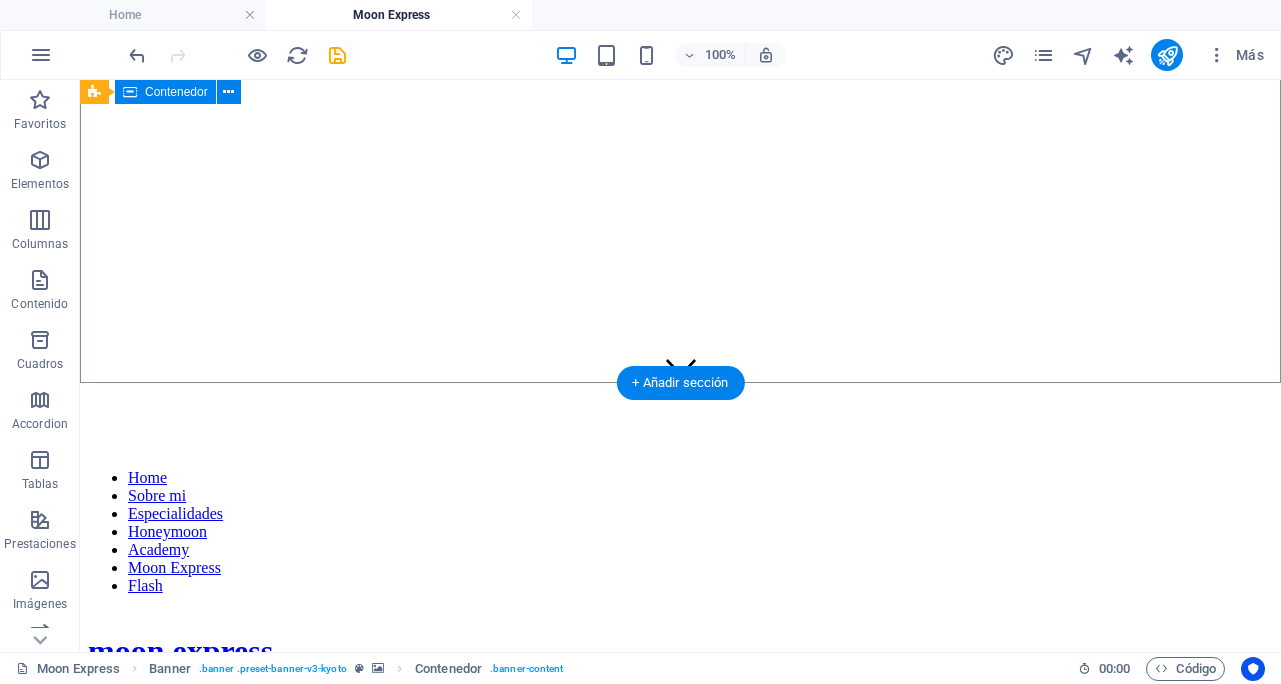 scroll, scrollTop: 0, scrollLeft: 0, axis: both 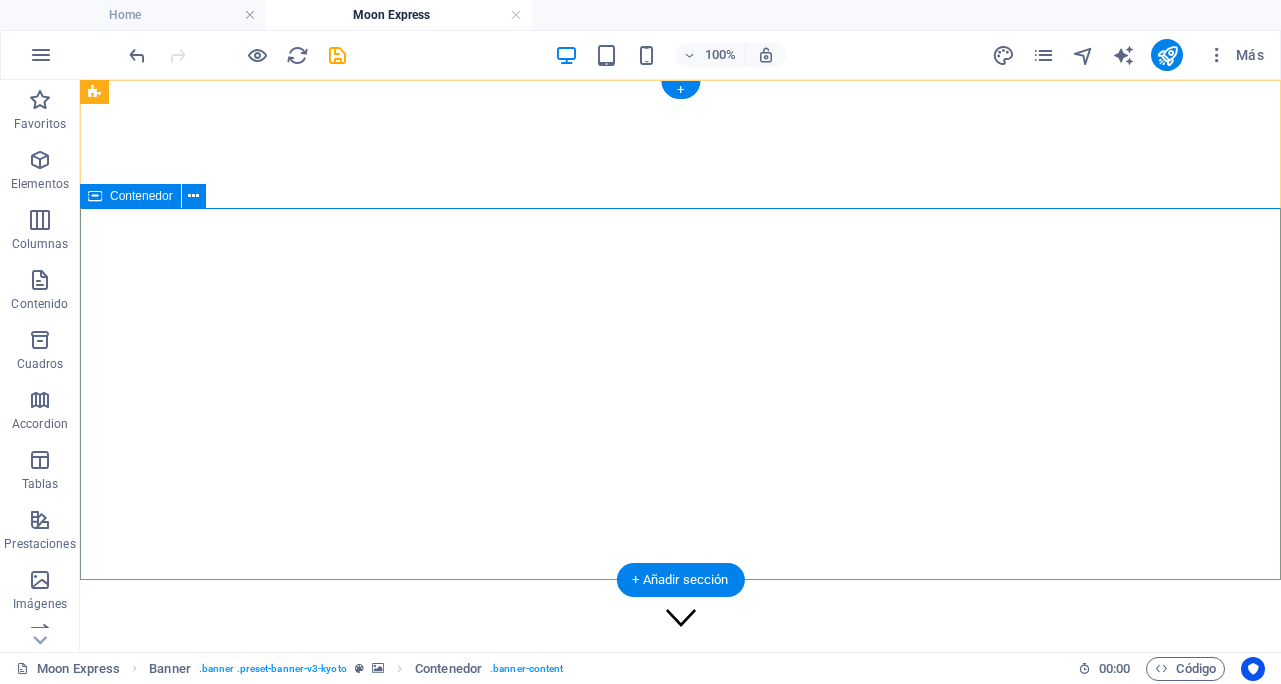 click on "moon express" at bounding box center [680, 901] 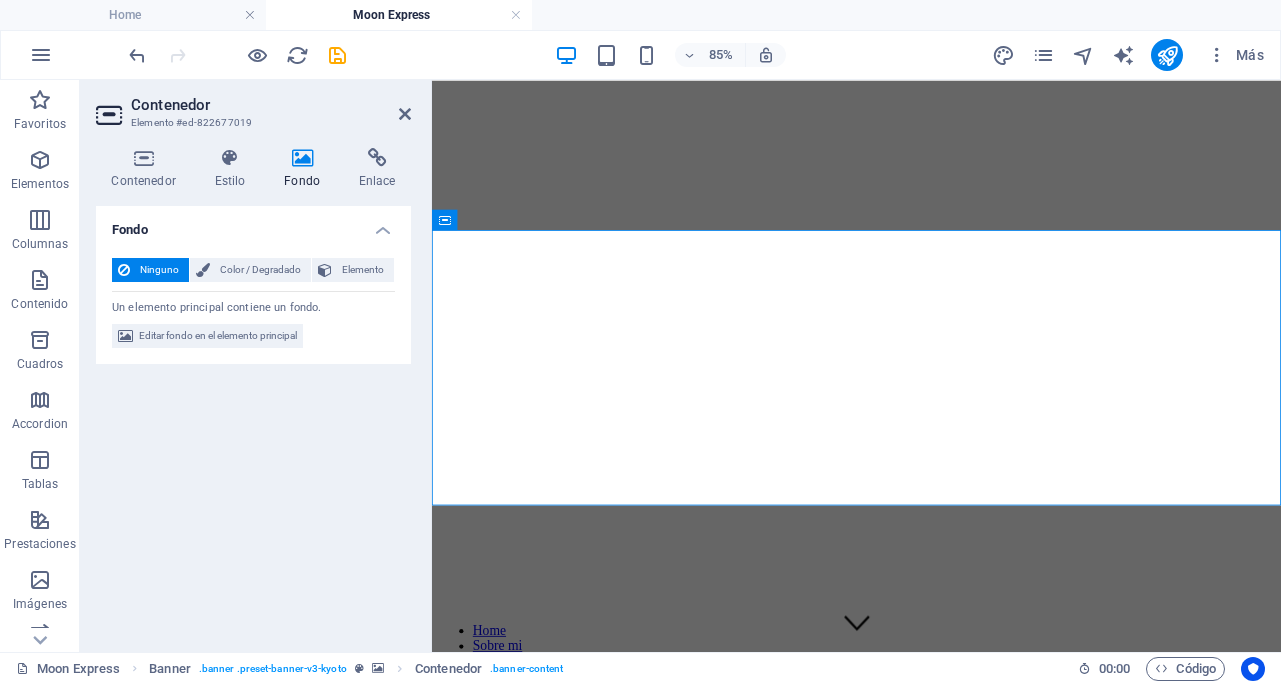 click on "Fondo" at bounding box center [306, 169] 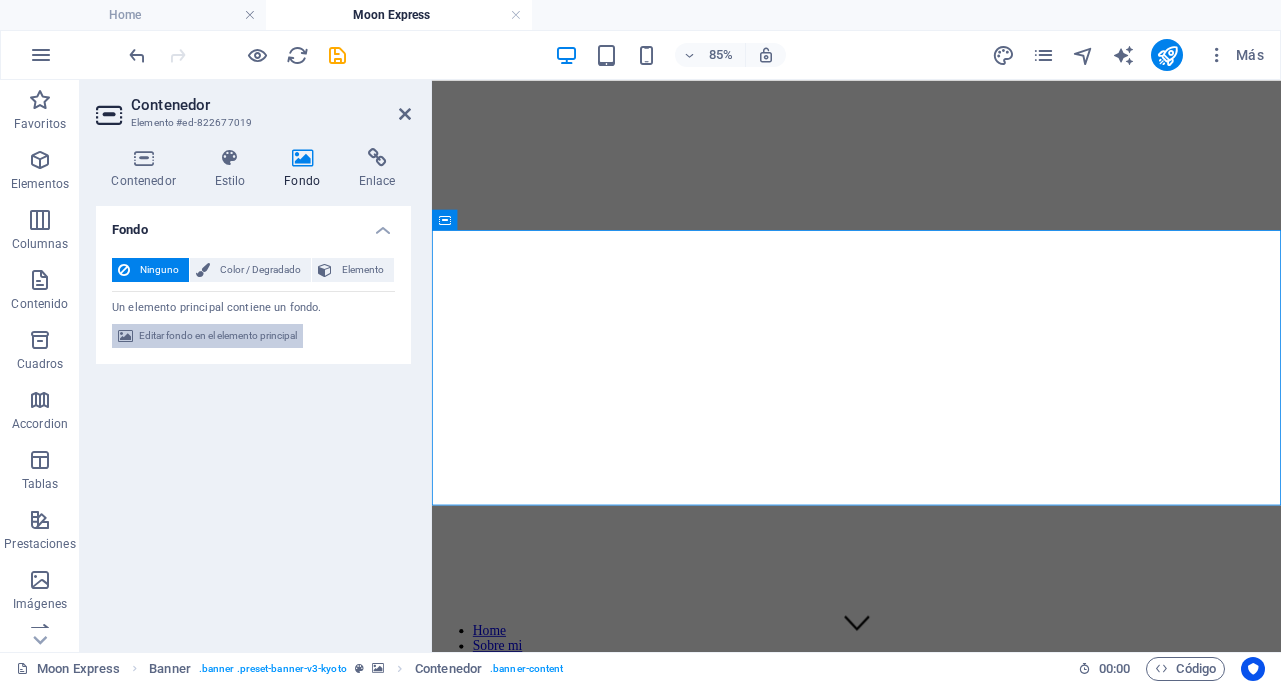 click on "Editar fondo en el elemento principal" at bounding box center (218, 336) 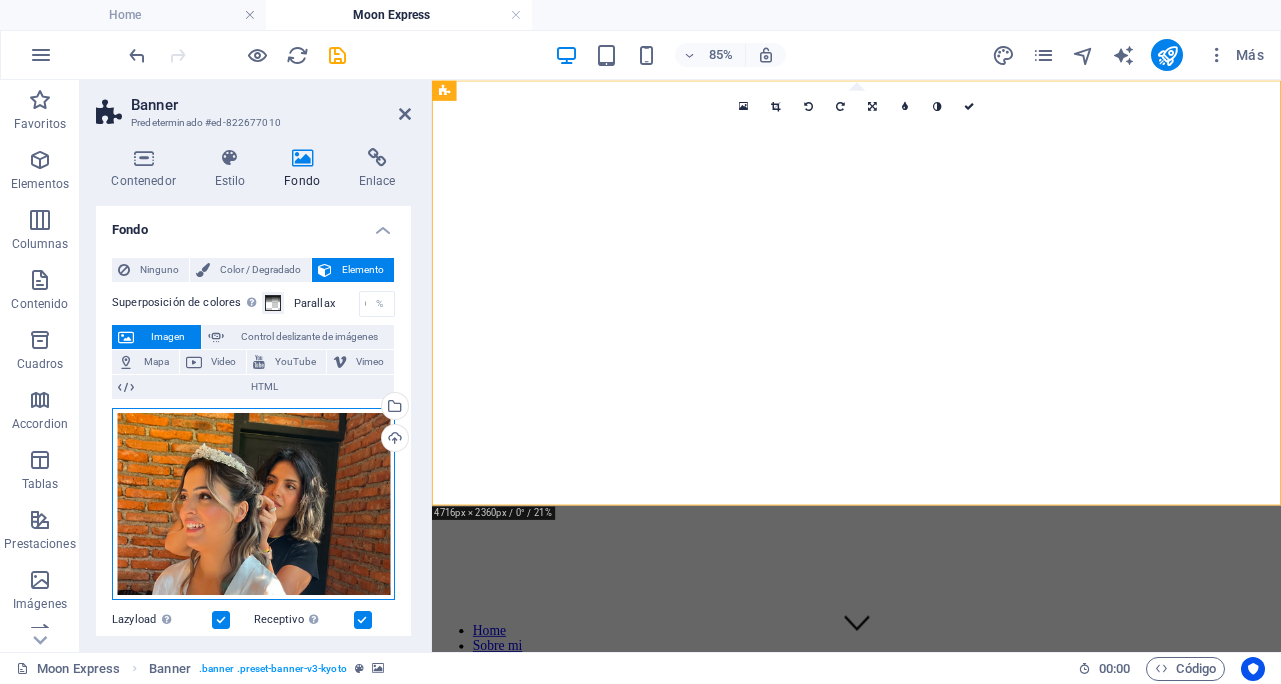 click on "Arrastra archivos aquí, haz clic para escoger archivos o  selecciona archivos de Archivos o de nuestra galería gratuita de fotos y vídeos" at bounding box center (253, 504) 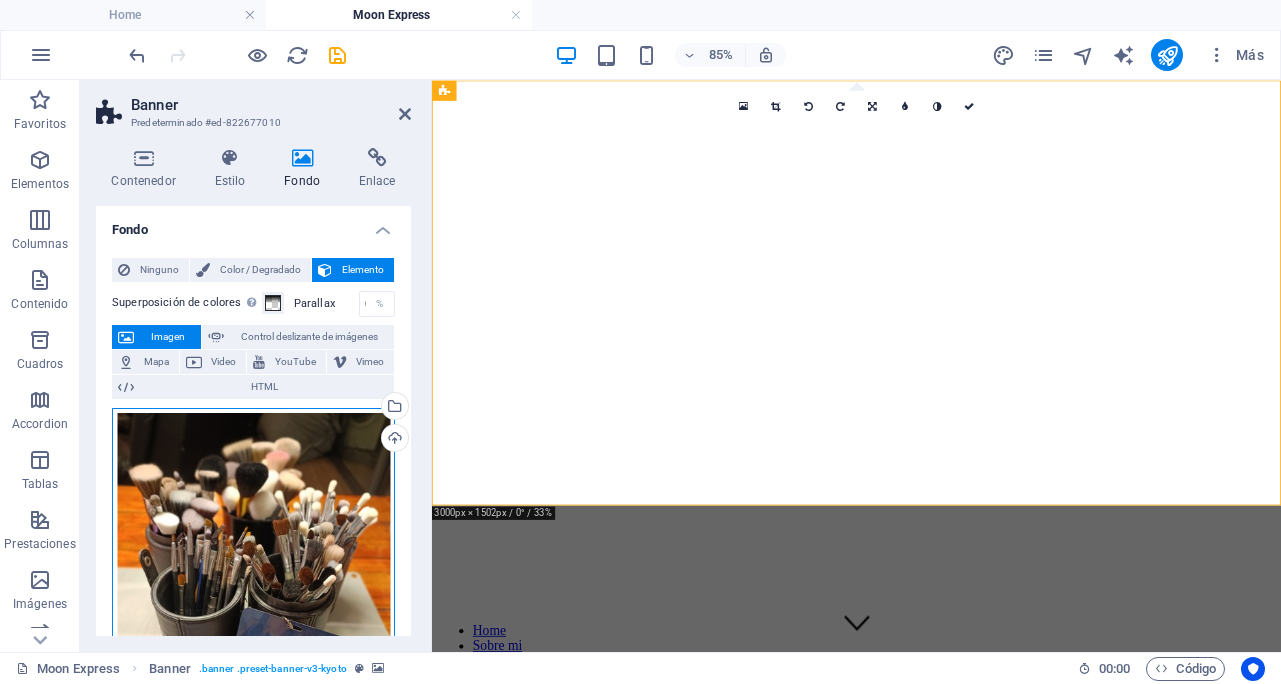 click on "Arrastra archivos aquí, haz clic para escoger archivos o  selecciona archivos de Archivos o de nuestra galería gratuita de fotos y vídeos" at bounding box center (253, 595) 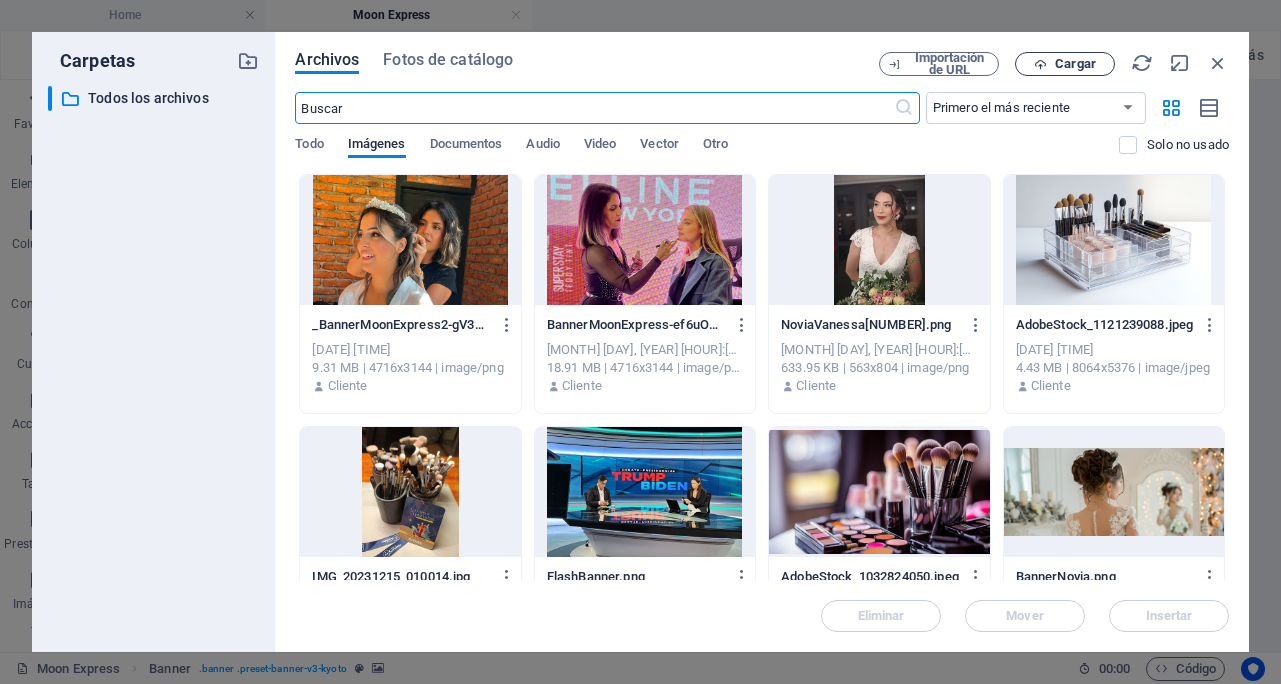 click on "Cargar" at bounding box center [1075, 64] 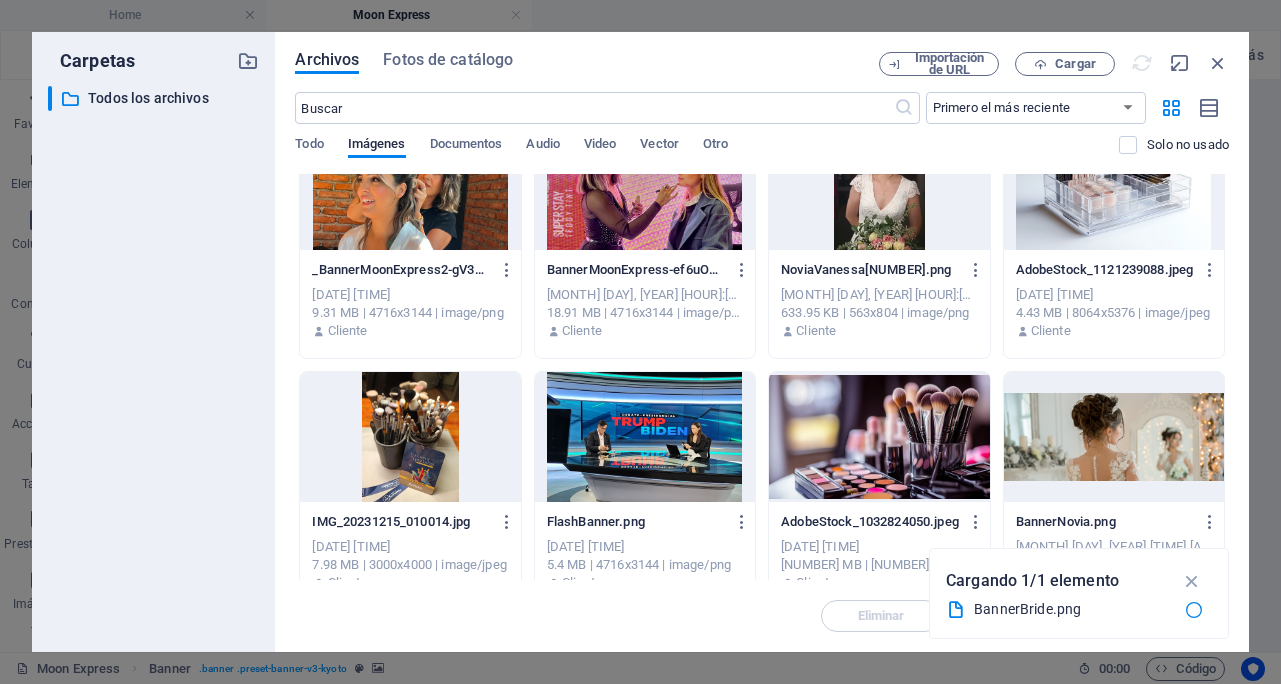 scroll, scrollTop: 0, scrollLeft: 0, axis: both 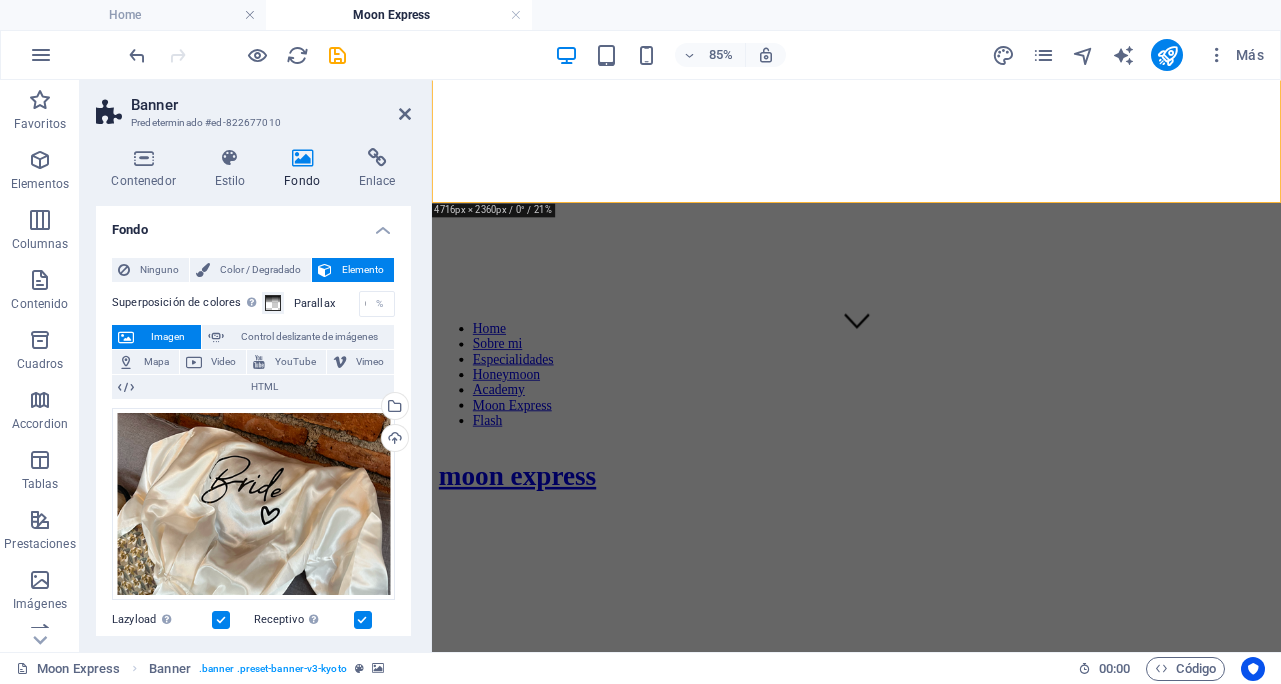 click on "Banner Predeterminado #ed-822677010
Contenedor Estilo Fondo Enlace Tamaño Altura Predeterminado px rem % vh vw Alto mín 100 Ninguno px rem % vh vw Ancho Predeterminado px rem % em vh vw Ancho mín Ninguno px rem % vh vw Ancho del contenido Predeterminado Ancho personalizado Ancho Predeterminado px rem % em vh vw Ancho mín Ninguno px rem % vh vw Espaciado predeterminado Espaciado personalizado El espaciado y ancho del contenido predeterminado puede cambiarse en Diseño. Editar diseño Diseño (Flexbox) Alineación Determina flex-direction. Predeterminado Eje principal Determina la forma en la que los elementos deberían comportarse por el eje principal en este contenedor (contenido justificado). Predeterminado Eje lateral Controla la dirección vertical del elemento en el contenedor (alinear elementos). Predeterminado Ajuste Predeterminado Habilitado Deshabilitado Relleno Controla las distancias y la dirección de los elementos en el eje Y en varias líneas (alinear contenido). Rol Ninguno" at bounding box center (256, 366) 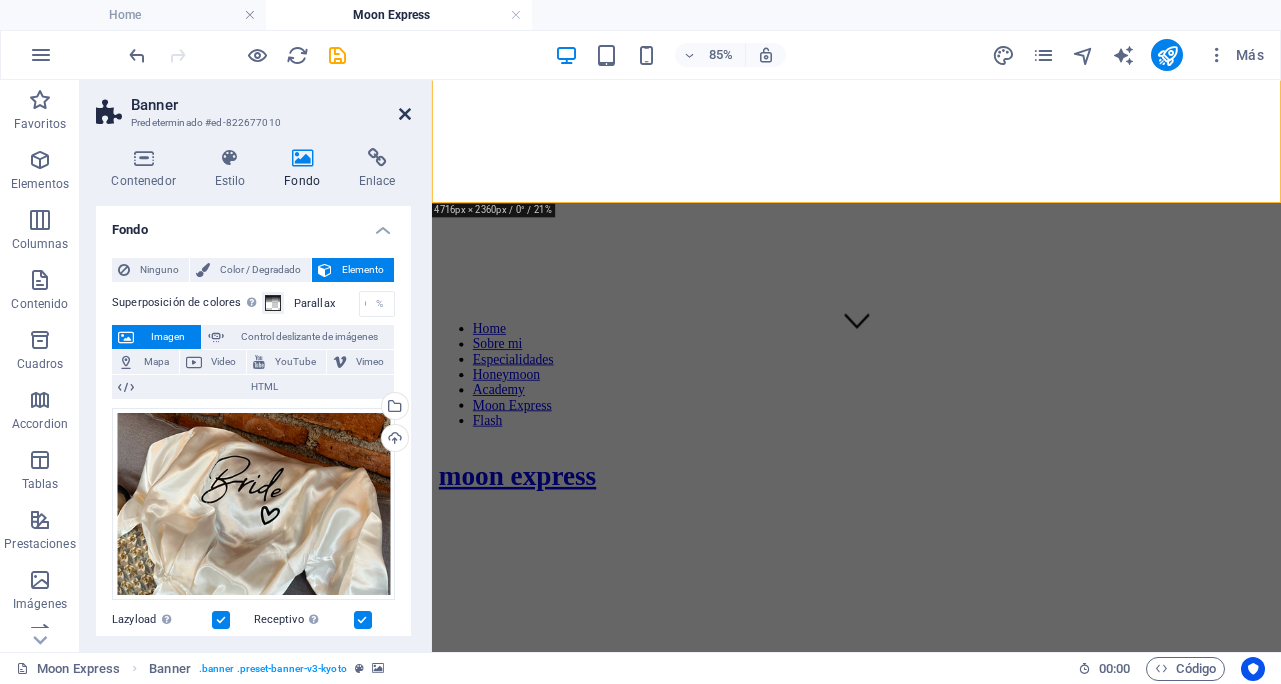 click at bounding box center (405, 114) 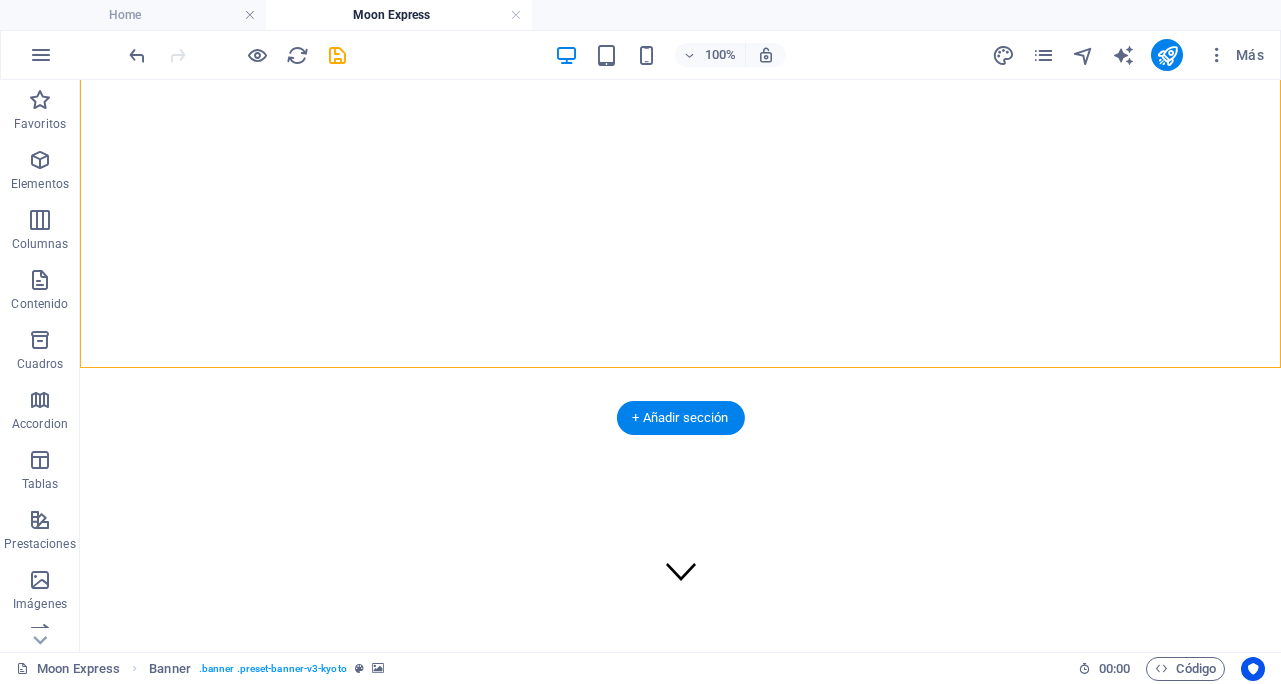 scroll, scrollTop: 0, scrollLeft: 0, axis: both 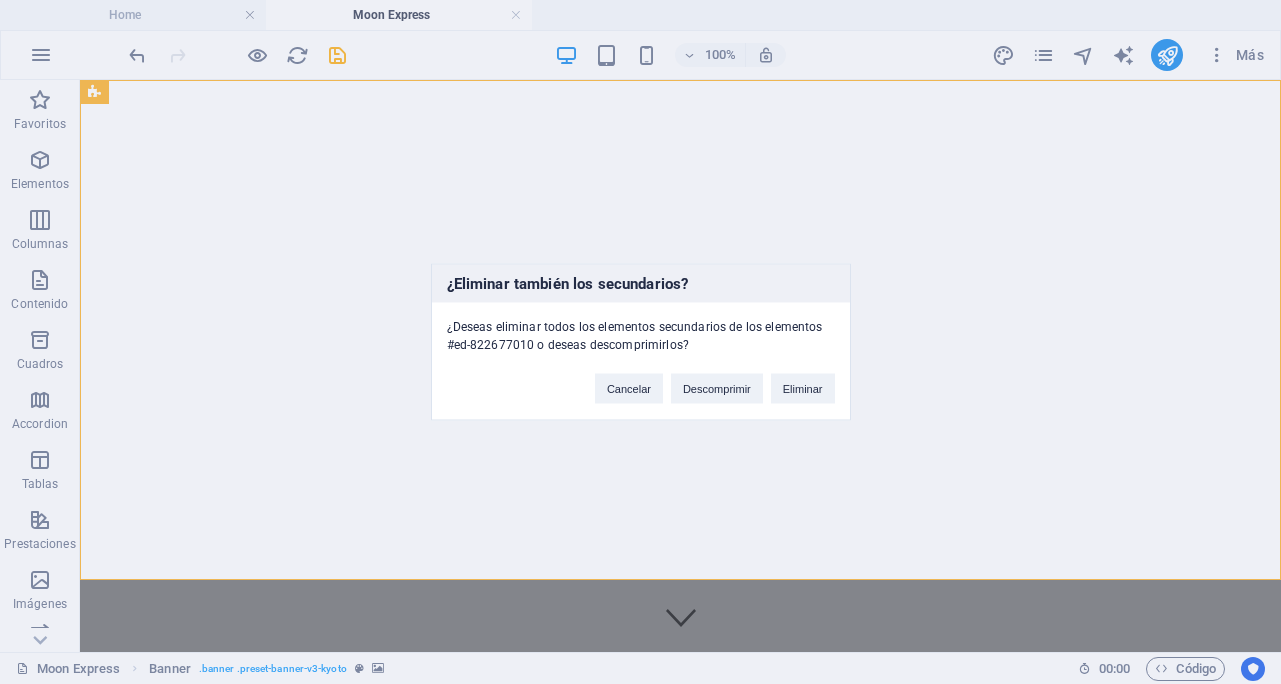 type 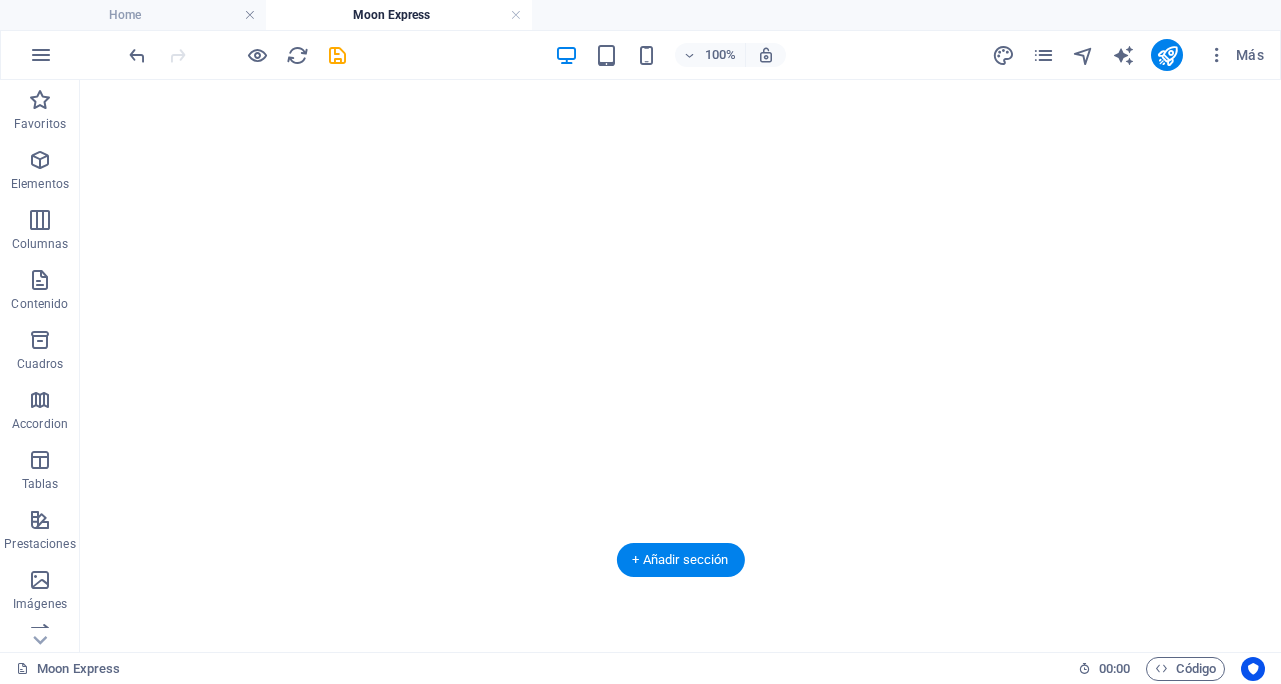 scroll, scrollTop: 0, scrollLeft: 0, axis: both 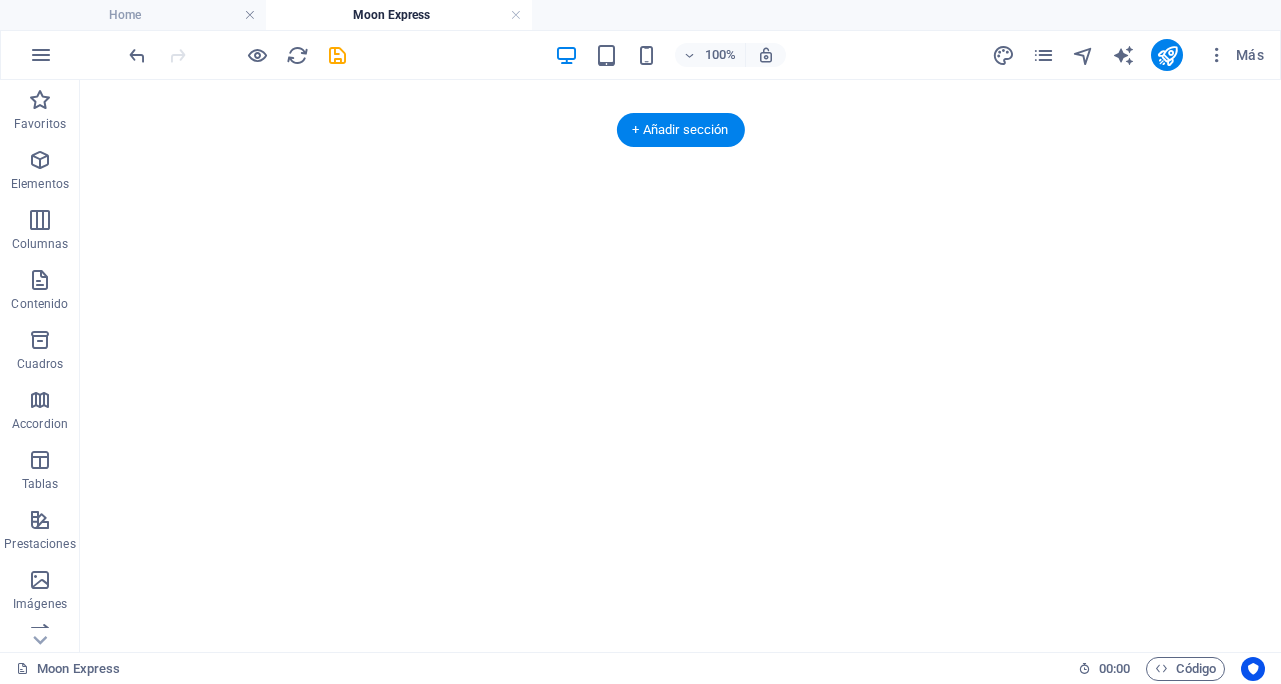 click at bounding box center (680, 103) 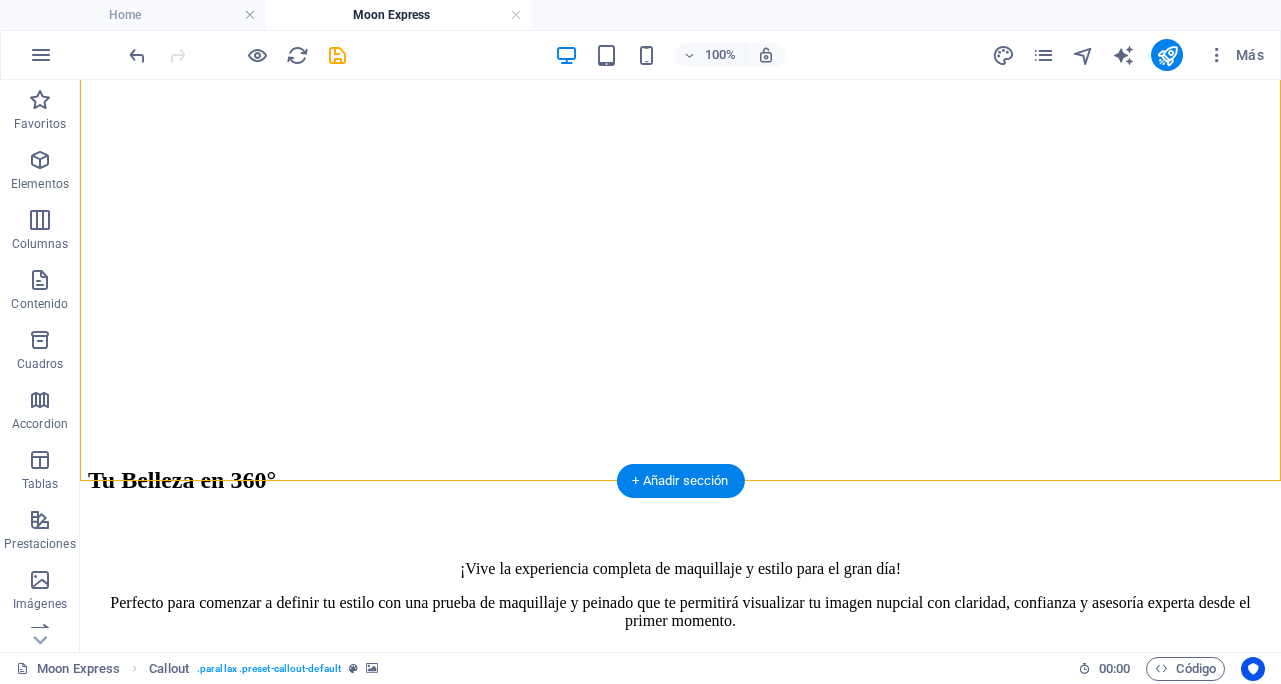 scroll, scrollTop: 0, scrollLeft: 0, axis: both 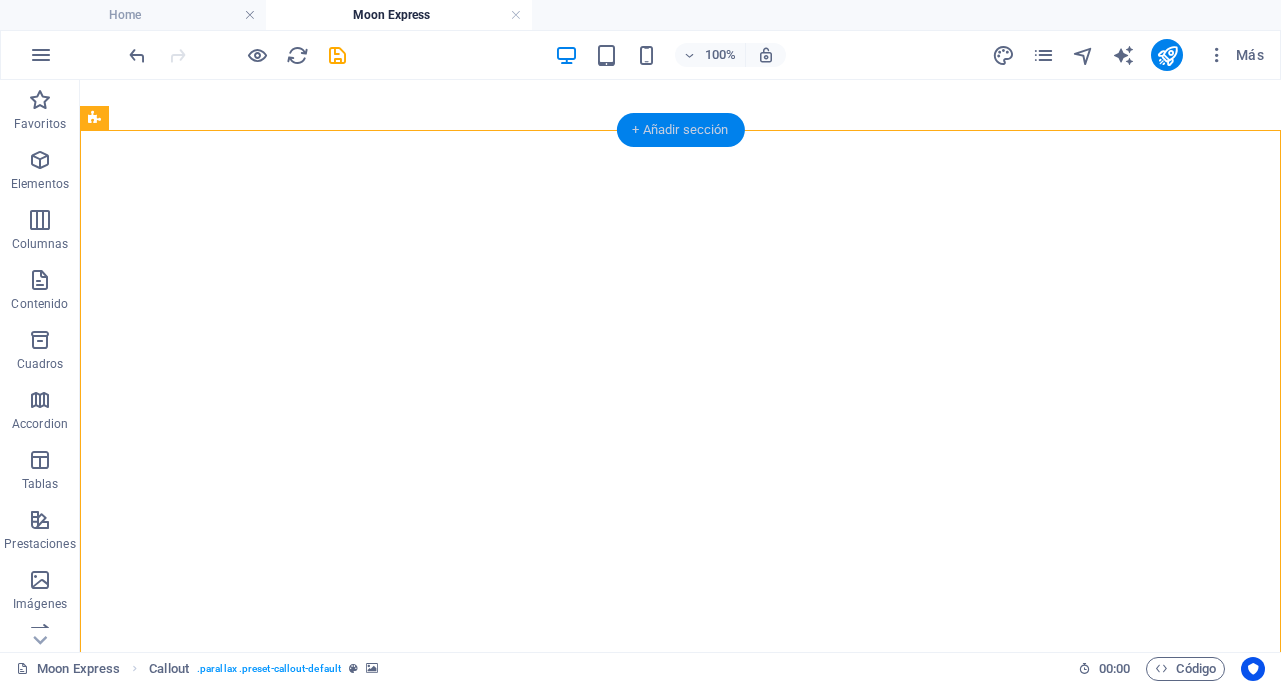 click on "+ Añadir sección" at bounding box center [680, 130] 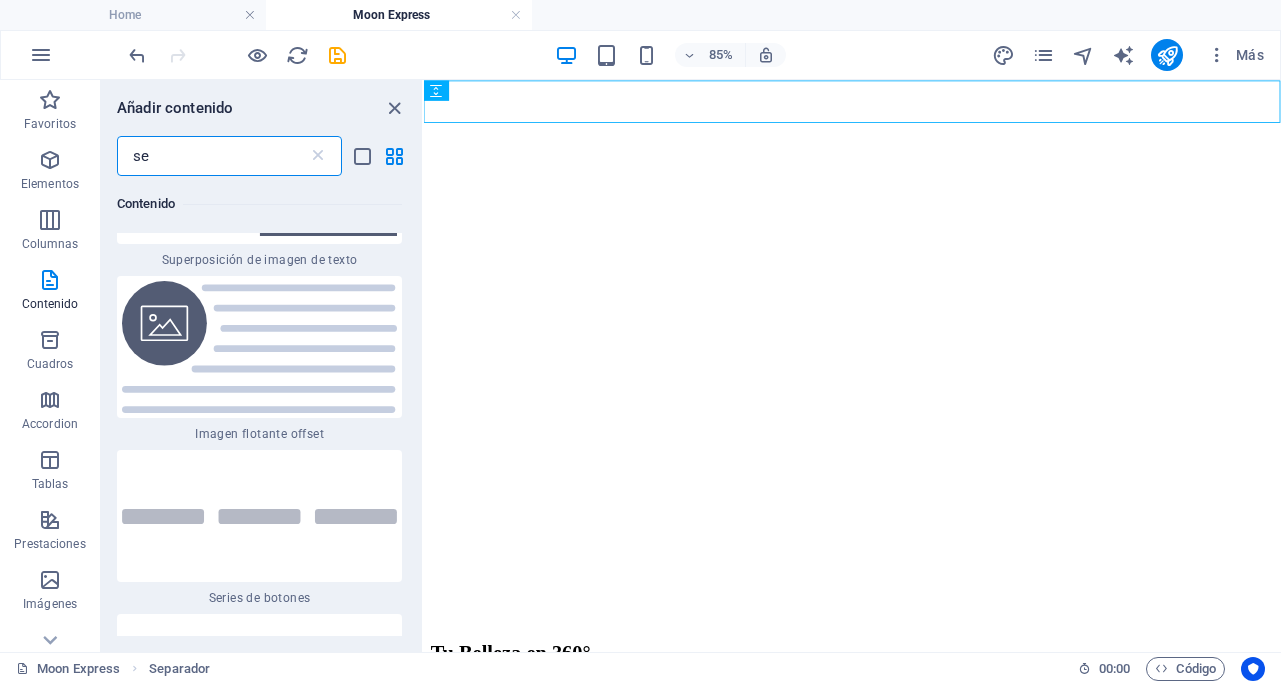 scroll, scrollTop: 0, scrollLeft: 0, axis: both 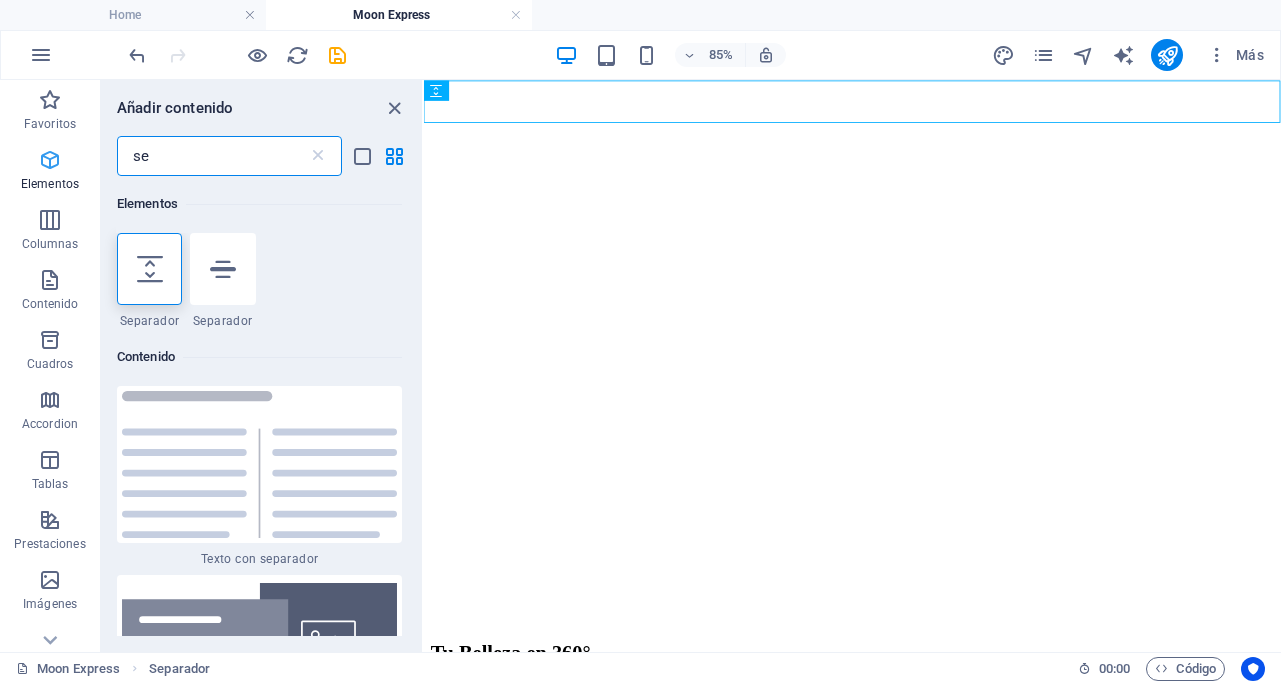 drag, startPoint x: 206, startPoint y: 157, endPoint x: 51, endPoint y: 155, distance: 155.01291 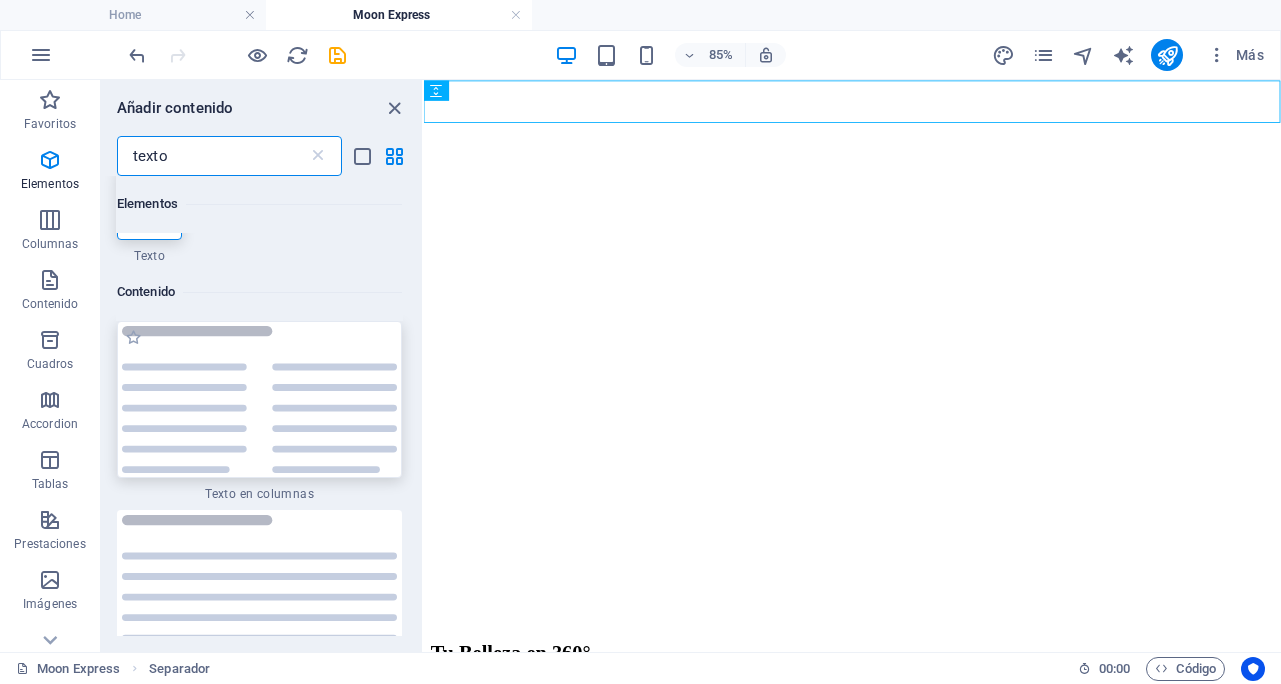 scroll, scrollTop: 0, scrollLeft: 0, axis: both 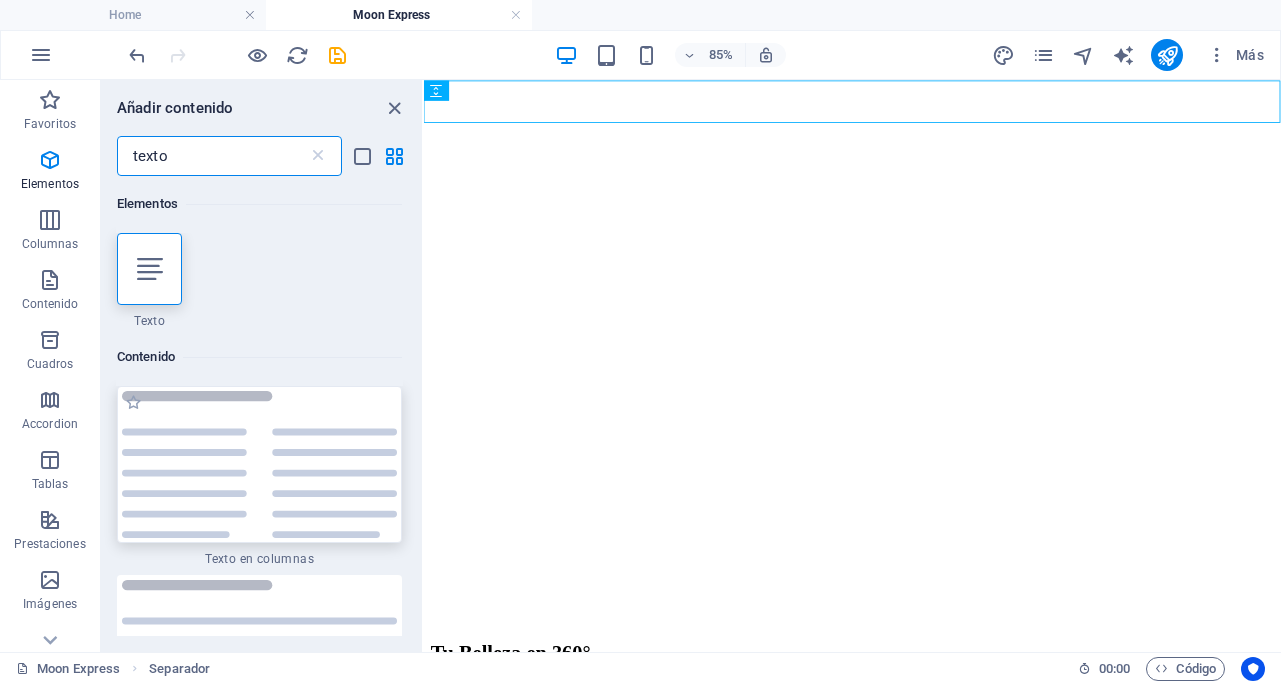 type on "texto" 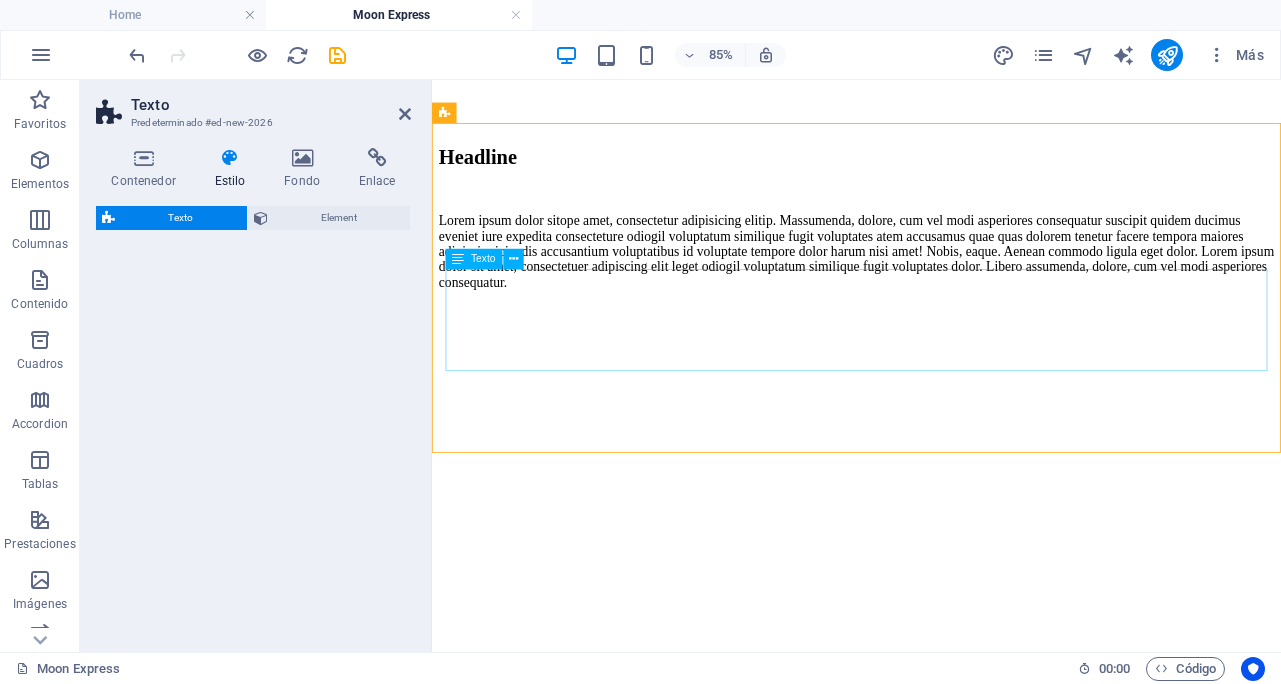 select on "rem" 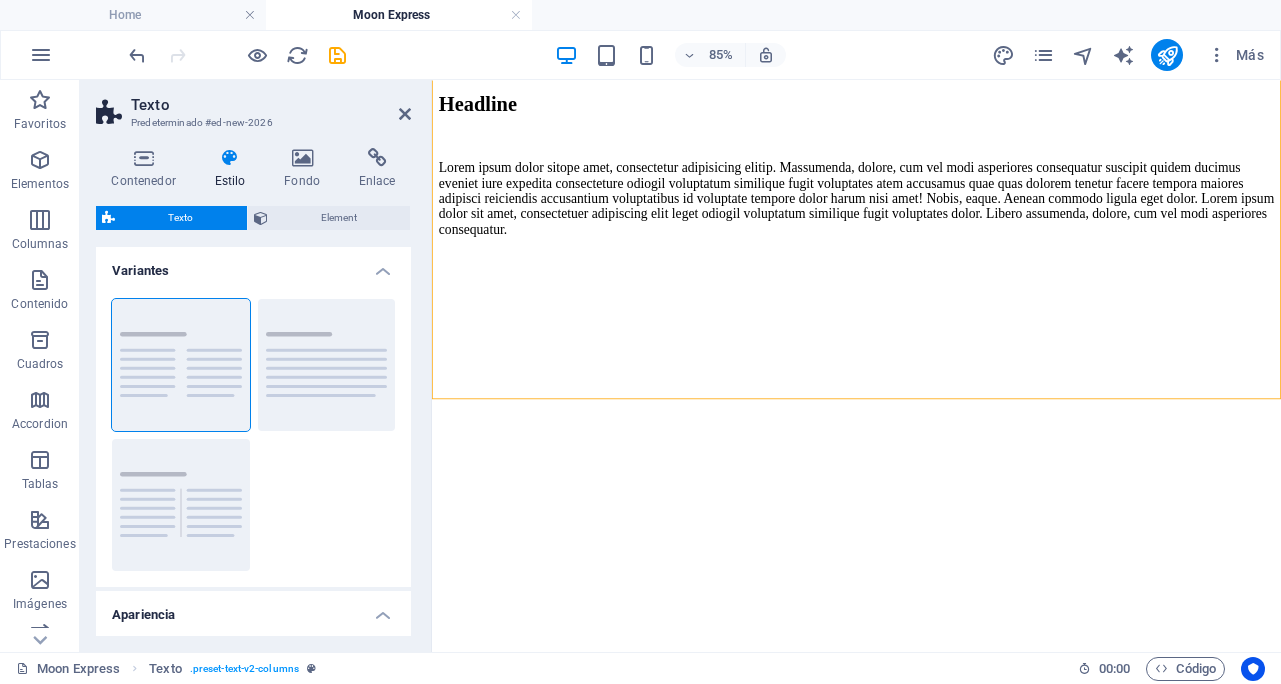 scroll, scrollTop: 0, scrollLeft: 0, axis: both 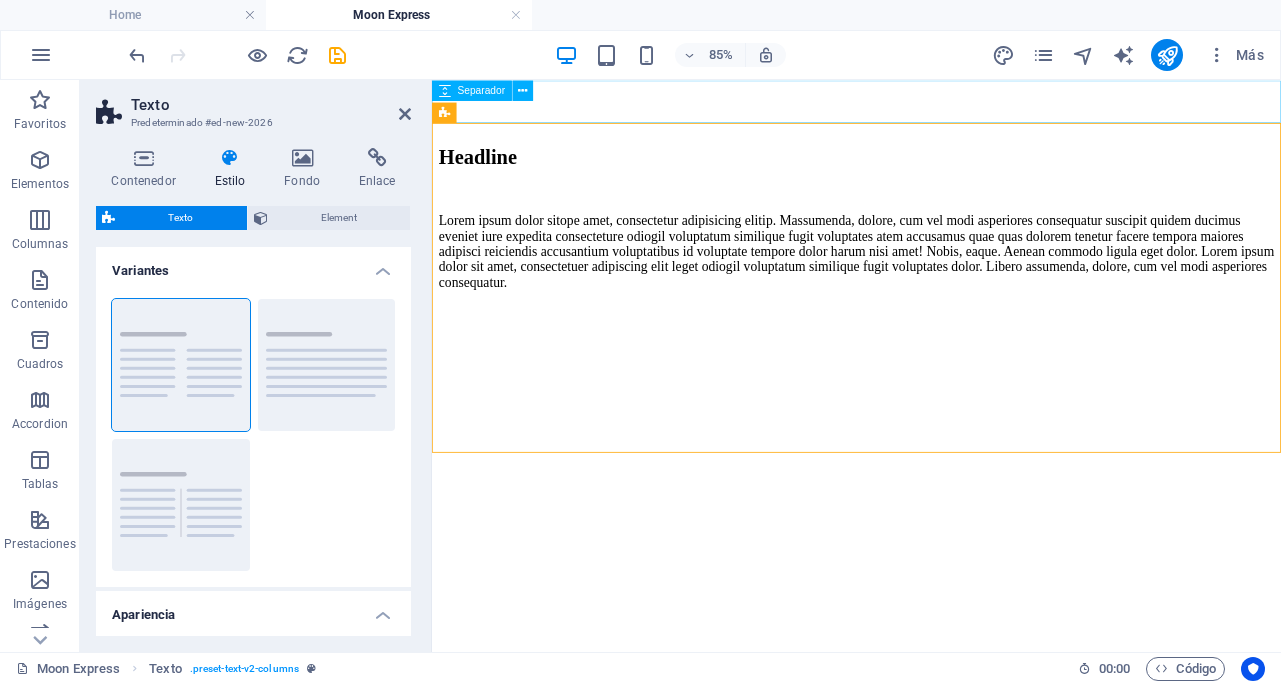 click at bounding box center (931, 113) 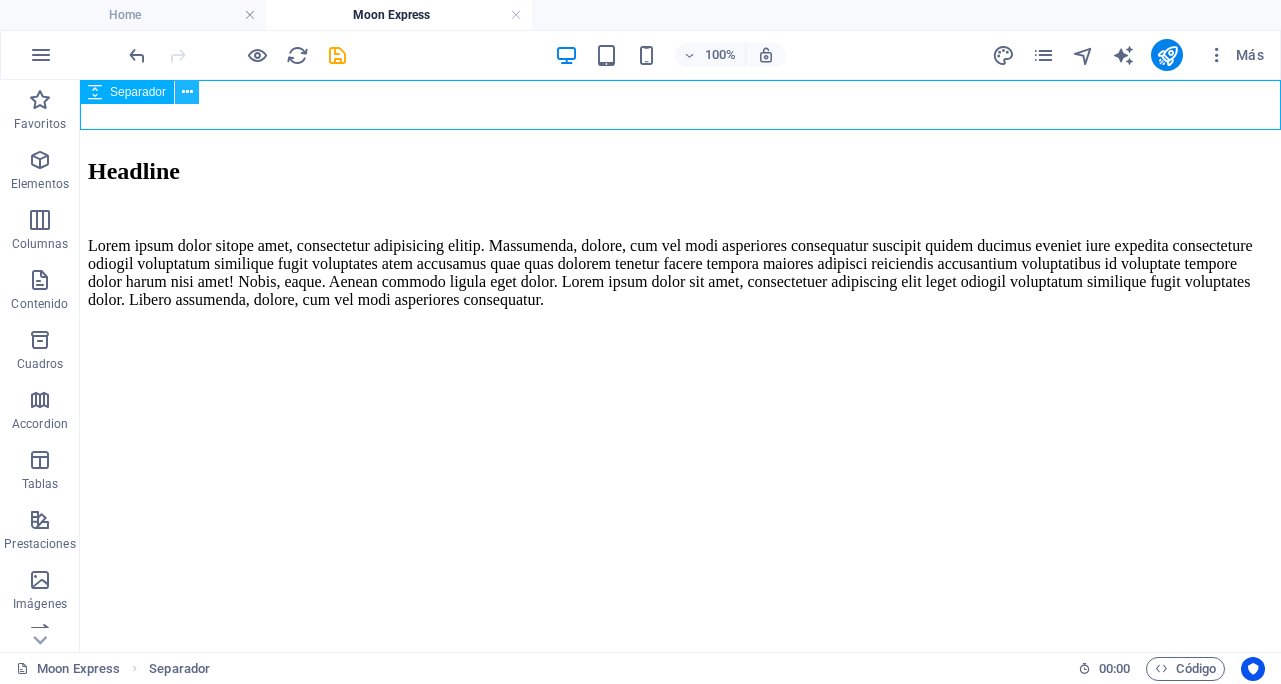 click at bounding box center [187, 92] 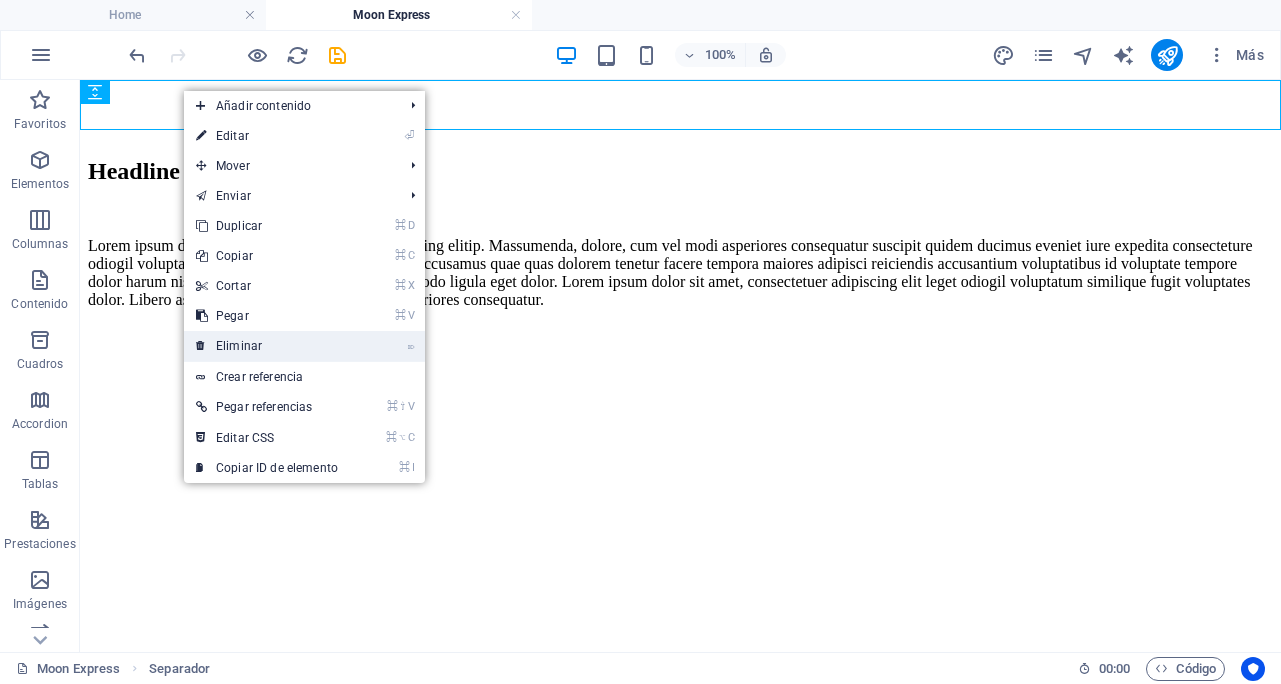 click on "⌦  Eliminar" at bounding box center [267, 346] 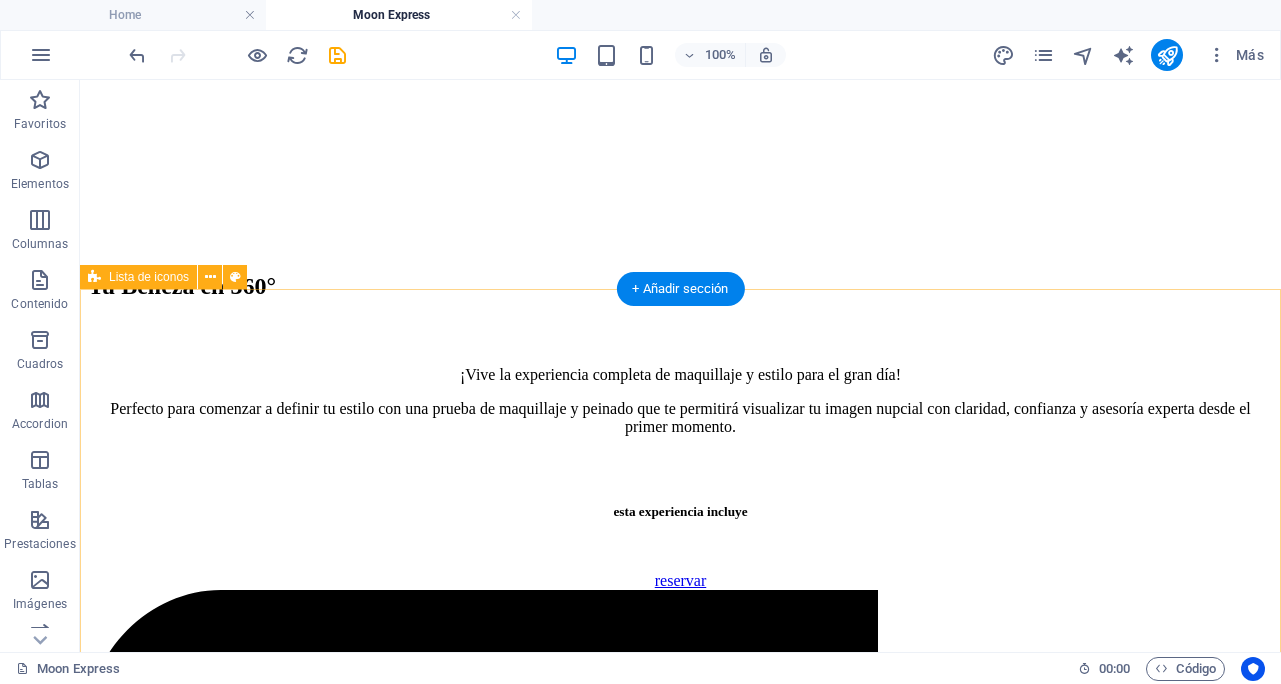 scroll, scrollTop: 0, scrollLeft: 0, axis: both 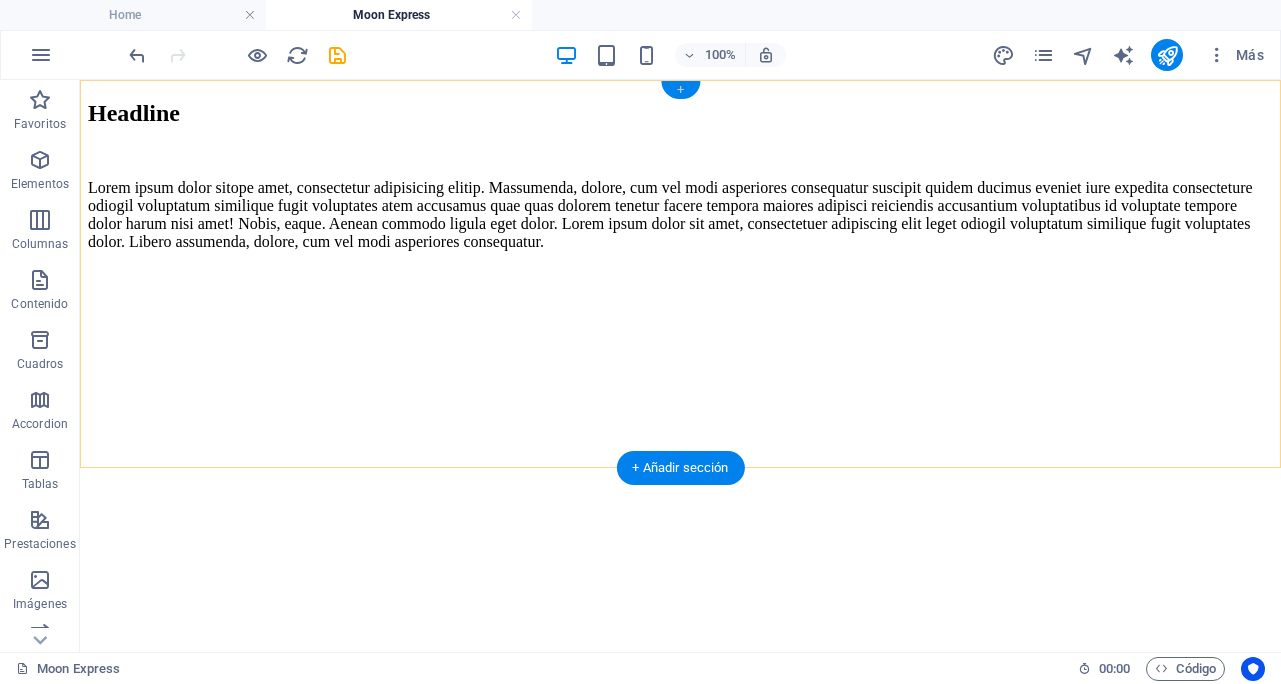 click on "+" at bounding box center (680, 90) 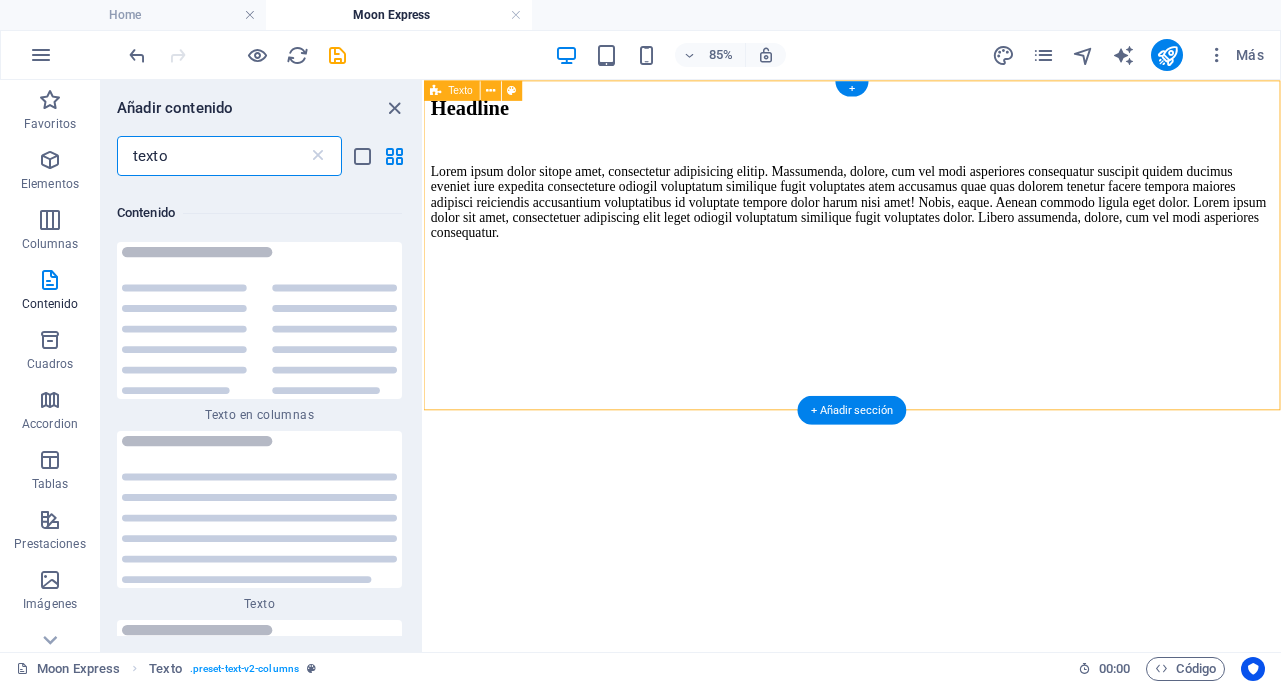 scroll, scrollTop: 153, scrollLeft: 0, axis: vertical 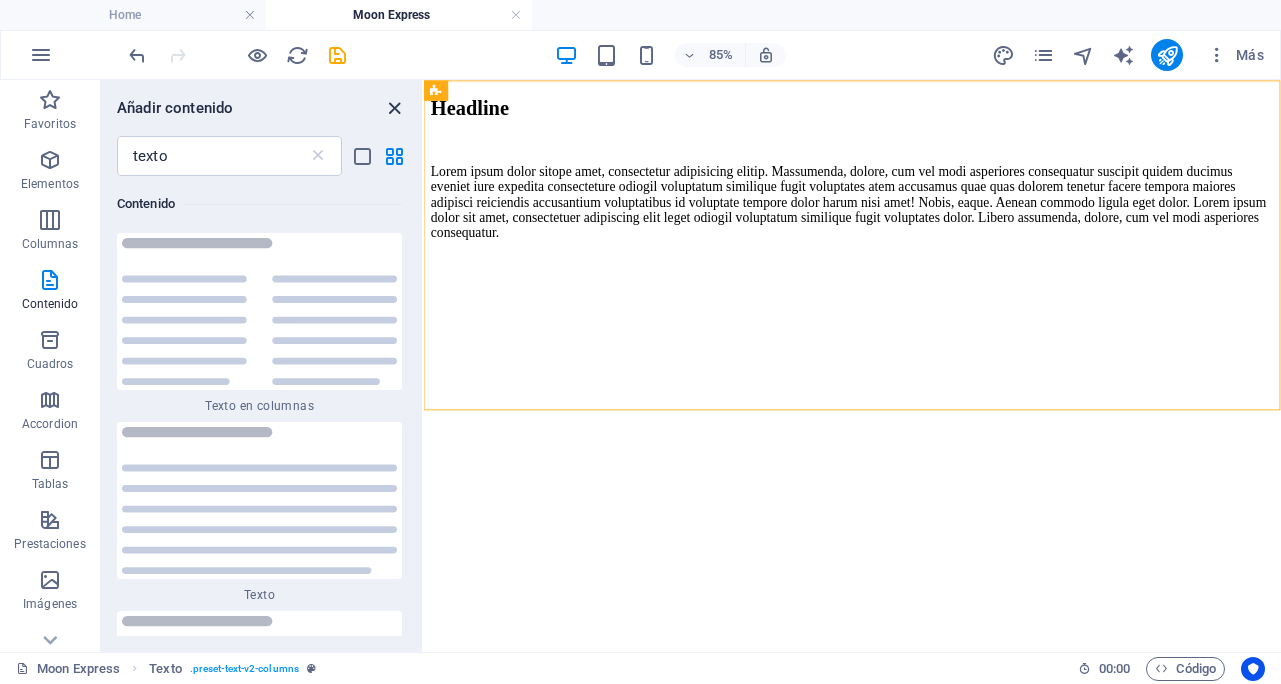 drag, startPoint x: 395, startPoint y: 107, endPoint x: 371, endPoint y: 31, distance: 79.69943 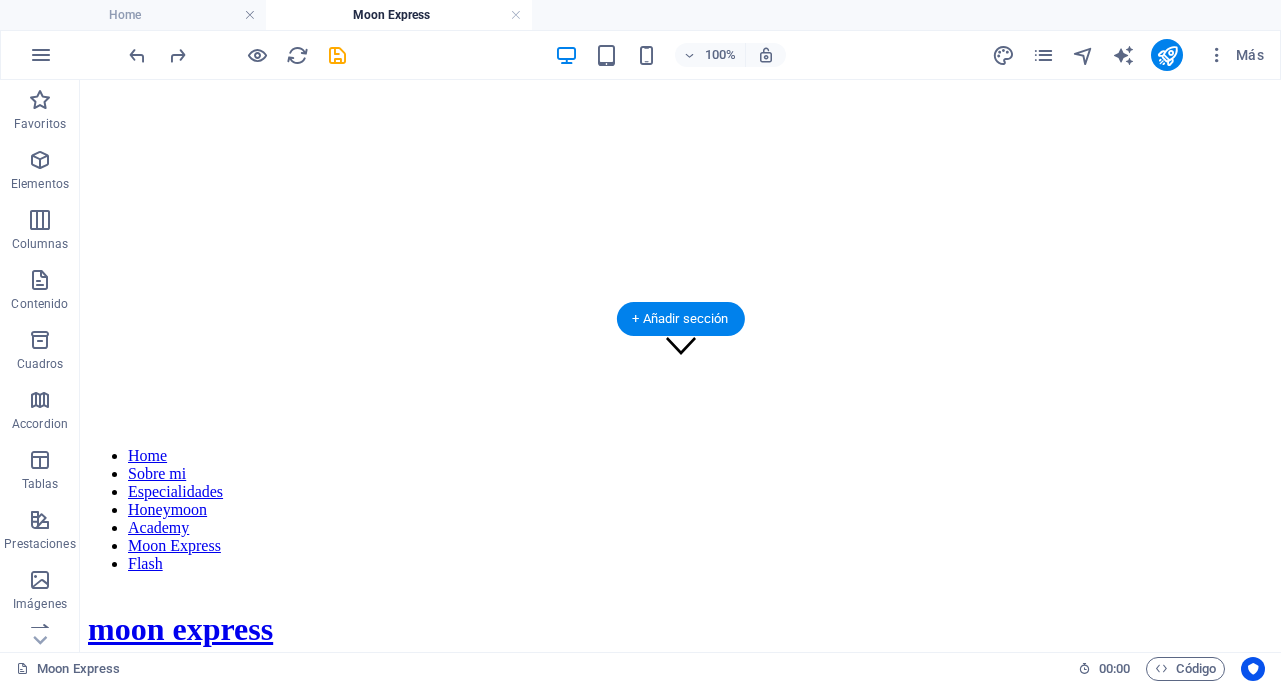 scroll, scrollTop: 311, scrollLeft: 0, axis: vertical 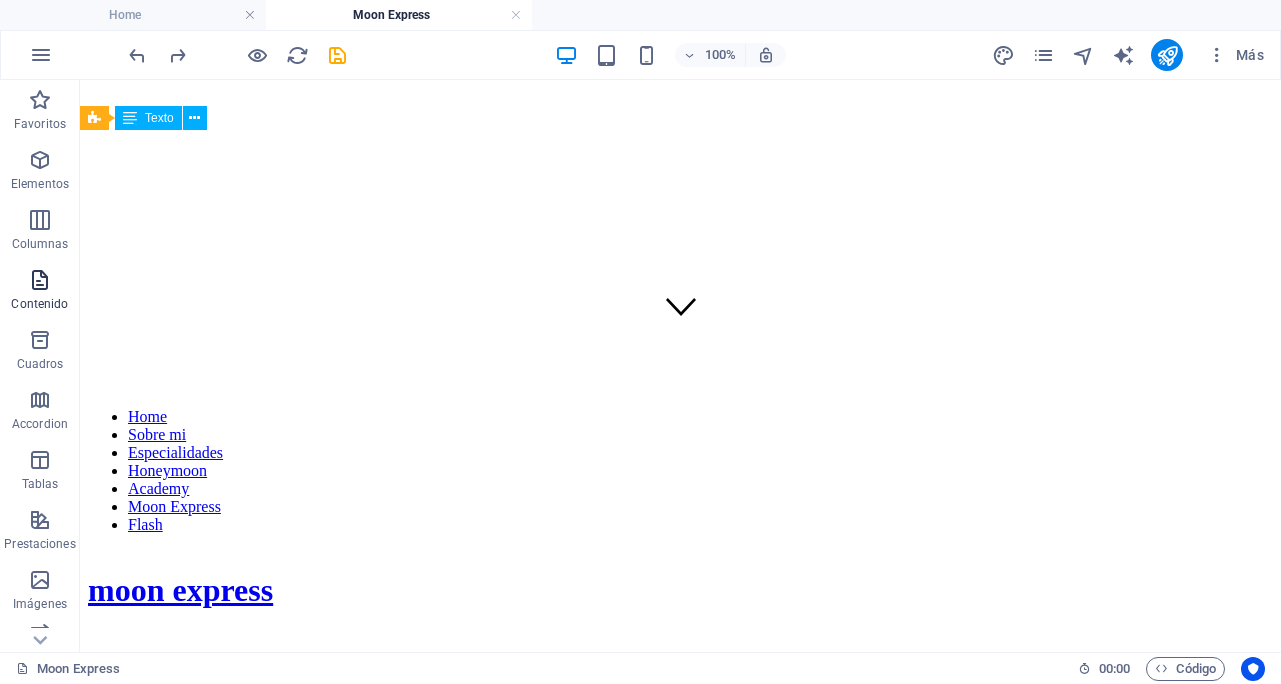 click at bounding box center [40, 280] 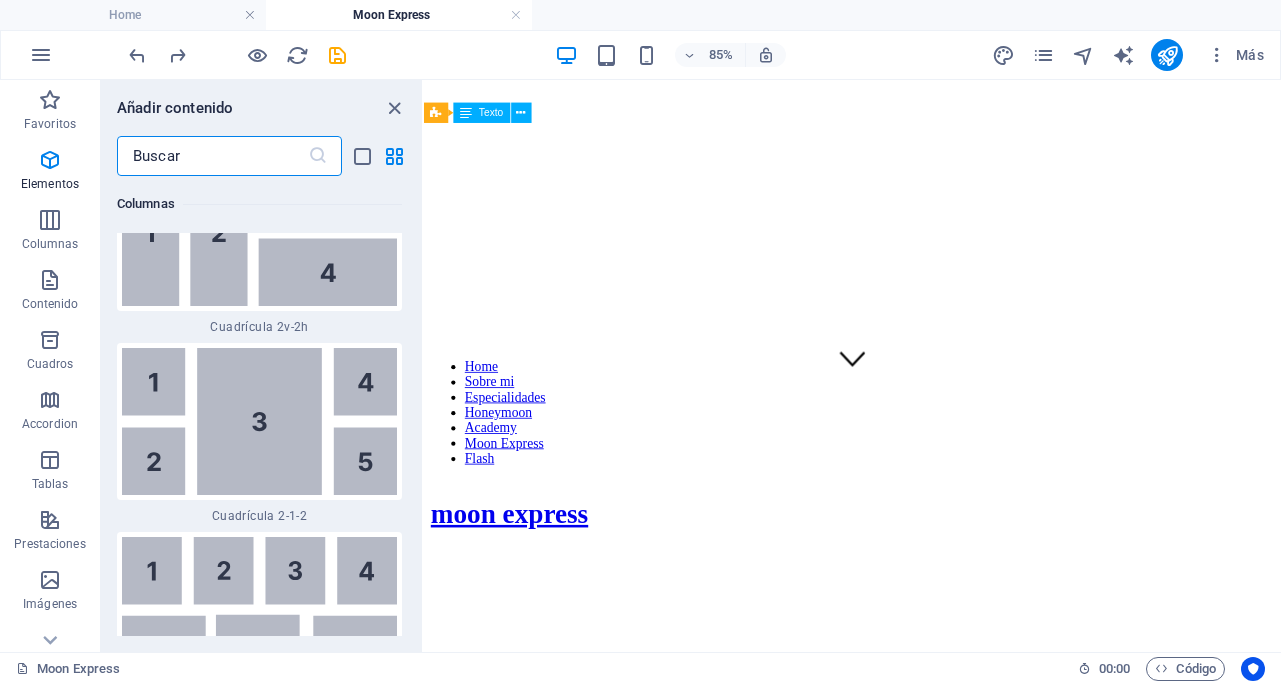 scroll, scrollTop: 6680, scrollLeft: 0, axis: vertical 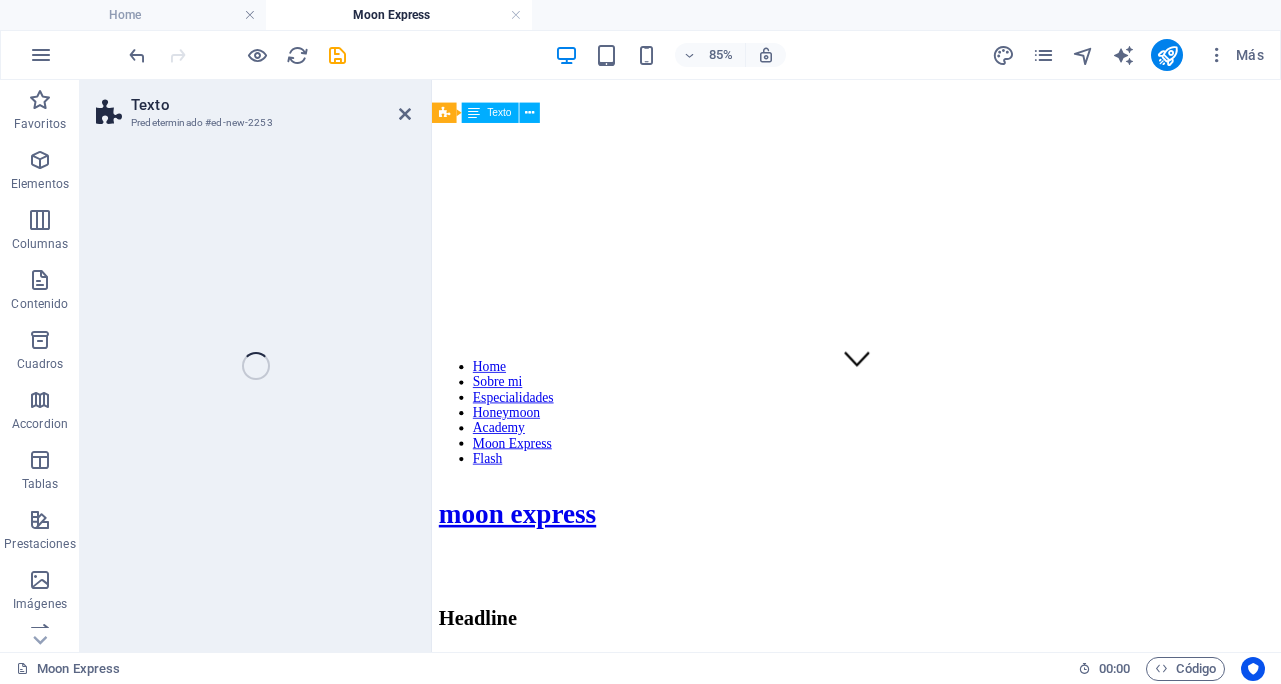 select on "rem" 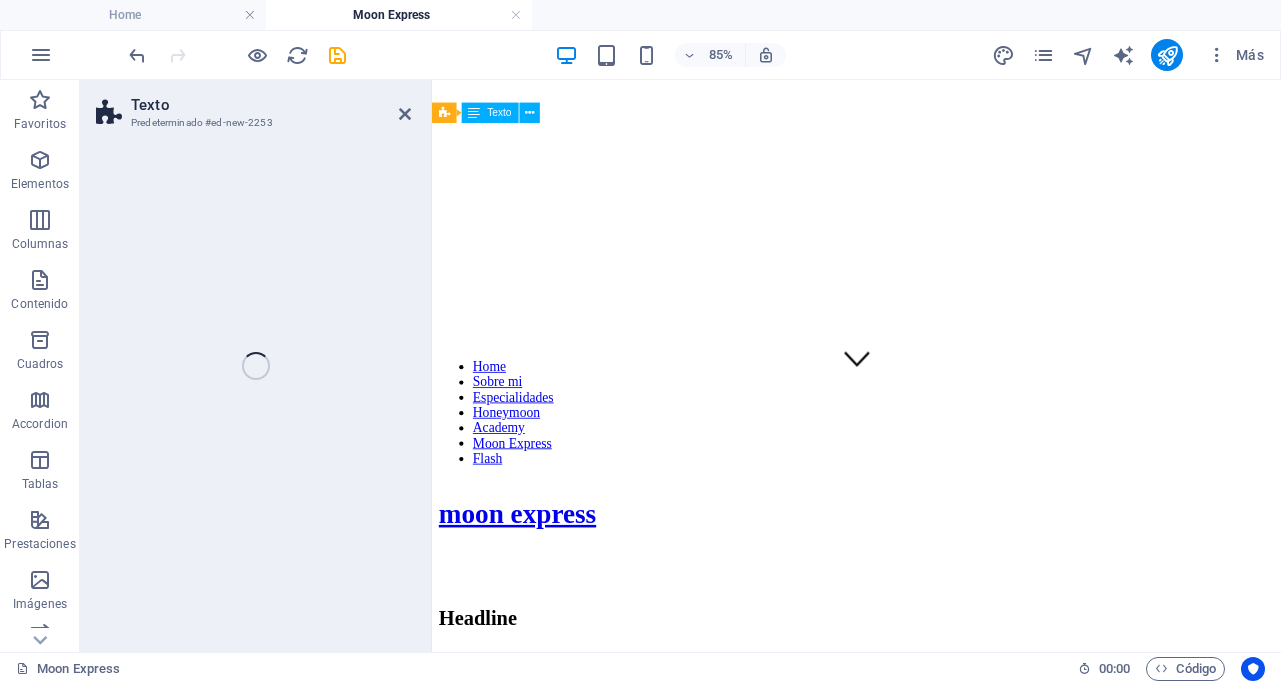 select on "preset-text-v2-columns" 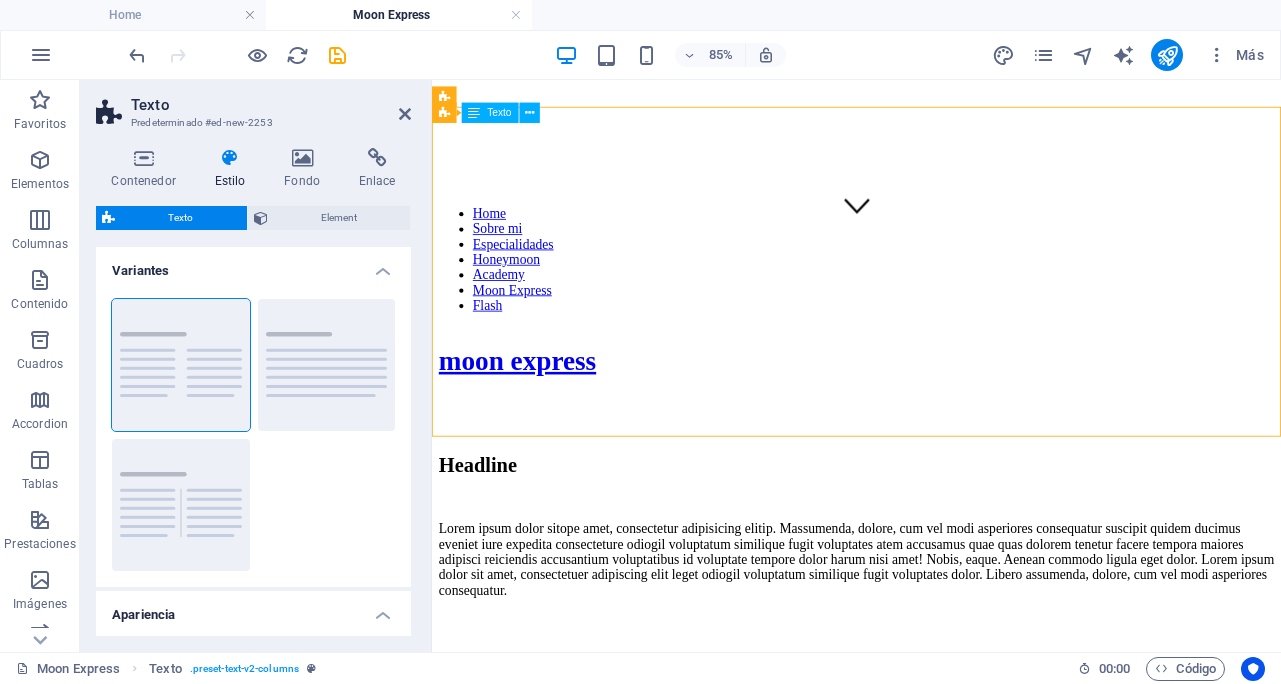 scroll, scrollTop: 474, scrollLeft: 0, axis: vertical 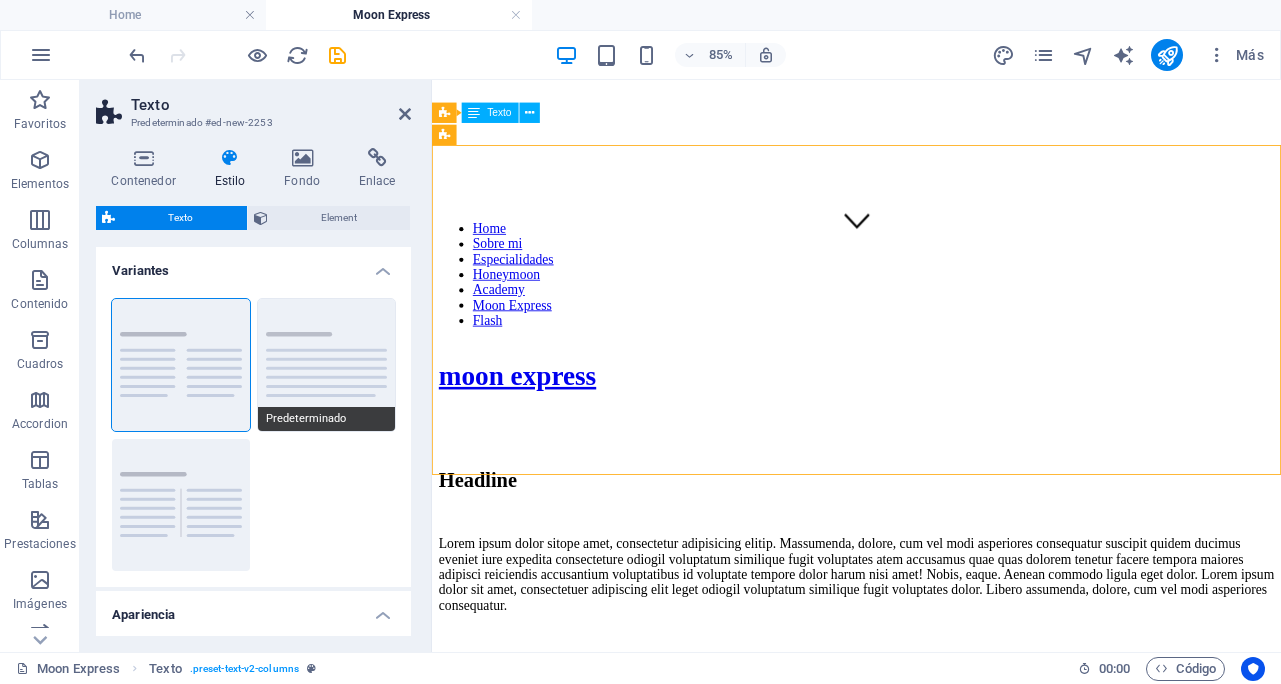 click on "Predeterminado" at bounding box center [327, 365] 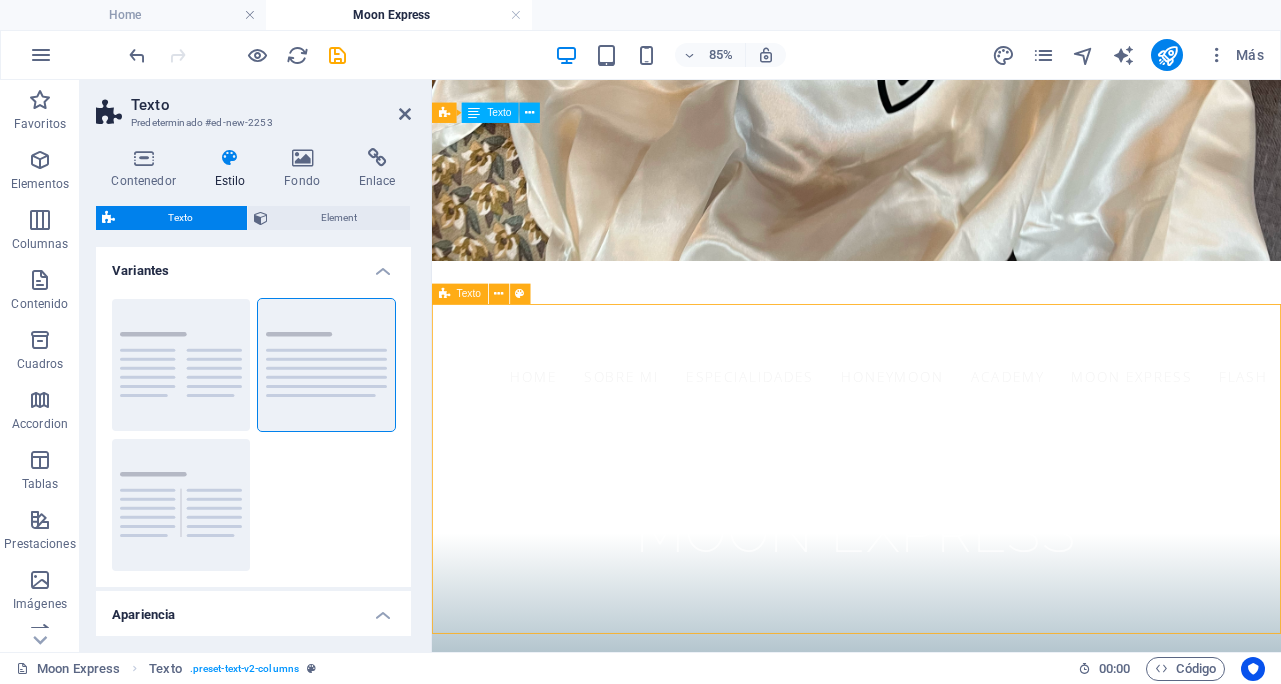 scroll, scrollTop: 281, scrollLeft: 0, axis: vertical 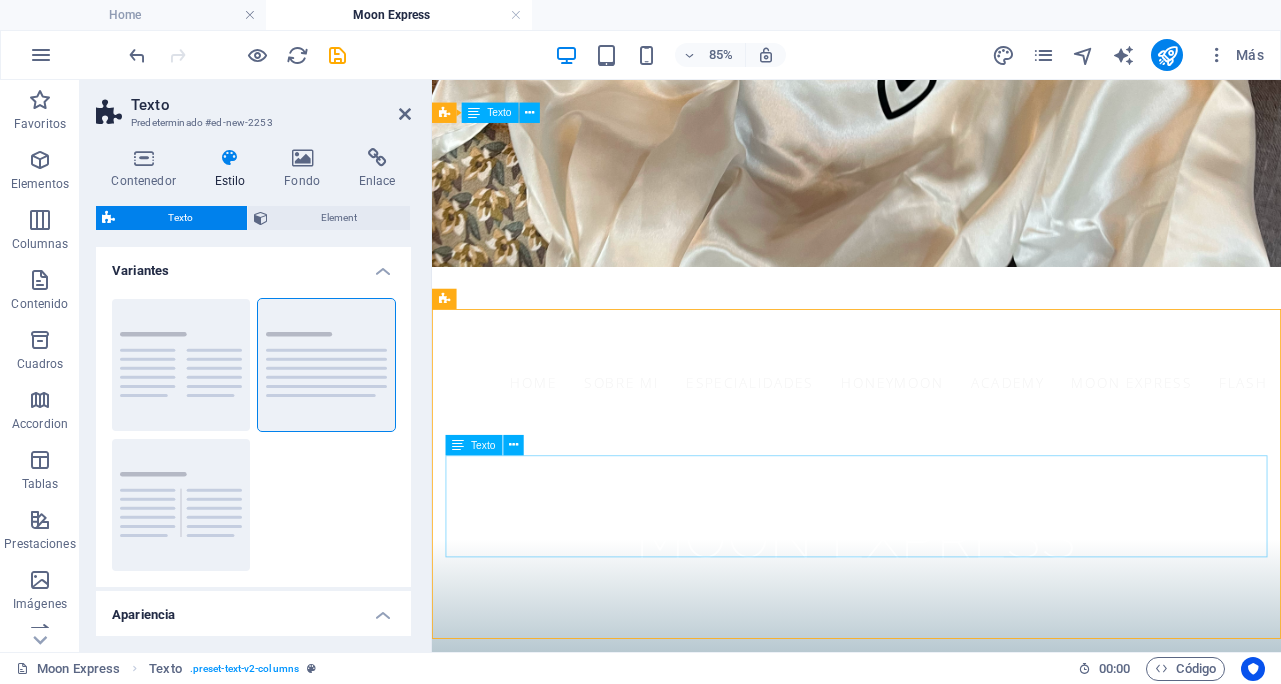 click on "Lorem ipsum dolor sitope amet, consectetur adipisicing elitip. Massumenda, dolore, cum vel modi asperiores consequatur suscipit quidem ducimus eveniet iure expedita consecteture odiogil voluptatum similique fugit voluptates atem accusamus quae quas dolorem tenetur facere tempora maiores adipisci reiciendis accusantium voluptatibus id voluptate tempore dolor harum nisi amet! Nobis, eaque. Aenean commodo ligula eget dolor. Lorem ipsum dolor sit amet, consectetuer adipiscing elit leget odiogil voluptatum similique fugit voluptates dolor. Libero assumenda, dolore, cum vel modi asperiores consequatur." at bounding box center (931, 1045) 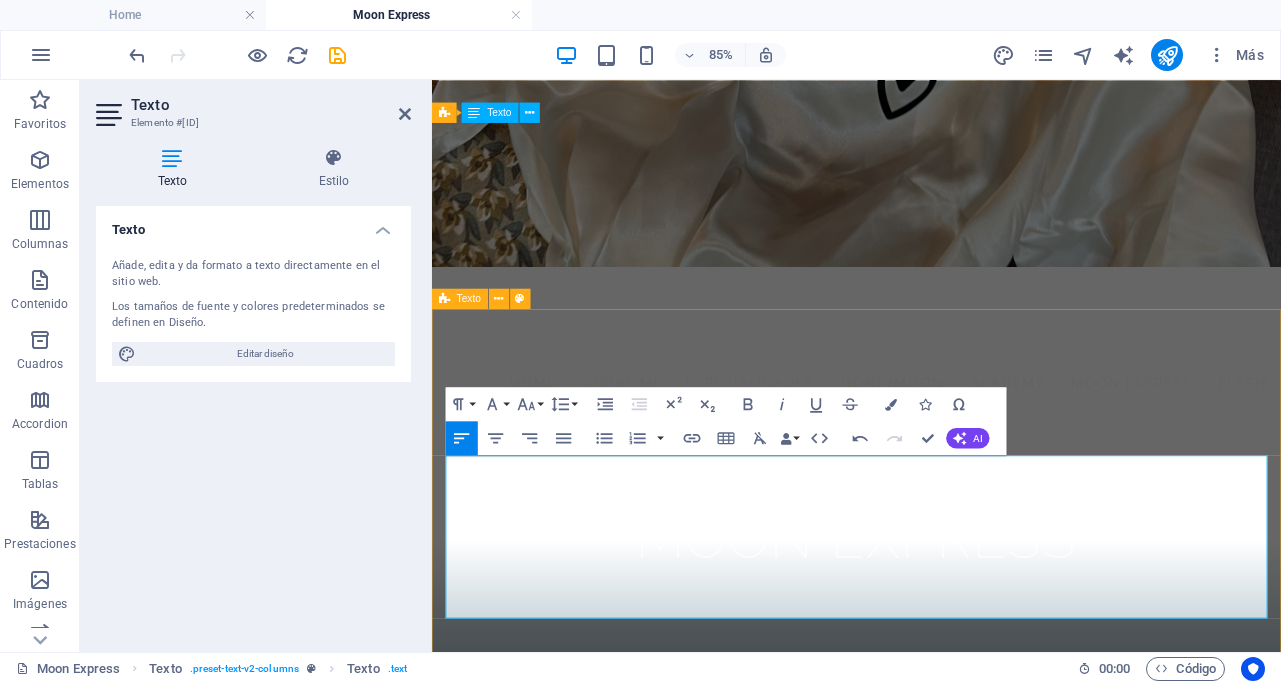 drag, startPoint x: 1002, startPoint y: 587, endPoint x: 1056, endPoint y: 720, distance: 143.54442 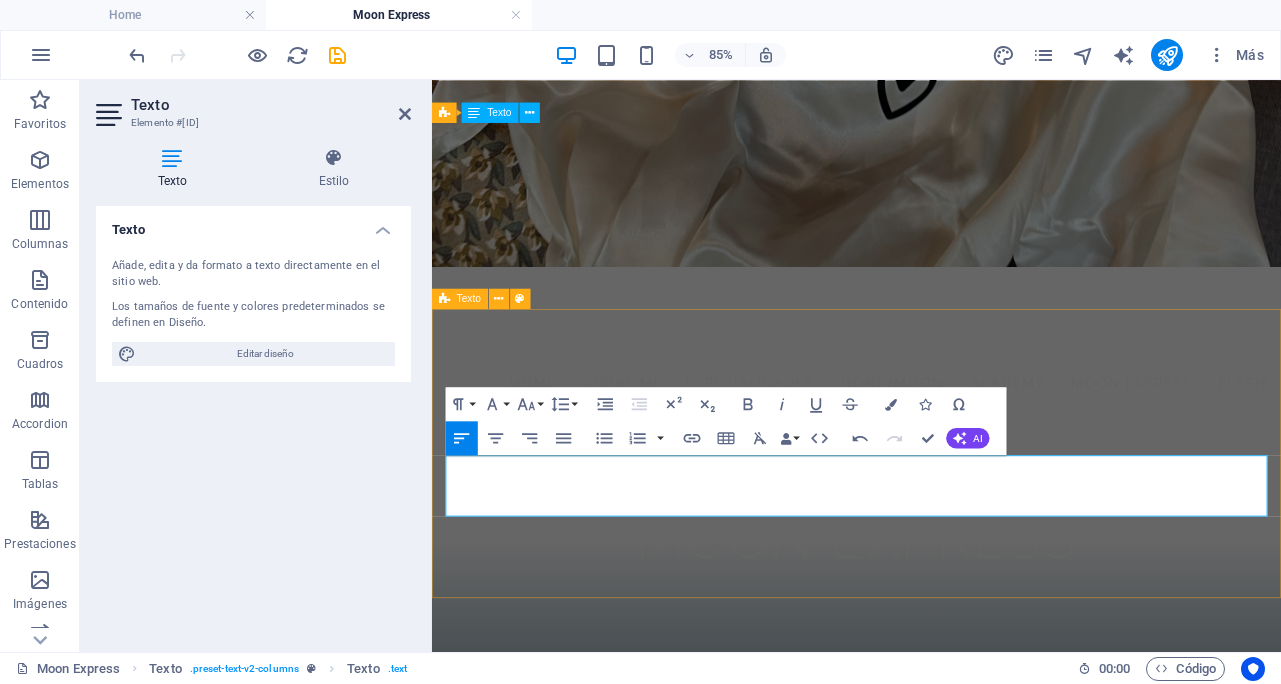 click on "Headline Un servicio diseñado especialmente para novias que buscan verse y sentirse auténticas, luminosas y acompañadas en cada paso del proceso. Perfecto para comenzar a definir tu estilo con una prueba de maquillaje y peinado que te permitirá visualizar tu imagen nupcial con claridad, confianza y asesoría experta desde el primer momento." at bounding box center (931, 983) 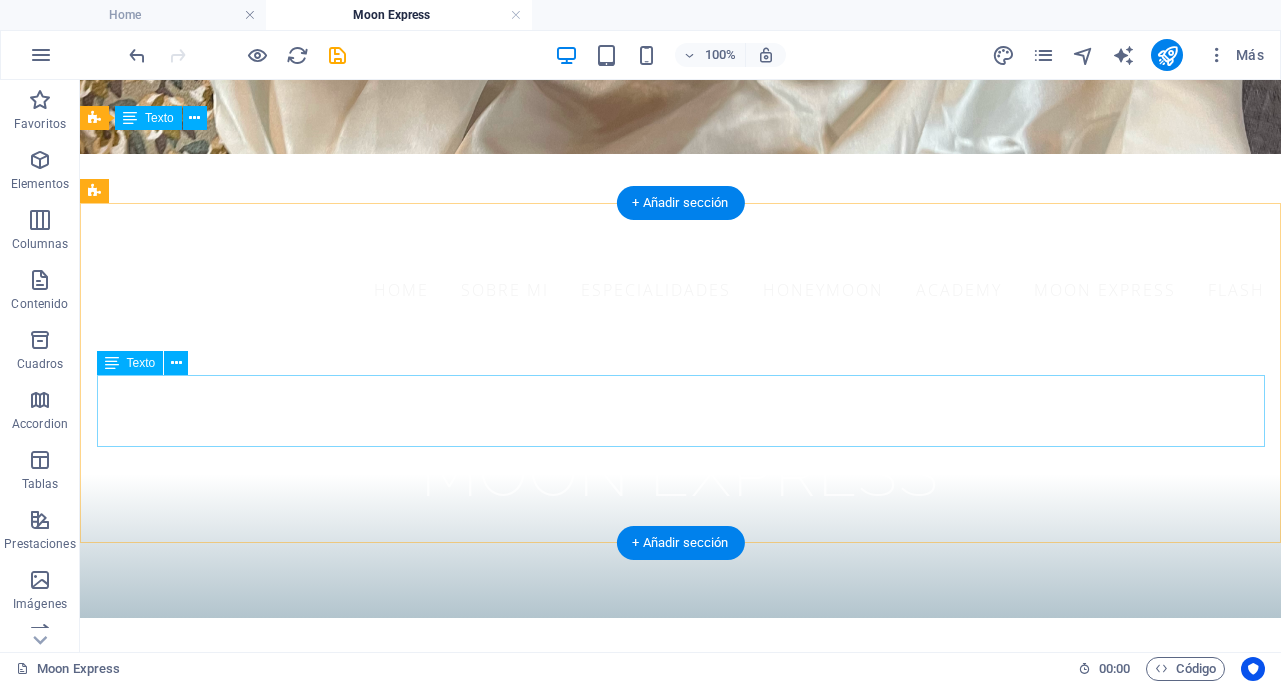 scroll, scrollTop: 422, scrollLeft: 0, axis: vertical 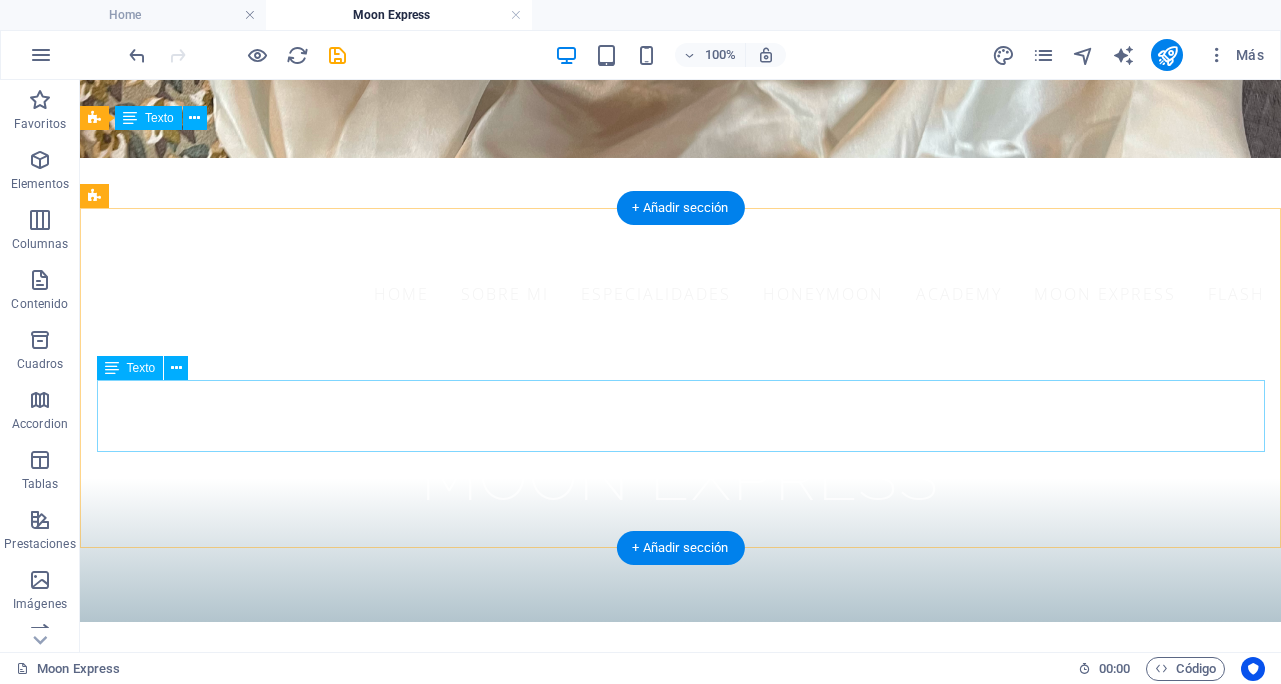 click on "Un servicio diseñado especialmente para novias que buscan verse y sentirse auténticas, luminosas y acompañadas en cada paso del proceso. Perfecto para comenzar a definir tu estilo con una prueba de maquillaje y peinado que te permitirá visualizar tu imagen nupcial con claridad, confianza y asesoría experta desde el primer momento." at bounding box center (681, 880) 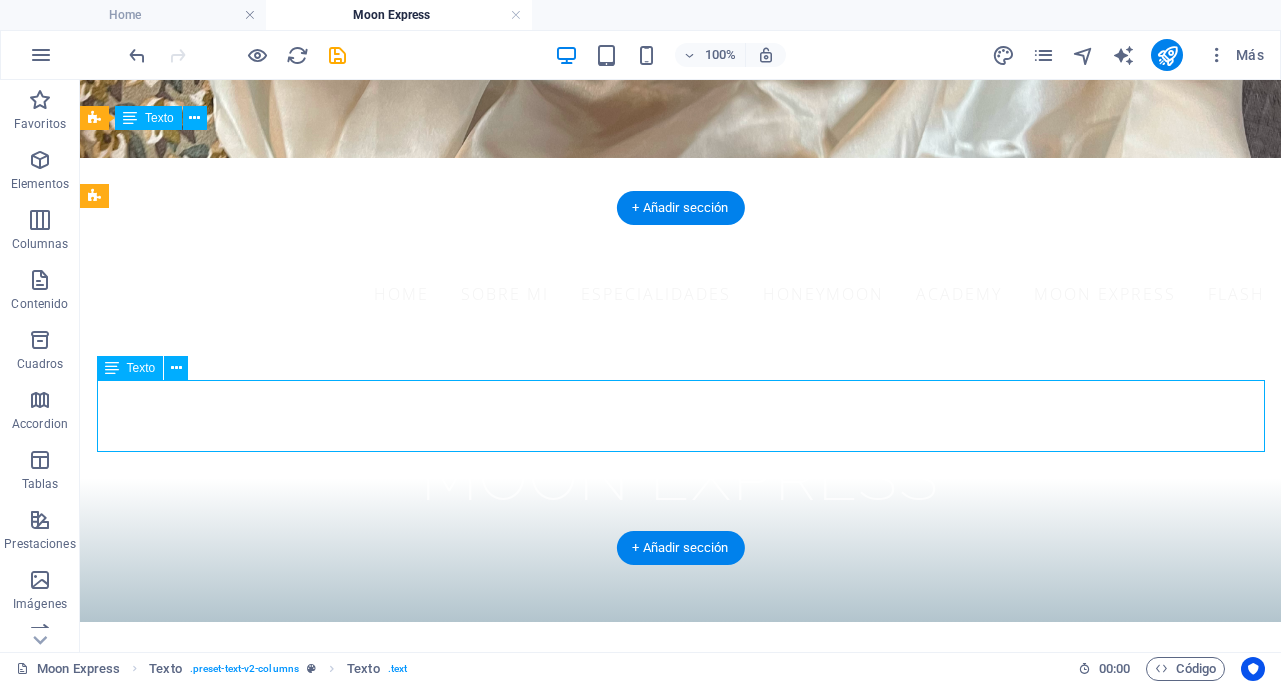 click on "Un servicio diseñado especialmente para novias que buscan verse y sentirse auténticas, luminosas y acompañadas en cada paso del proceso. Perfecto para comenzar a definir tu estilo con una prueba de maquillaje y peinado que te permitirá visualizar tu imagen nupcial con claridad, confianza y asesoría experta desde el primer momento." at bounding box center [681, 880] 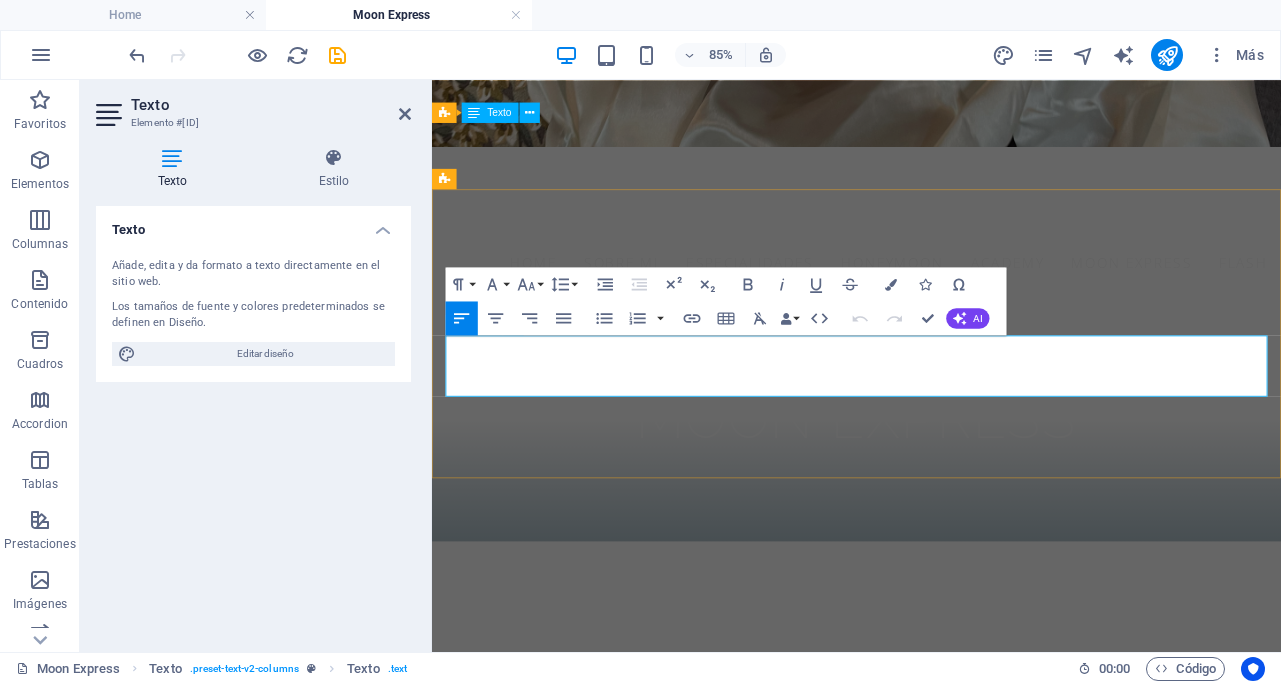 drag, startPoint x: 1156, startPoint y: 396, endPoint x: 1073, endPoint y: 396, distance: 83 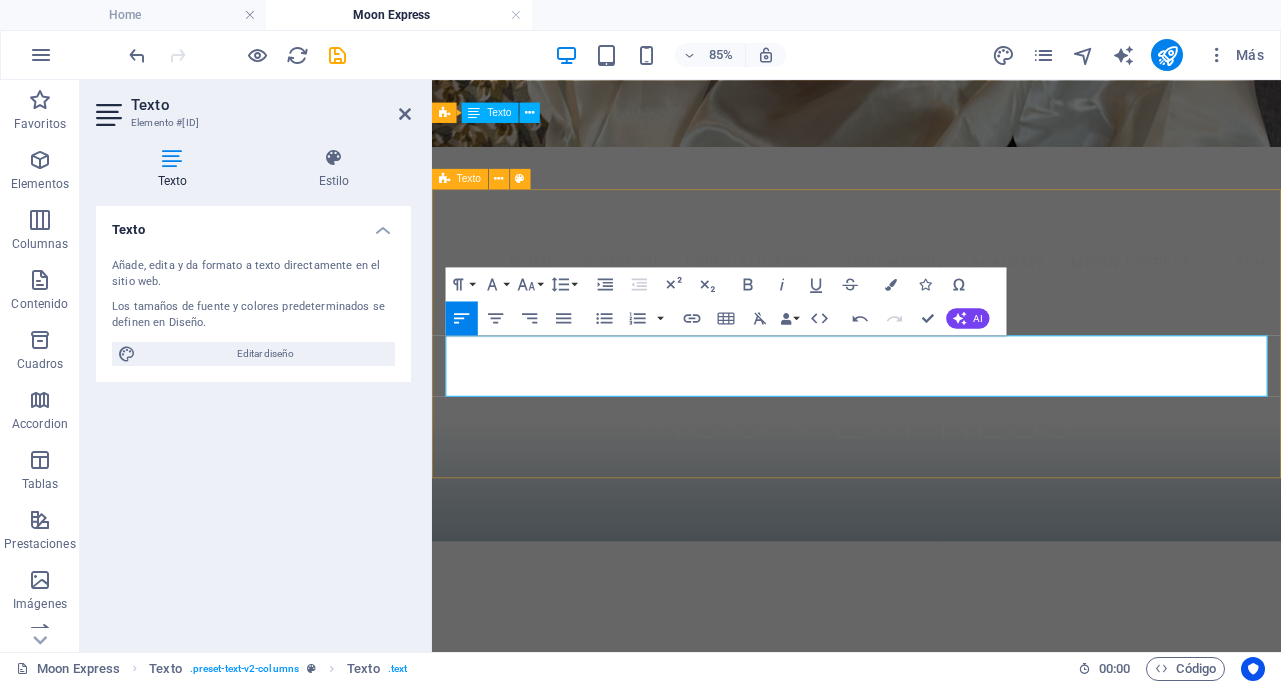 click on "Headline Un servicio diseñado especialmente para novias que buscan verse y sentirse auténticas y acompañadas en cada paso del proceso. Perfecto para comenzar a definir tu estilo con una prueba de maquillaje y peinado que te permitirá visualizar tu imagen nupcial con claridad, confianza y asesoría experta desde el primer momento." at bounding box center (931, 842) 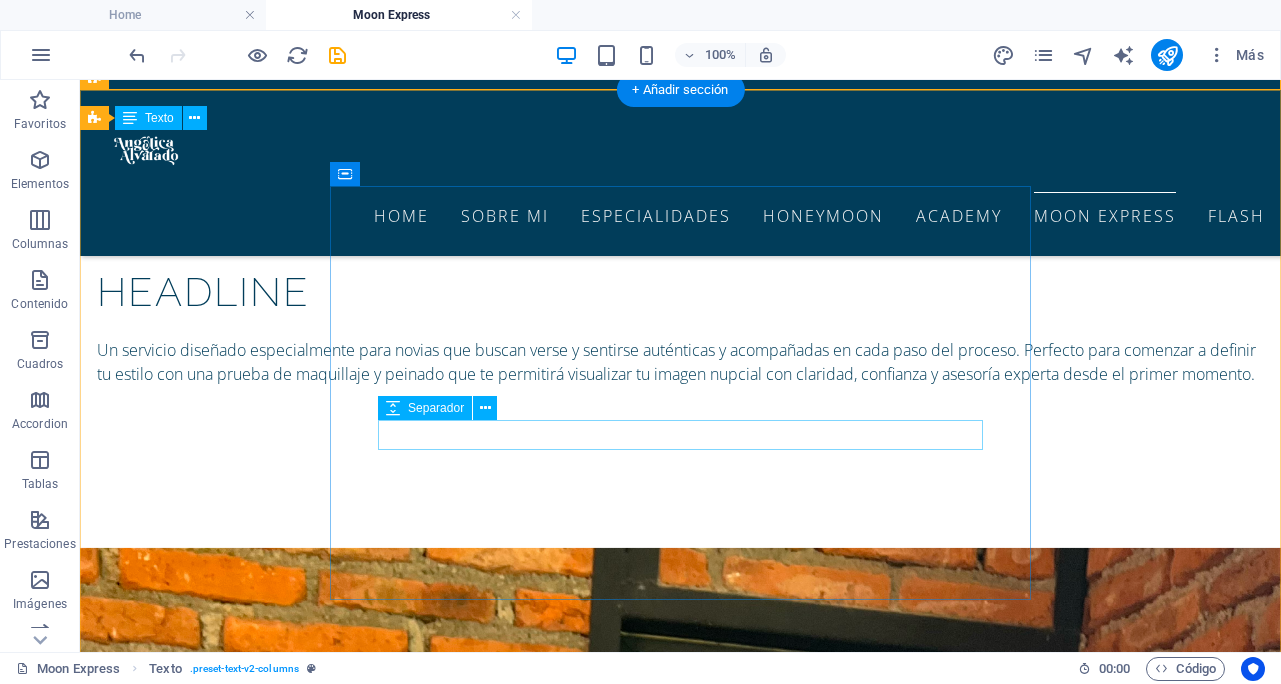 scroll, scrollTop: 889, scrollLeft: 0, axis: vertical 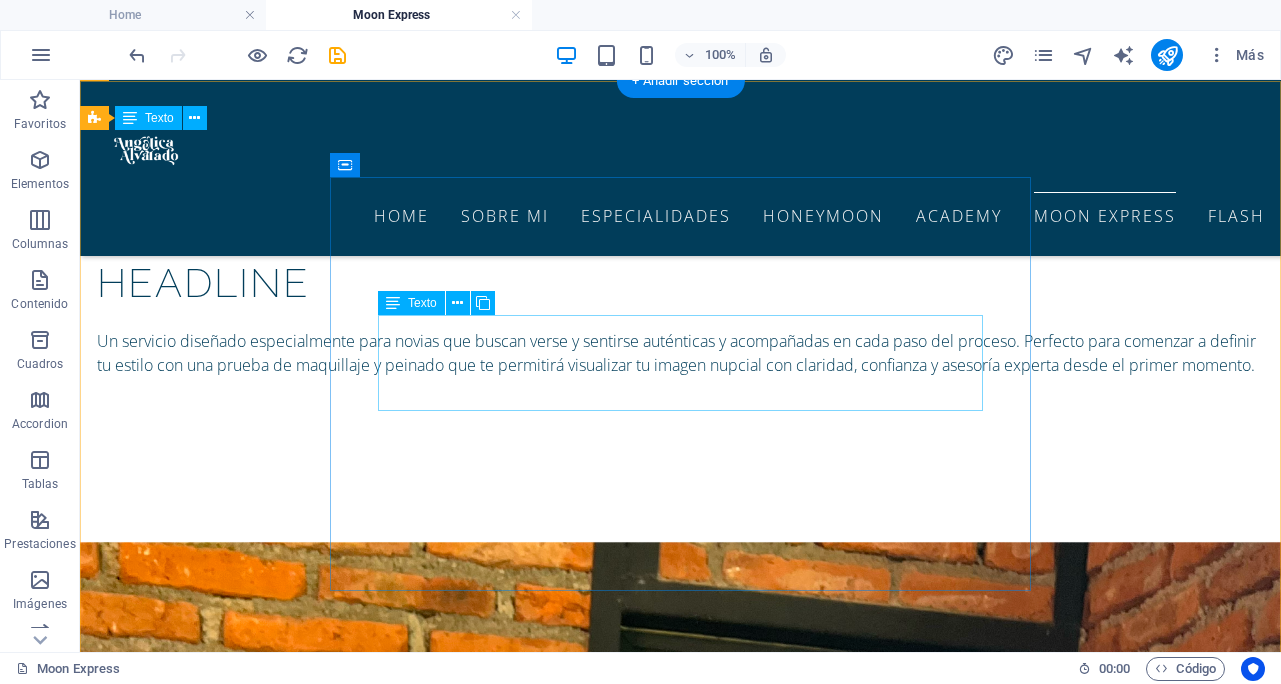 click on "¡Vive la experiencia completa de maquillaje y estilo para el gran día! Perfecto para comenzar a definir tu estilo con una prueba de maquillaje y peinado que te permitirá visualizar tu imagen nupcial con claridad, confianza y asesoría experta desde el primer momento." at bounding box center (447, 1338) 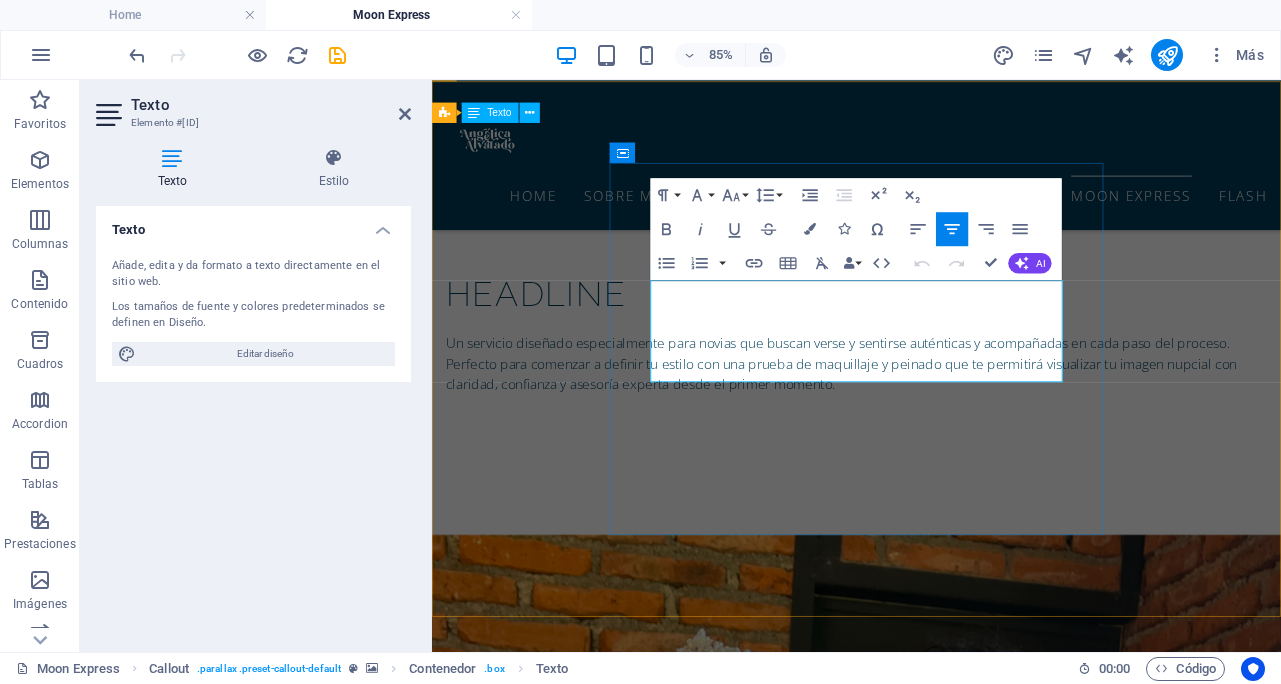 drag, startPoint x: 713, startPoint y: 354, endPoint x: 1024, endPoint y: 423, distance: 318.5624 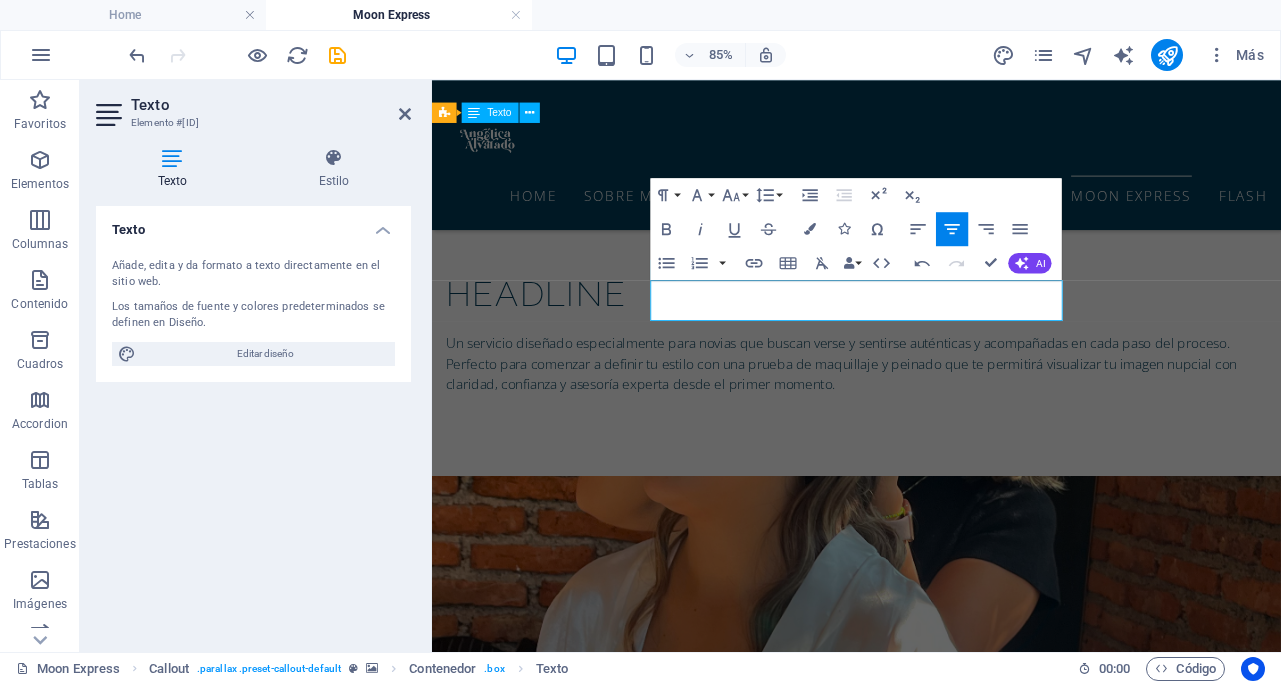 click at bounding box center (931, 881) 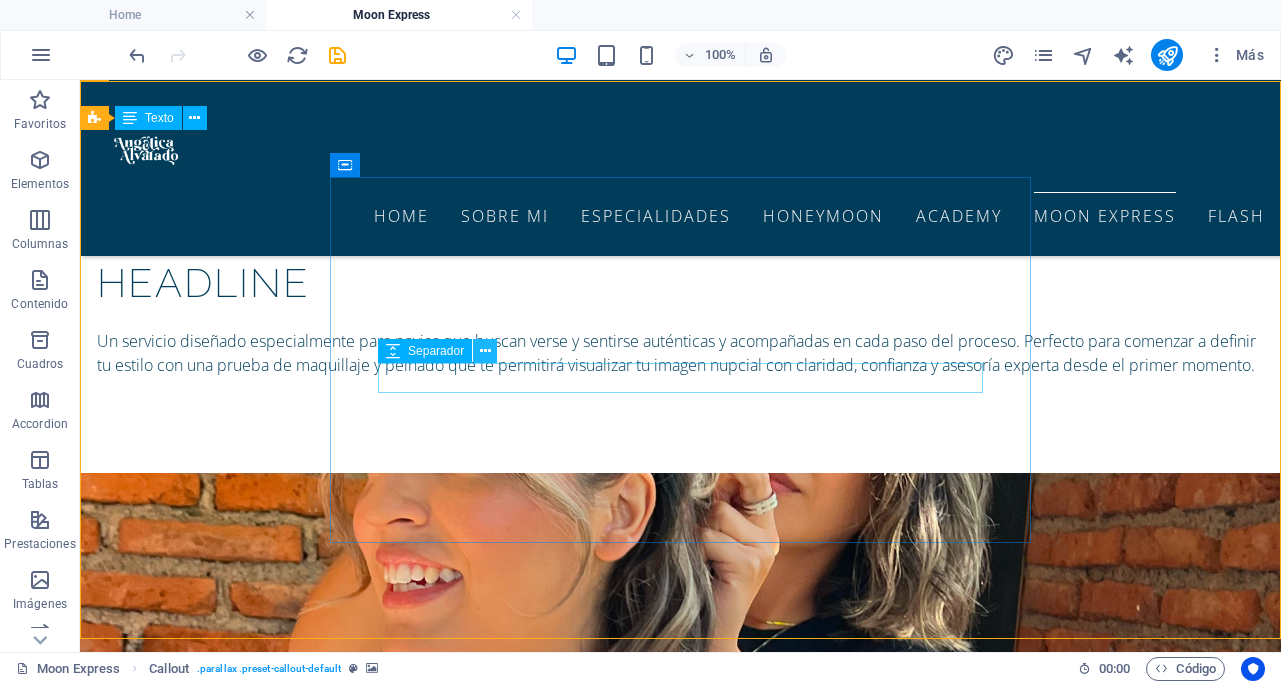 click at bounding box center (485, 351) 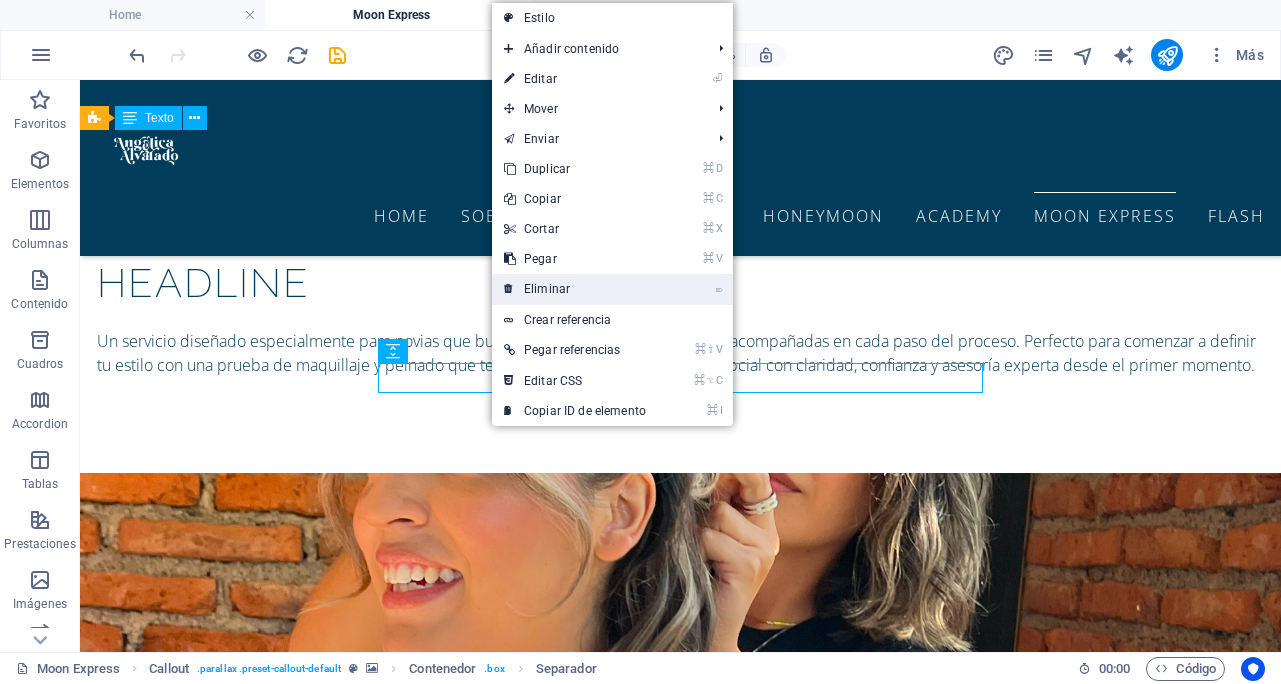 click on "⌦  Eliminar" at bounding box center [575, 289] 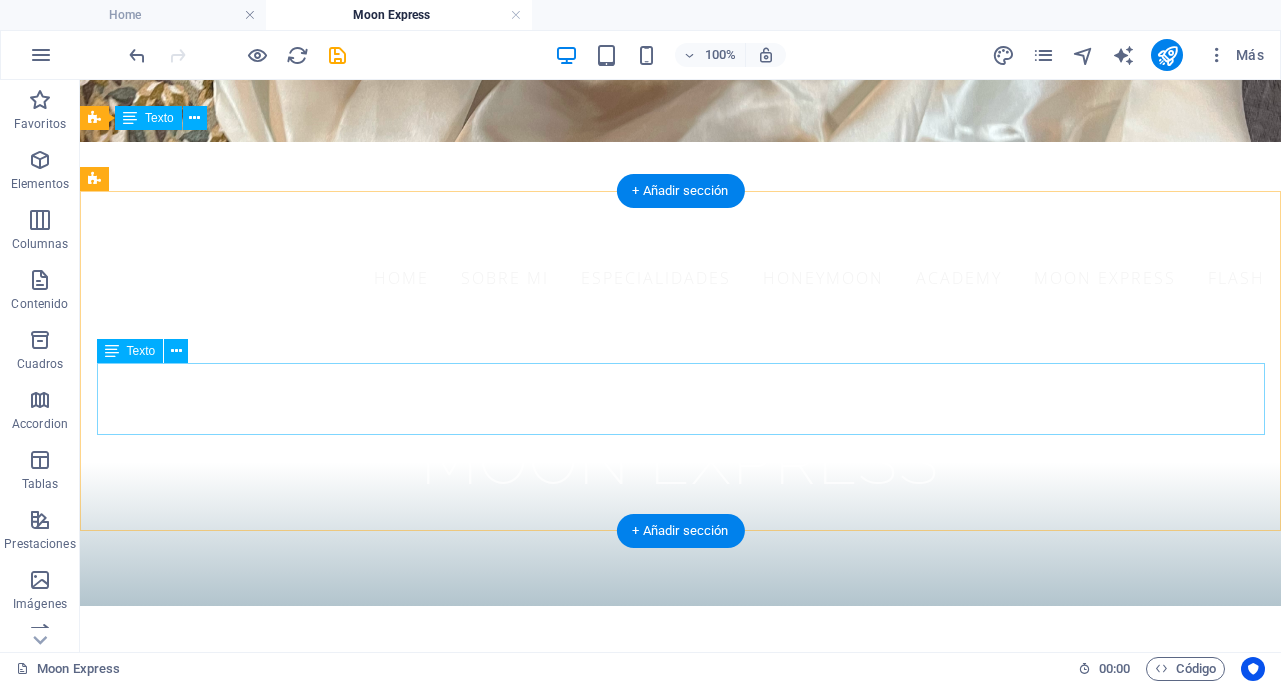scroll, scrollTop: 441, scrollLeft: 0, axis: vertical 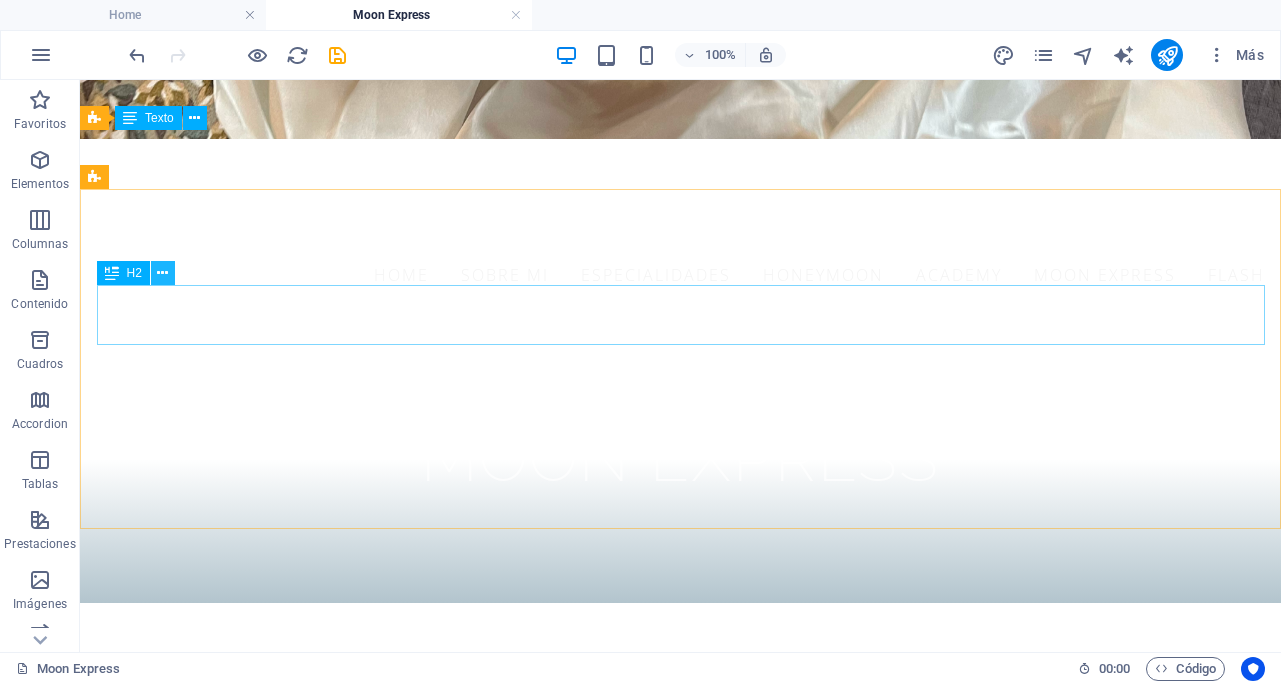 click at bounding box center [162, 273] 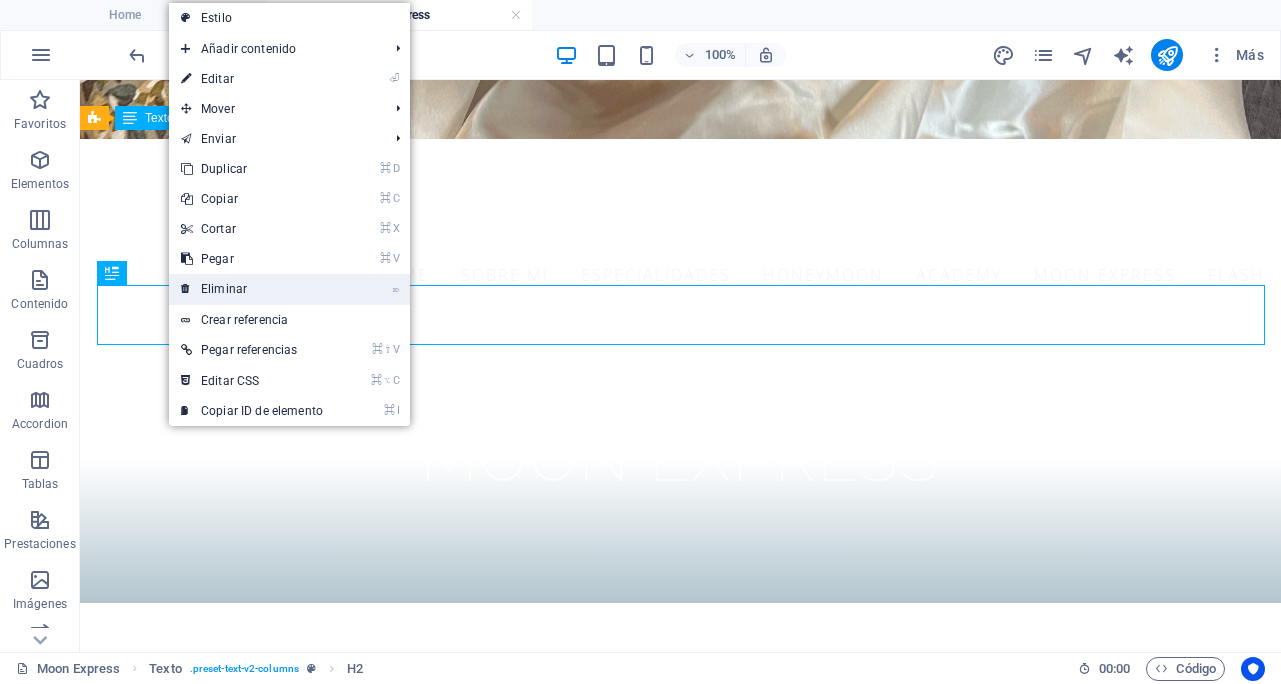 click on "⌦  Eliminar" at bounding box center [252, 289] 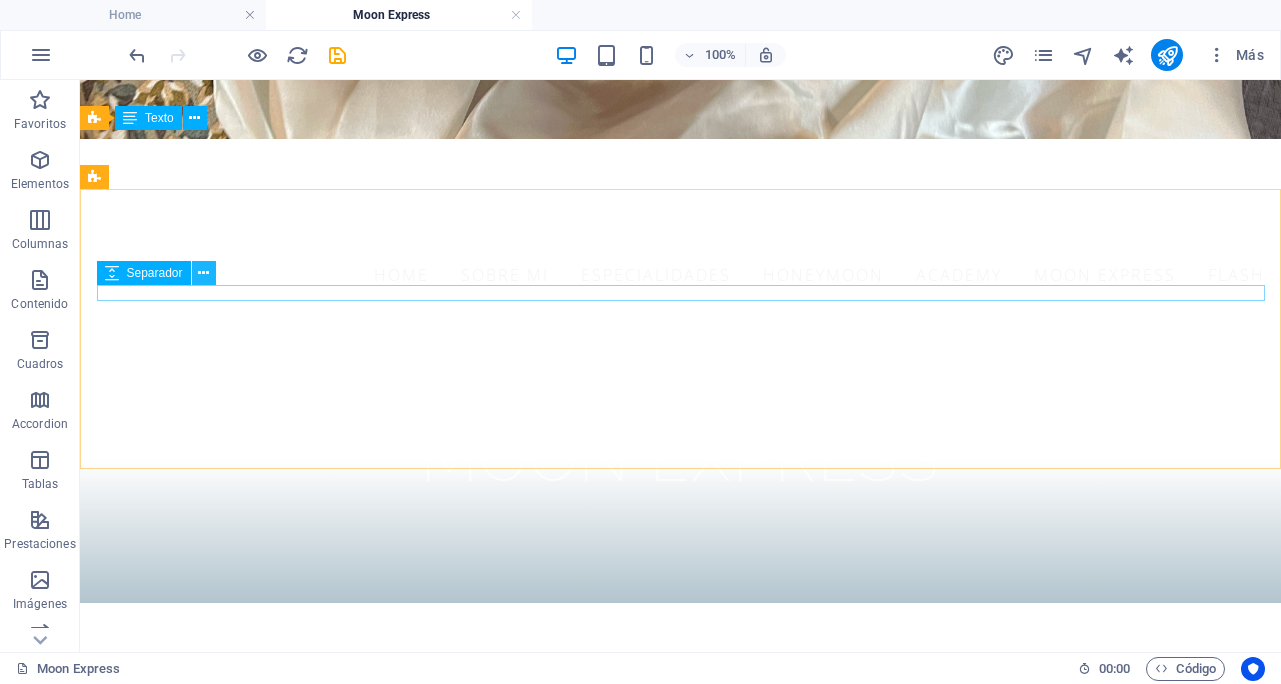 click at bounding box center (204, 273) 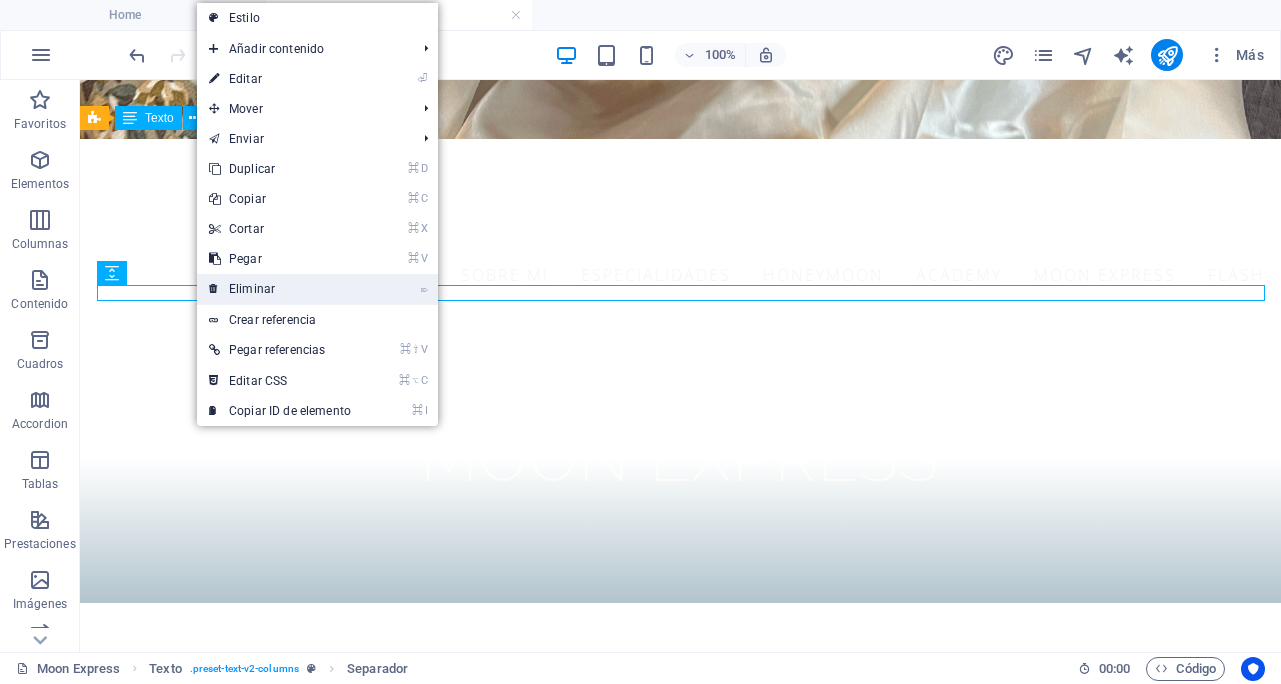 click on "⌦  Eliminar" at bounding box center [280, 289] 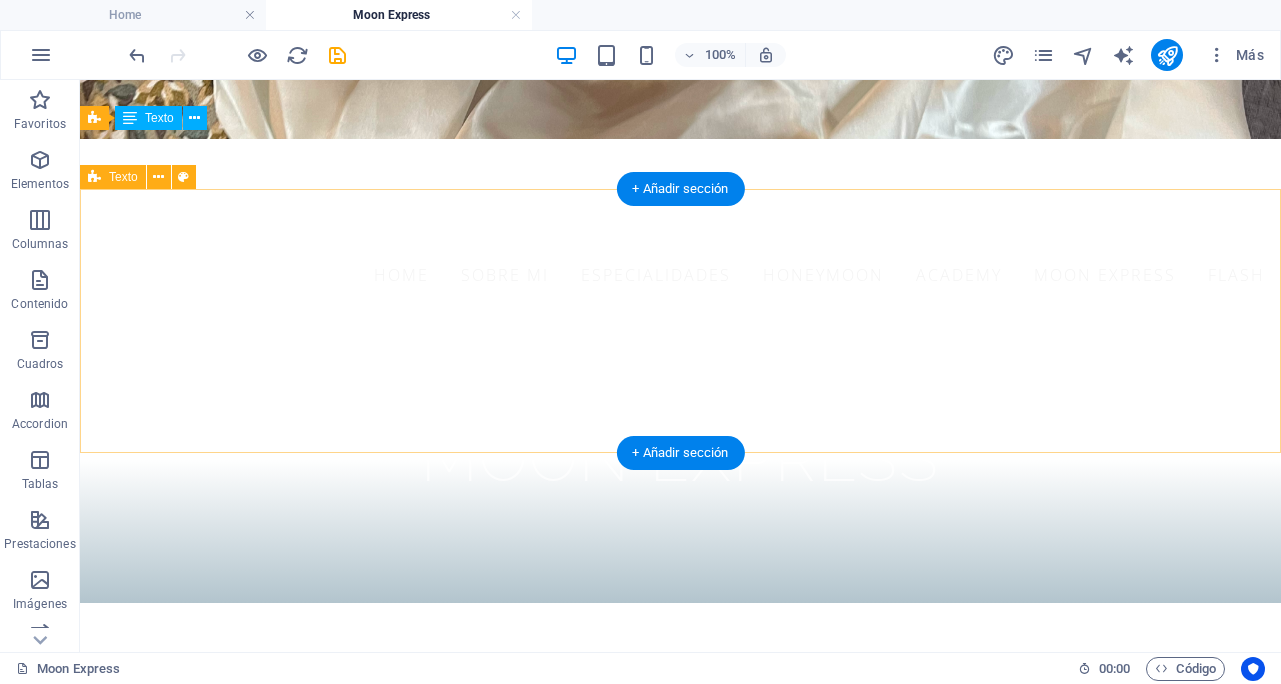 click on "Un servicio diseñado especialmente para novias que buscan verse y sentirse auténticas y acompañadas en cada paso del proceso. Perfecto para comenzar a definir tu estilo con una prueba de maquillaje y peinado que te permitirá visualizar tu imagen nupcial con claridad, confianza y asesoría experta desde el primer momento." at bounding box center (680, 773) 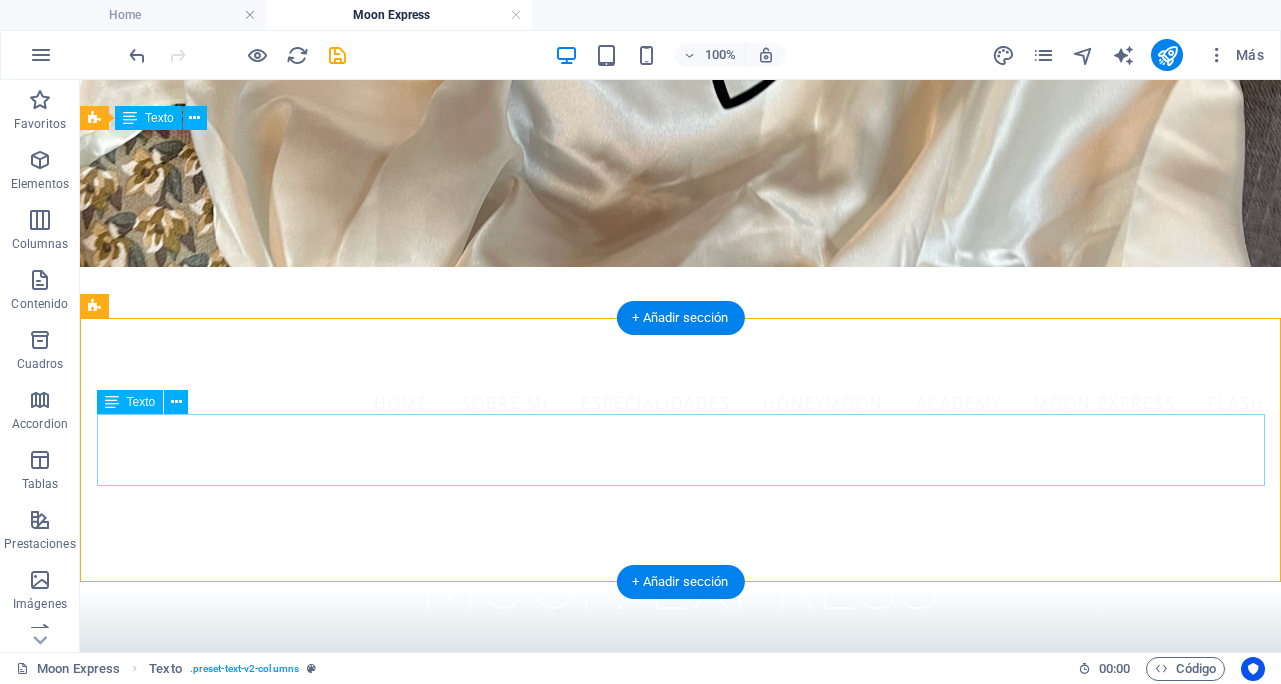 scroll, scrollTop: 319, scrollLeft: 0, axis: vertical 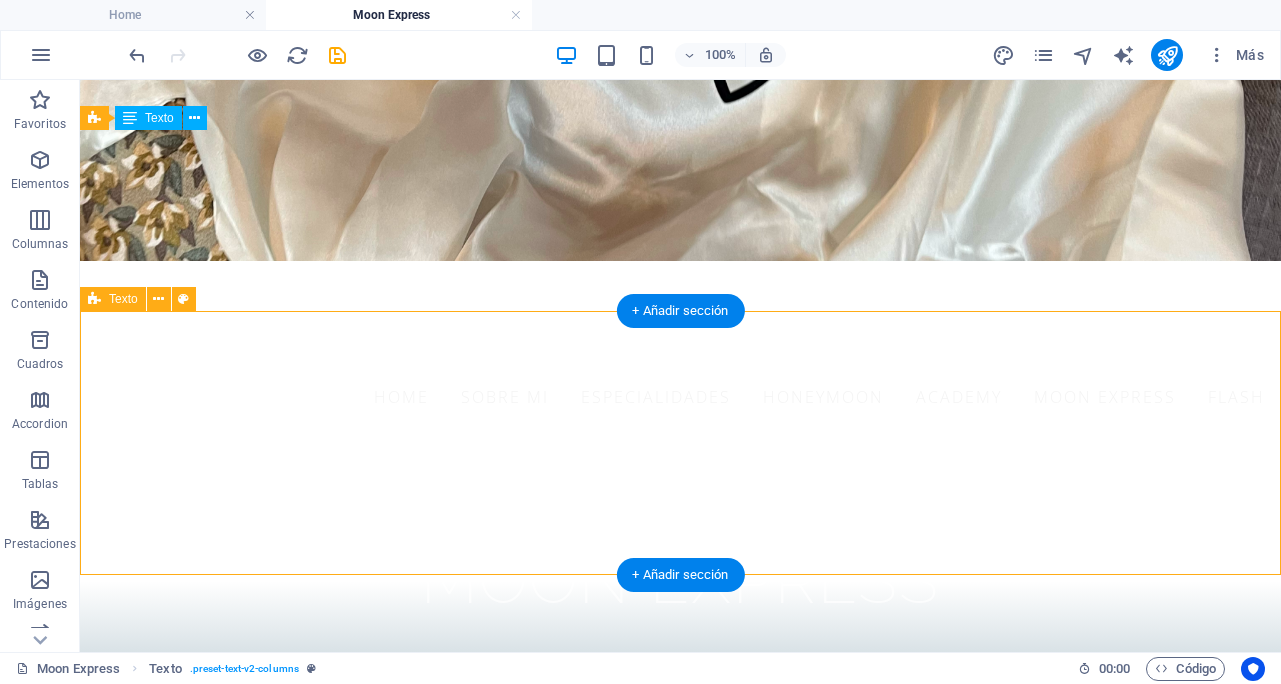 click on "Un servicio diseñado especialmente para novias que buscan verse y sentirse auténticas y acompañadas en cada paso del proceso. Perfecto para comenzar a definir tu estilo con una prueba de maquillaje y peinado que te permitirá visualizar tu imagen nupcial con claridad, confianza y asesoría experta desde el primer momento." at bounding box center (680, 895) 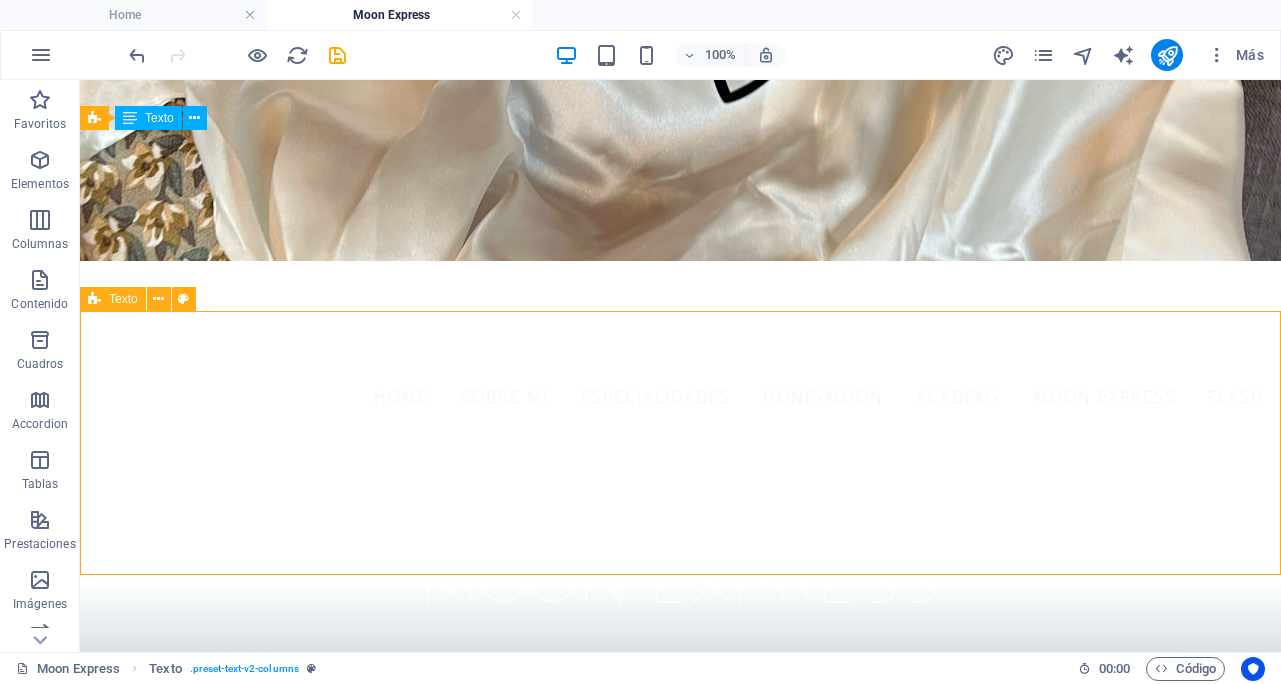 click on "Texto" at bounding box center [113, 299] 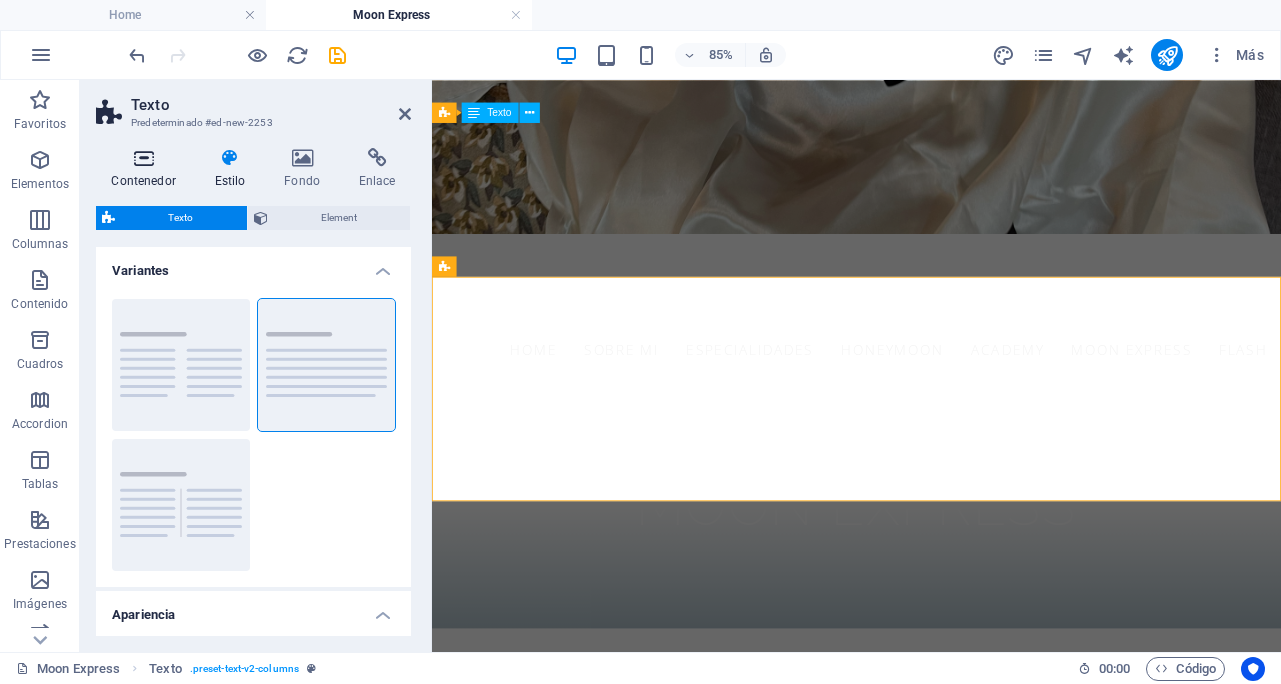 click at bounding box center (143, 158) 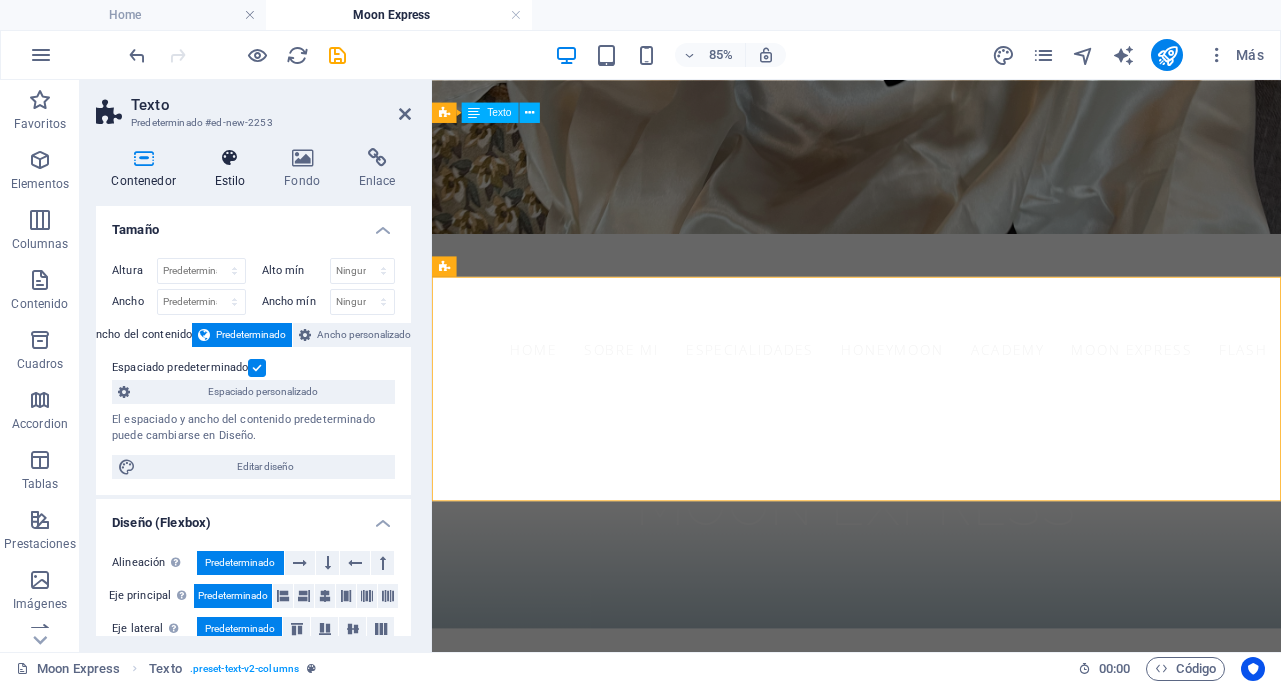 click at bounding box center [230, 158] 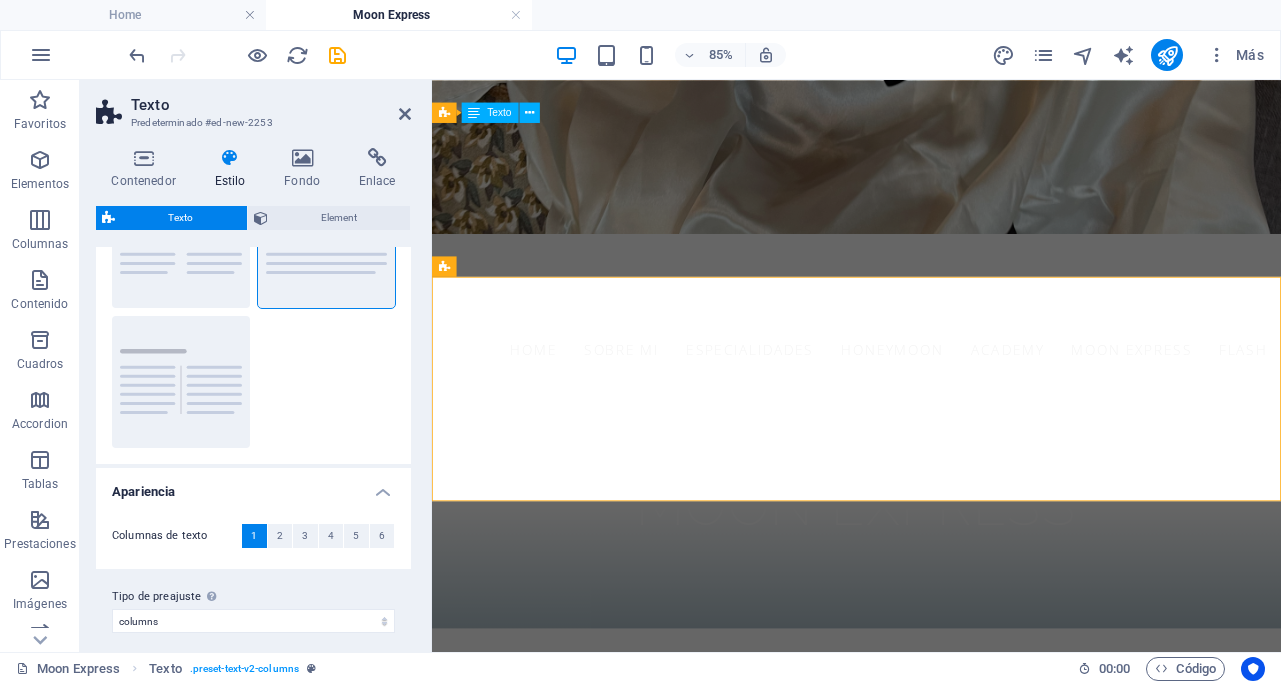 click on "Apariencia" at bounding box center [253, 486] 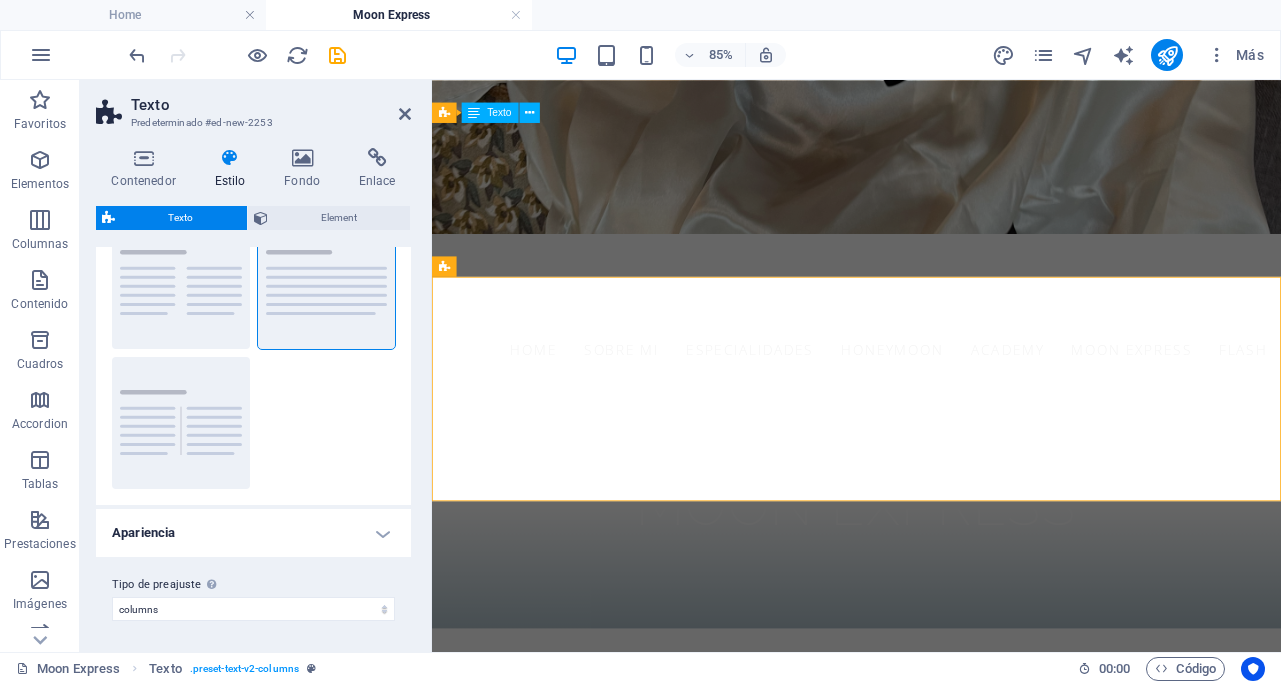 click on "Apariencia" at bounding box center (253, 533) 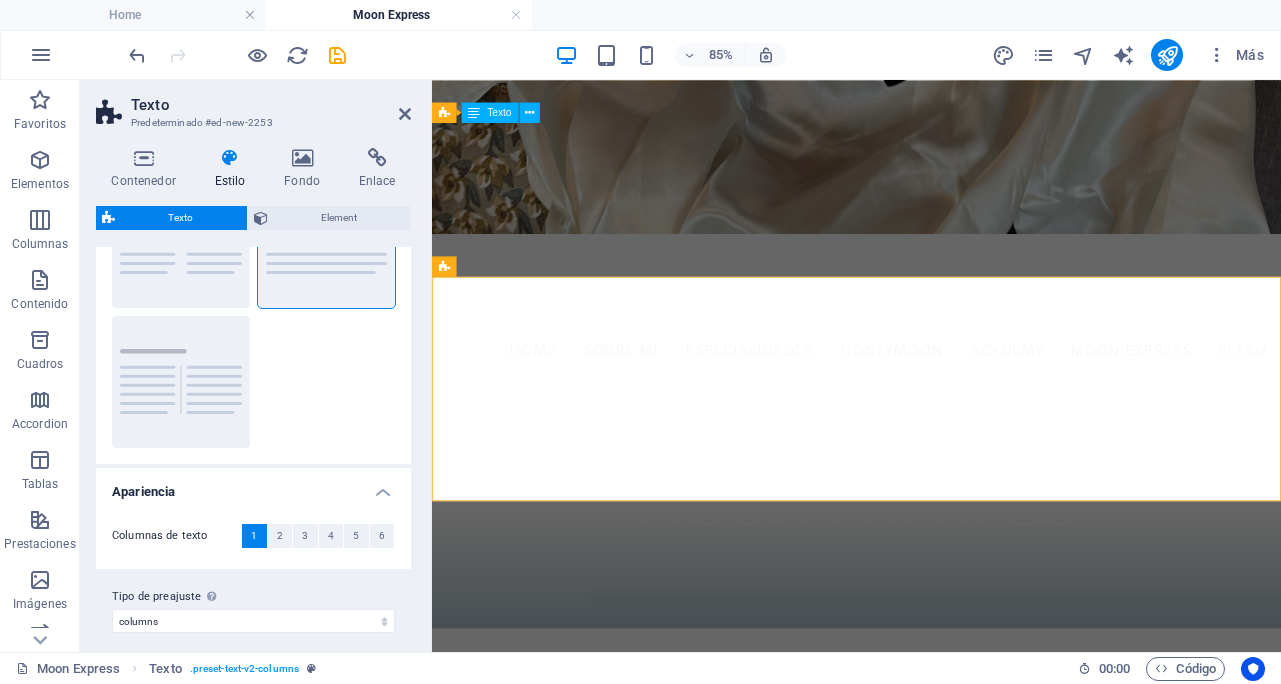 scroll, scrollTop: 135, scrollLeft: 0, axis: vertical 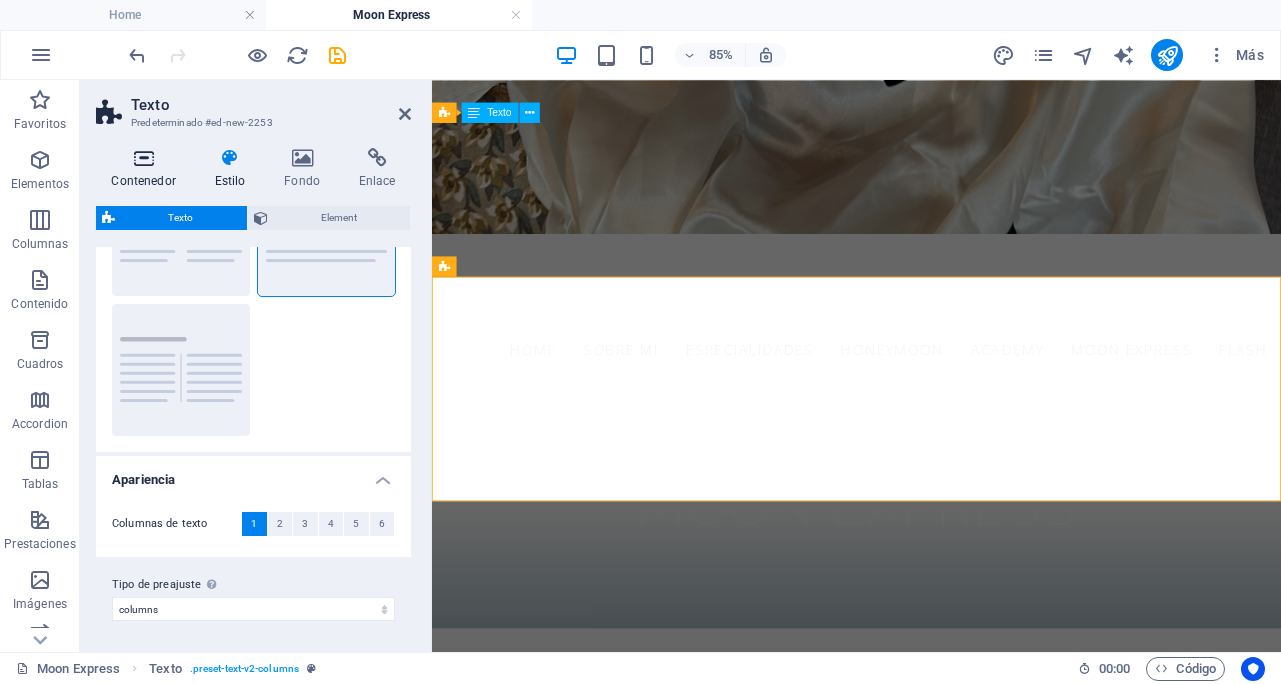click on "Contenedor" at bounding box center [147, 169] 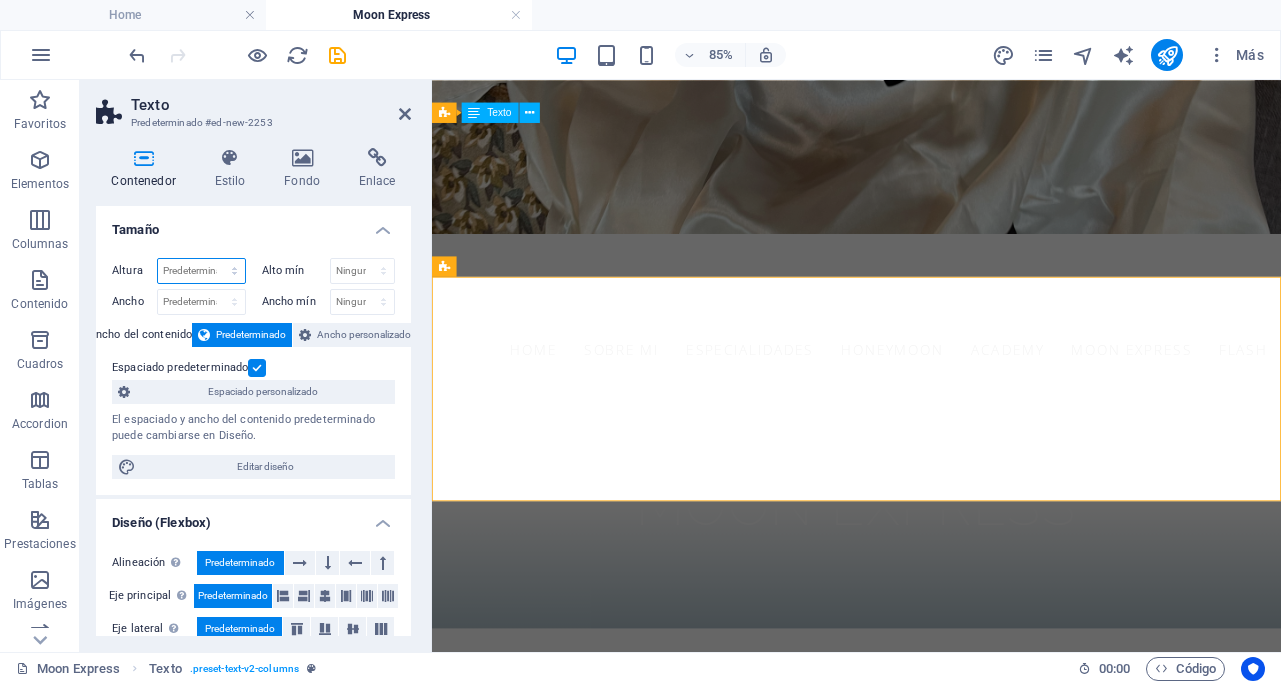 click on "Predeterminado px rem % vh vw" at bounding box center [201, 271] 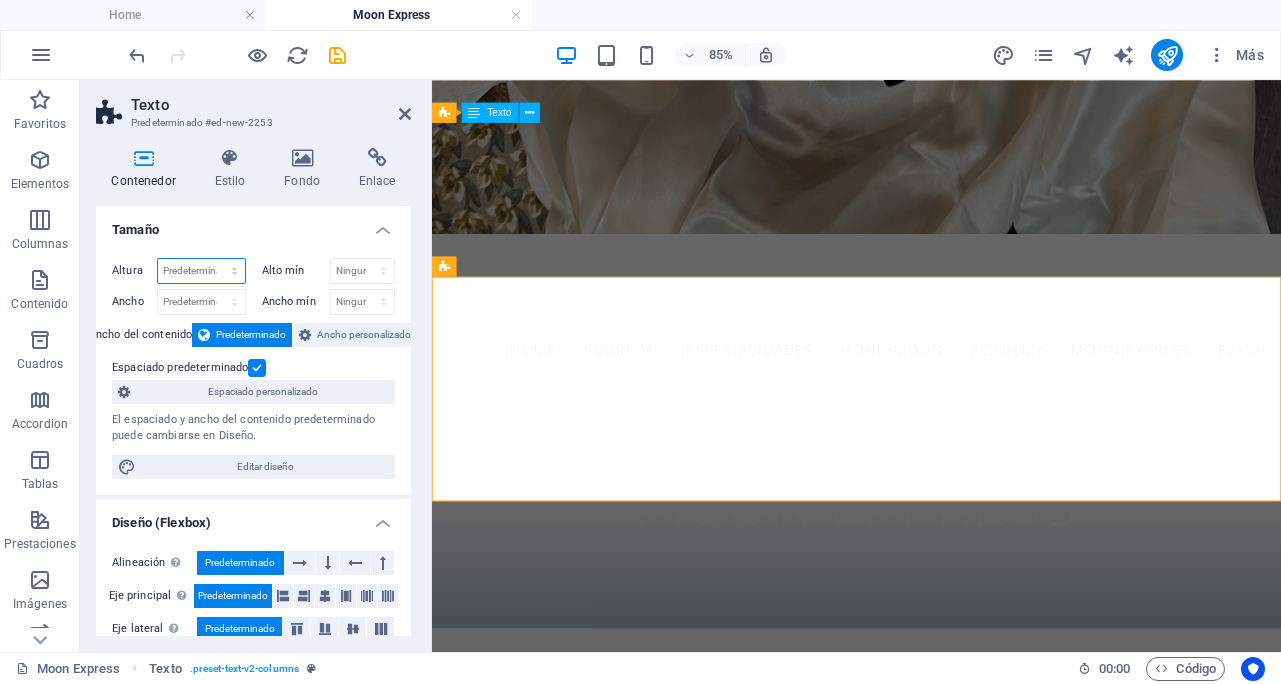 select on "px" 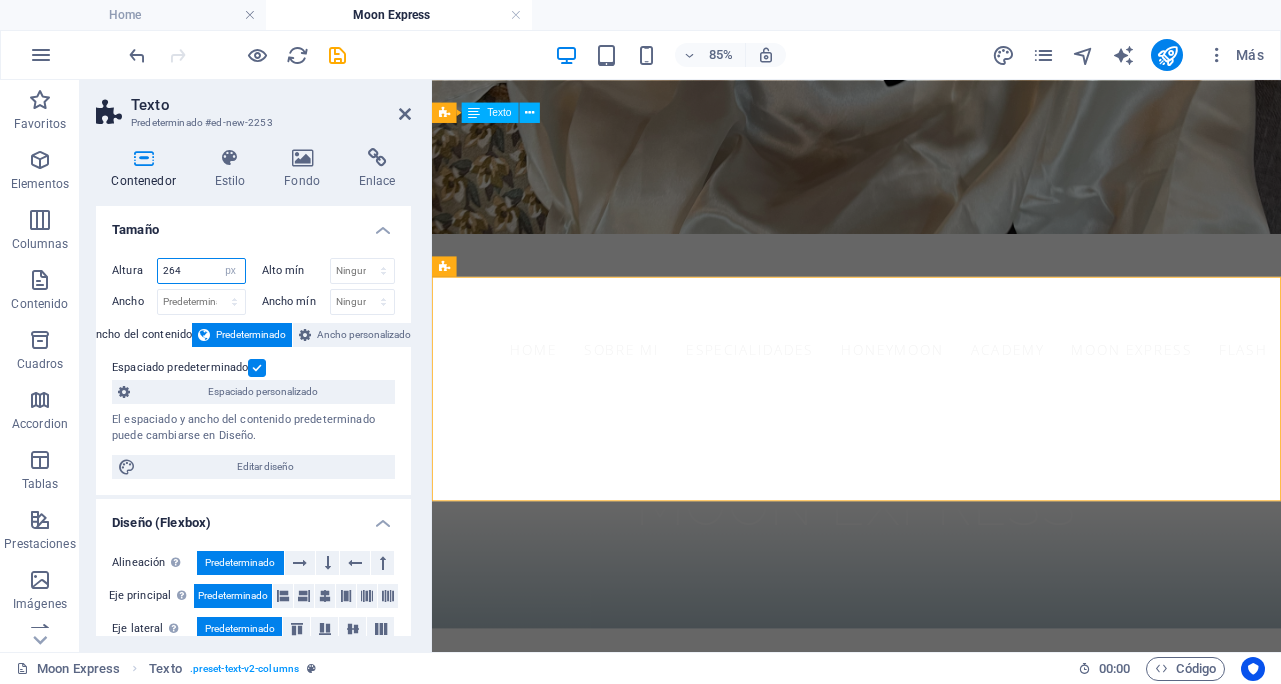 click on "264" at bounding box center (201, 271) 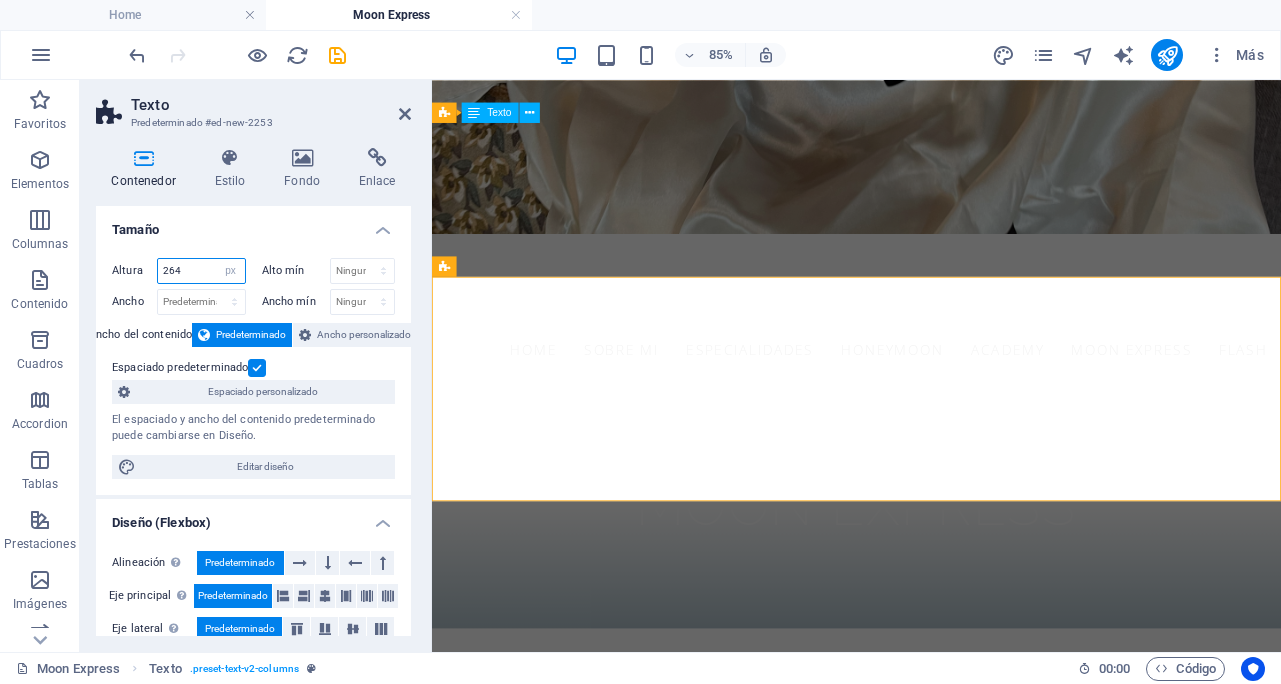 click on "Altura 264 Predeterminado px rem % vh vw" at bounding box center [179, 271] 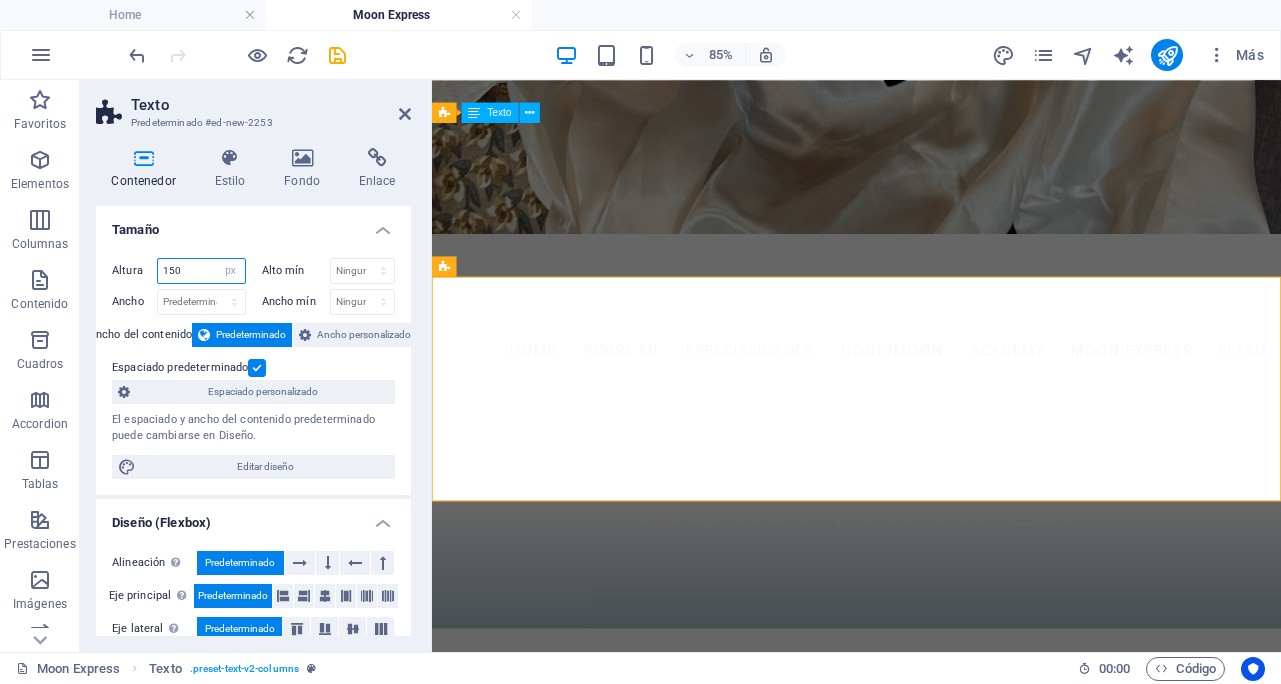 type on "150" 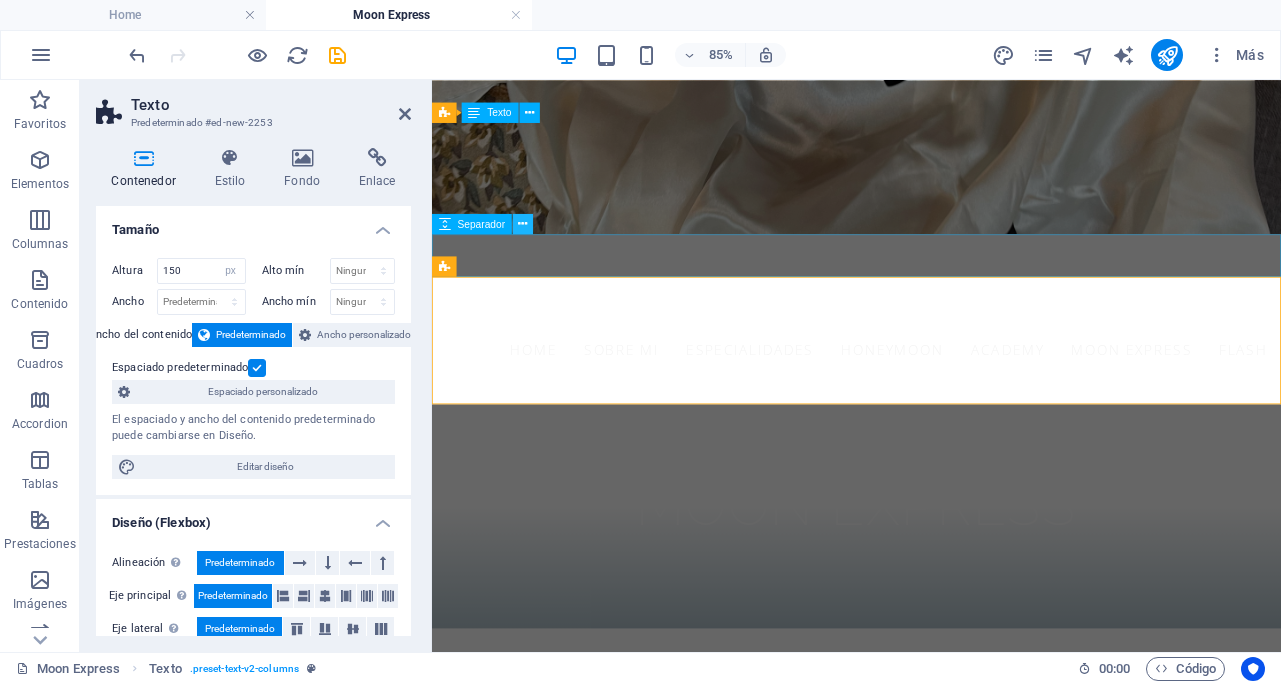 click at bounding box center (522, 224) 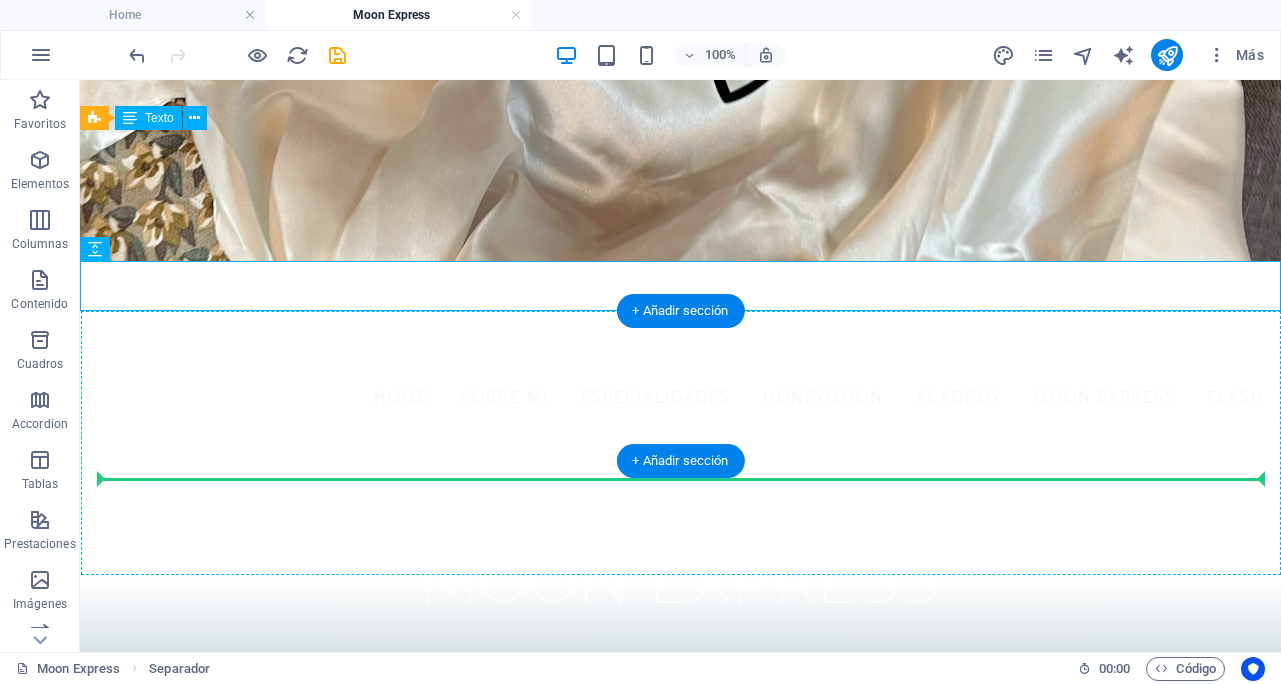drag, startPoint x: 228, startPoint y: 328, endPoint x: 151, endPoint y: 455, distance: 148.51936 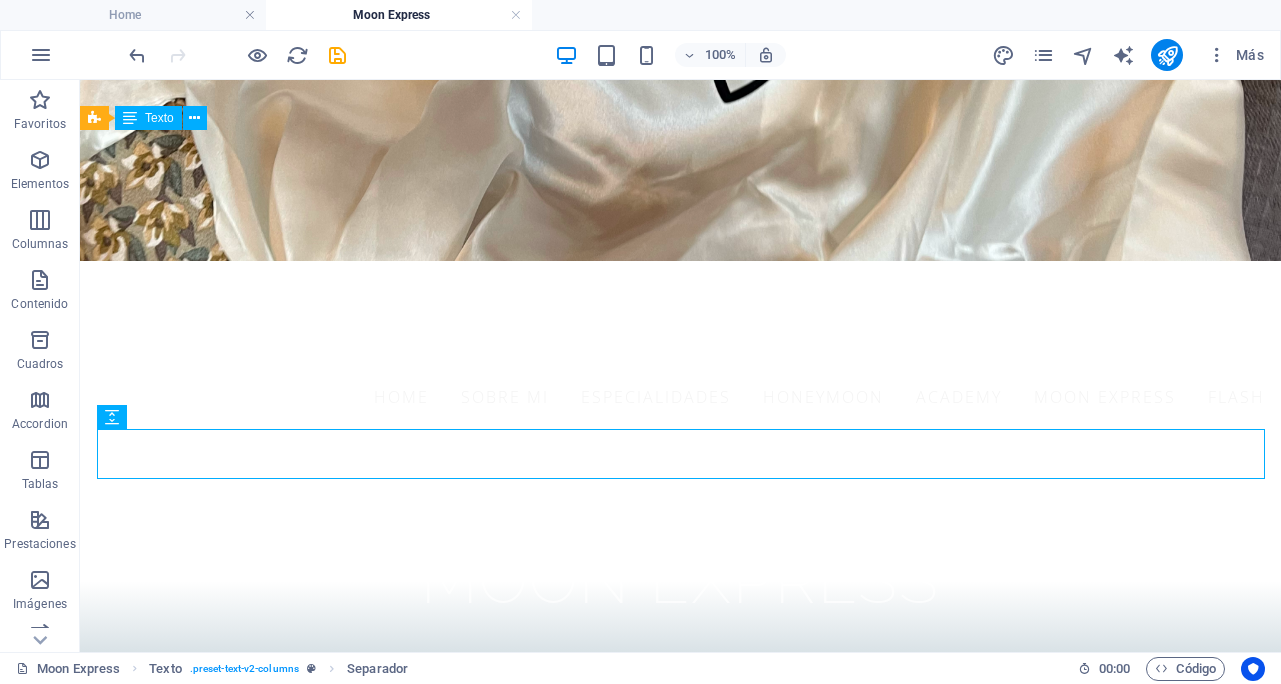 click at bounding box center [112, 417] 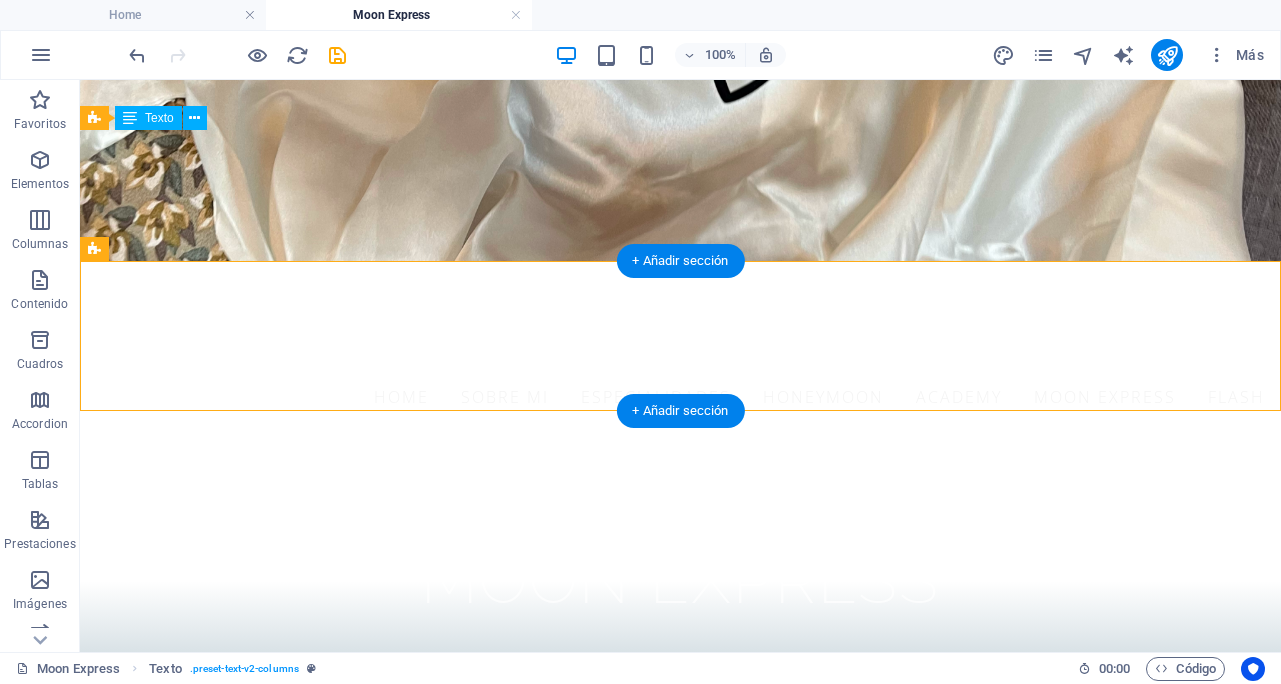 drag, startPoint x: 214, startPoint y: 419, endPoint x: 134, endPoint y: 304, distance: 140.08926 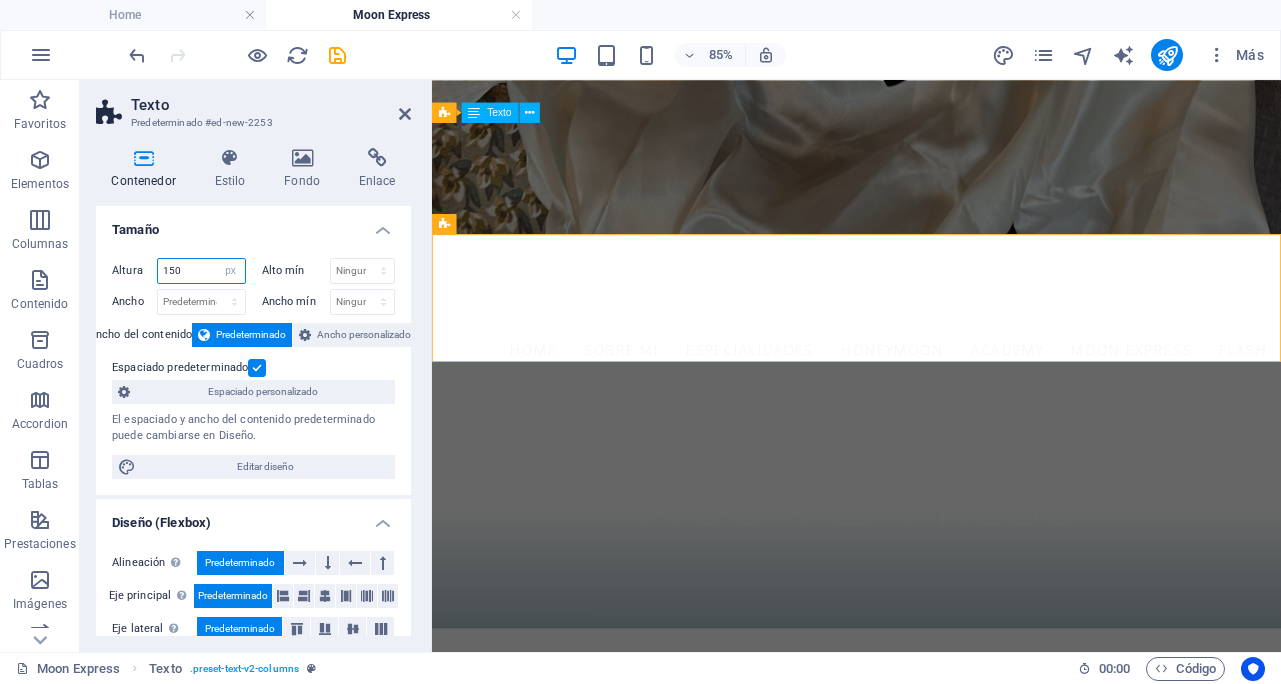drag, startPoint x: 186, startPoint y: 267, endPoint x: 137, endPoint y: 267, distance: 49 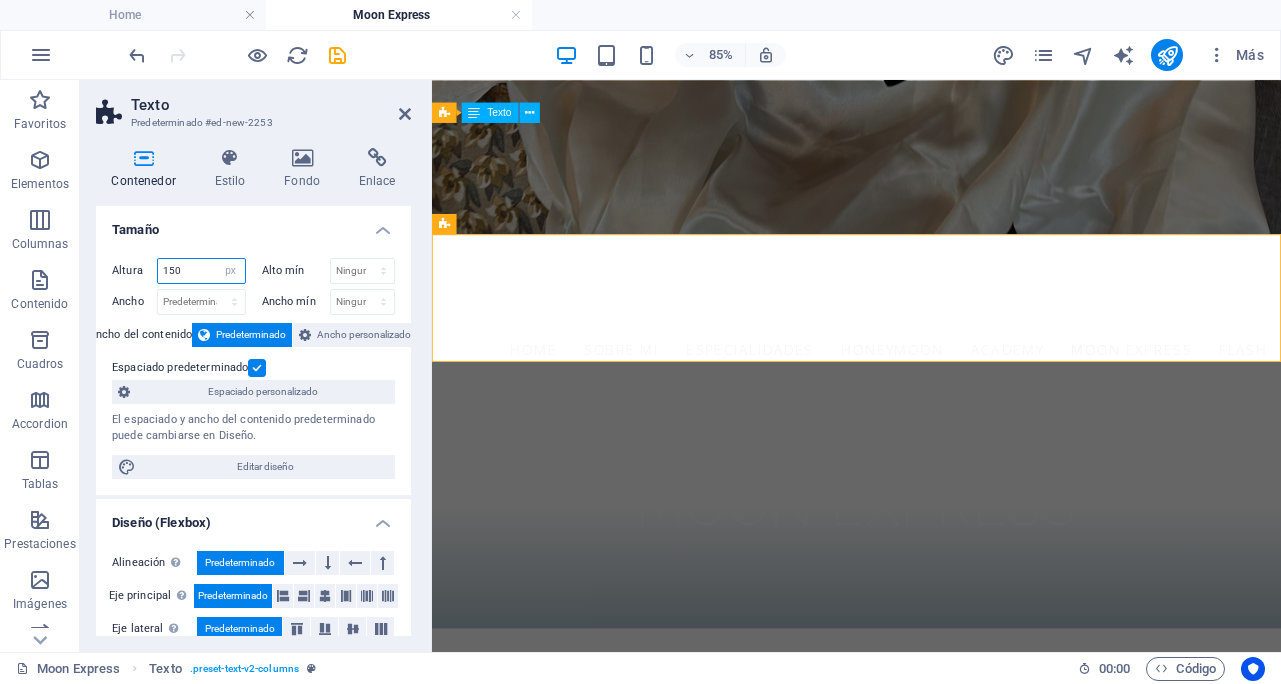 click on "Altura 150 Predeterminado px rem % vh vw" at bounding box center [179, 271] 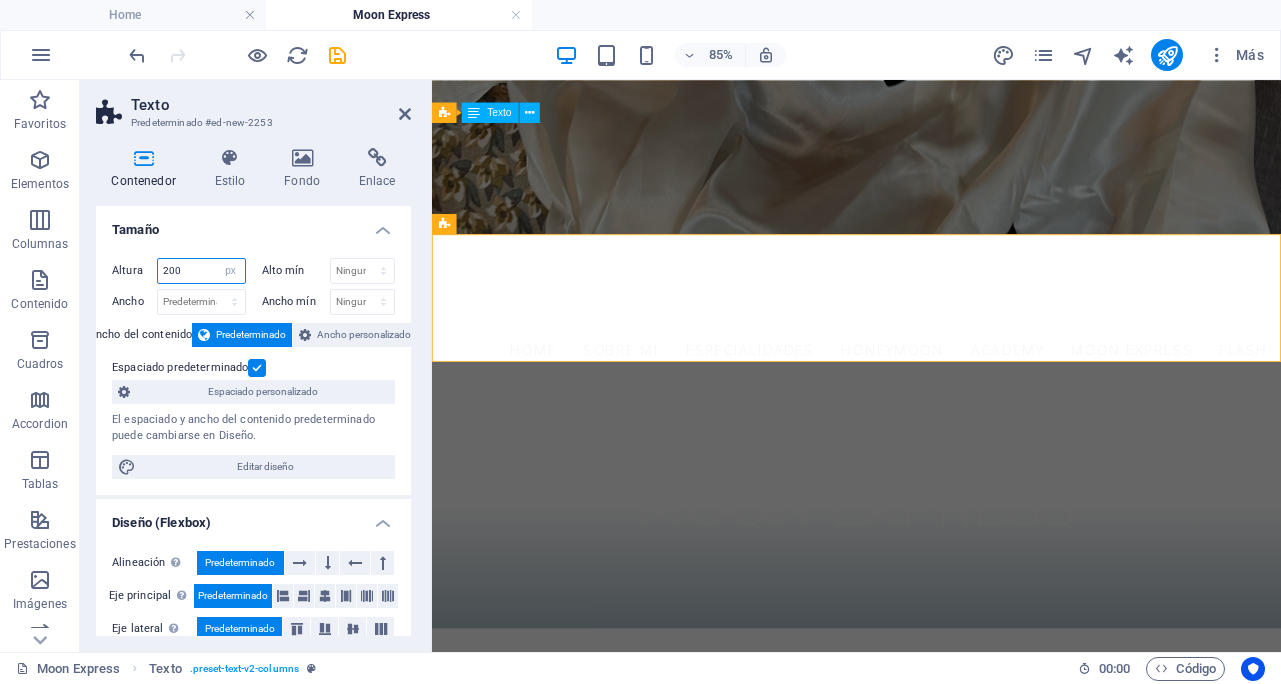 type on "200" 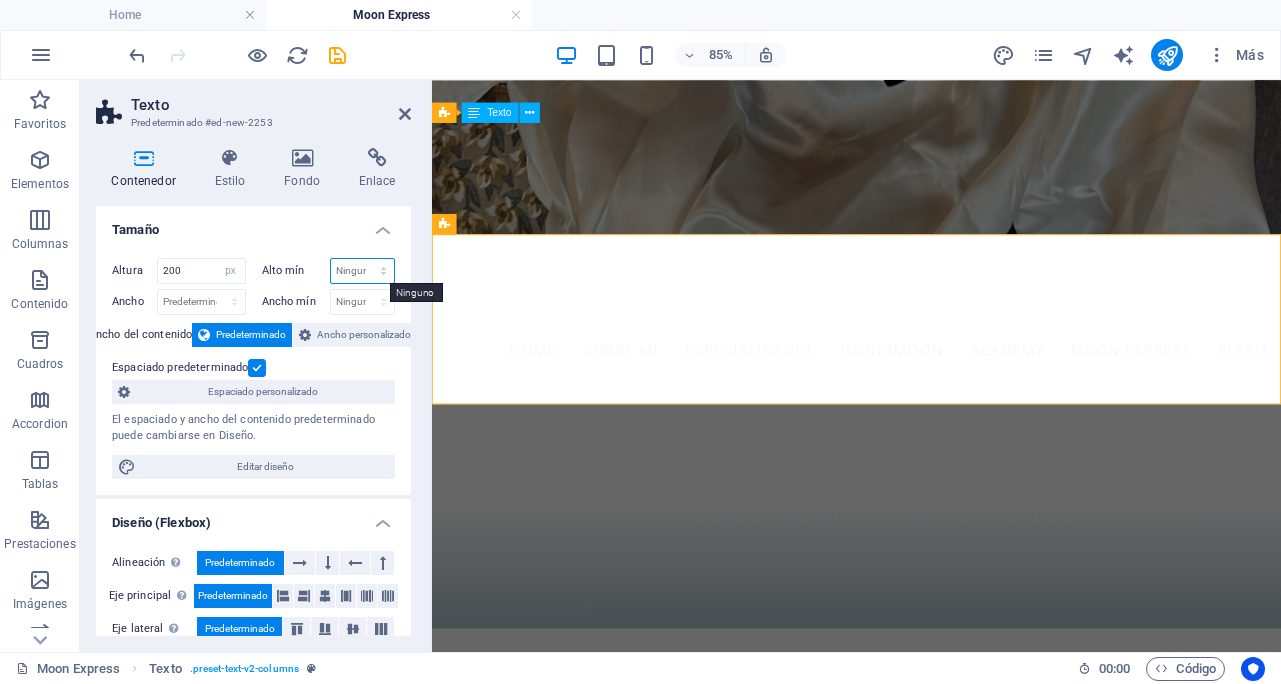 click on "Ninguno px rem % vh vw" at bounding box center (363, 271) 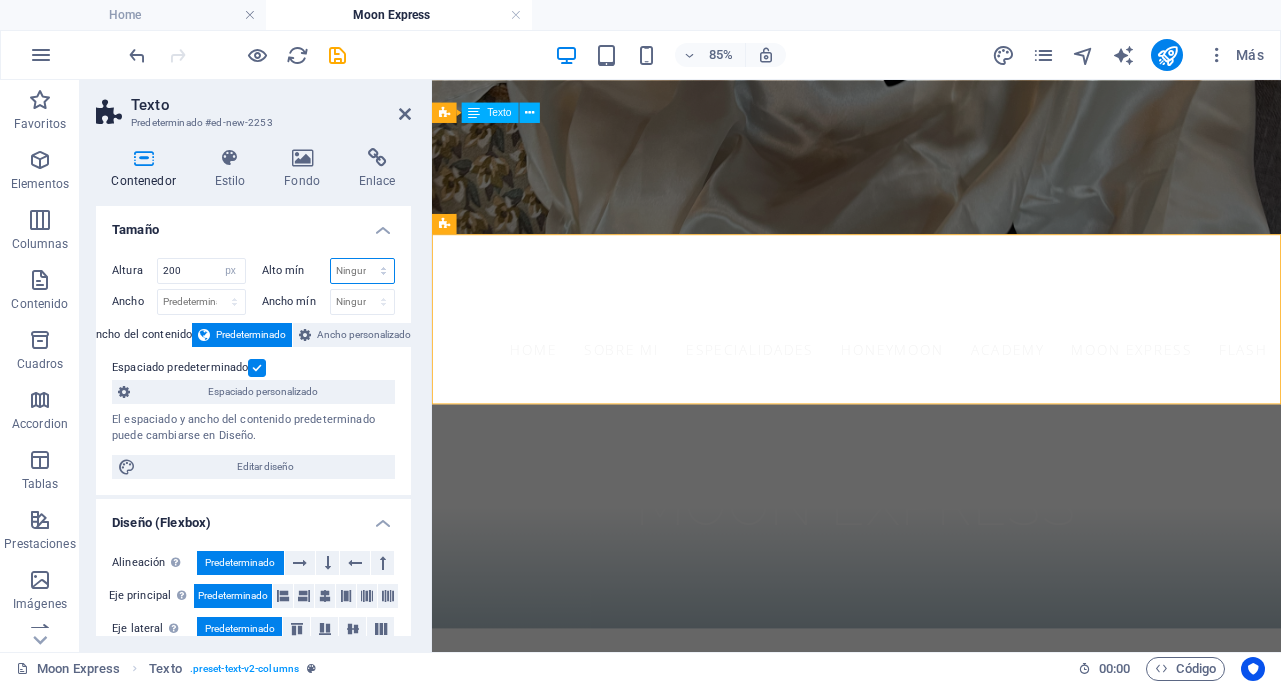 select on "px" 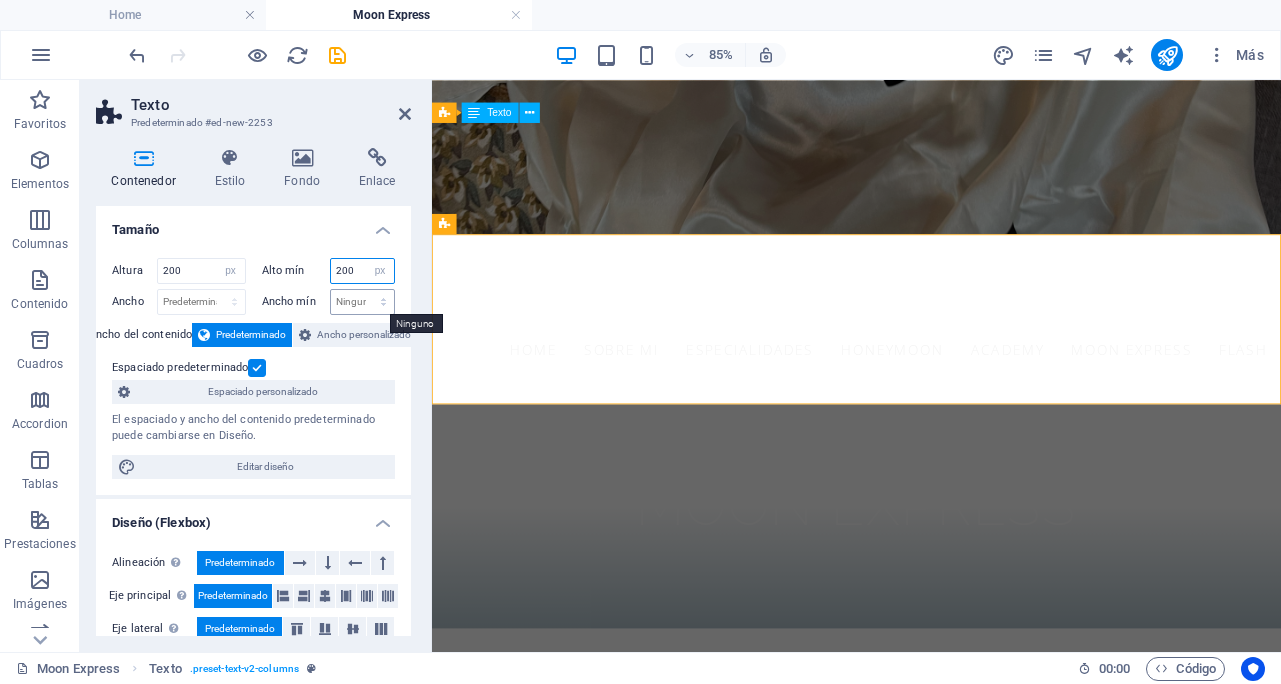 type on "200" 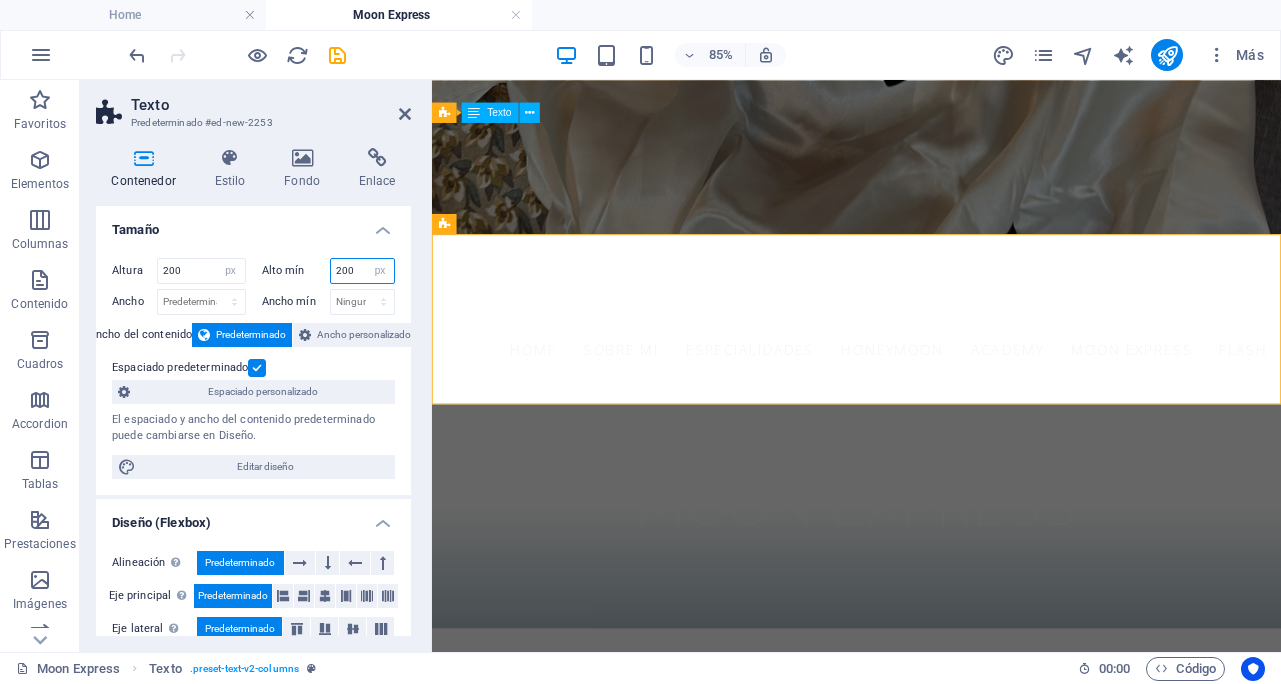 drag, startPoint x: 350, startPoint y: 273, endPoint x: 303, endPoint y: 273, distance: 47 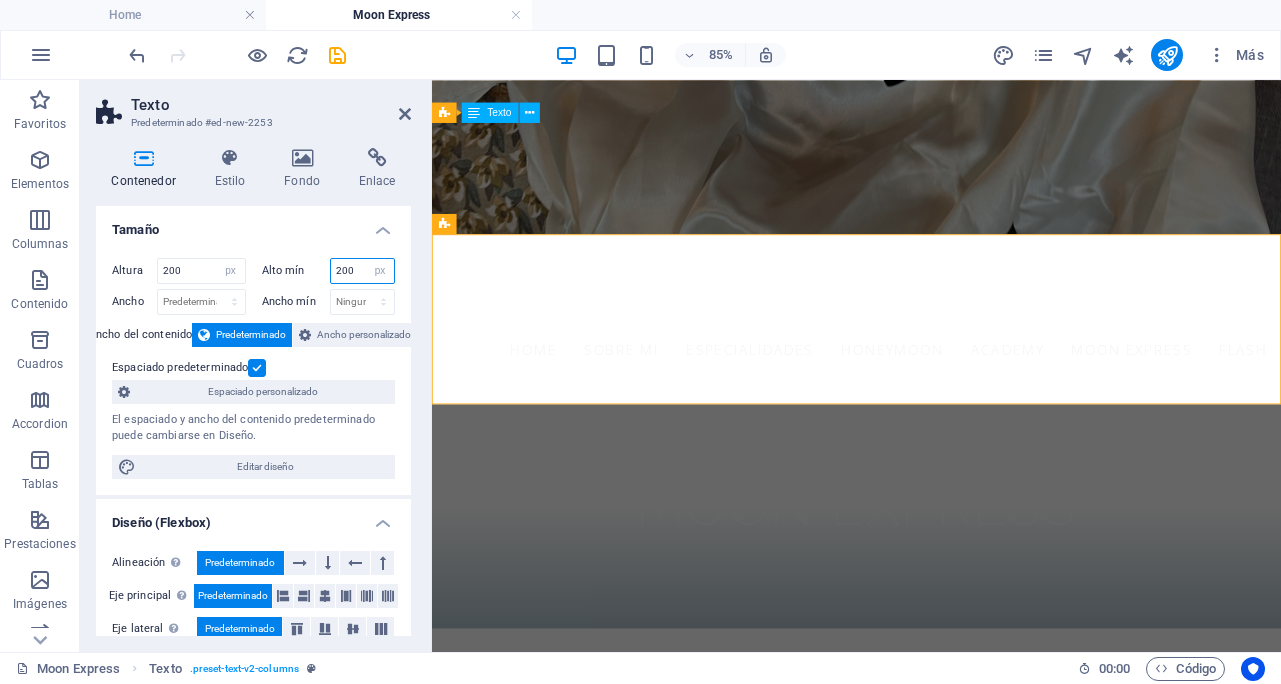 click on "Alto mín 200 Ninguno px rem % vh vw" at bounding box center [329, 271] 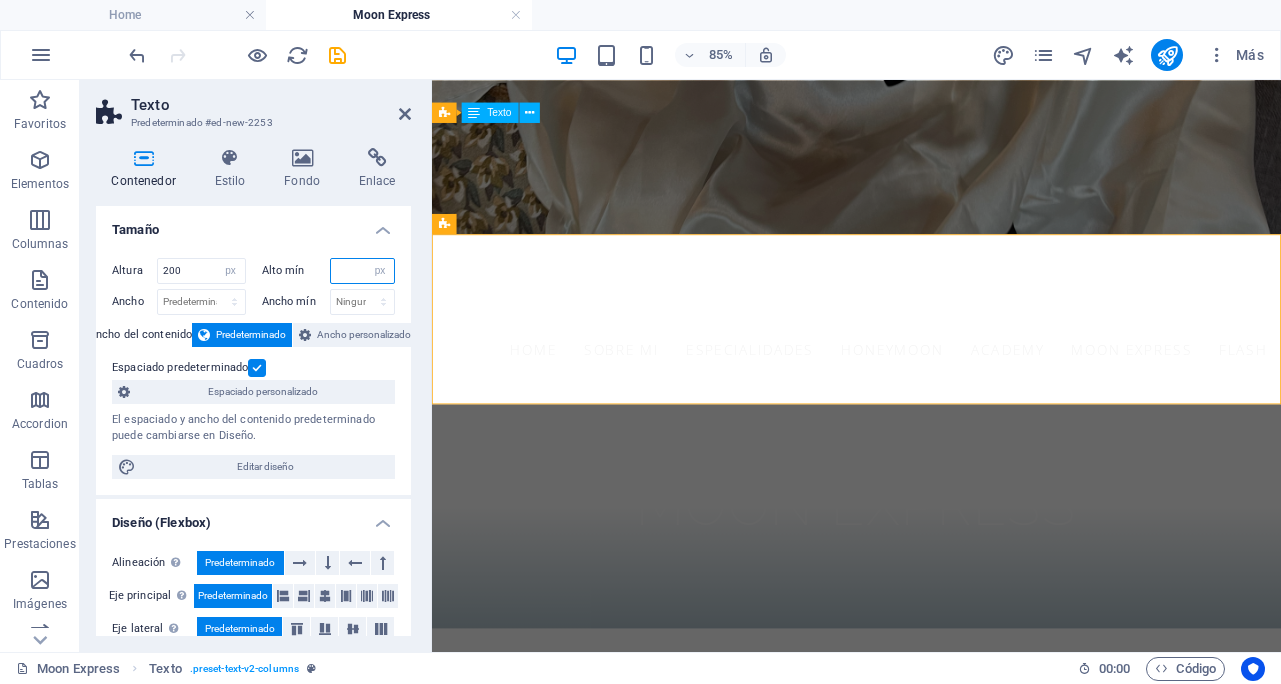click at bounding box center [363, 271] 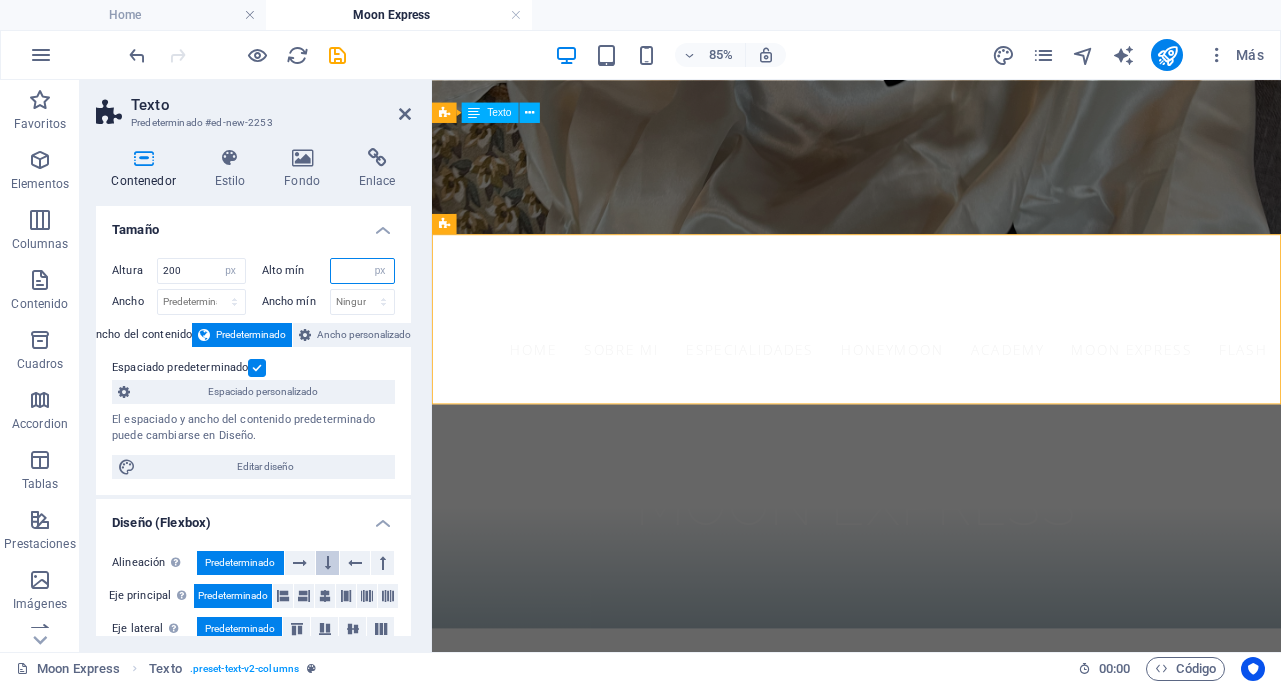 type 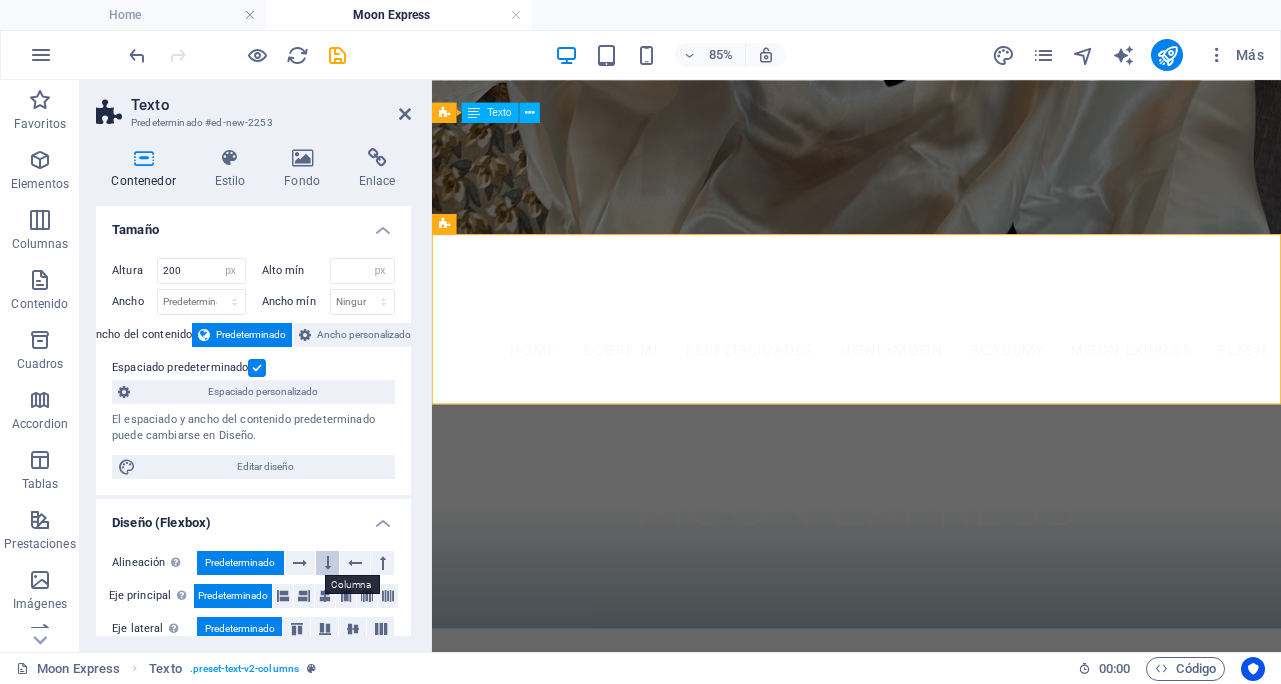 click at bounding box center (327, 563) 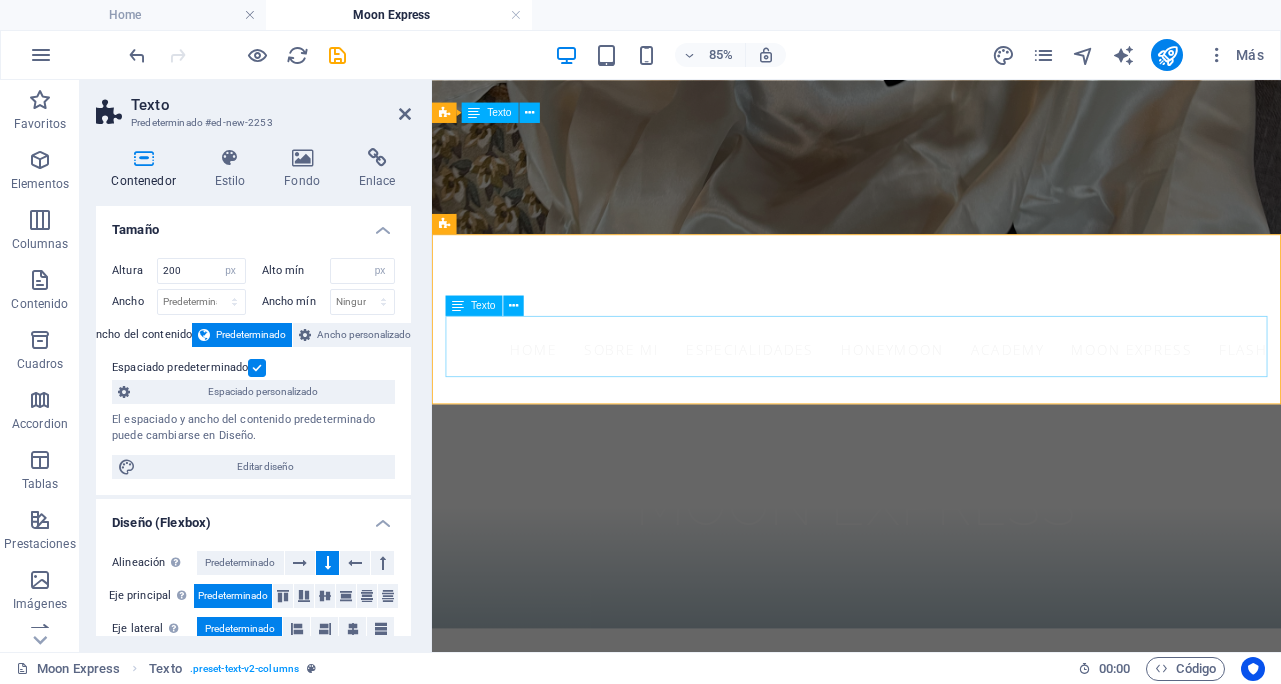 click on "Un servicio diseñado especialmente para novias que buscan verse y sentirse auténticas y acompañadas en cada paso del proceso. Perfecto para comenzar a definir tu estilo con una prueba de maquillaje y peinado que te permitirá visualizar tu imagen nupcial con claridad, confianza y asesoría experta desde el primer momento." at bounding box center [931, 857] 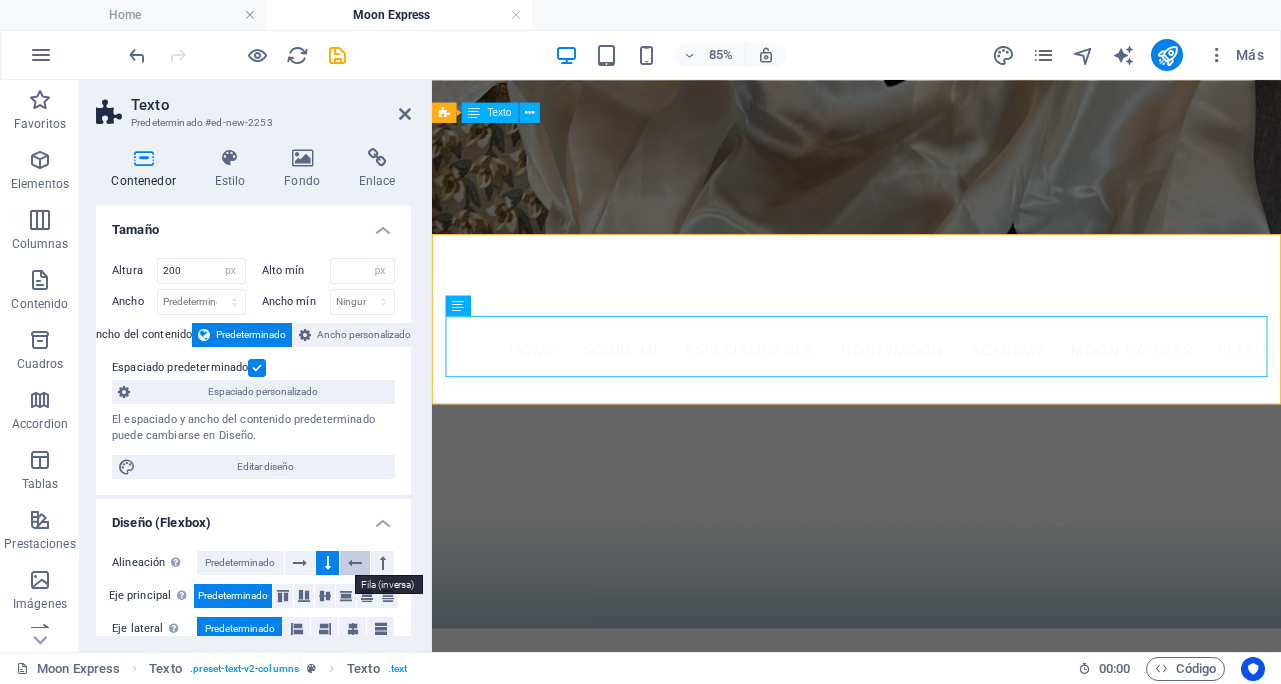 click at bounding box center (355, 563) 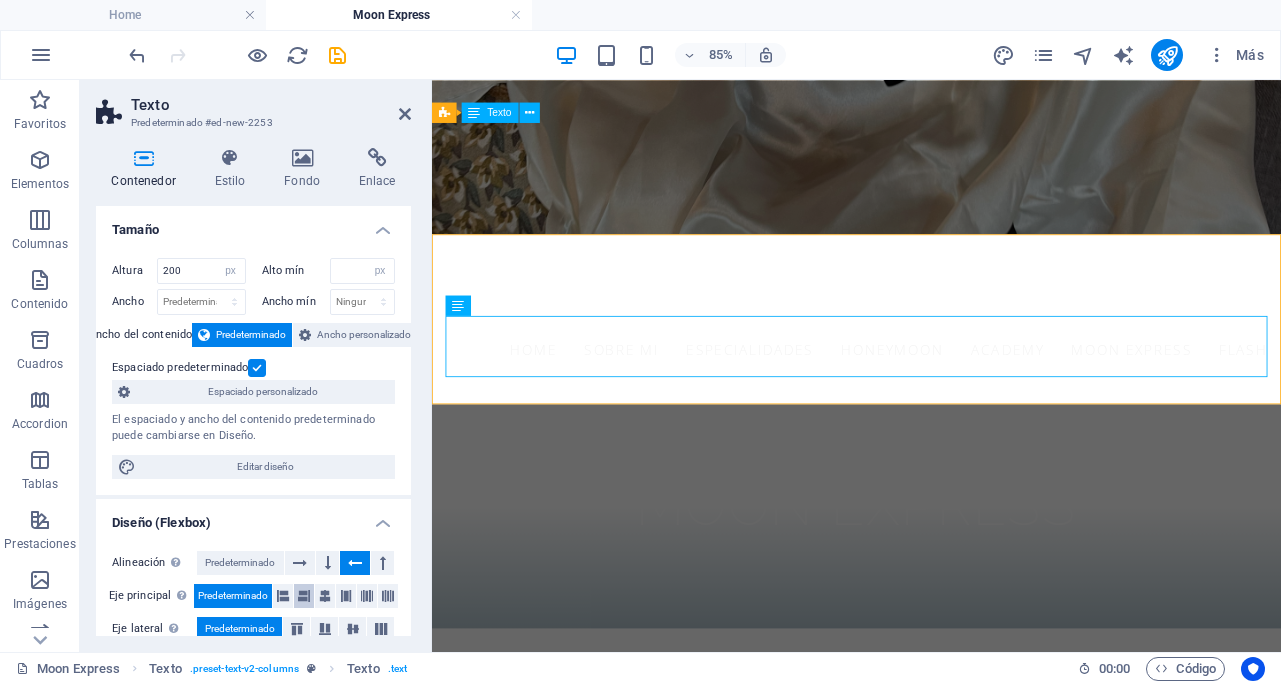 click at bounding box center [304, 596] 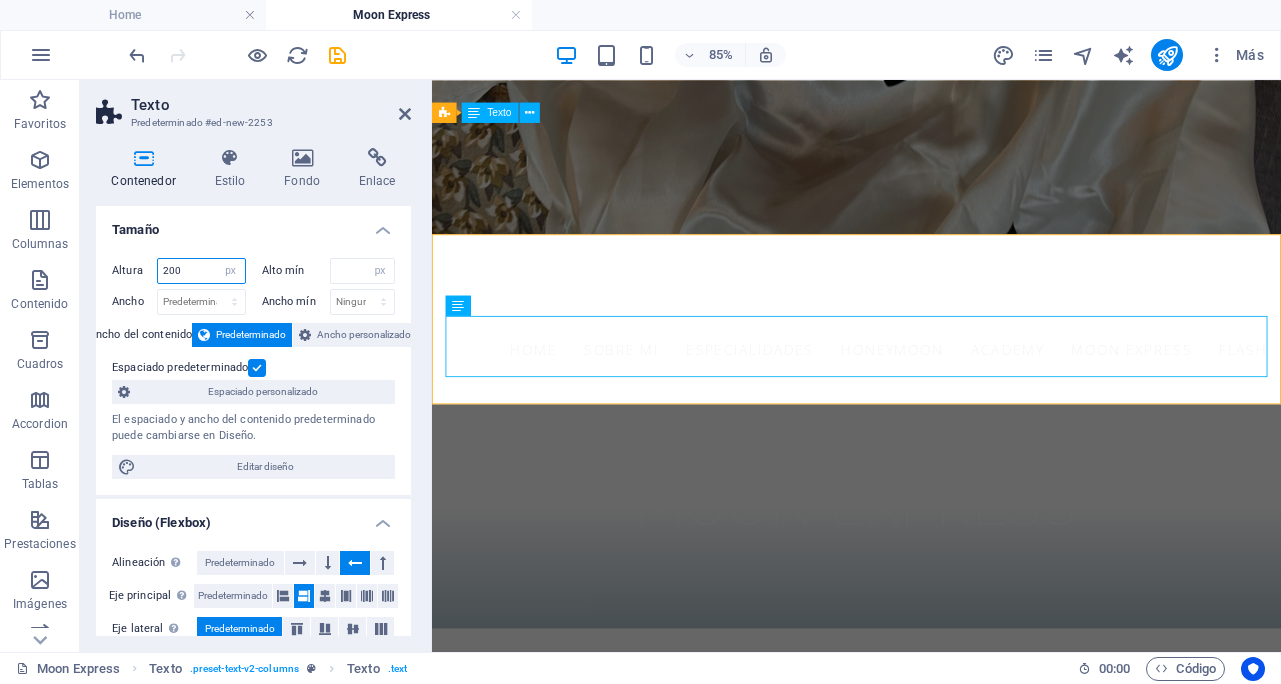 drag, startPoint x: 200, startPoint y: 273, endPoint x: 130, endPoint y: 265, distance: 70.45566 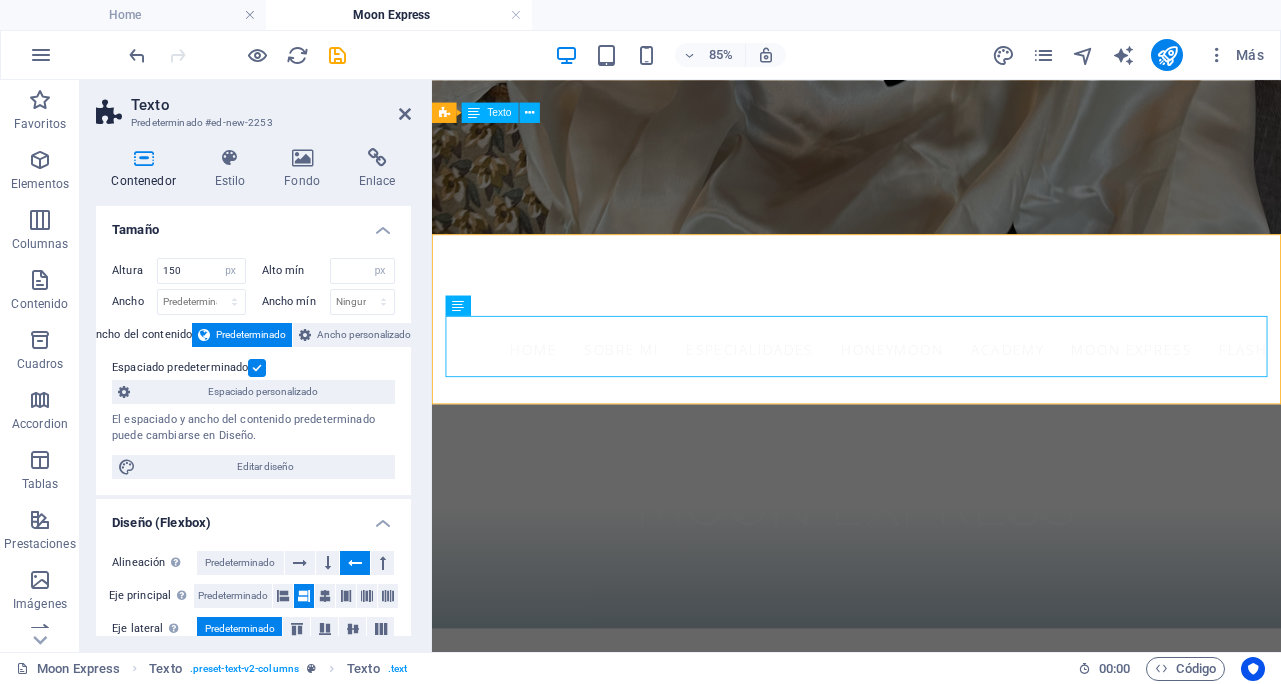 click on "Altura 150 Predeterminado px rem % vh vw Alto mín Ninguno px rem % vh vw Ancho Predeterminado px rem % em vh vw Ancho mín Ninguno px rem % vh vw Ancho del contenido Predeterminado Ancho personalizado Ancho Predeterminado px rem % em vh vw Ancho mín Ninguno px rem % vh vw Espaciado predeterminado Espaciado personalizado El espaciado y ancho del contenido predeterminado puede cambiarse en Diseño. Editar diseño" at bounding box center [253, 368] 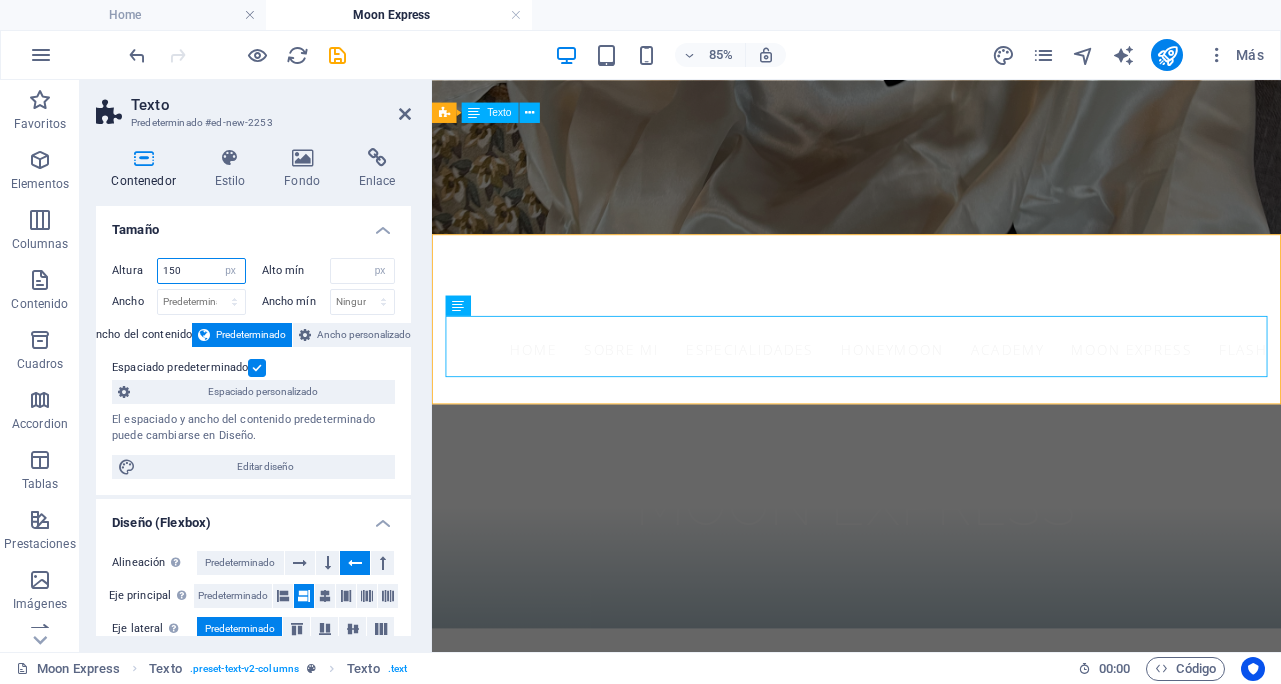 drag, startPoint x: 201, startPoint y: 272, endPoint x: 85, endPoint y: 269, distance: 116.03879 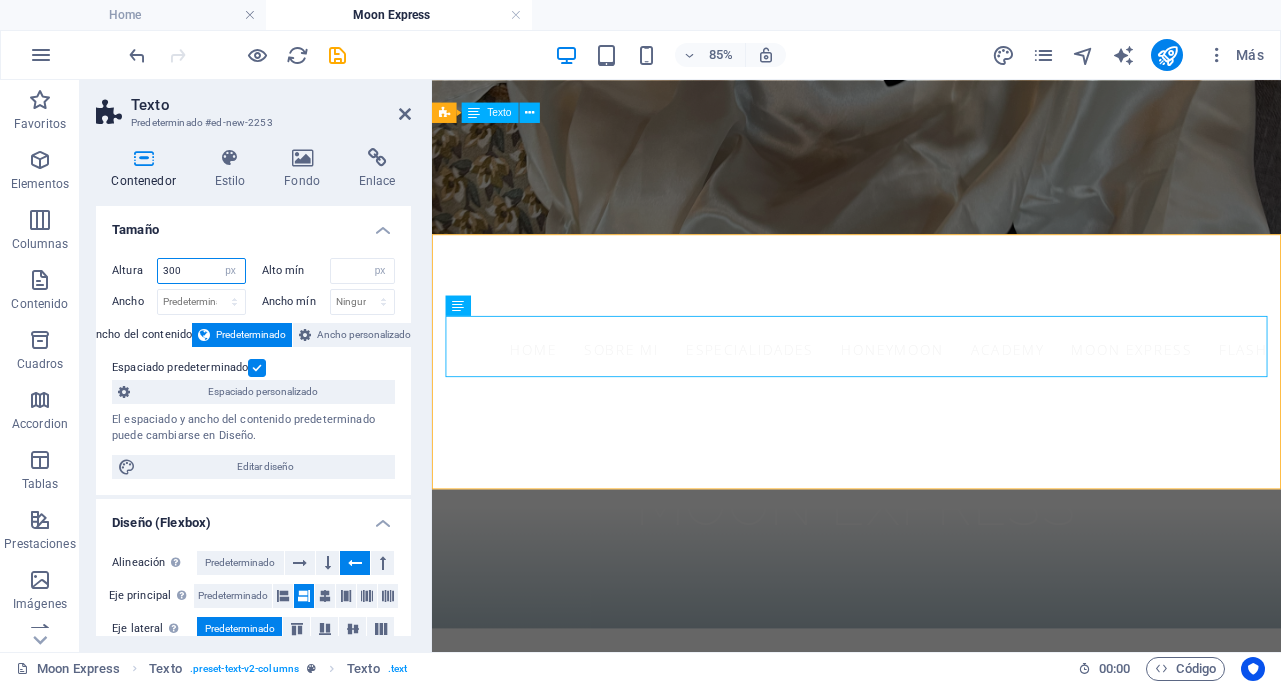 drag, startPoint x: 193, startPoint y: 279, endPoint x: 143, endPoint y: 272, distance: 50.48762 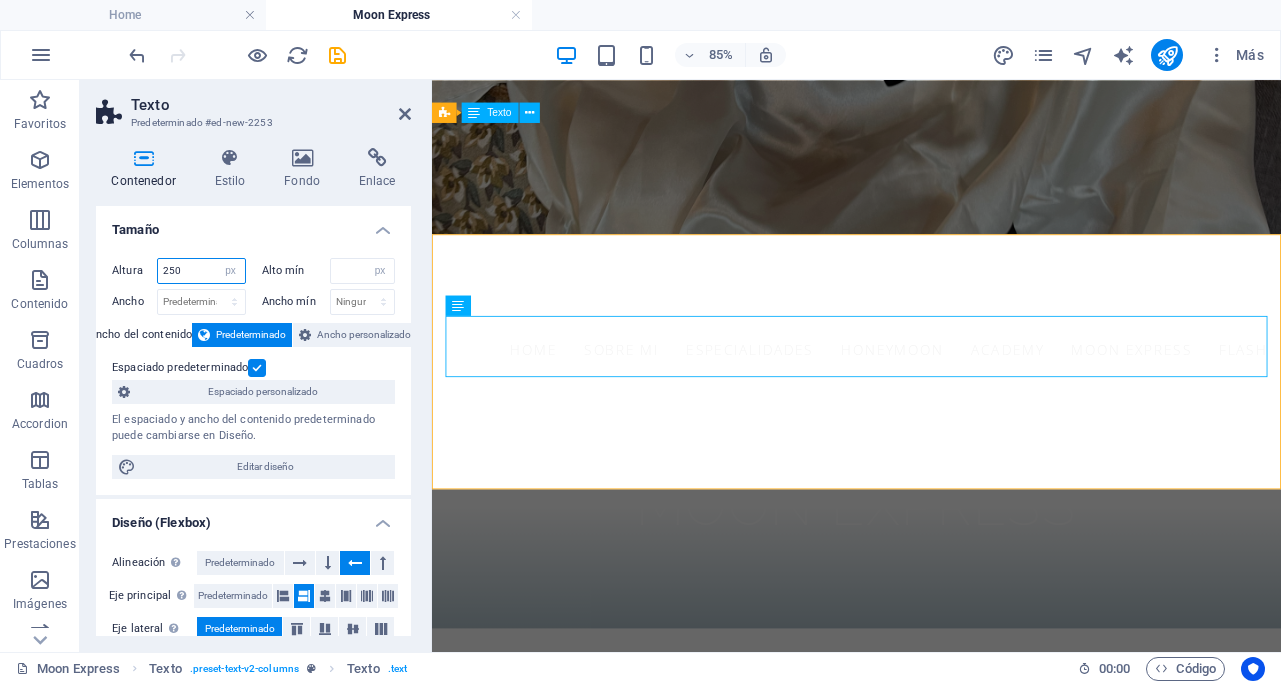 type on "250" 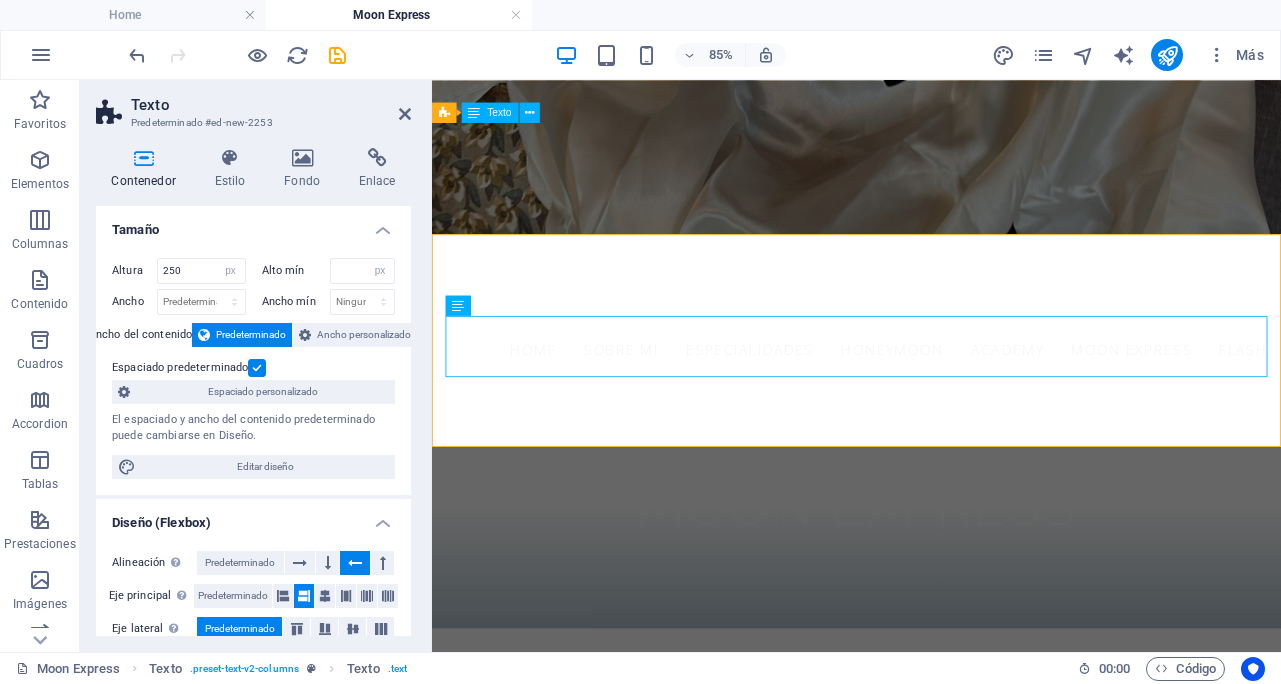 click on "Texto Predeterminado #ed-new-2253
Contenedor Estilo Fondo Enlace Tamaño Altura 250 Predeterminado px rem % vh vw Alto mín Ninguno px rem % vh vw Ancho Predeterminado px rem % em vh vw Ancho mín Ninguno px rem % vh vw Ancho del contenido Predeterminado Ancho personalizado Ancho Predeterminado px rem % em vh vw Ancho mín Ninguno px rem % vh vw Espaciado predeterminado Espaciado personalizado El espaciado y ancho del contenido predeterminado puede cambiarse en Diseño. Editar diseño Diseño (Flexbox) Alineación Determina flex-direction. Predeterminado Eje principal Determina la forma en la que los elementos deberían comportarse por el eje principal en este contenedor (contenido justificado). Predeterminado Eje lateral Controla la dirección vertical del elemento en el contenedor (alinear elementos). Predeterminado Ajuste Predeterminado Habilitado Deshabilitado Relleno Controla las distancias y la dirección de los elementos en el eje Y en varias líneas (alinear contenido). Predeterminado" at bounding box center (256, 366) 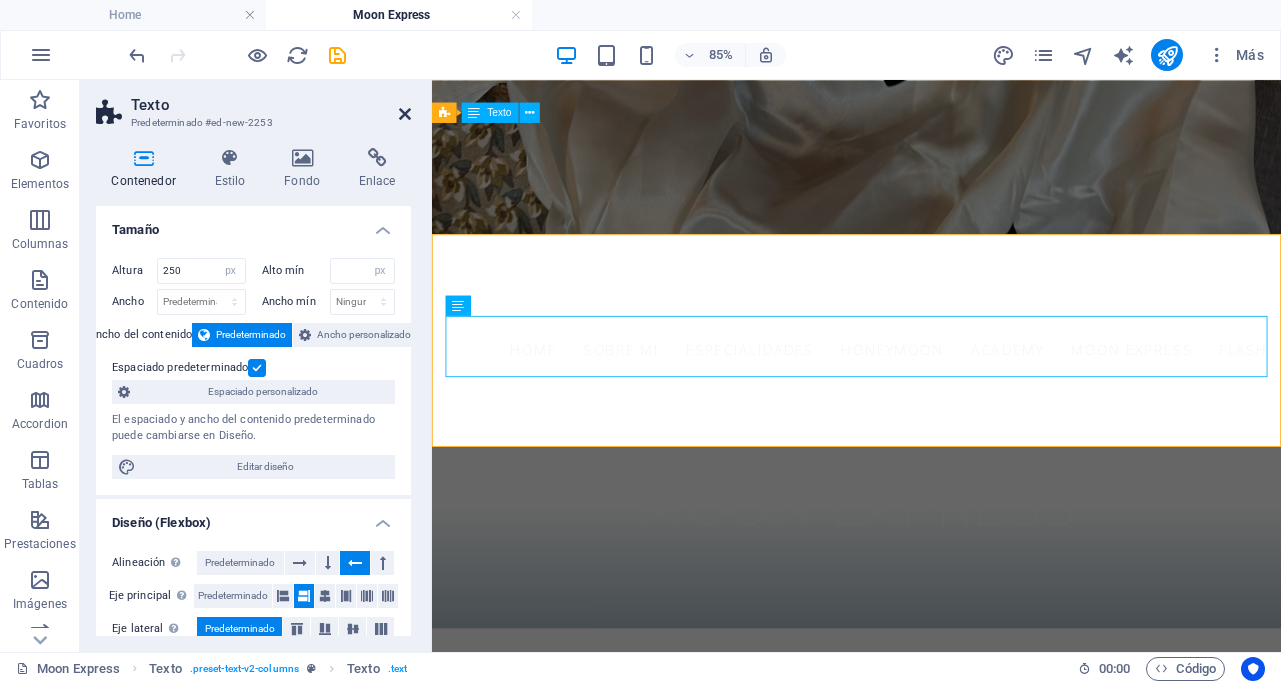 click at bounding box center (405, 114) 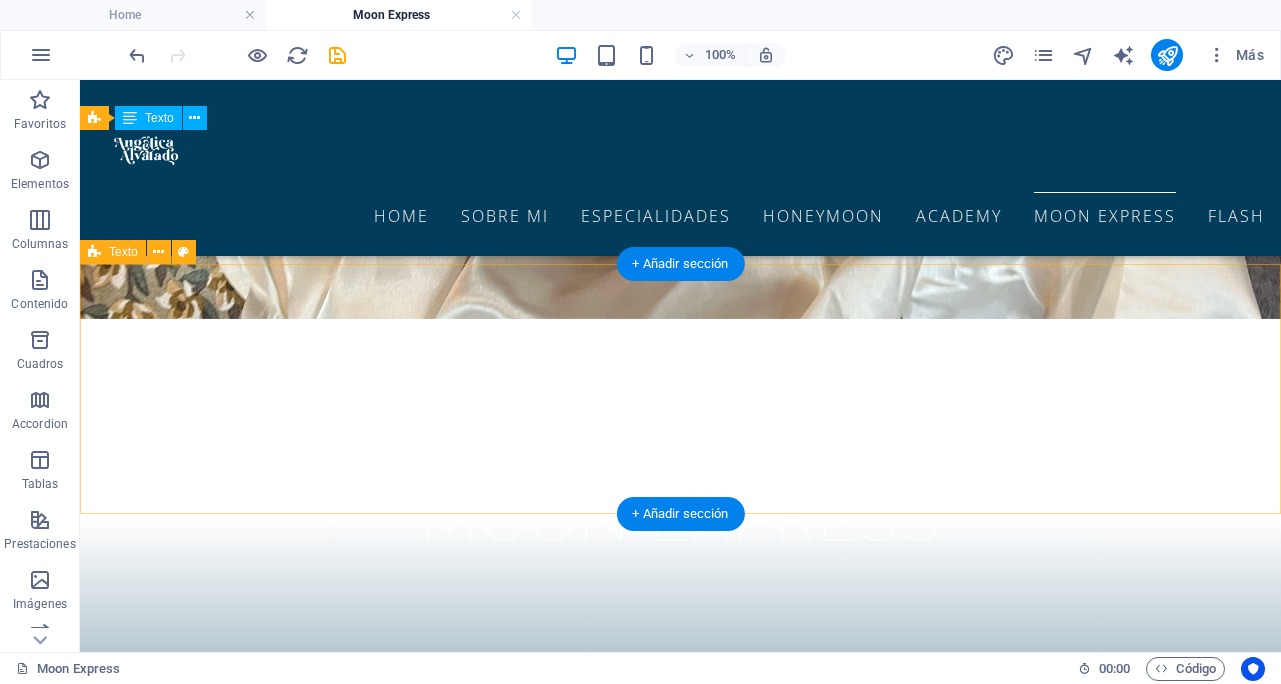 scroll, scrollTop: 196, scrollLeft: 0, axis: vertical 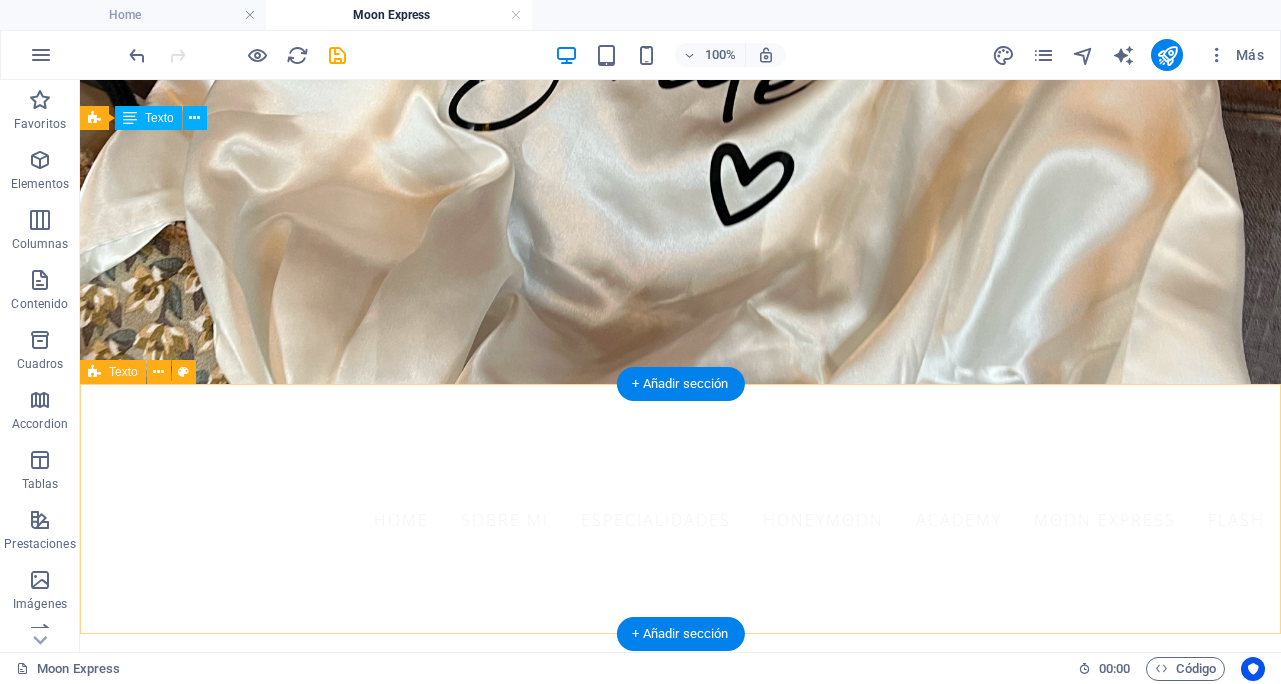 click on "Un servicio diseñado especialmente para novias que buscan verse y sentirse auténticas y acompañadas en cada paso del proceso. Perfecto para comenzar a definir tu estilo con una prueba de maquillaje y peinado que te permitirá visualizar tu imagen nupcial con claridad, confianza y asesoría experta desde el primer momento." at bounding box center [680, 973] 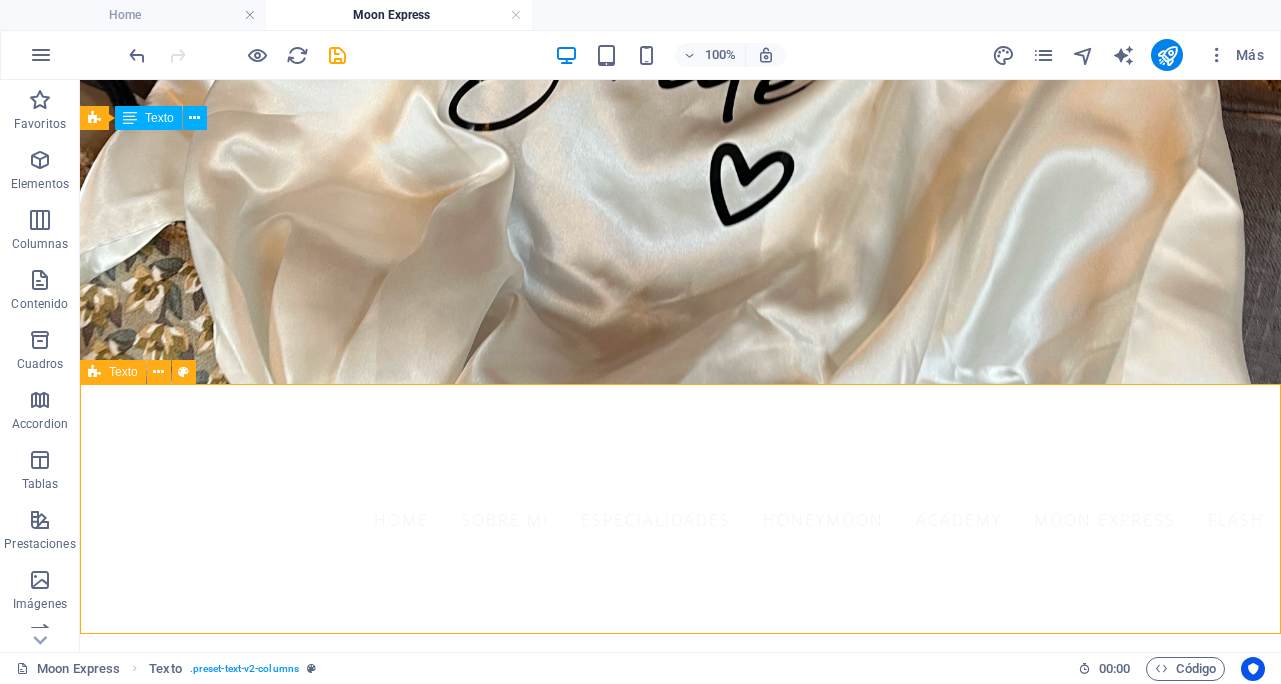 click on "Texto" at bounding box center [123, 372] 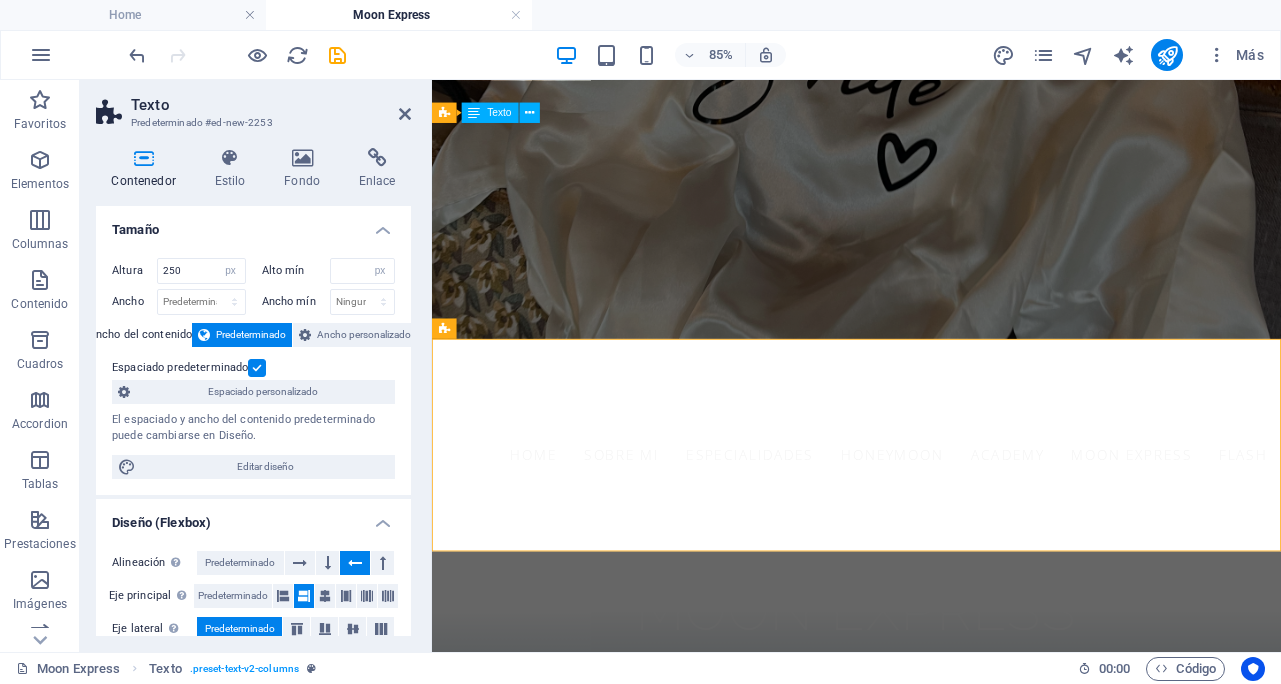 type on "200" 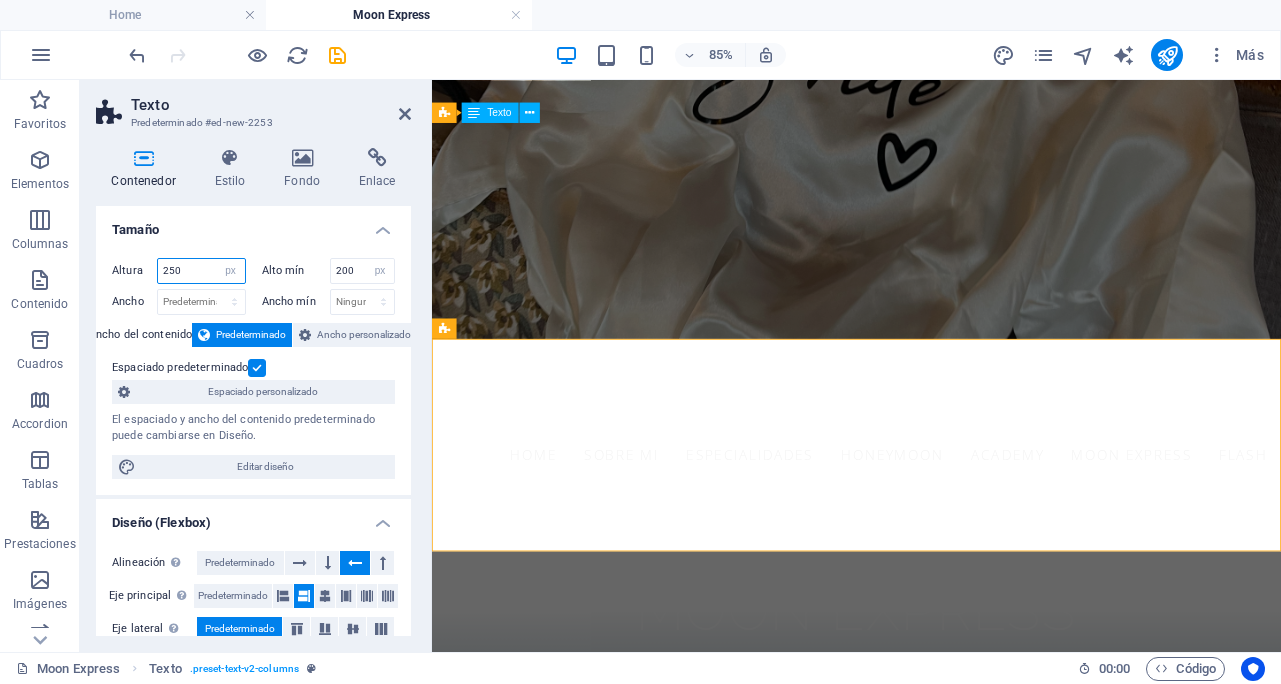 drag, startPoint x: 191, startPoint y: 263, endPoint x: 116, endPoint y: 263, distance: 75 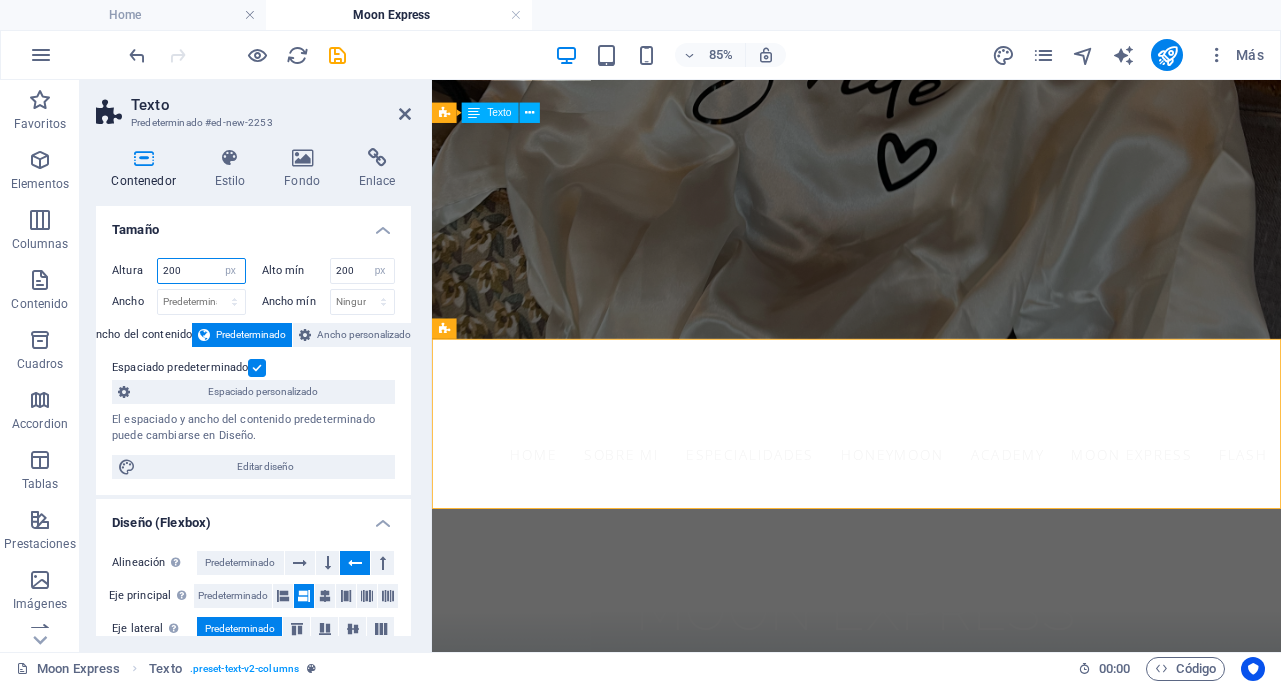 drag, startPoint x: 190, startPoint y: 273, endPoint x: 114, endPoint y: 270, distance: 76.05919 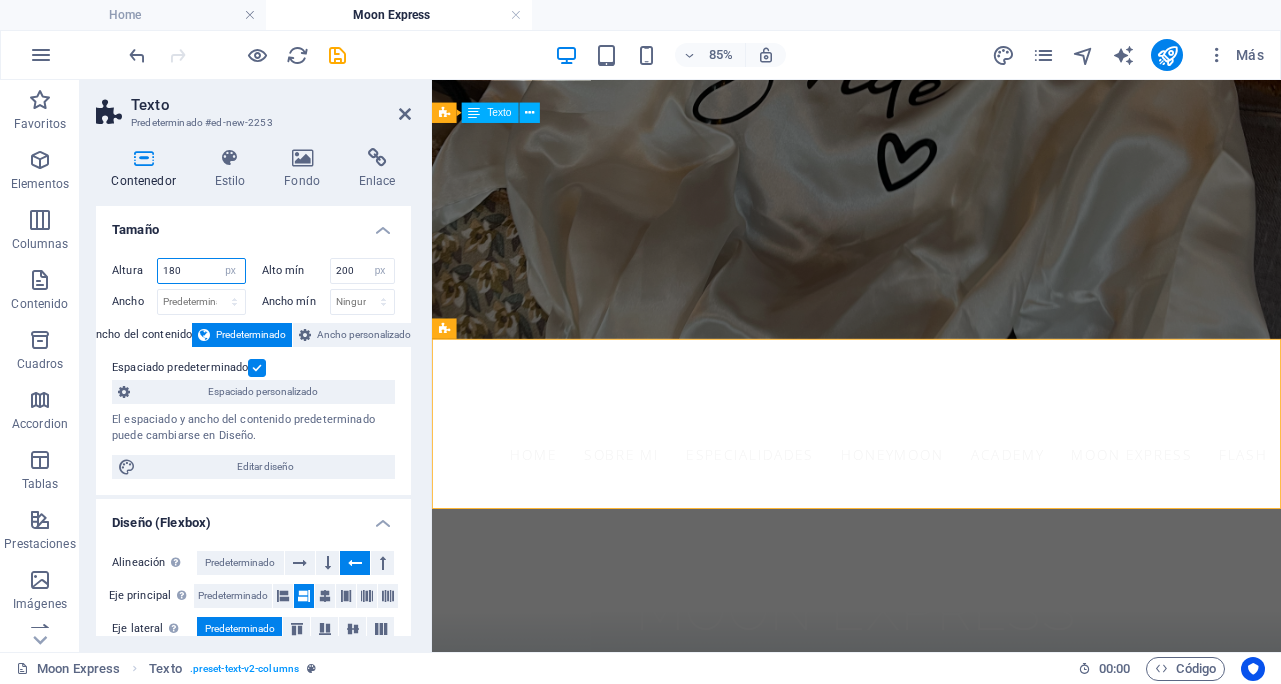 type on "180" 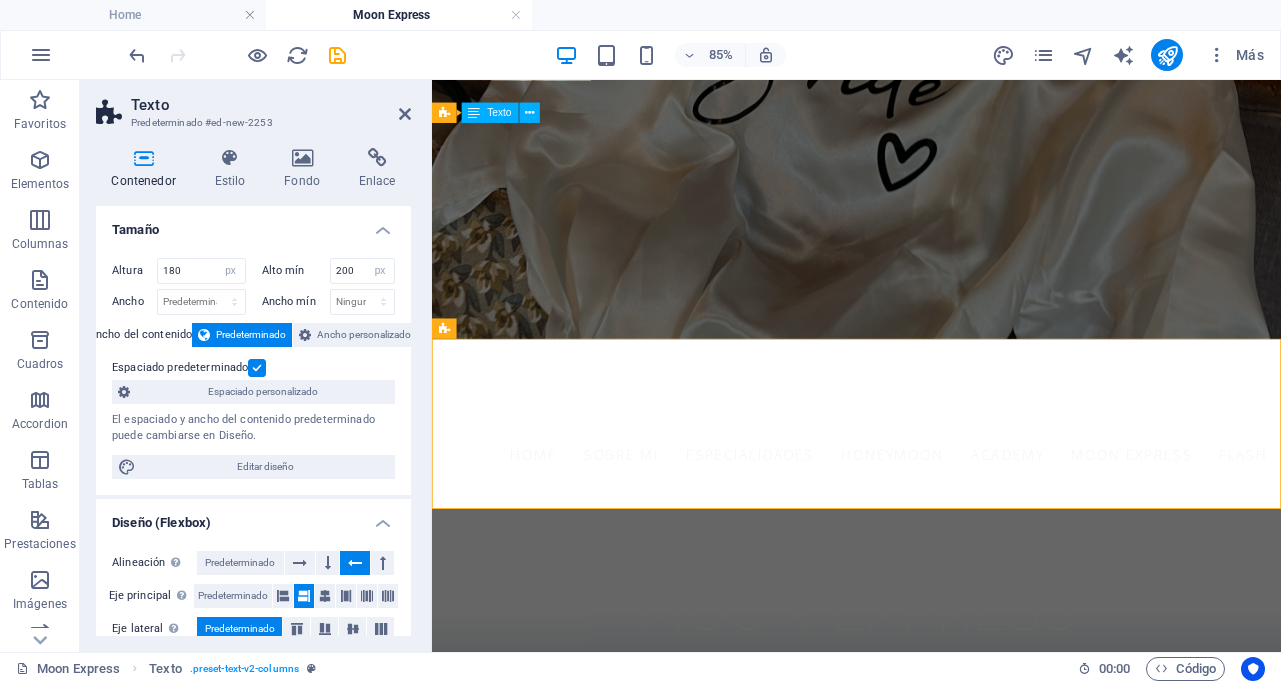 click on "Tamaño" at bounding box center [253, 224] 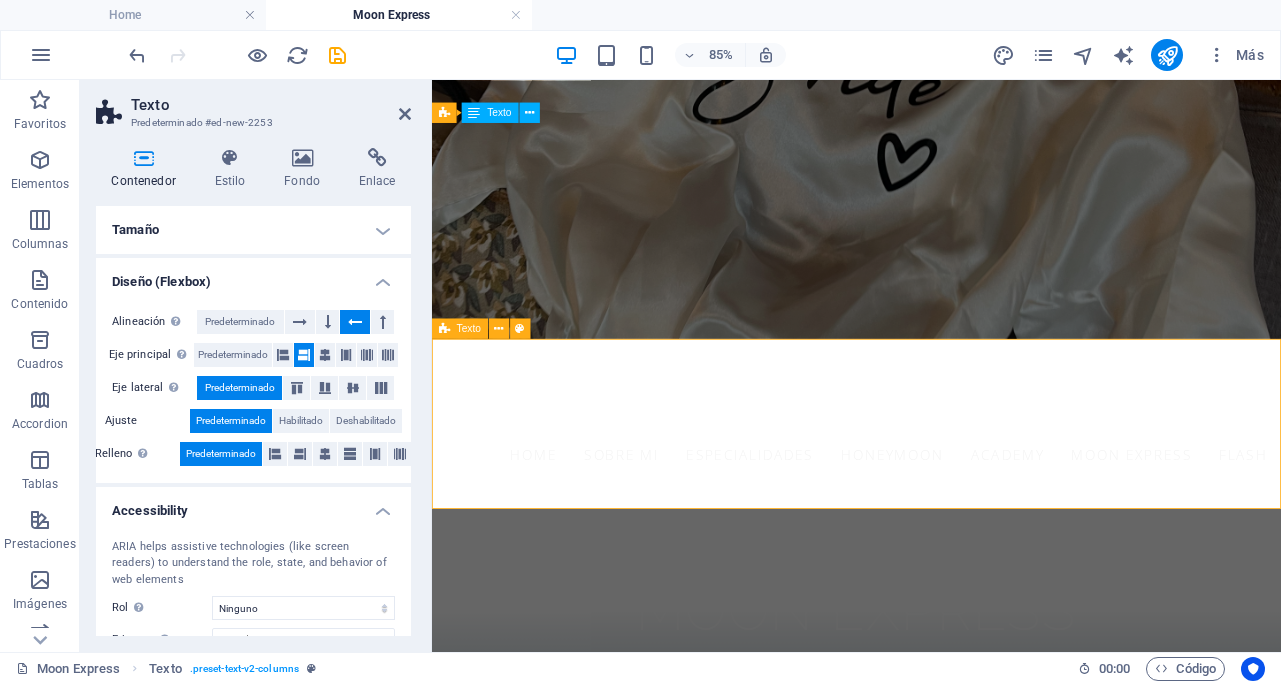 click on "Un servicio diseñado especialmente para novias que buscan verse y sentirse auténticas y acompañadas en cada paso del proceso. Perfecto para comenzar a definir tu estilo con una prueba de maquillaje y peinado que te permitirá visualizar tu imagen nupcial con claridad, confianza y asesoría experta desde el primer momento." at bounding box center (931, 948) 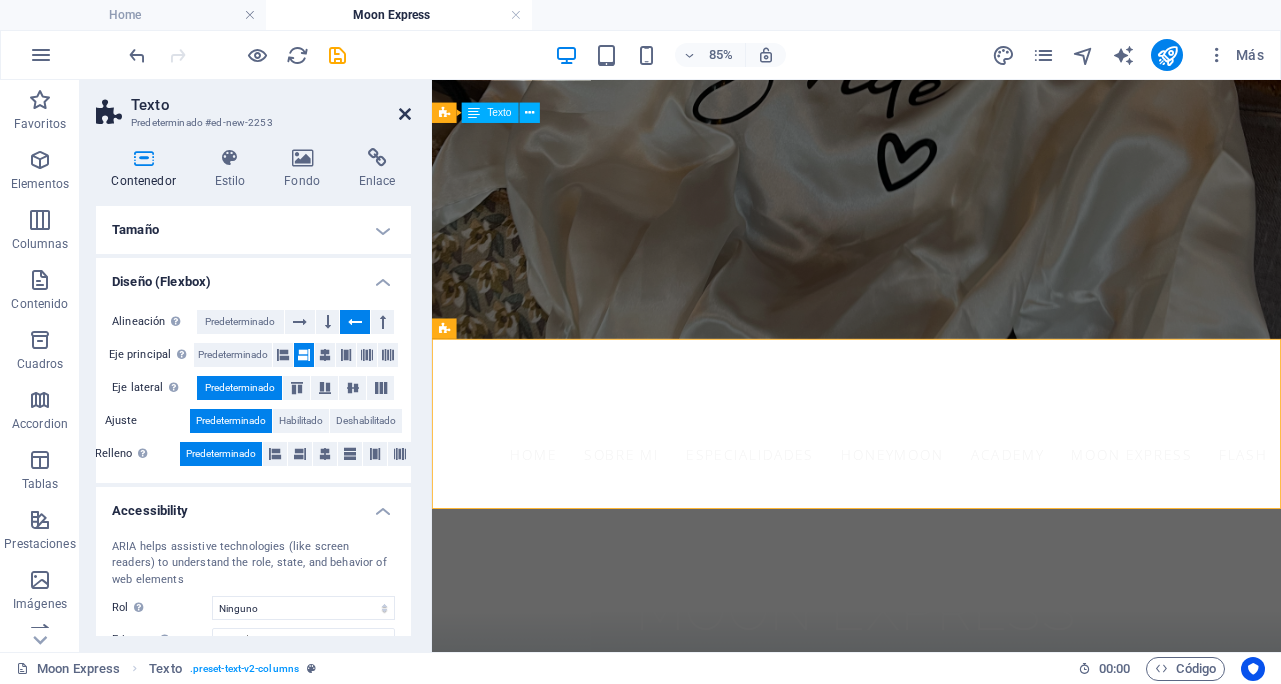 click at bounding box center (405, 114) 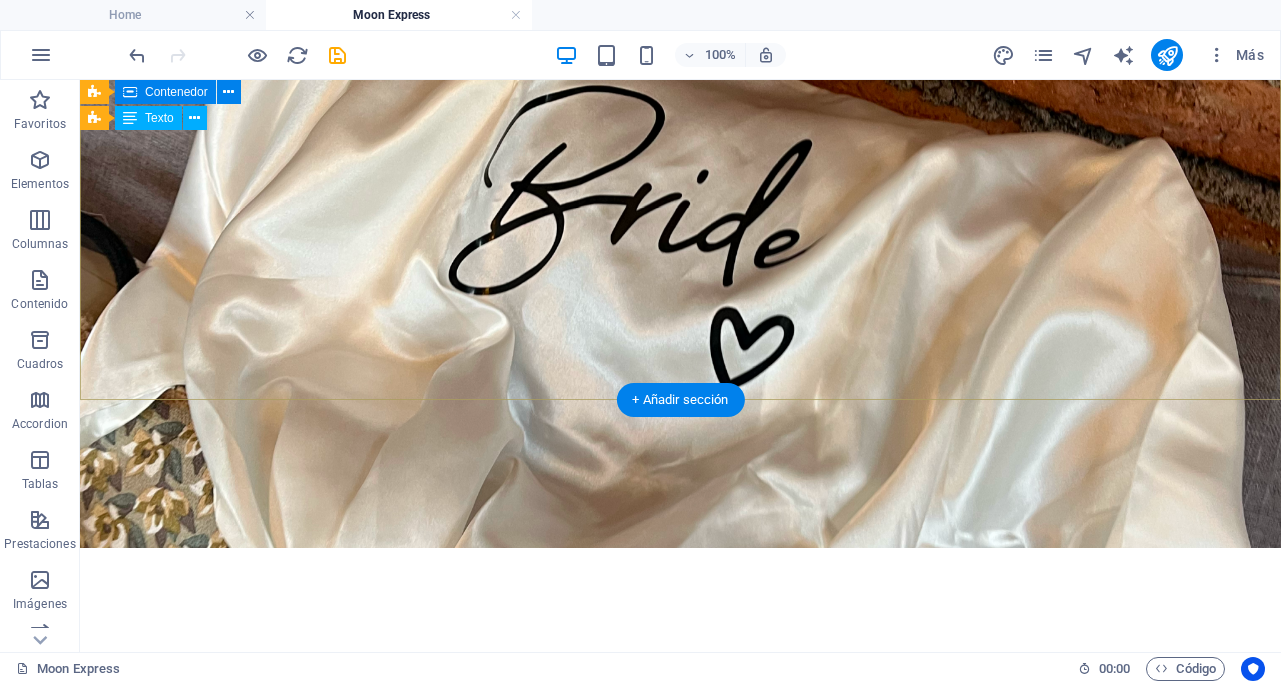 scroll, scrollTop: 0, scrollLeft: 0, axis: both 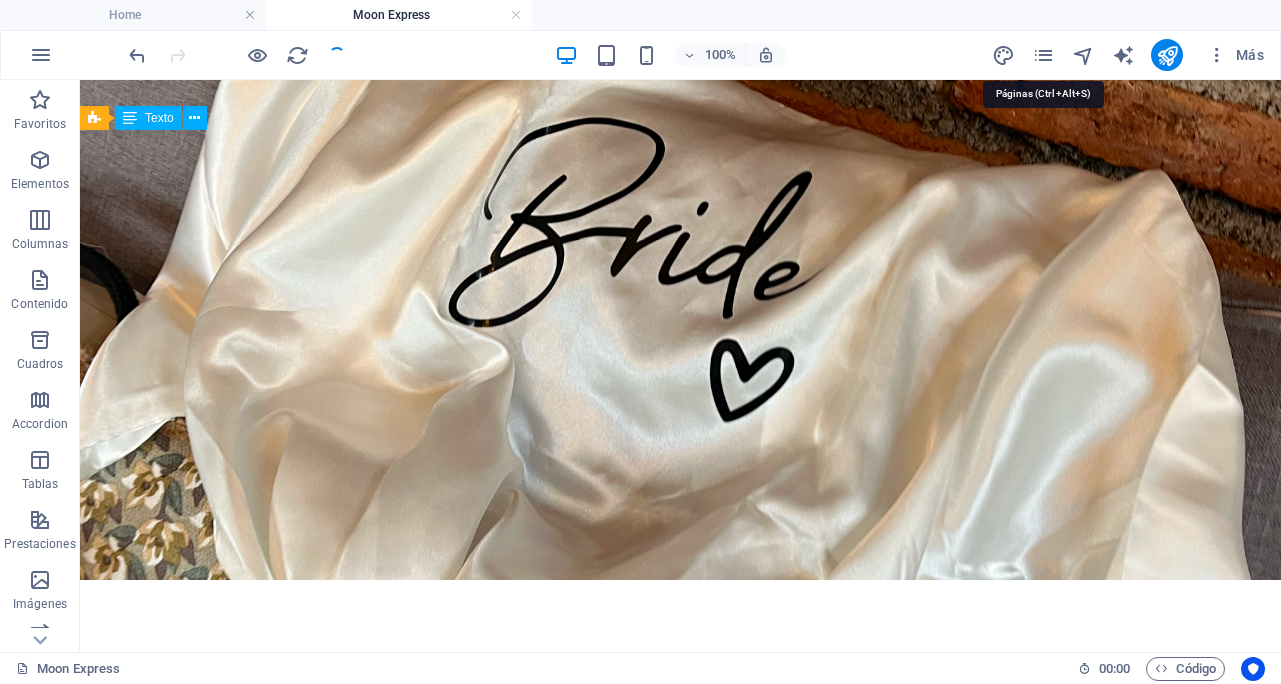 click on "Más" at bounding box center [1131, 55] 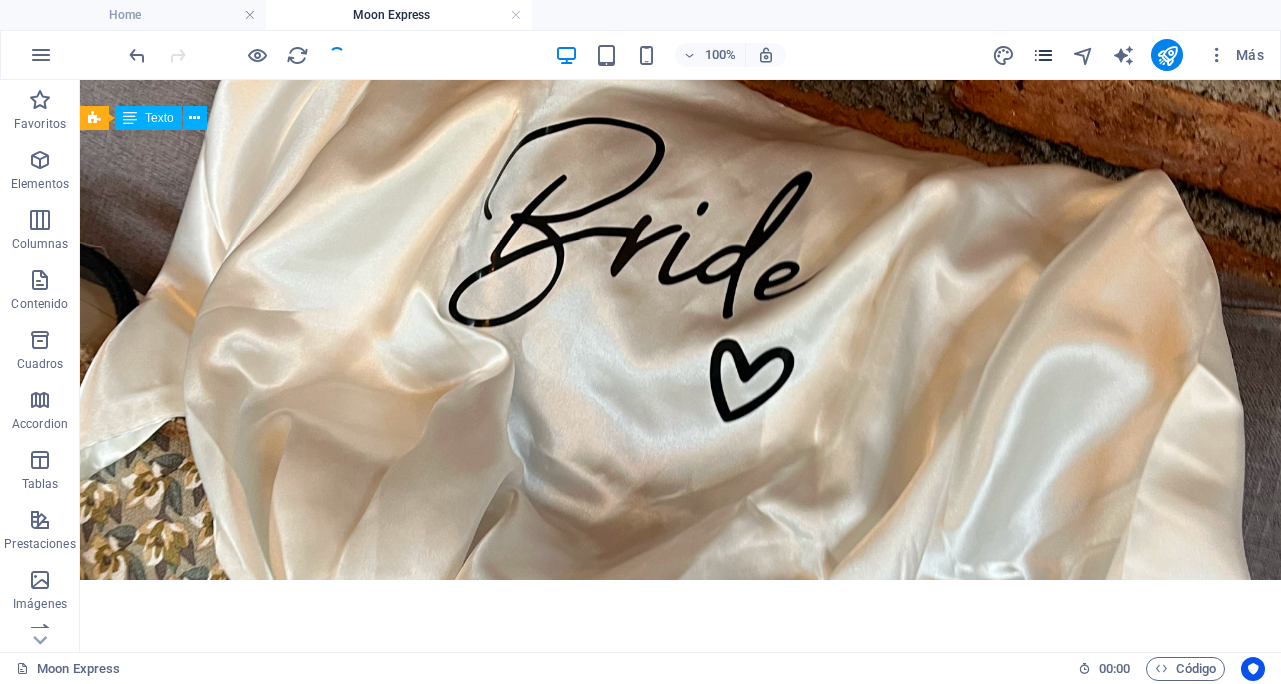 click at bounding box center [1043, 55] 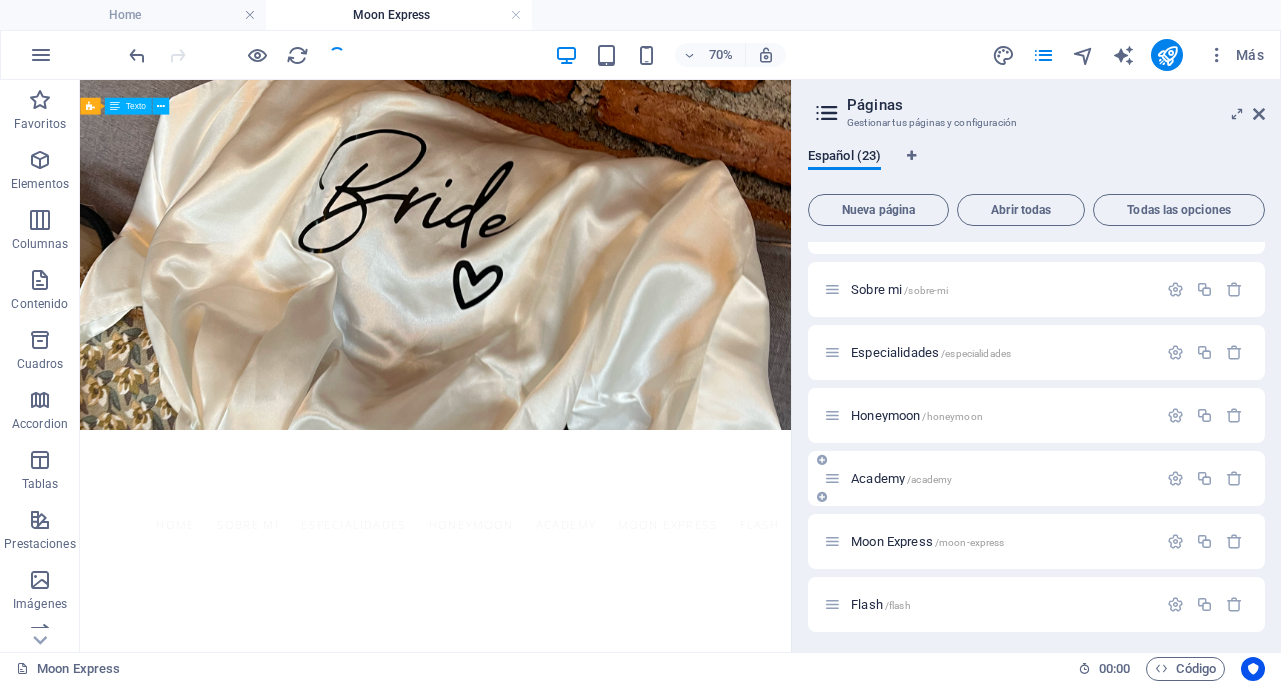 scroll, scrollTop: 44, scrollLeft: 0, axis: vertical 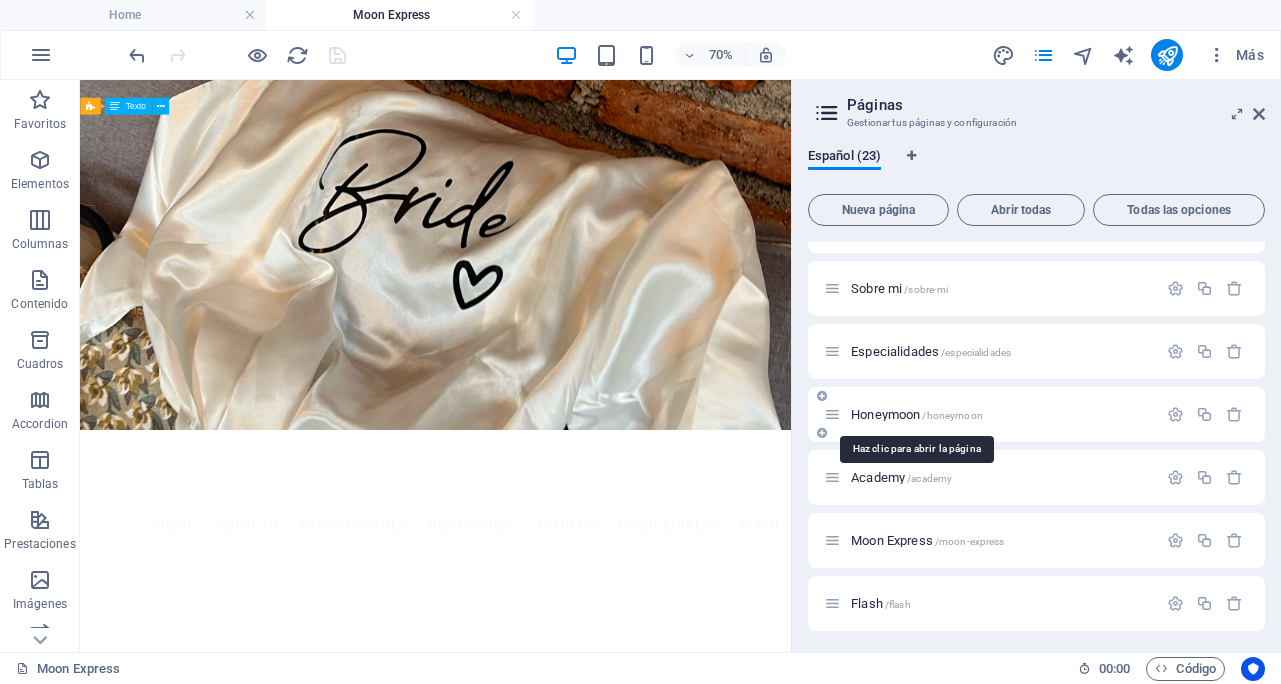 click on "Honeymoon /honeymoon" at bounding box center (917, 414) 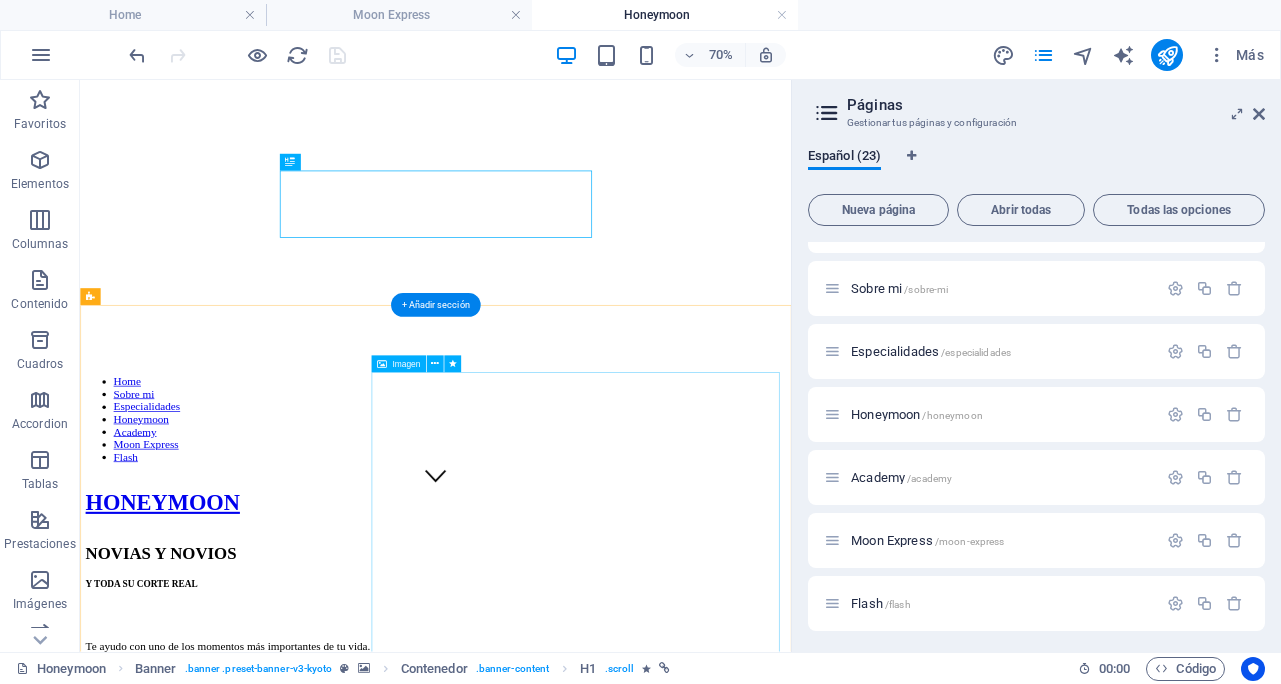 scroll, scrollTop: 256, scrollLeft: 0, axis: vertical 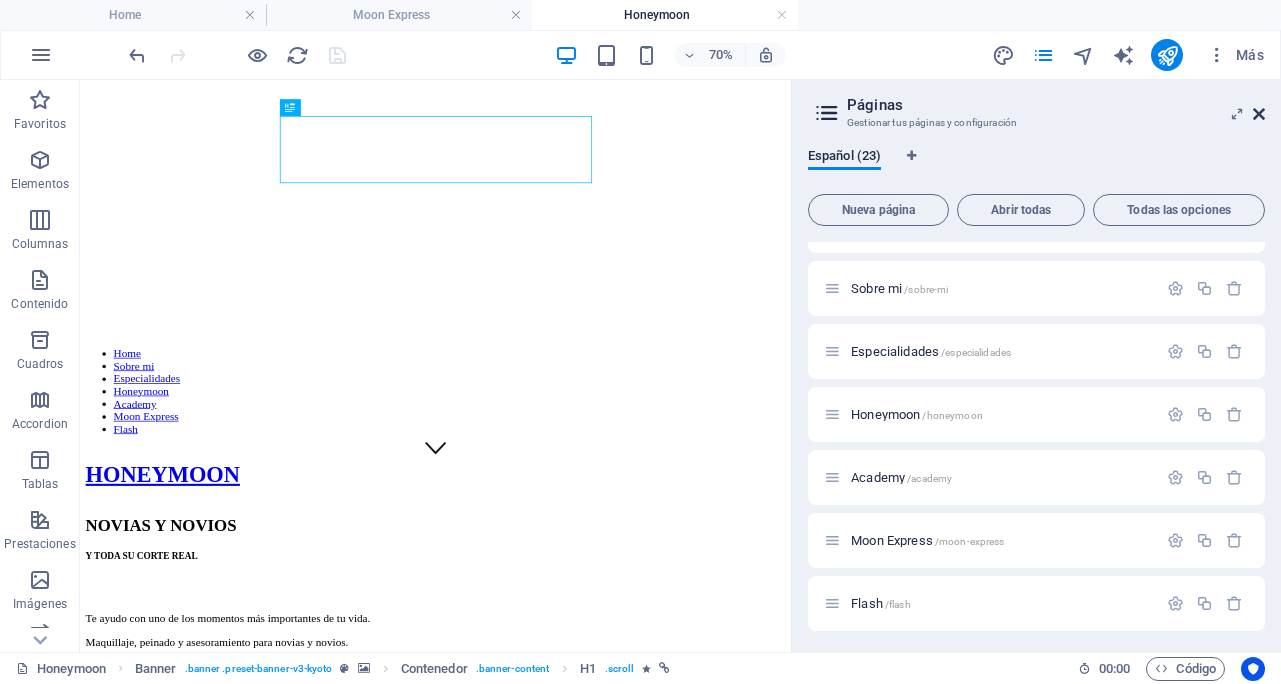 click at bounding box center (1259, 114) 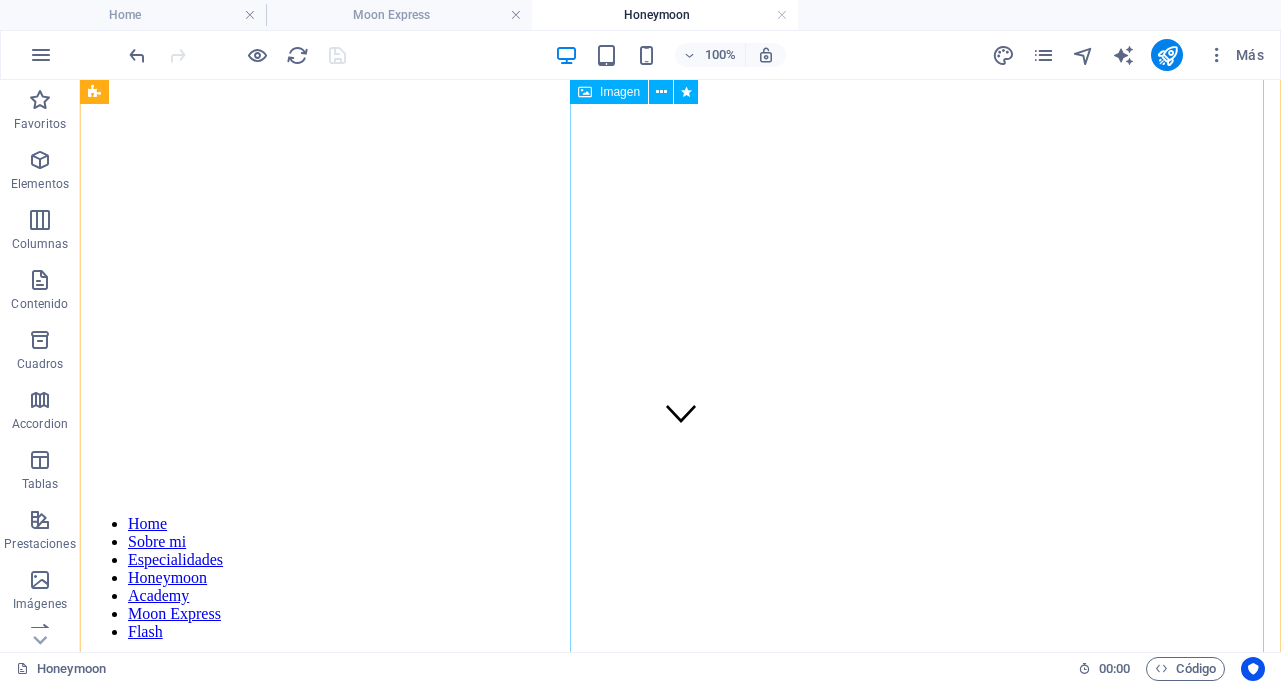 scroll, scrollTop: 138, scrollLeft: 0, axis: vertical 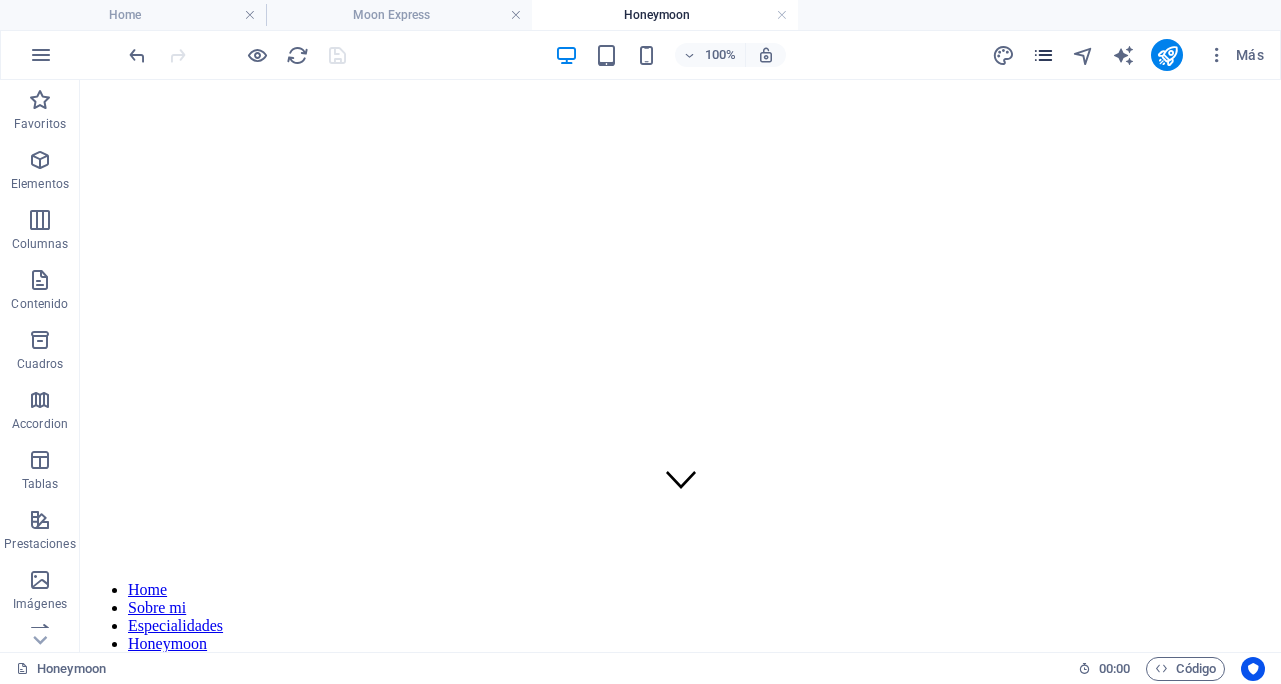 click at bounding box center [1043, 55] 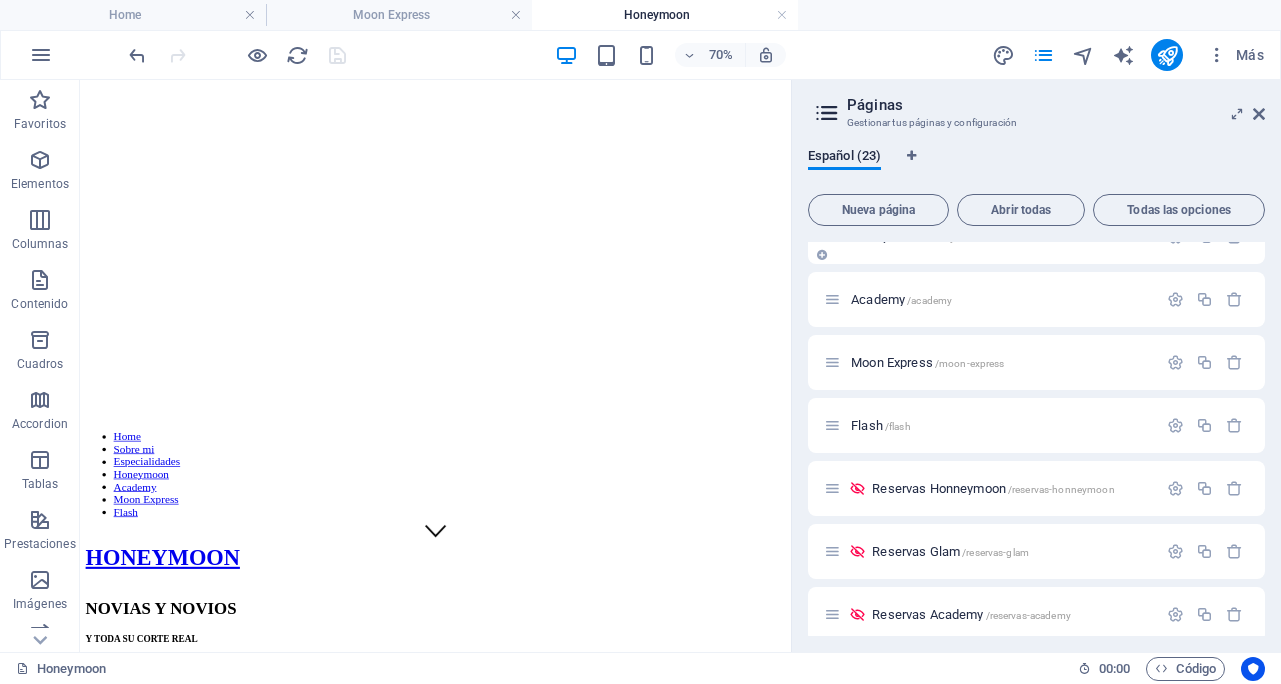 scroll, scrollTop: 223, scrollLeft: 0, axis: vertical 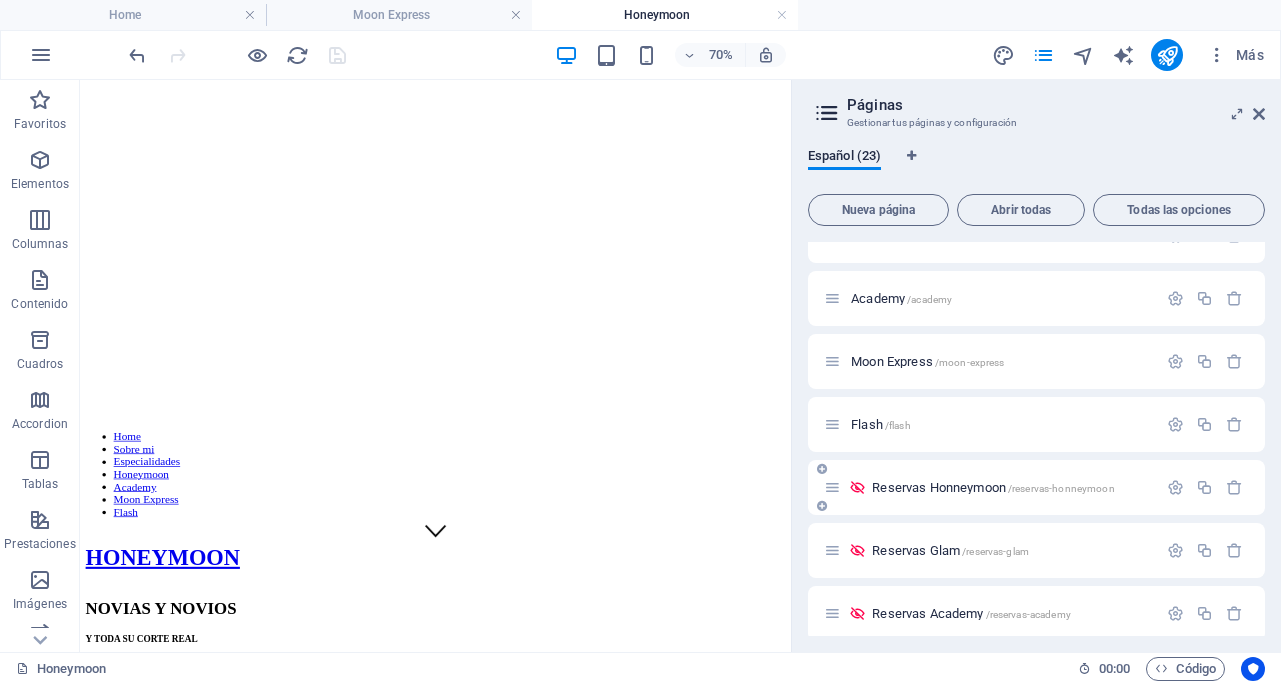 click on "Reservas Honneymoon /[PATH]" at bounding box center [990, 487] 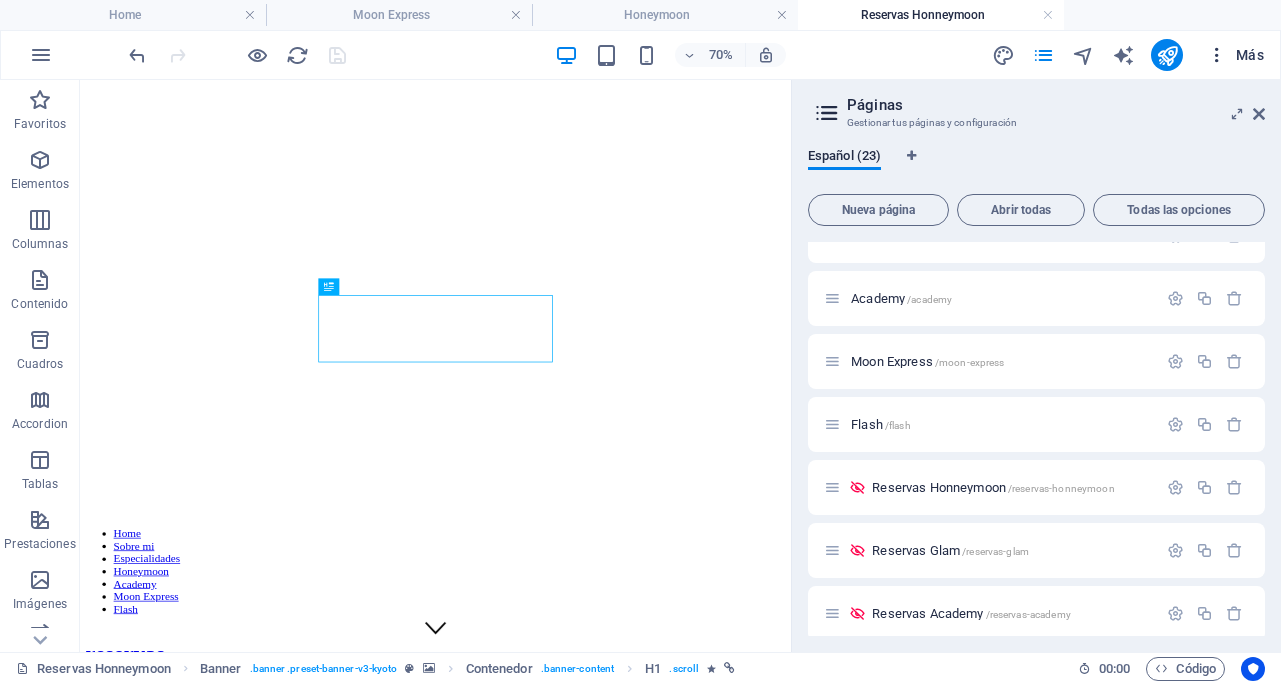 scroll, scrollTop: 0, scrollLeft: 0, axis: both 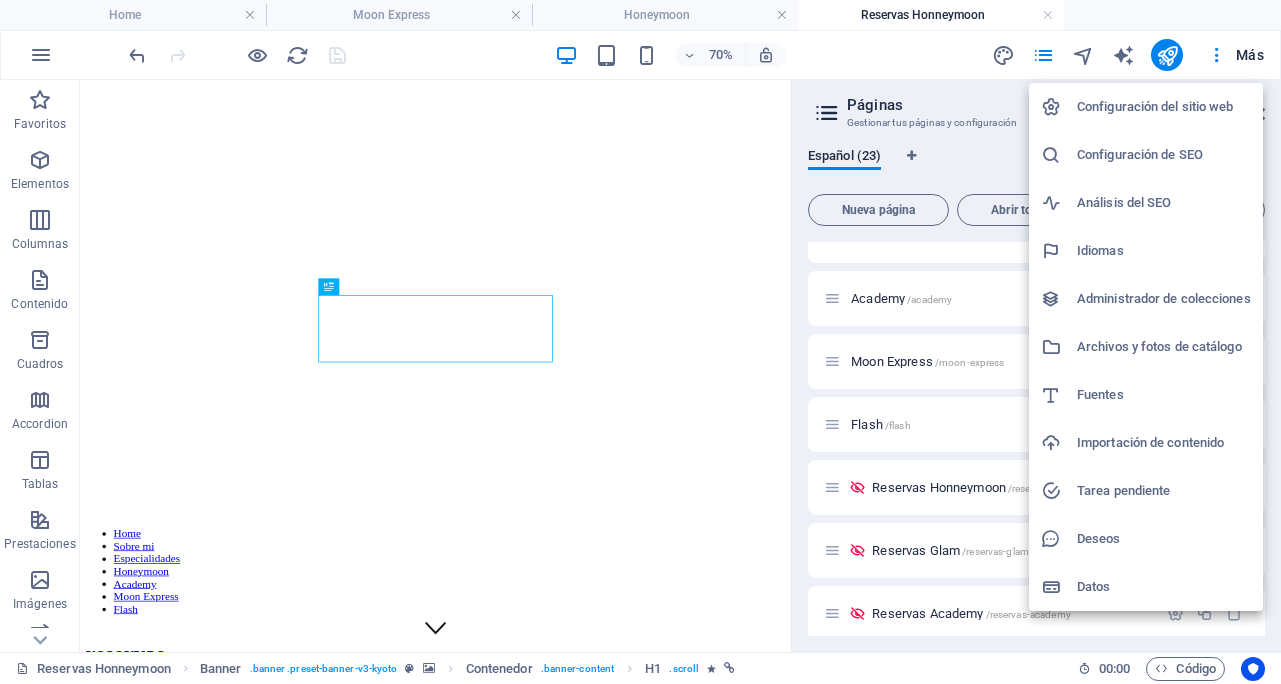 click at bounding box center (640, 342) 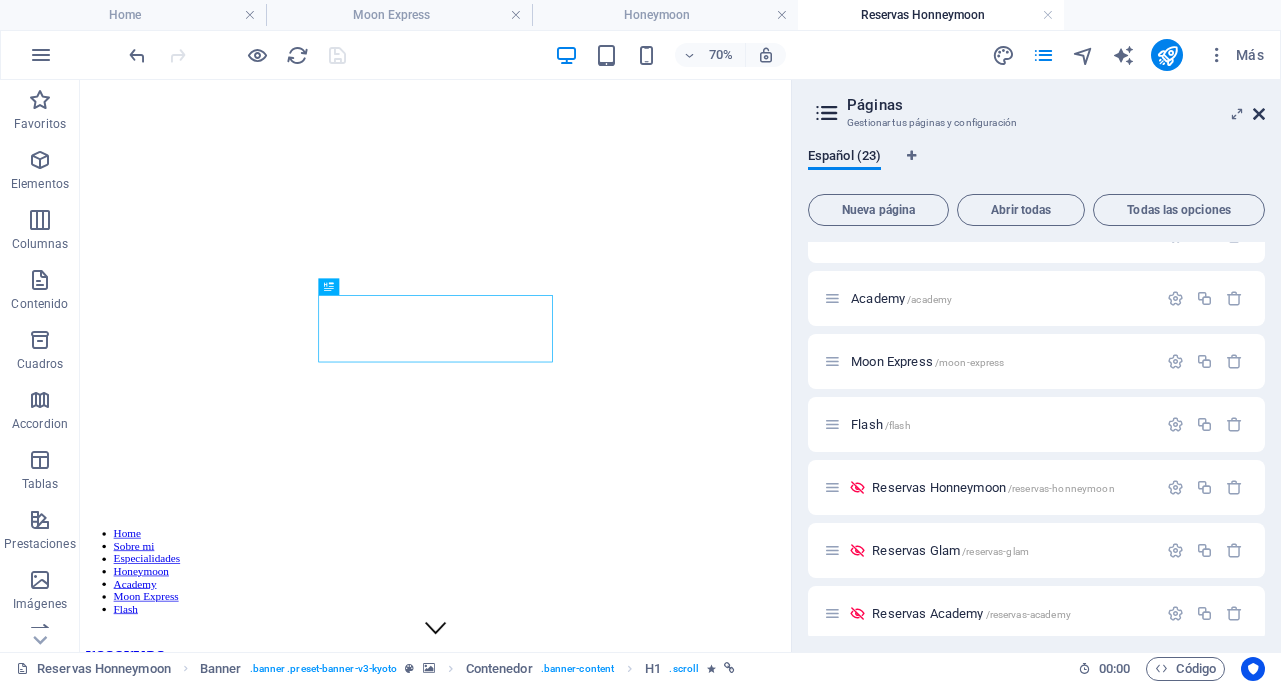 click at bounding box center (1259, 114) 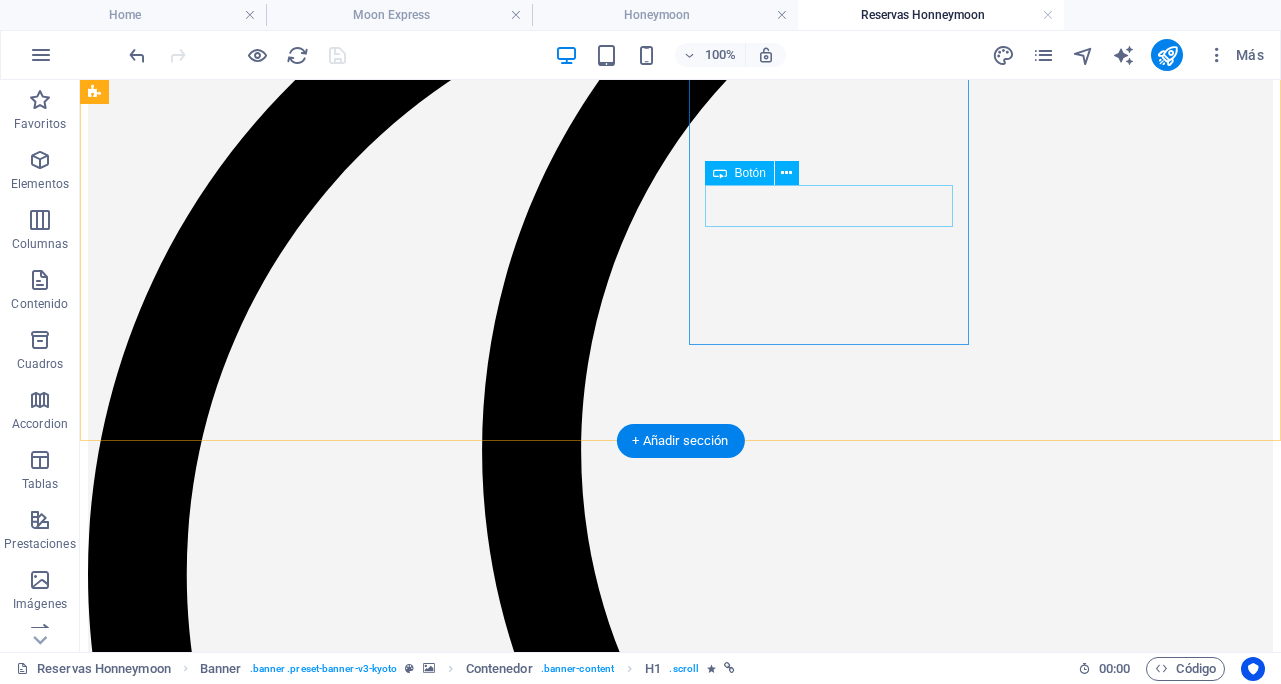 scroll, scrollTop: 1476, scrollLeft: 0, axis: vertical 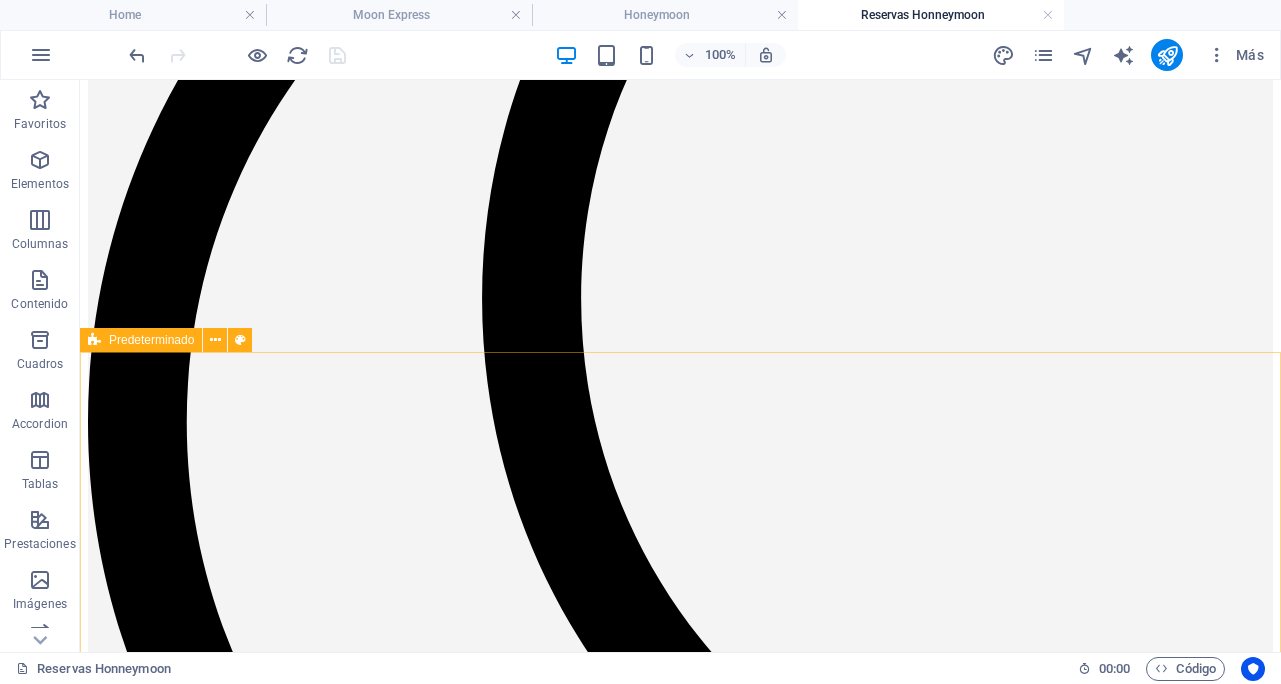 click at bounding box center [94, 340] 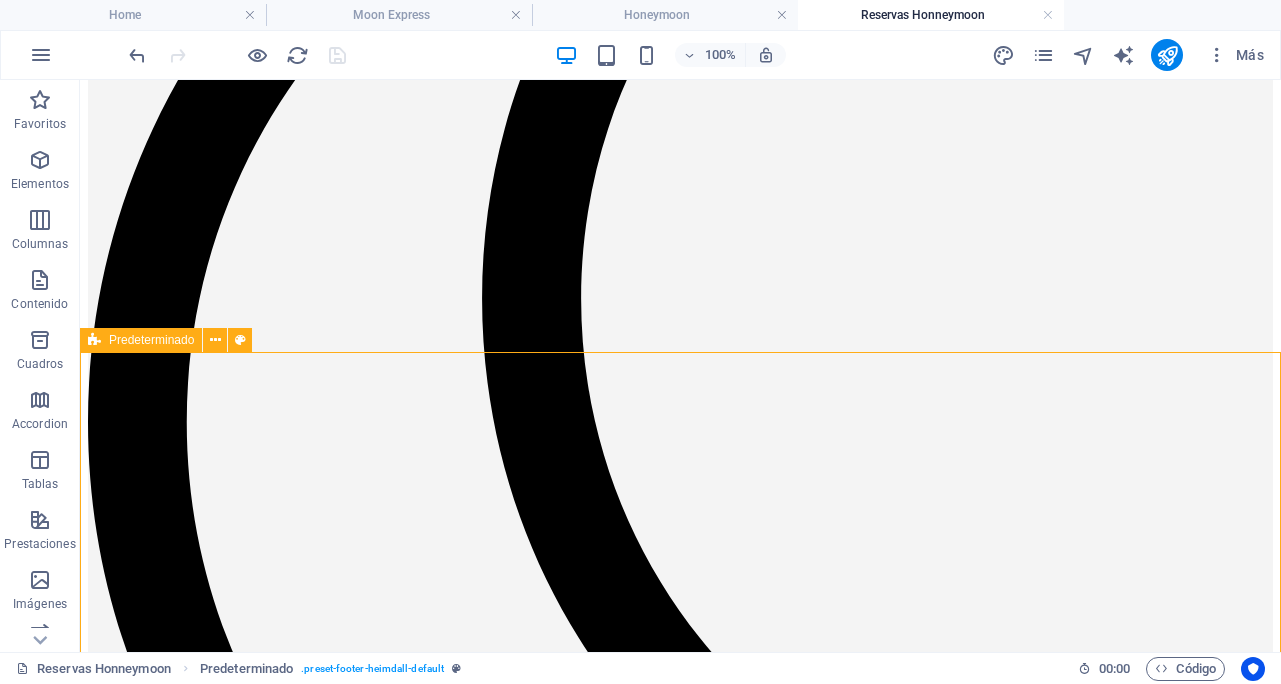 click on "Predeterminado" at bounding box center [141, 340] 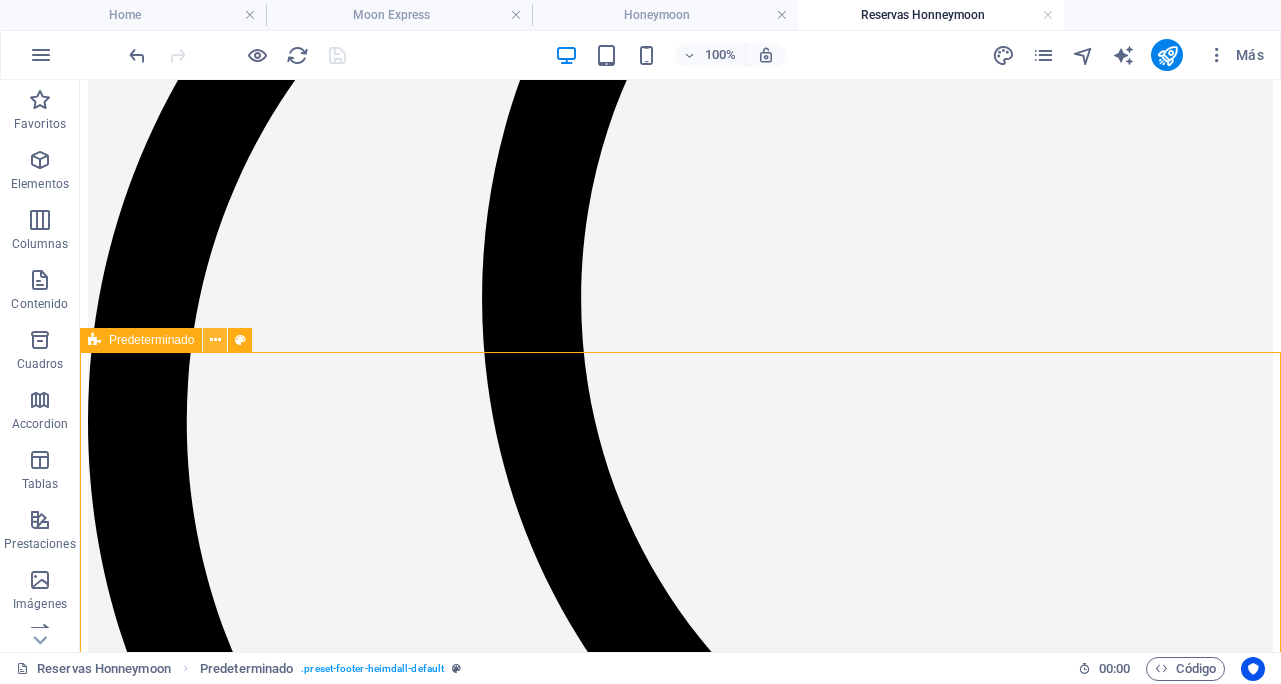click at bounding box center [215, 340] 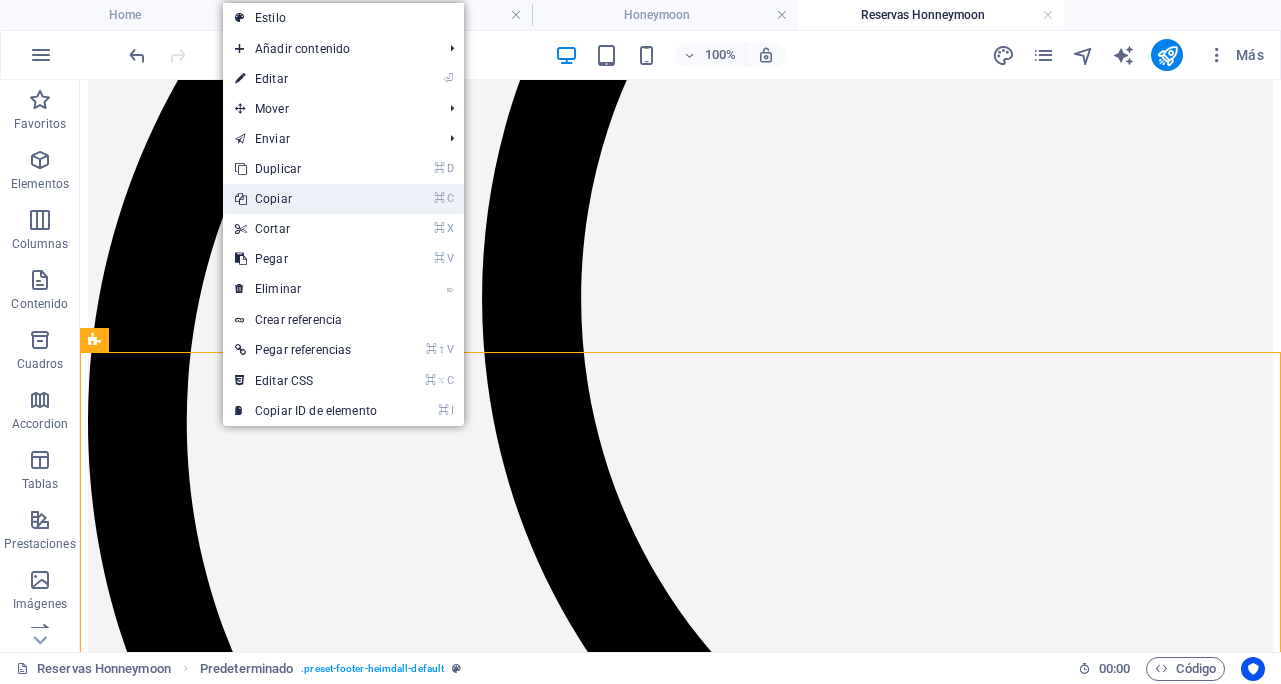 click on "⌘ C  Copiar" at bounding box center [306, 199] 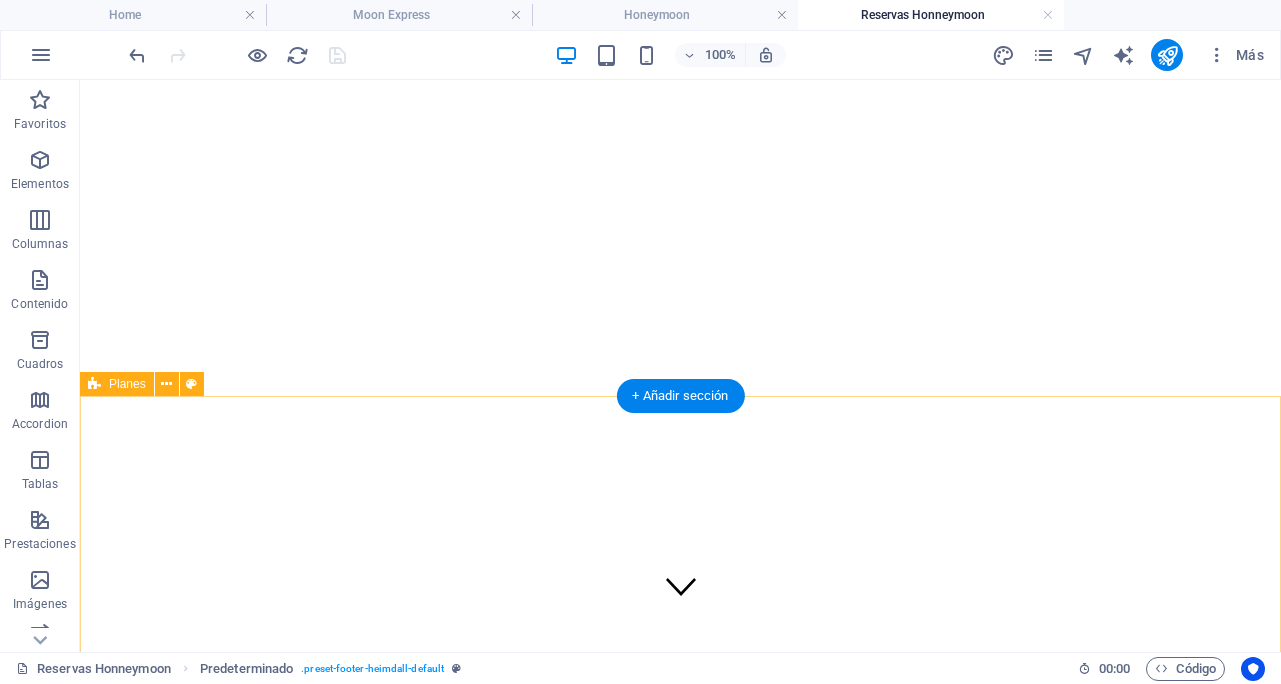 scroll, scrollTop: 0, scrollLeft: 0, axis: both 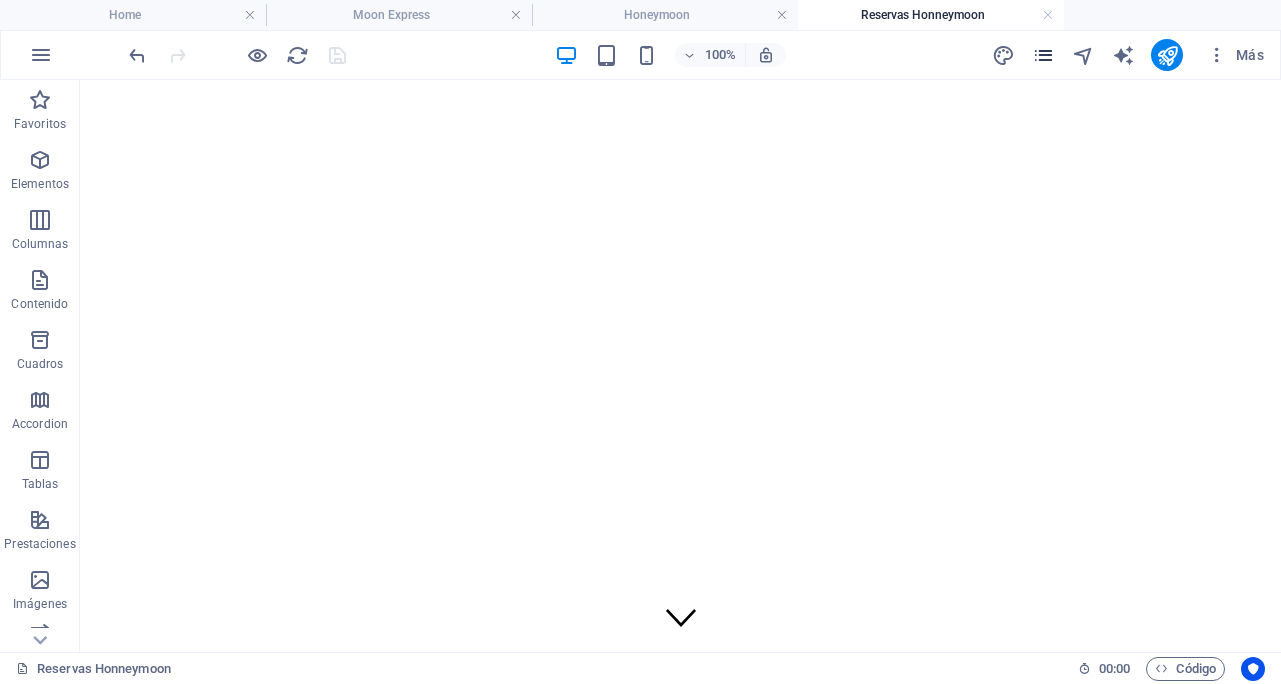 click at bounding box center [1043, 55] 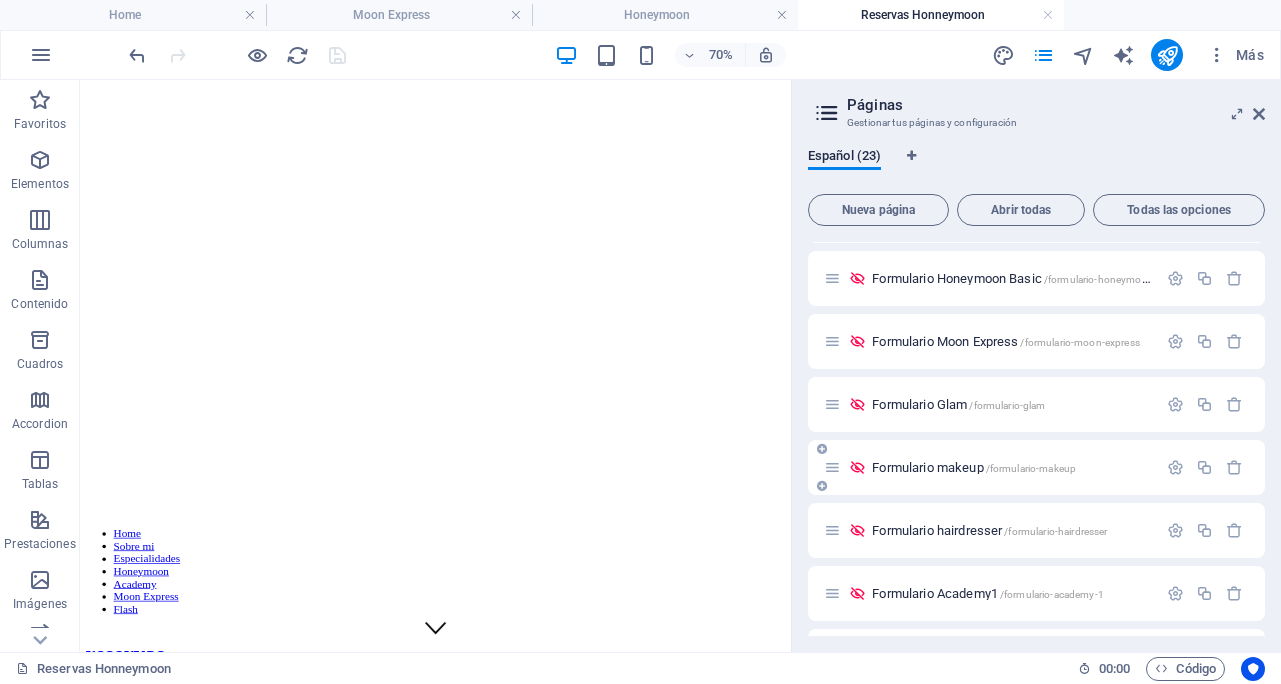 scroll, scrollTop: 901, scrollLeft: 0, axis: vertical 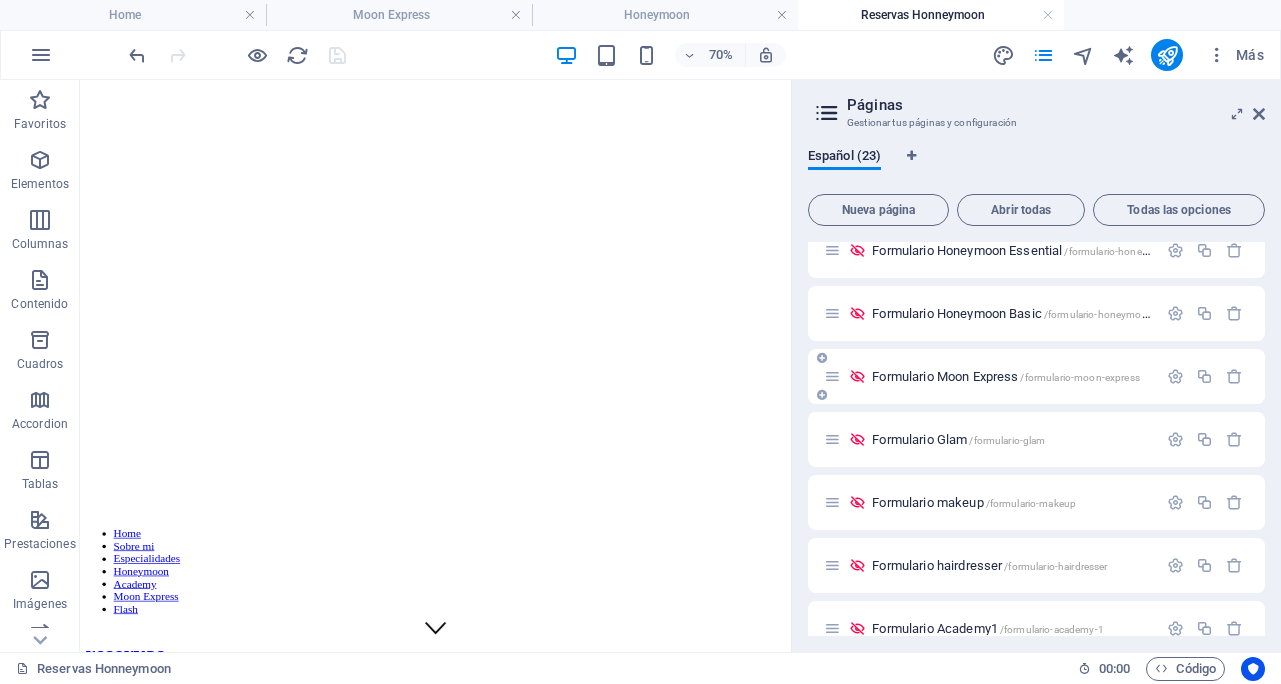 click on "Formulario Moon Express /formulario-moon-express" at bounding box center (1006, 376) 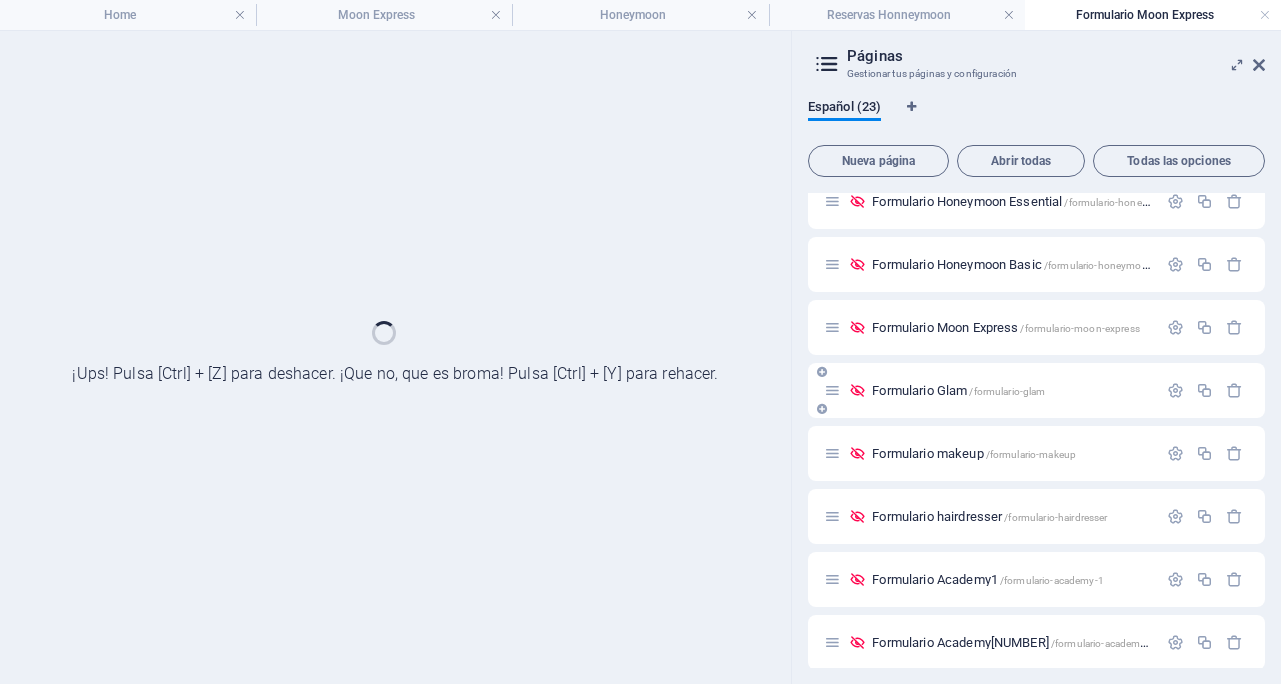 click on "Formulario Glam /[PATH]" at bounding box center (1036, 390) 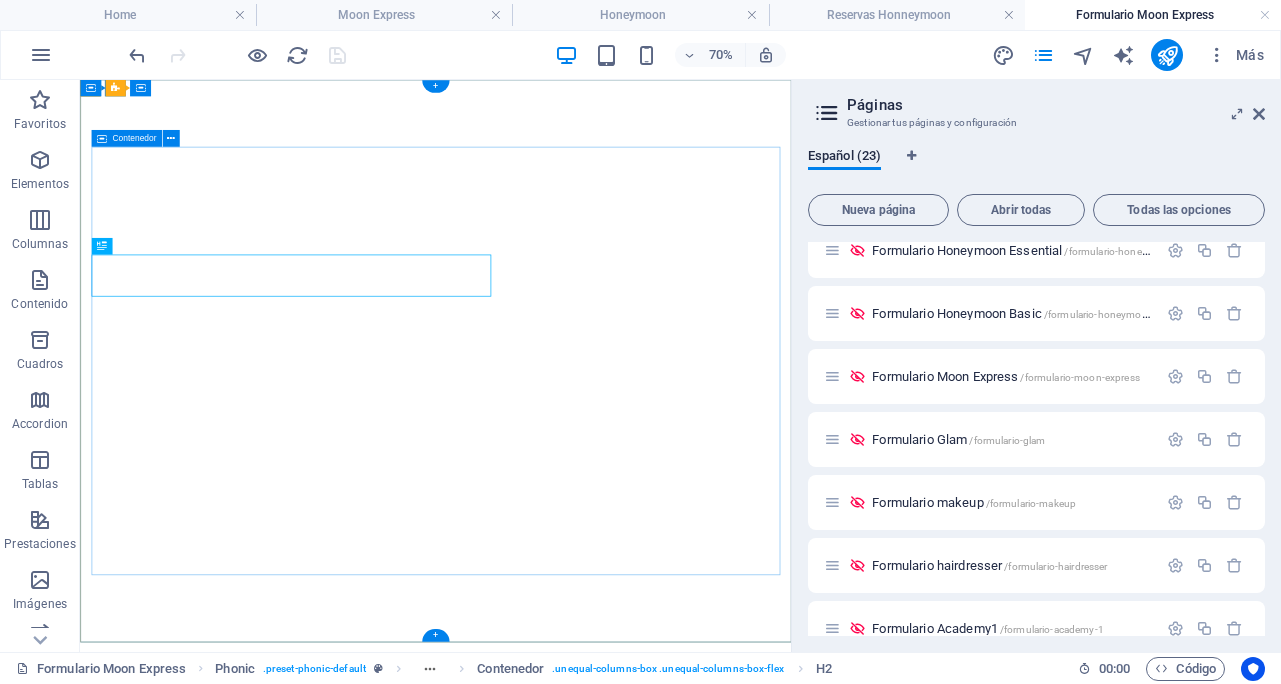 scroll, scrollTop: 0, scrollLeft: 0, axis: both 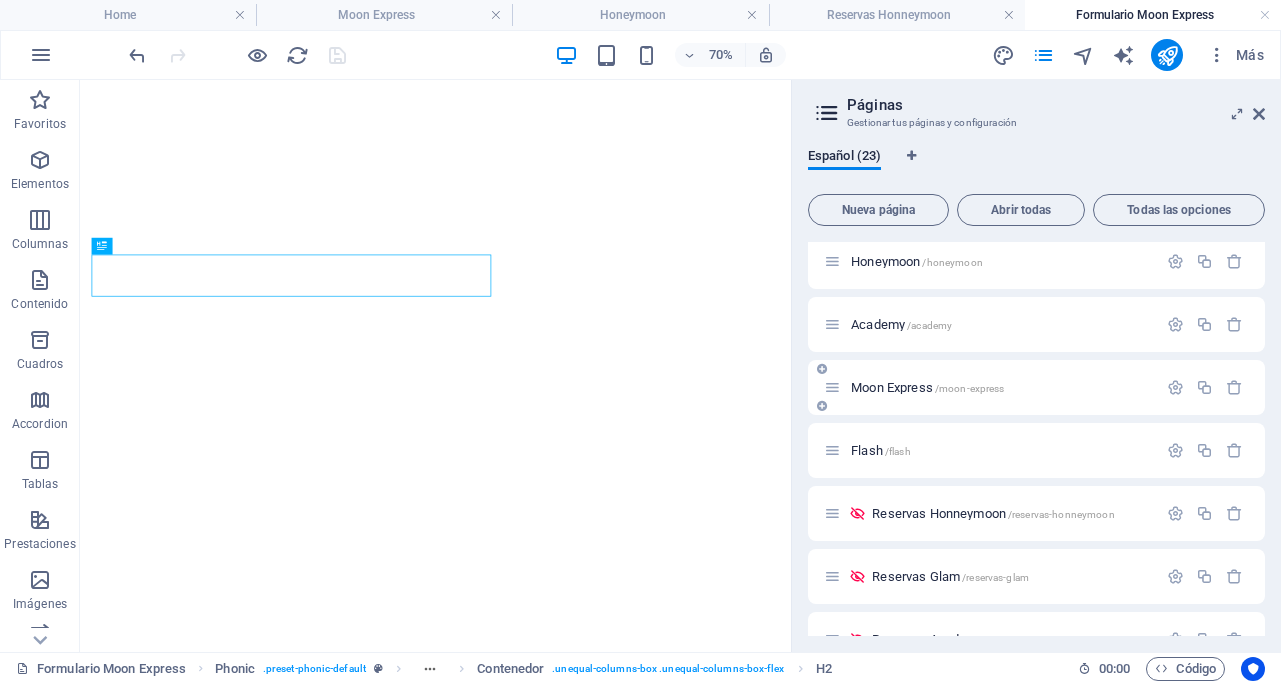 click on "Moon Express /moon-express" at bounding box center (927, 387) 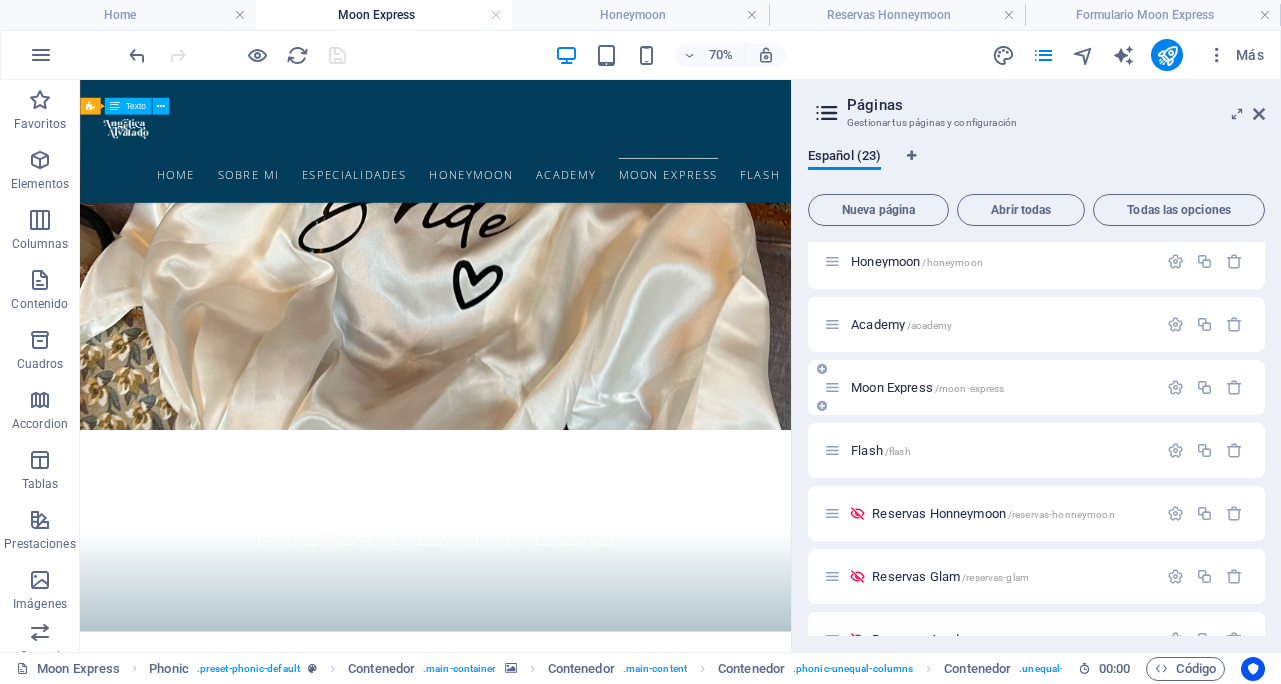 click on "Moon Express /moon-express" at bounding box center [927, 387] 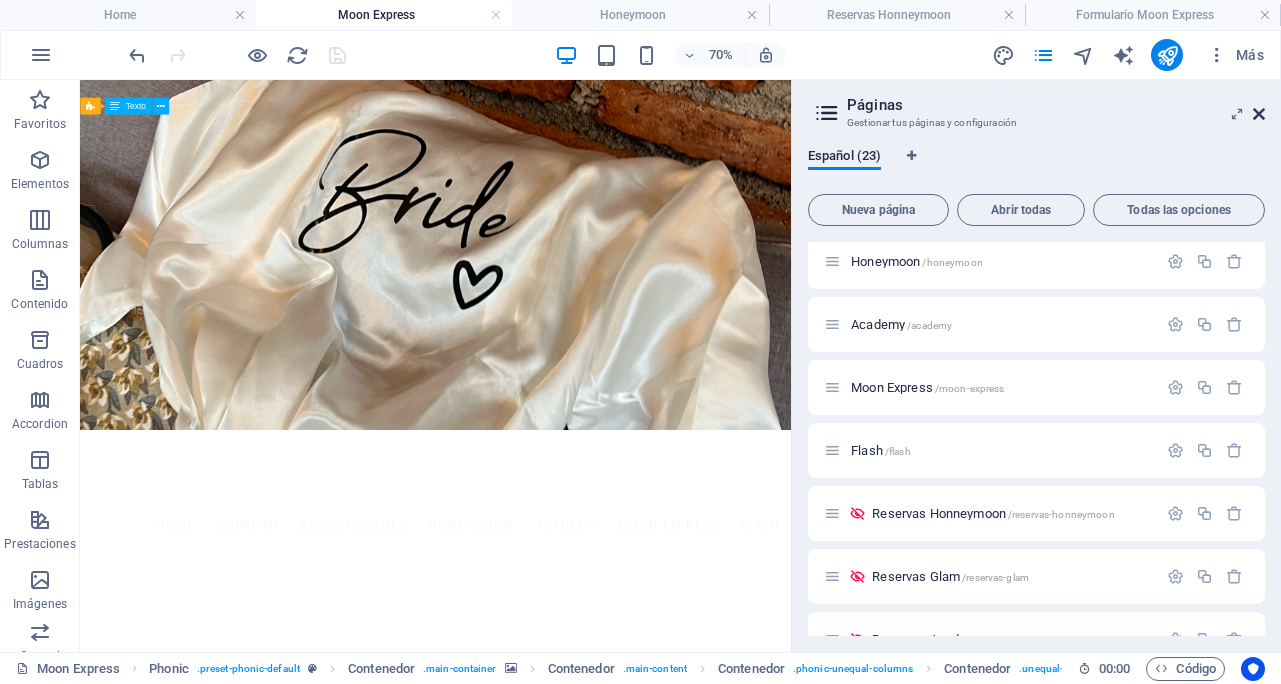 drag, startPoint x: 1258, startPoint y: 117, endPoint x: 887, endPoint y: 157, distance: 373.15012 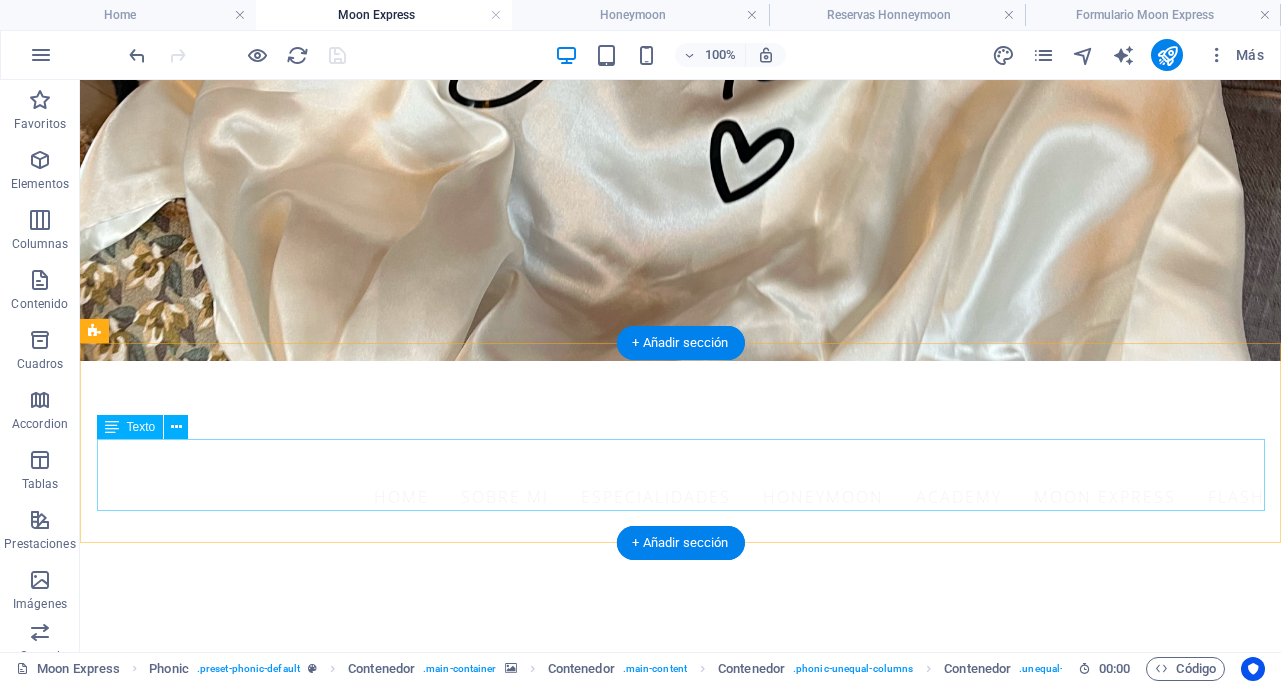 scroll, scrollTop: 258, scrollLeft: 0, axis: vertical 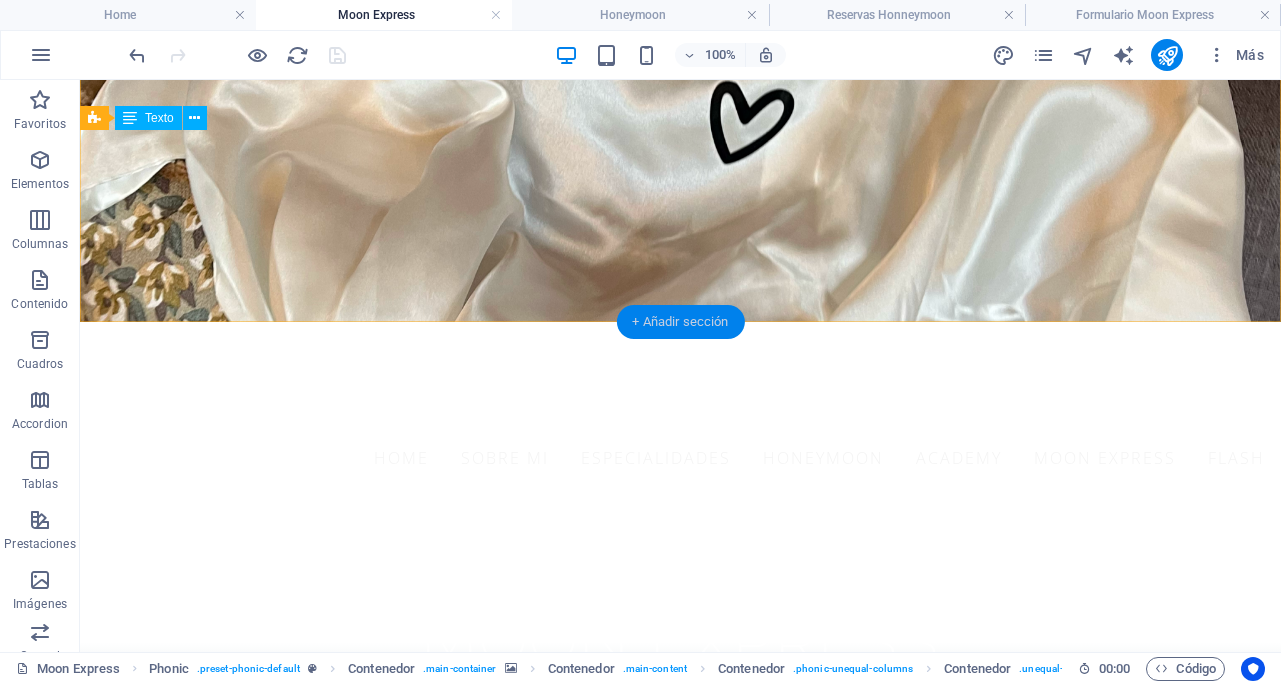 click on "+ Añadir sección" at bounding box center [680, 322] 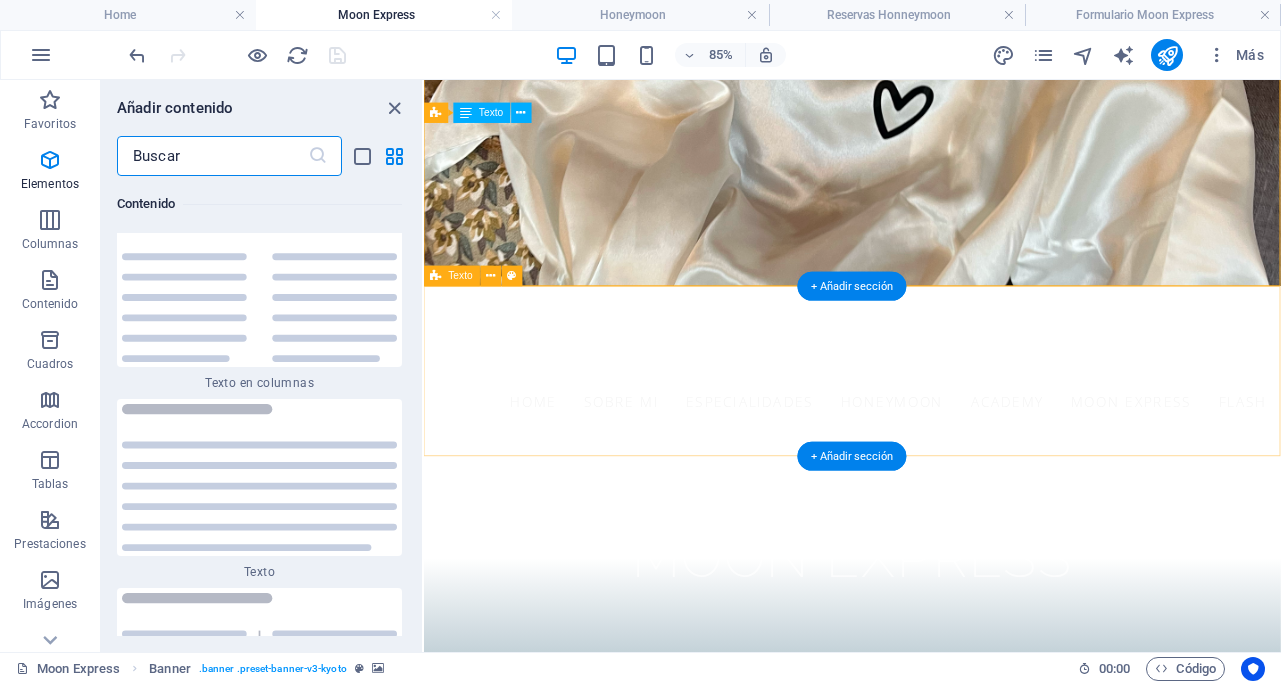 scroll, scrollTop: 6808, scrollLeft: 0, axis: vertical 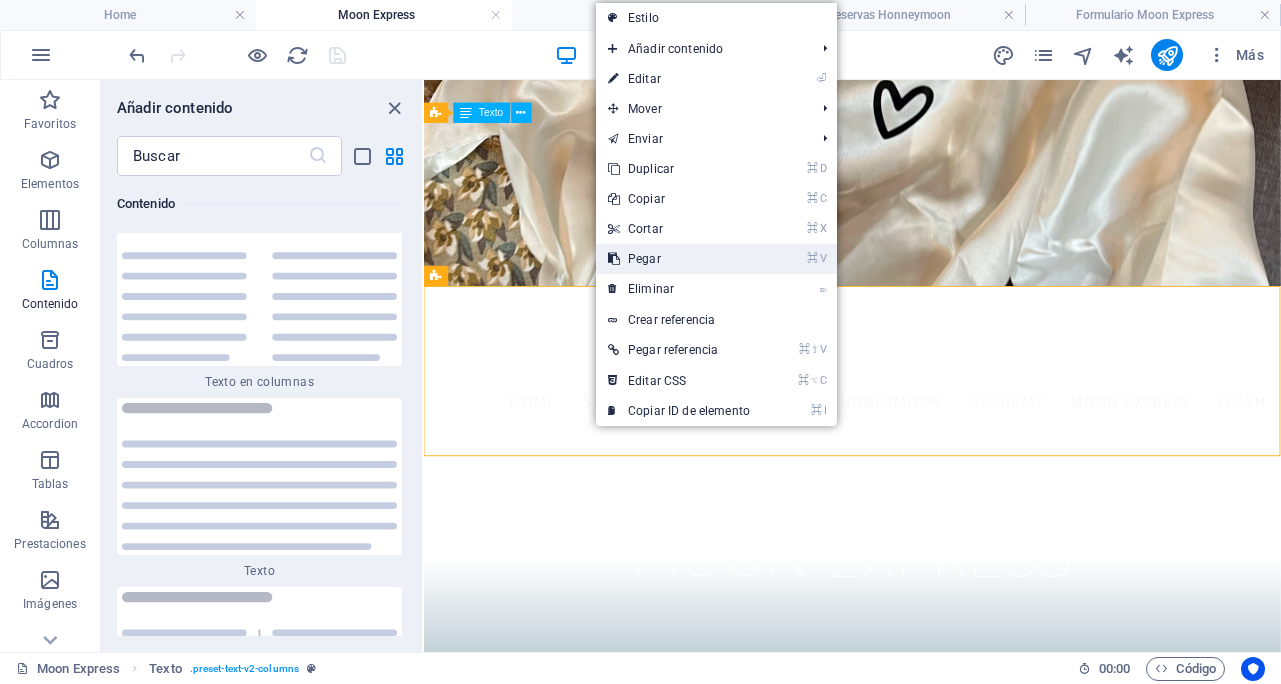 click on "⌘ V  Pegar" at bounding box center (679, 259) 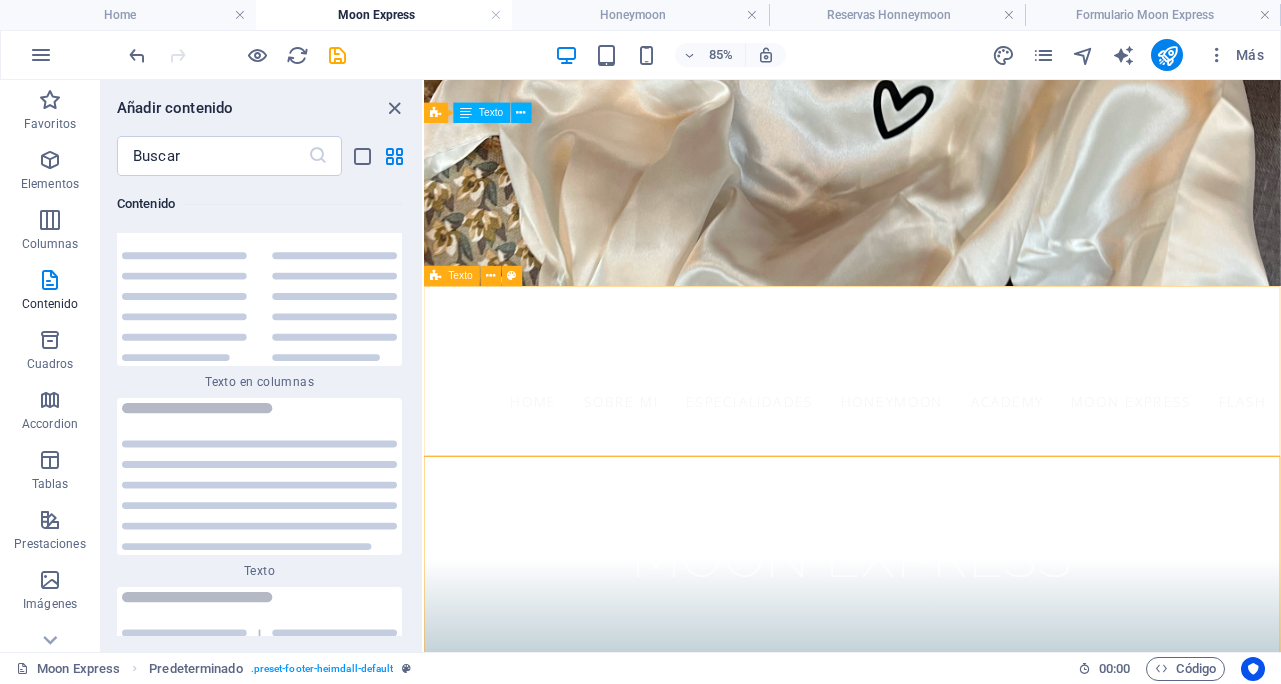 click on "Texto" at bounding box center [461, 275] 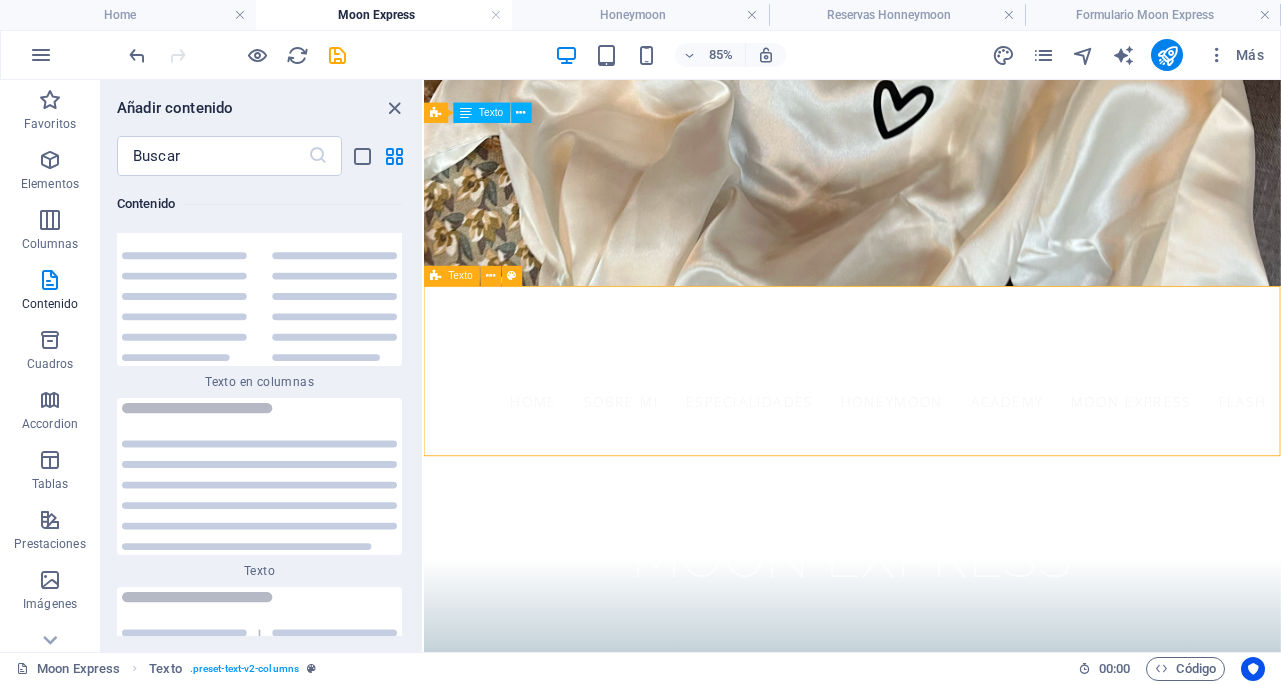 click on "Texto" at bounding box center (461, 275) 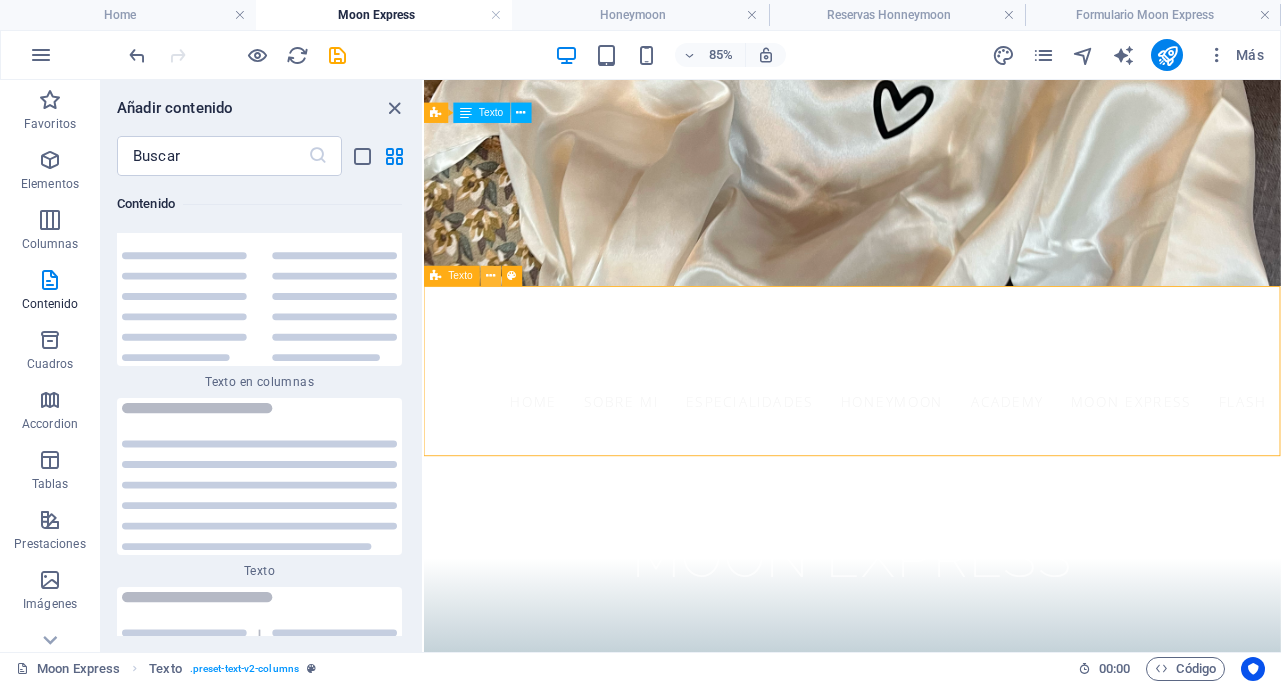 click at bounding box center [491, 275] 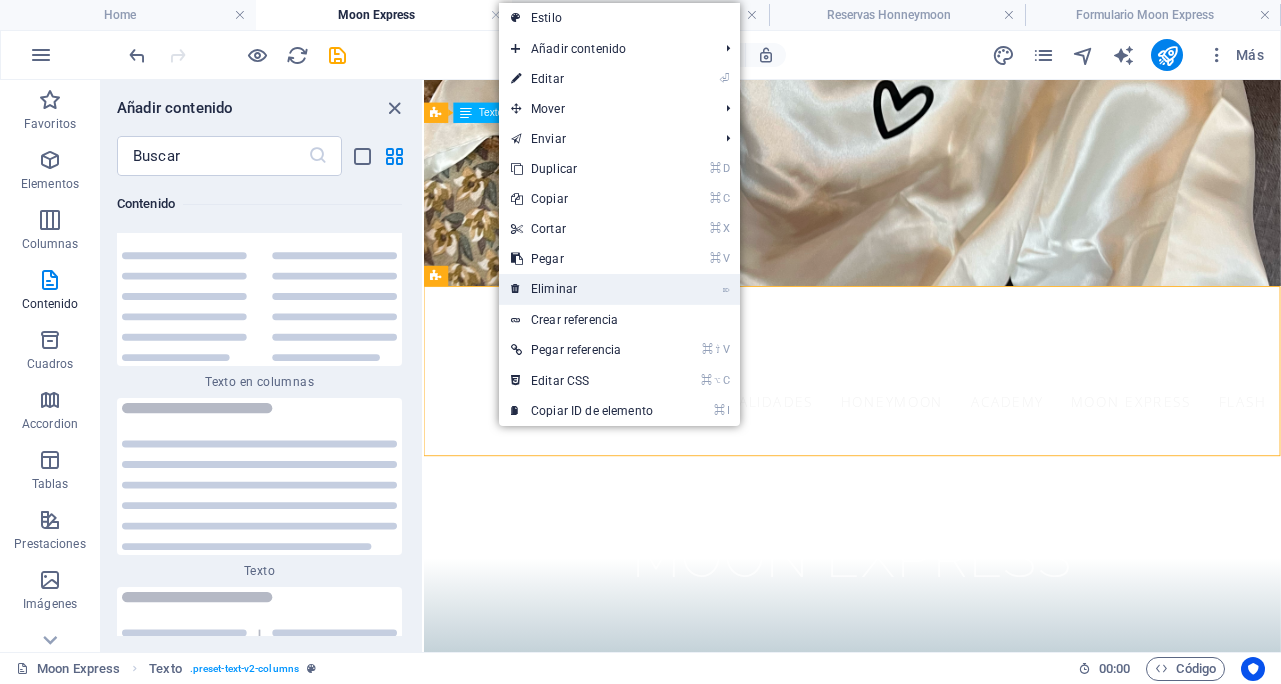 click on "⌦  Eliminar" at bounding box center [582, 289] 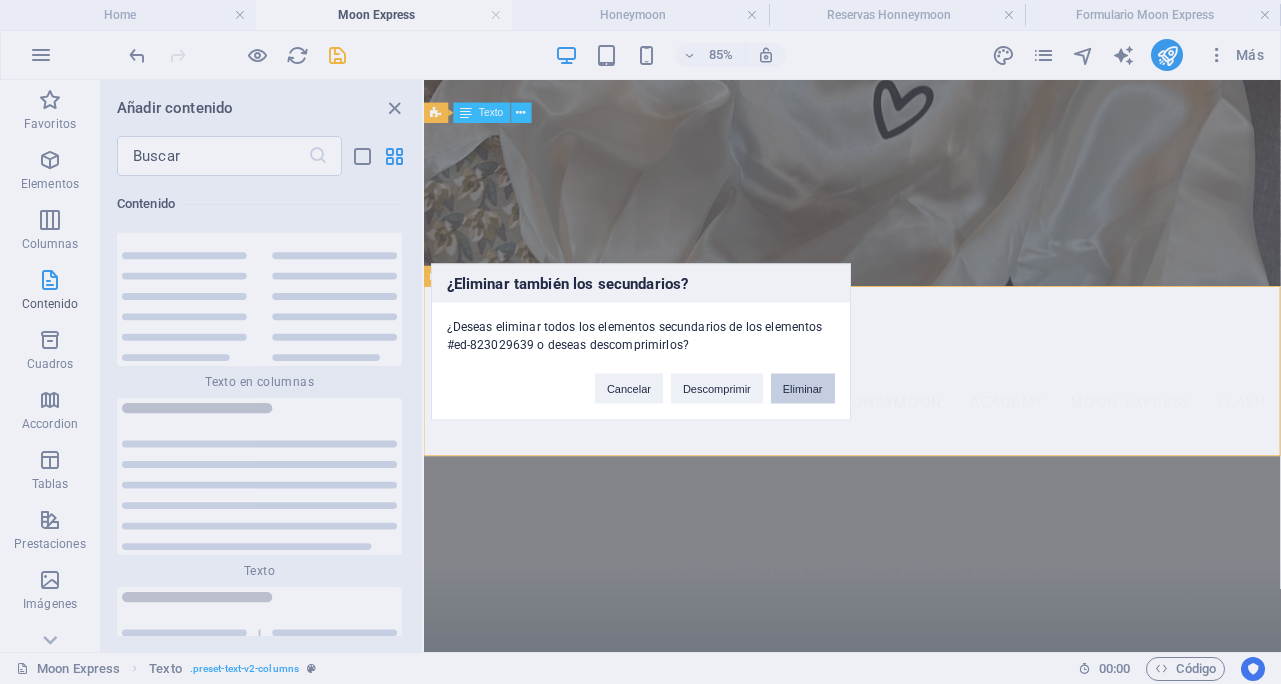 click on "Eliminar" at bounding box center [803, 389] 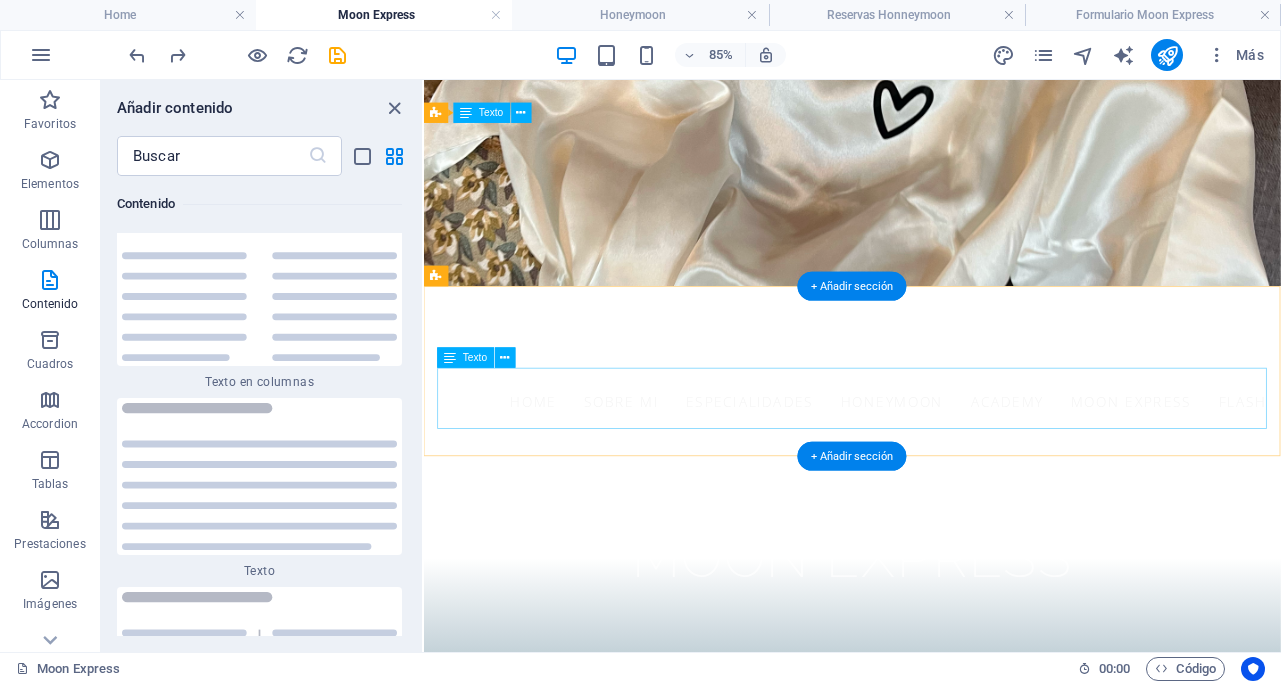 click on "Un servicio diseñado especialmente para novias que buscan verse y sentirse auténticas y acompañadas en cada paso del proceso. Perfecto para comenzar a definir tu estilo con una prueba de maquillaje y peinado que te permitirá visualizar tu imagen nupcial con claridad, confianza y asesoría experta desde el primer momento." at bounding box center [928, 918] 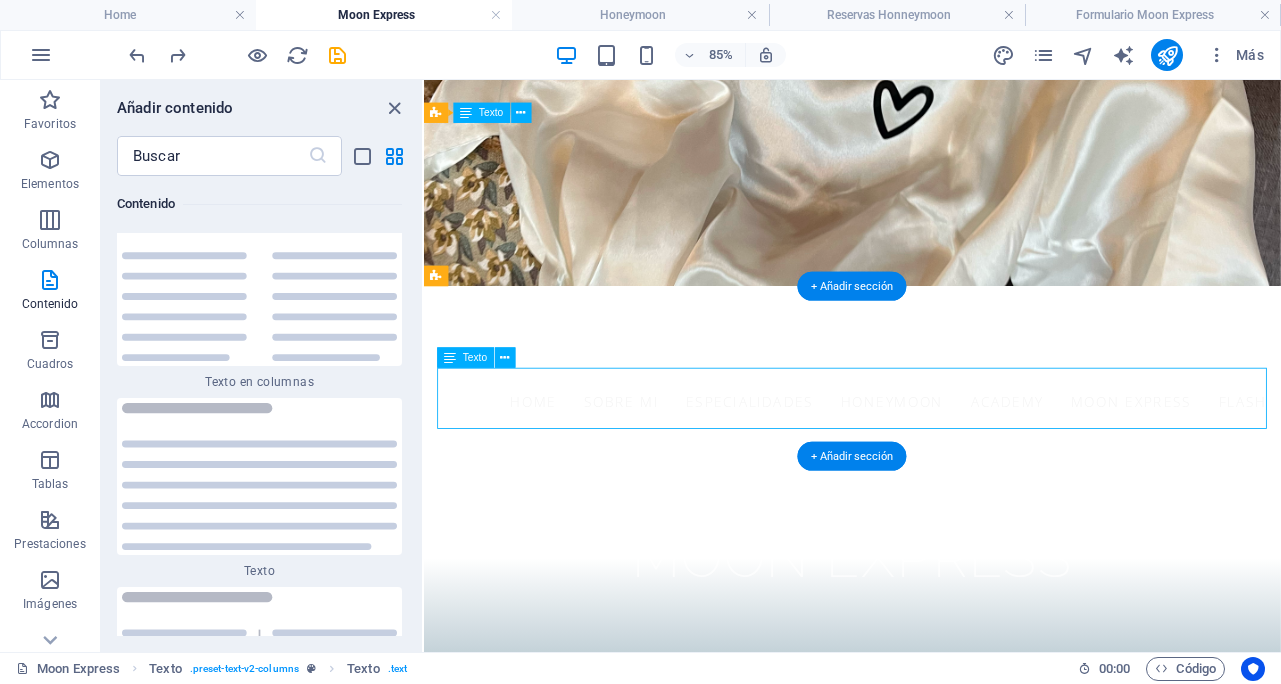 click on "Un servicio diseñado especialmente para novias que buscan verse y sentirse auténticas y acompañadas en cada paso del proceso. Perfecto para comenzar a definir tu estilo con una prueba de maquillaje y peinado que te permitirá visualizar tu imagen nupcial con claridad, confianza y asesoría experta desde el primer momento." at bounding box center [928, 918] 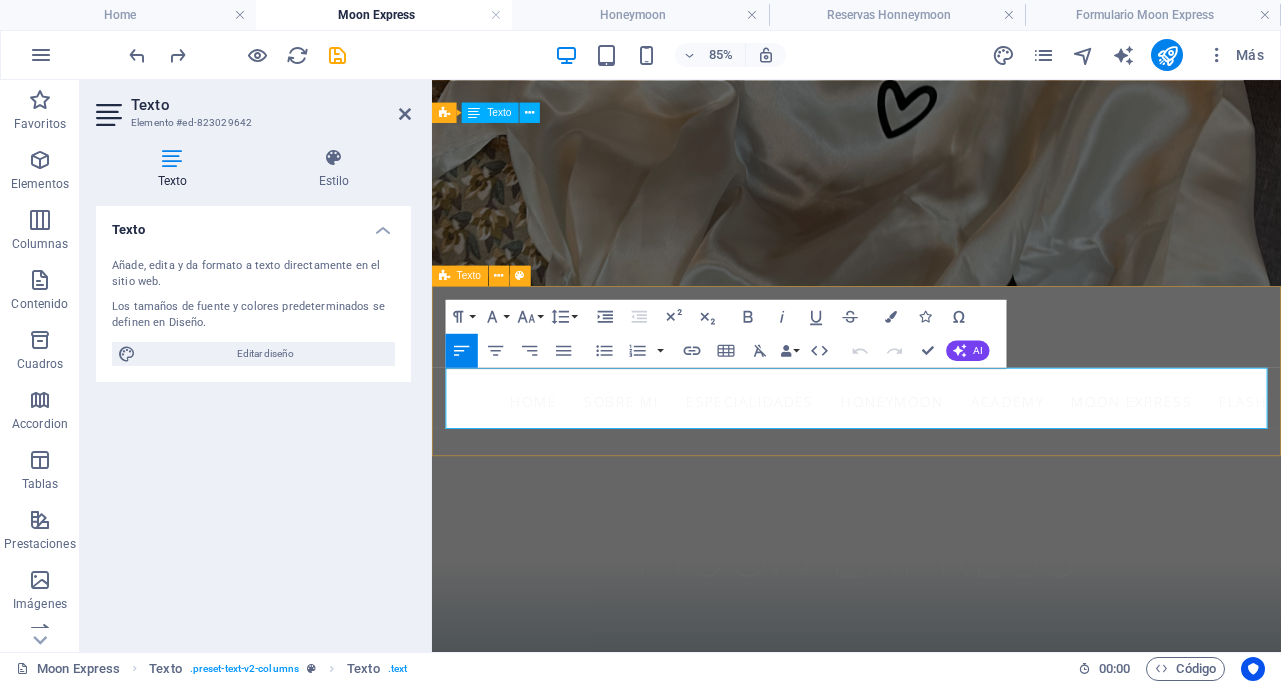 drag, startPoint x: 931, startPoint y: 479, endPoint x: 435, endPoint y: 416, distance: 499.985 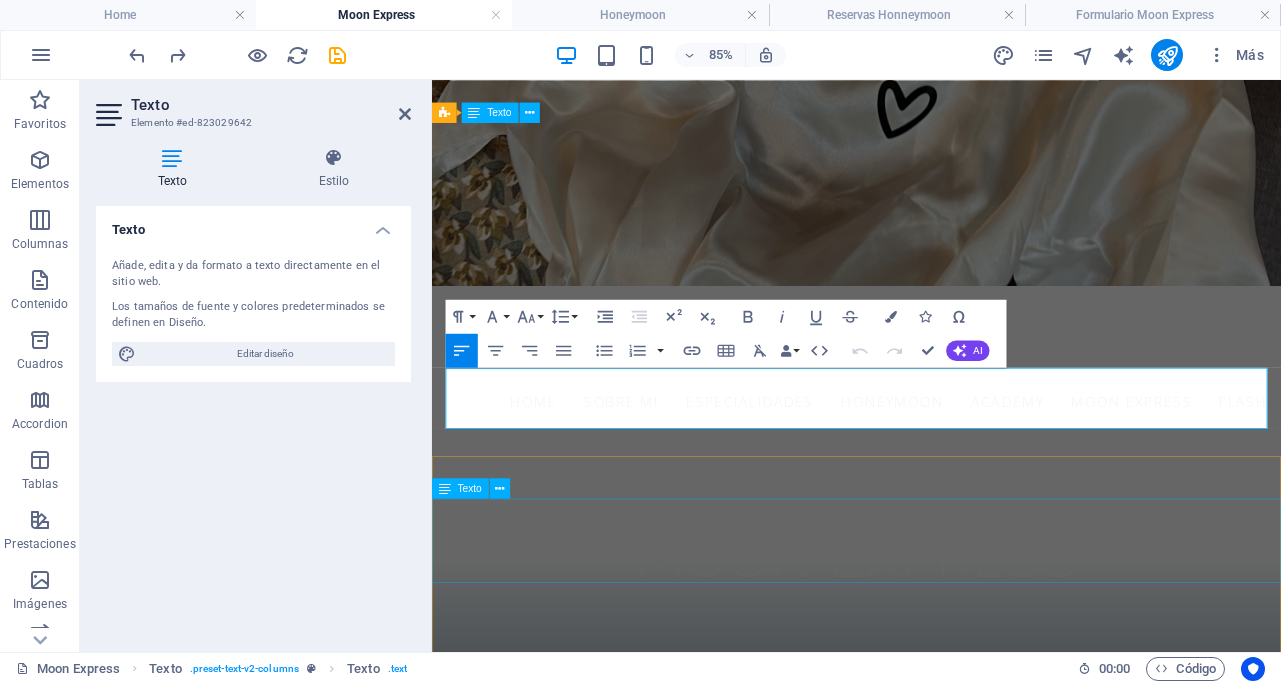 click on "OTROS *Consulta por los servicios de glitter y flúor bar para tu fiesta. *Consulta por el servicio de retoque o cambio de look durante el evento (la maquilladora te acompaña durante todo tu matrimonio). *Consulta el precio extra por traslado en caso de zonas alejadas de Santiago." at bounding box center (931, 1085) 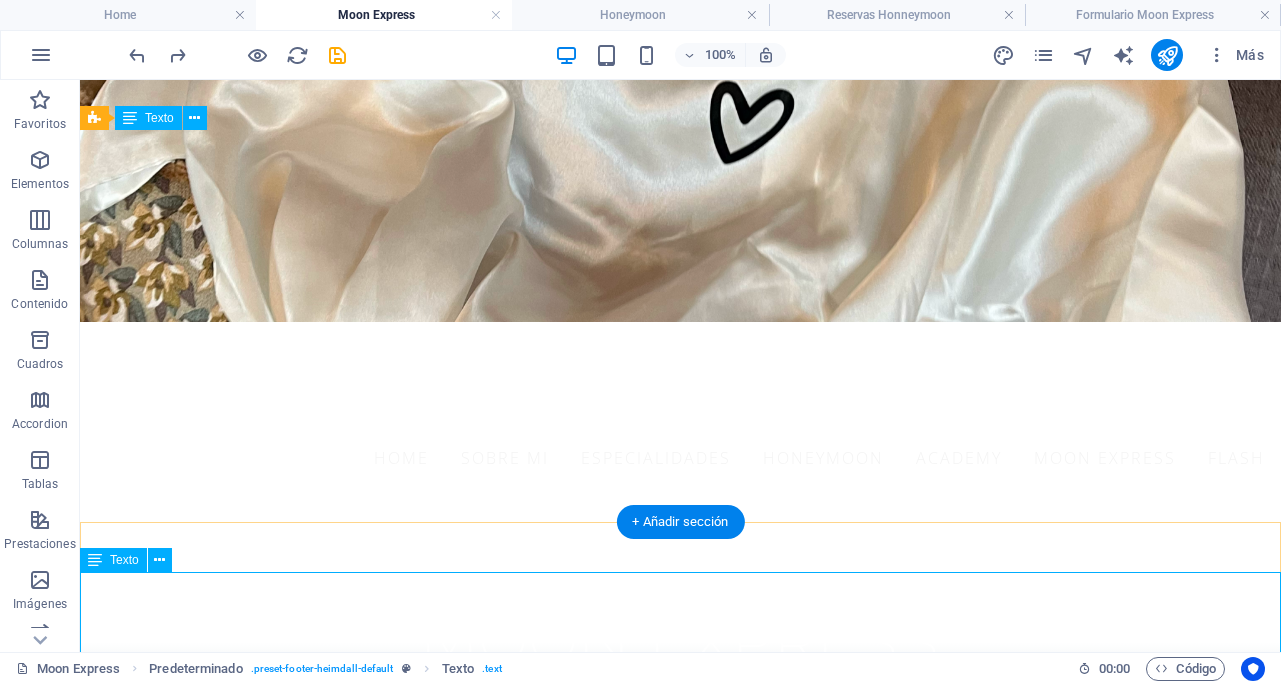 click on "OTROS *Consulta por los servicios de glitter y flúor bar para tu fiesta. *Consulta por el servicio de retoque o cambio de look durante el evento (la maquilladora te acompaña durante todo tu matrimonio). *Consulta el precio extra por traslado en caso de zonas alejadas de Santiago." at bounding box center (680, 1085) 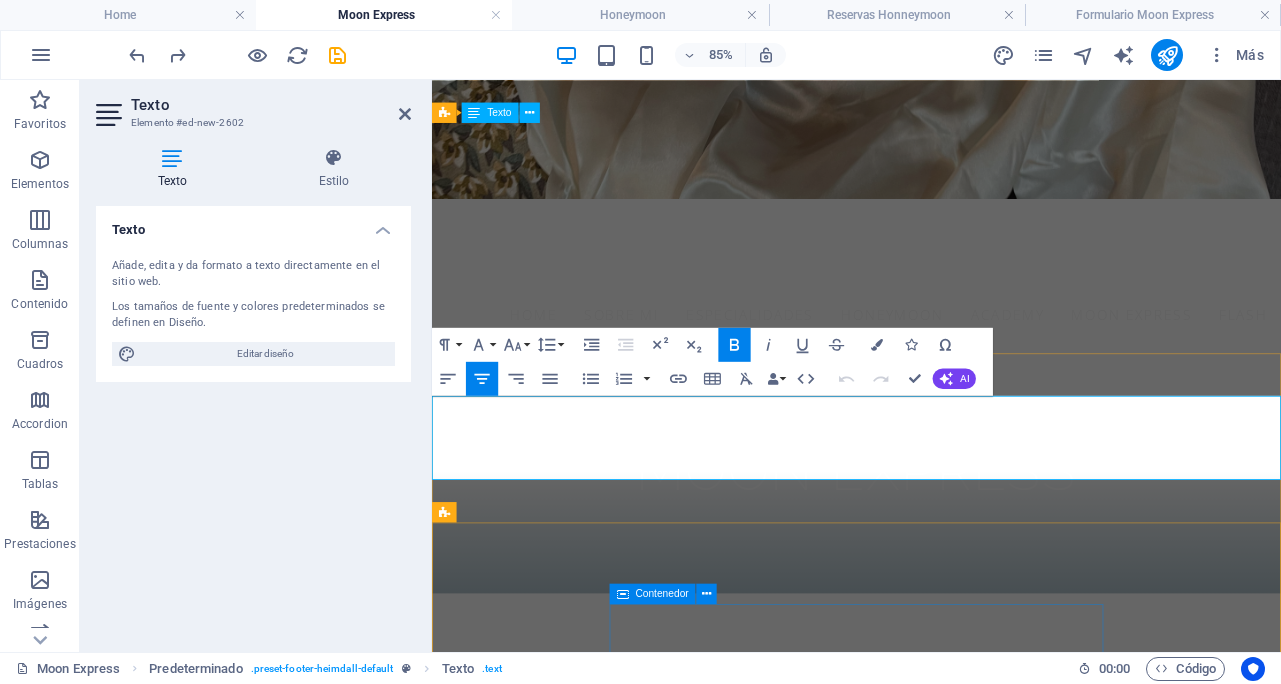 scroll, scrollTop: 379, scrollLeft: 0, axis: vertical 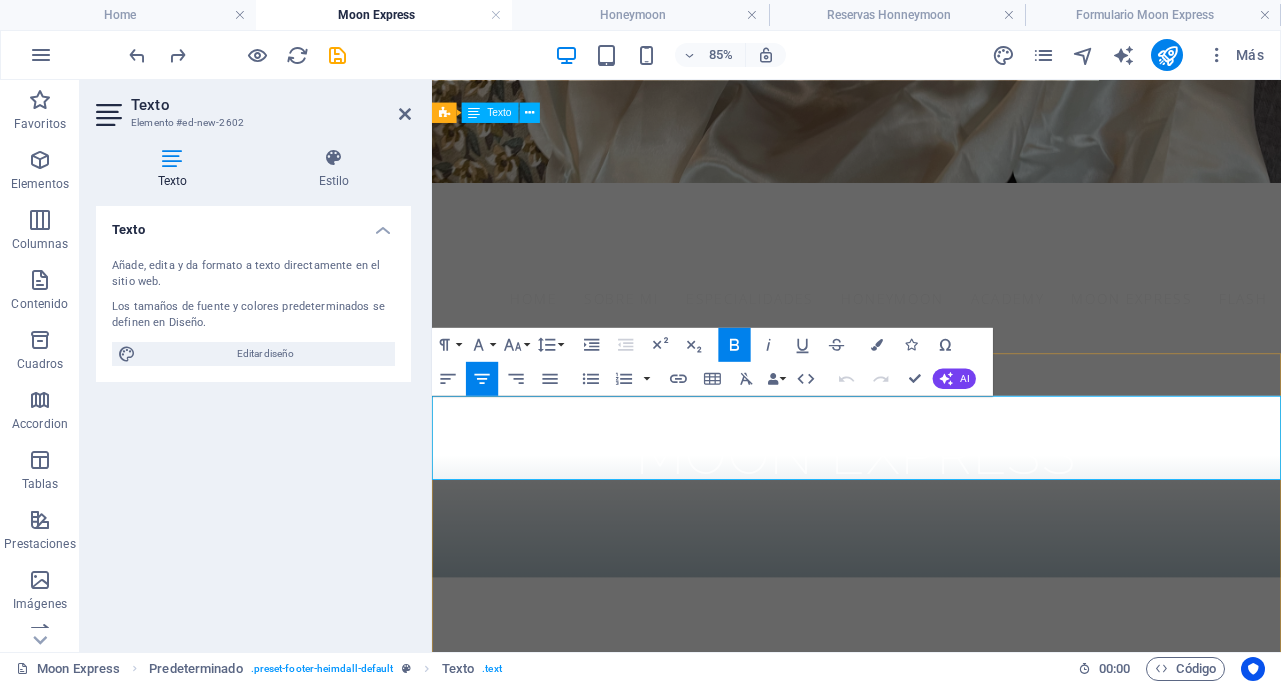 drag, startPoint x: 726, startPoint y: 494, endPoint x: 1193, endPoint y: 551, distance: 470.46573 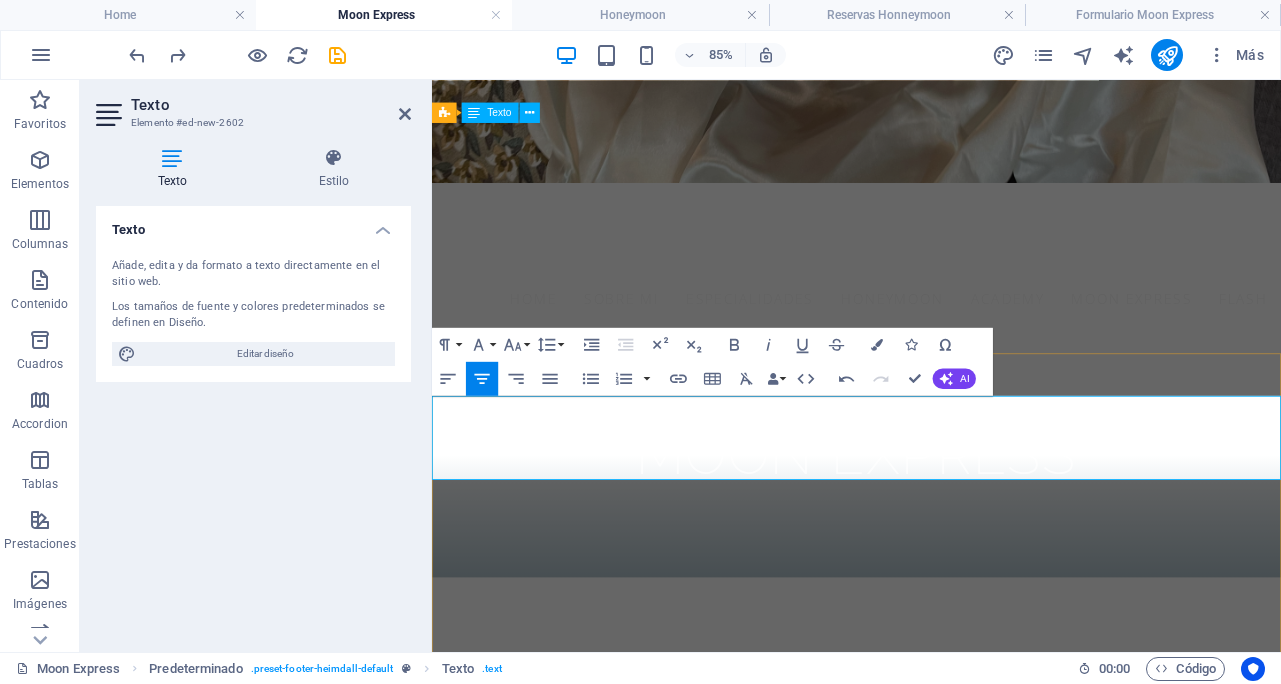 drag, startPoint x: 1002, startPoint y: 466, endPoint x: 819, endPoint y: 464, distance: 183.01093 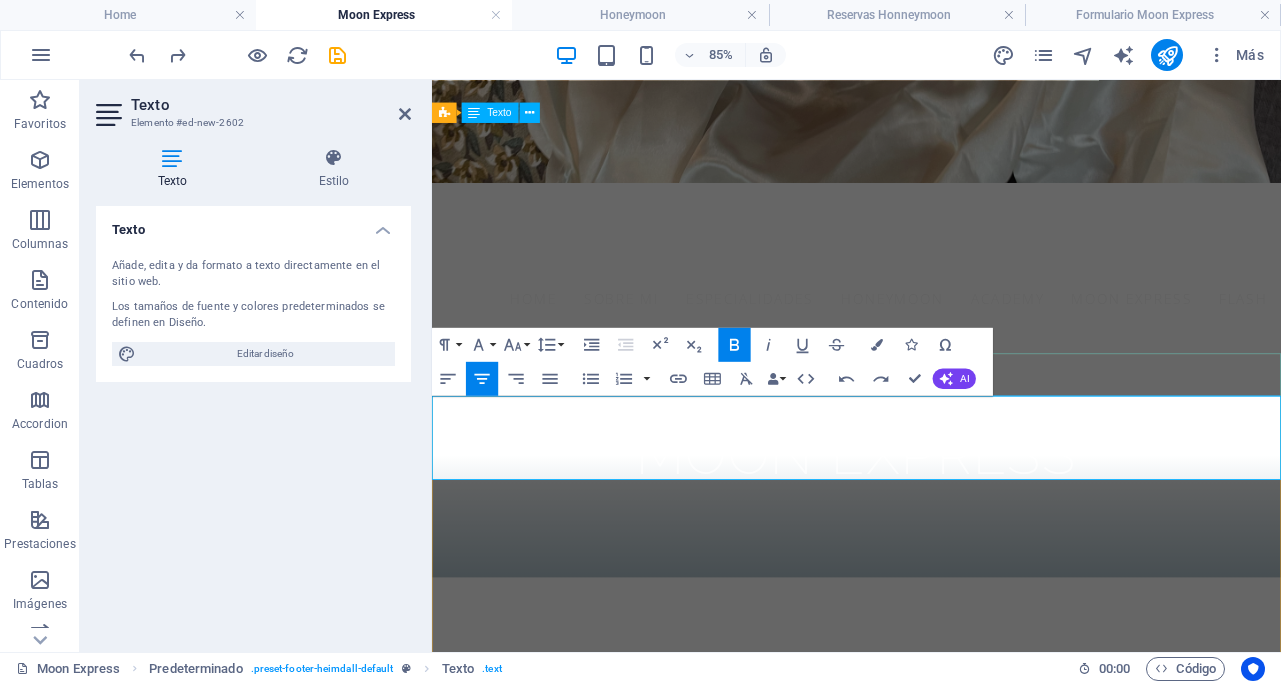 click at bounding box center (931, 890) 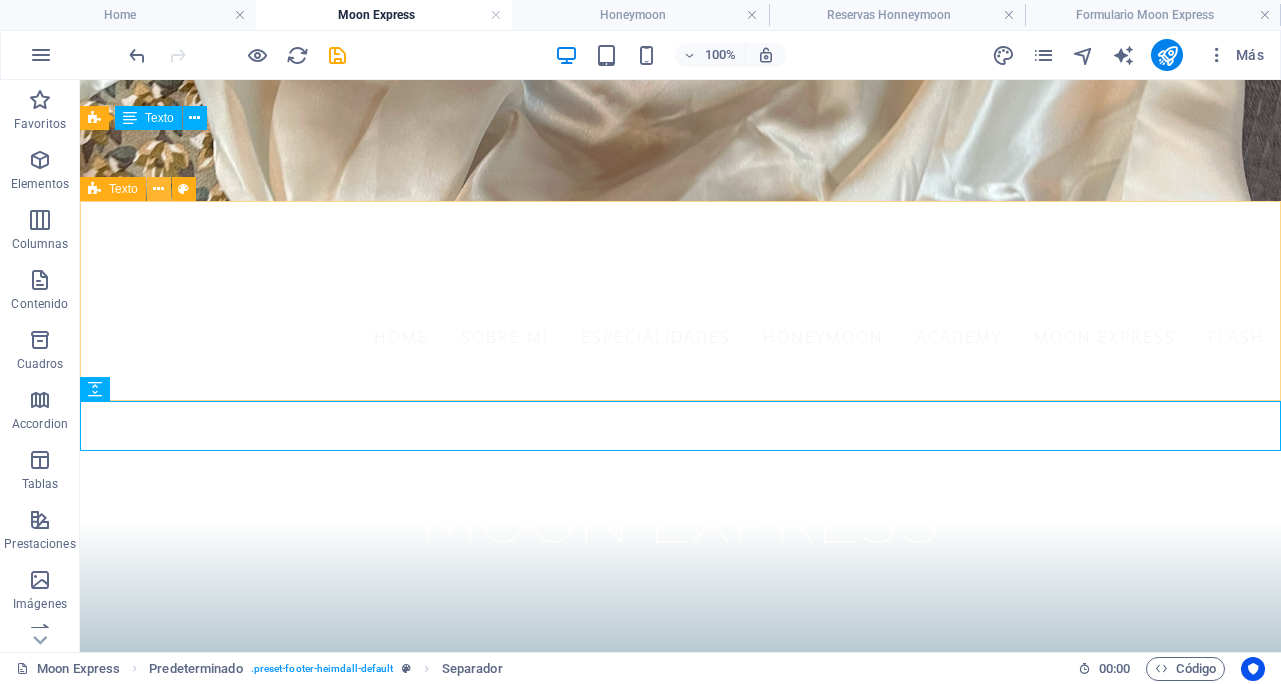 click at bounding box center (158, 189) 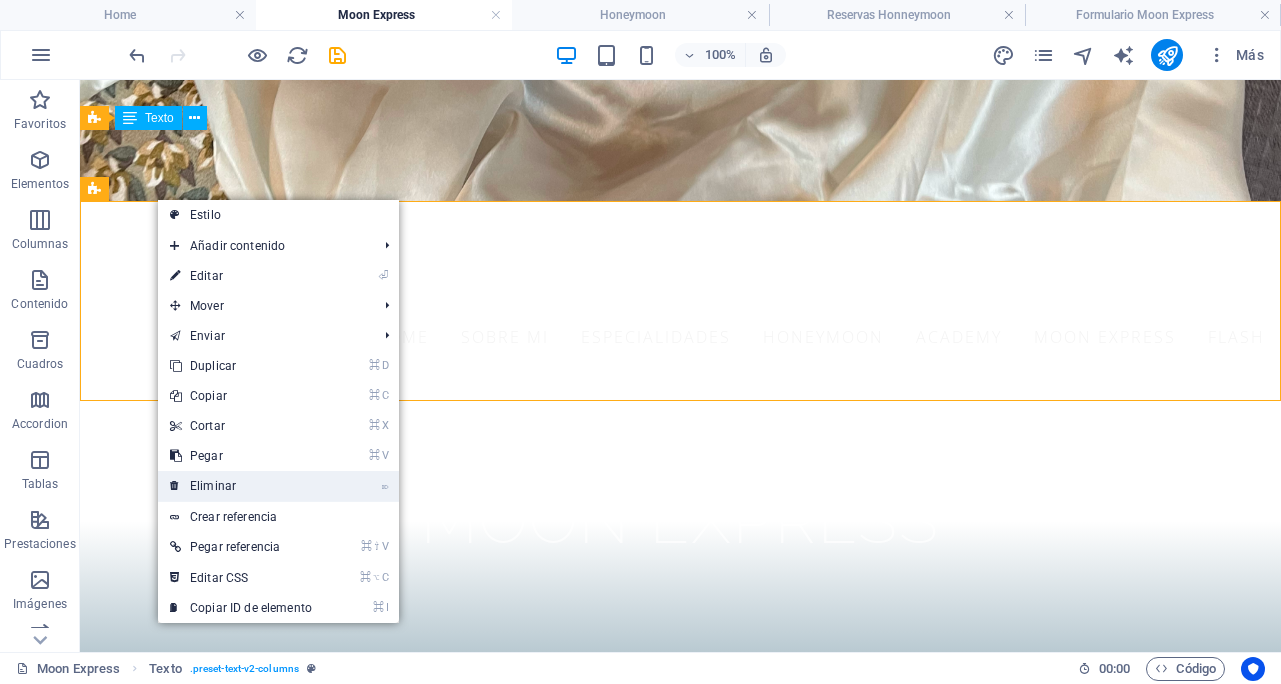 click on "⌦  Eliminar" at bounding box center (241, 486) 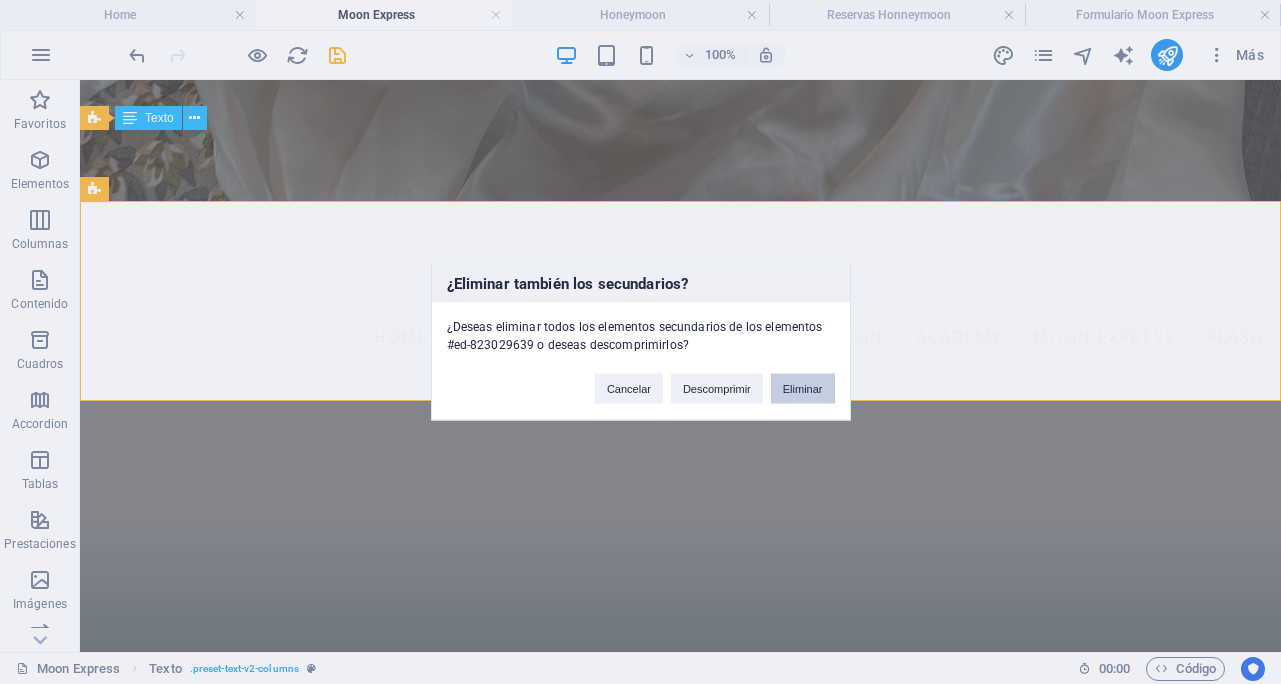 click on "Eliminar" at bounding box center (803, 389) 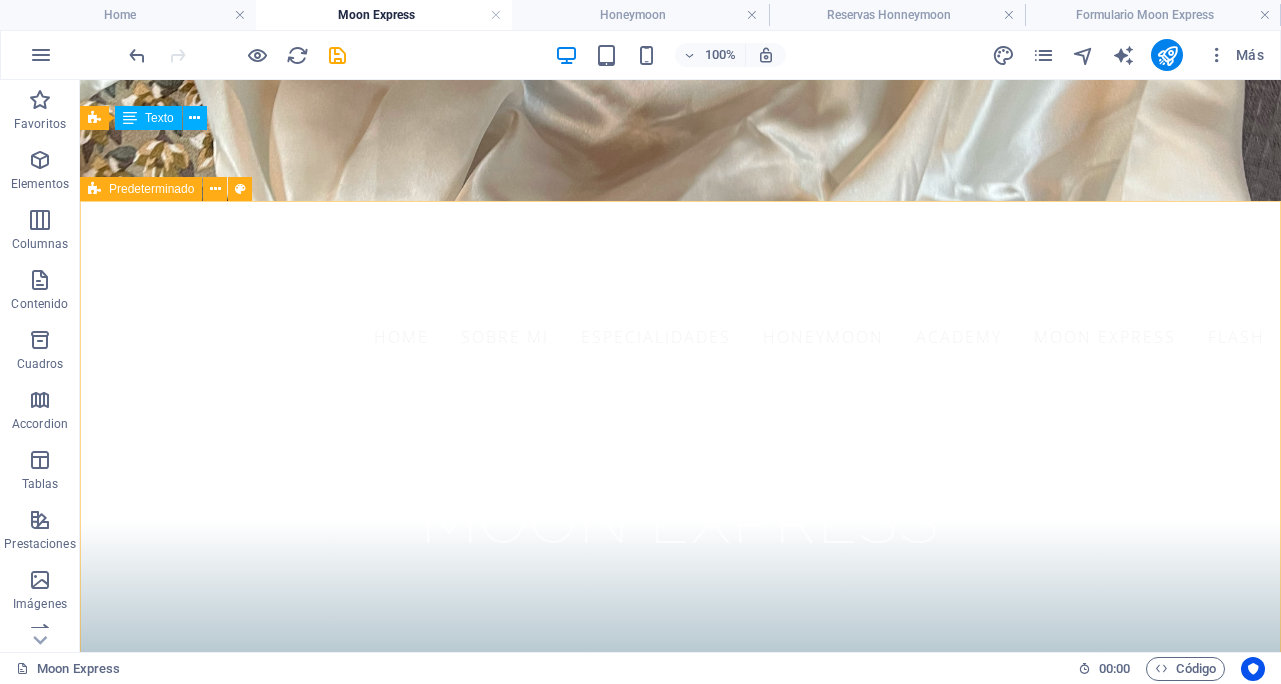 click at bounding box center (94, 189) 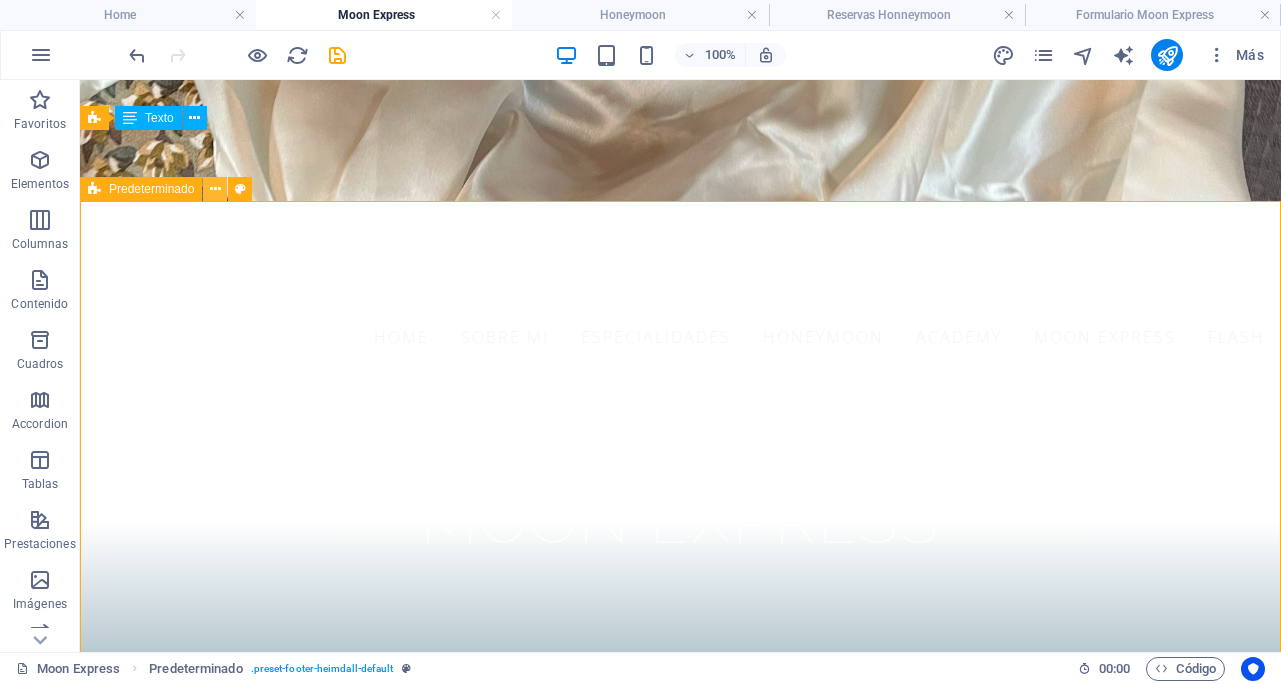 click at bounding box center (215, 189) 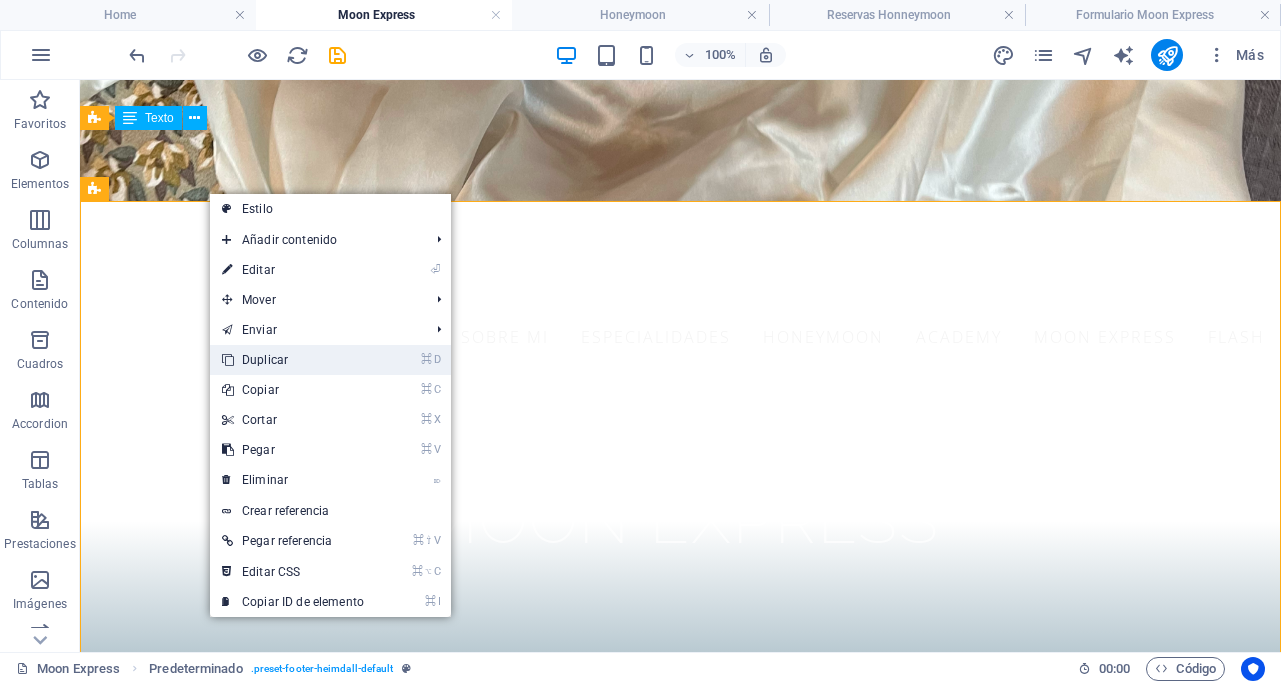 click on "⌘ D  Duplicar" at bounding box center (293, 360) 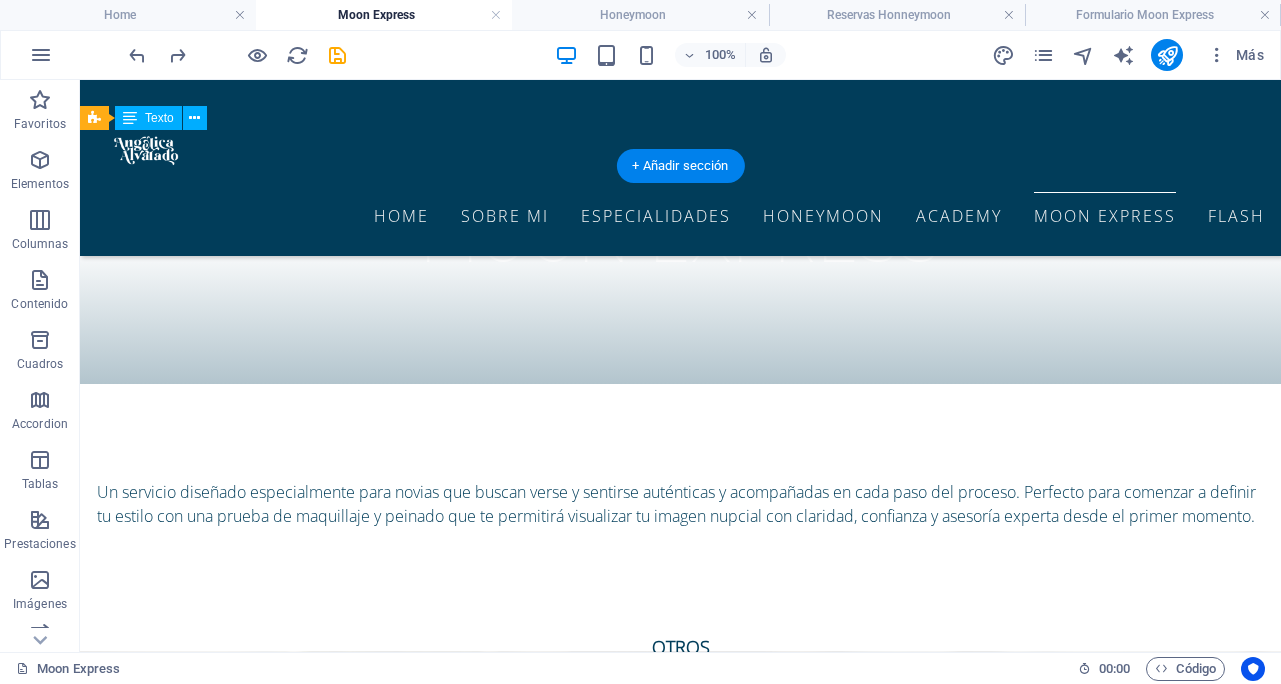 scroll, scrollTop: 611, scrollLeft: 0, axis: vertical 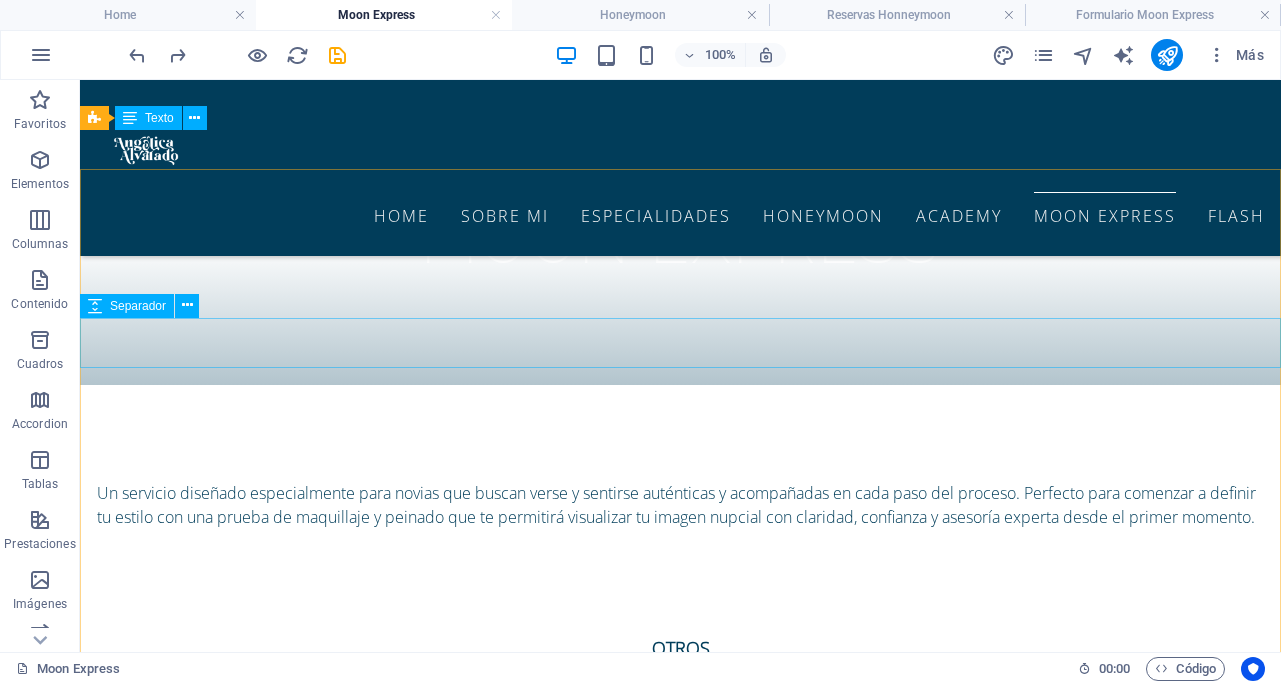 click at bounding box center (95, 306) 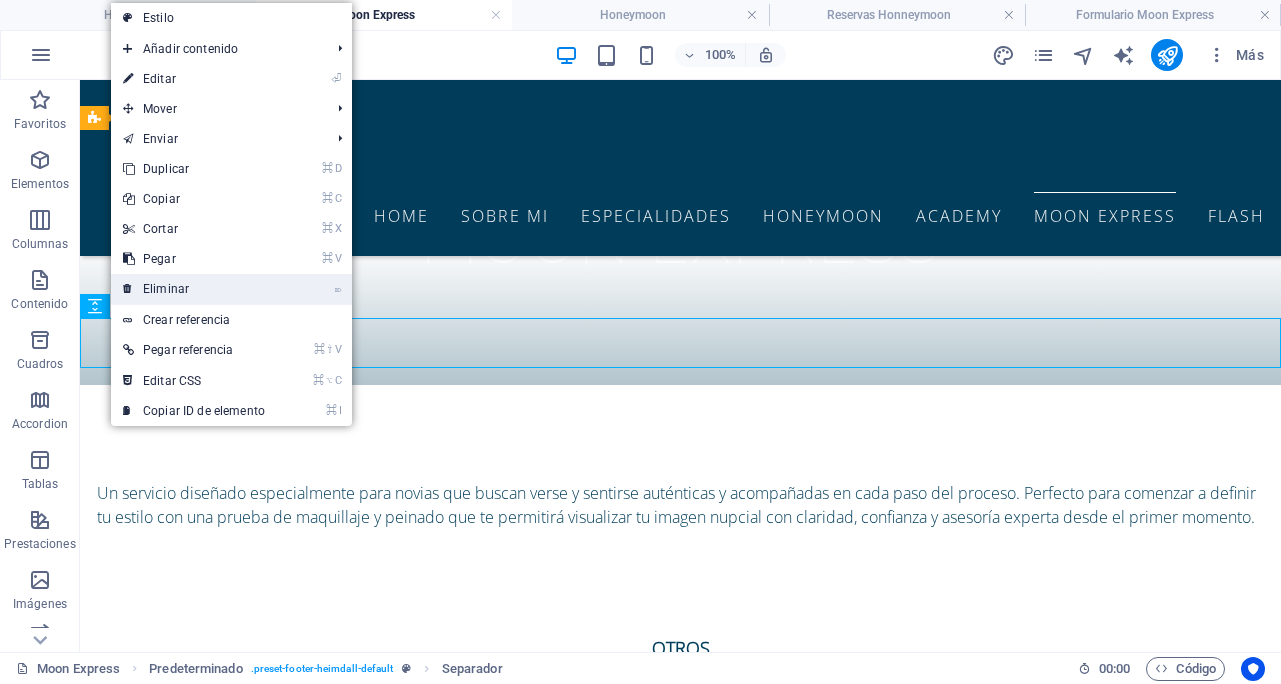 click on "⌦  Eliminar" at bounding box center (194, 289) 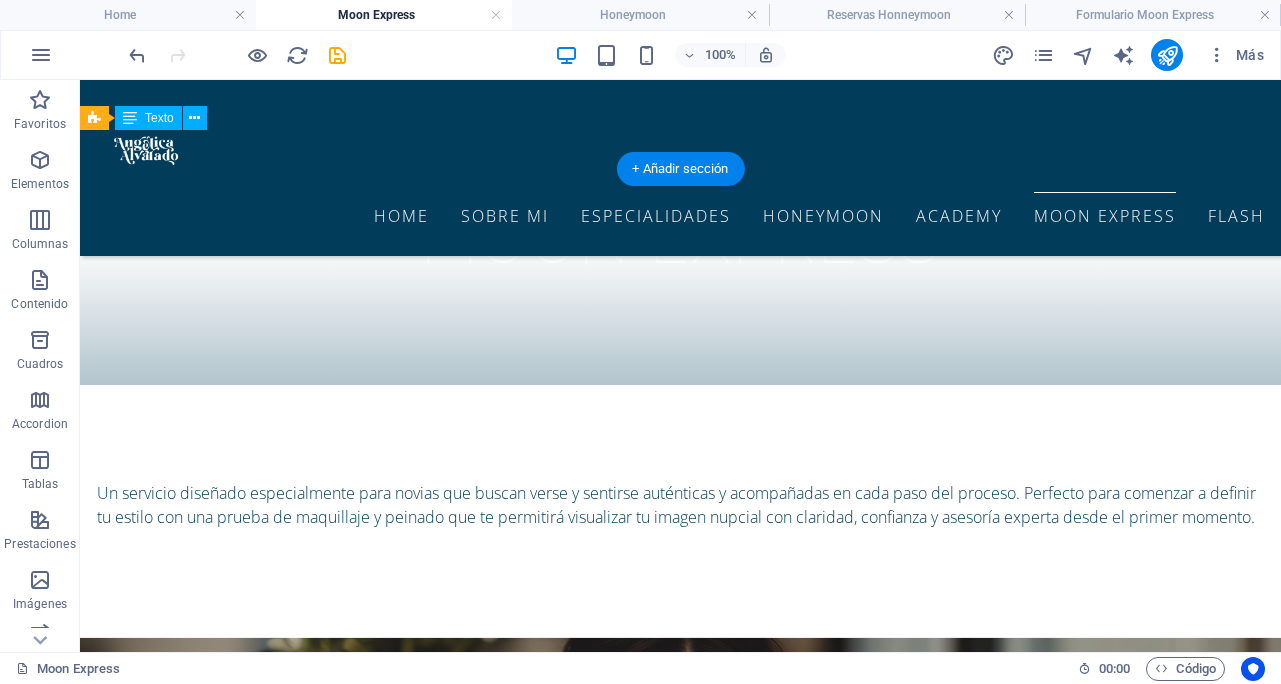 click at bounding box center [680, 917] 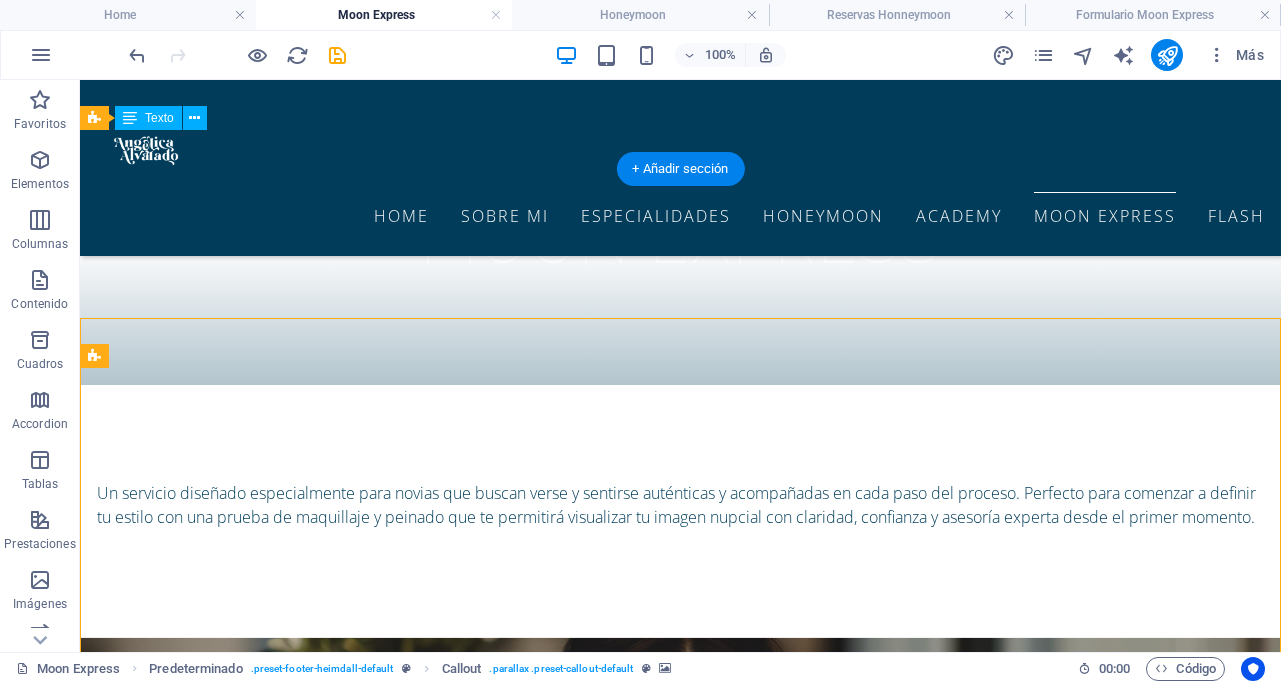 click at bounding box center [680, 917] 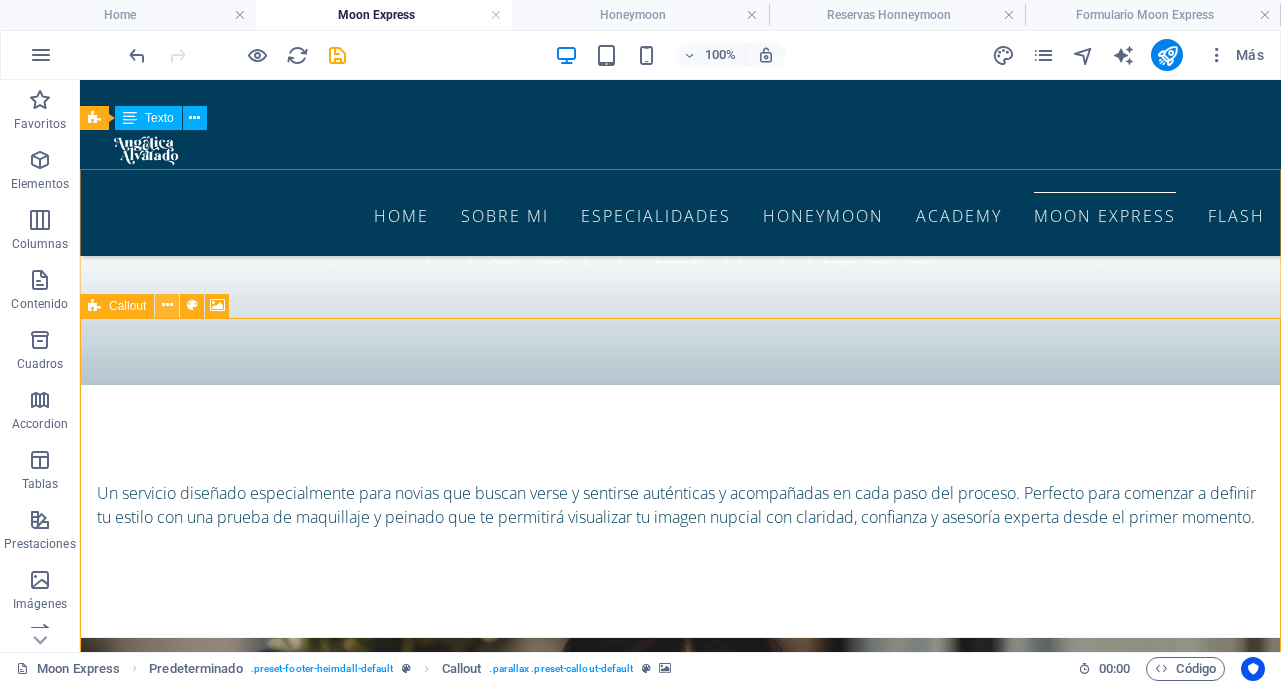 click at bounding box center (167, 306) 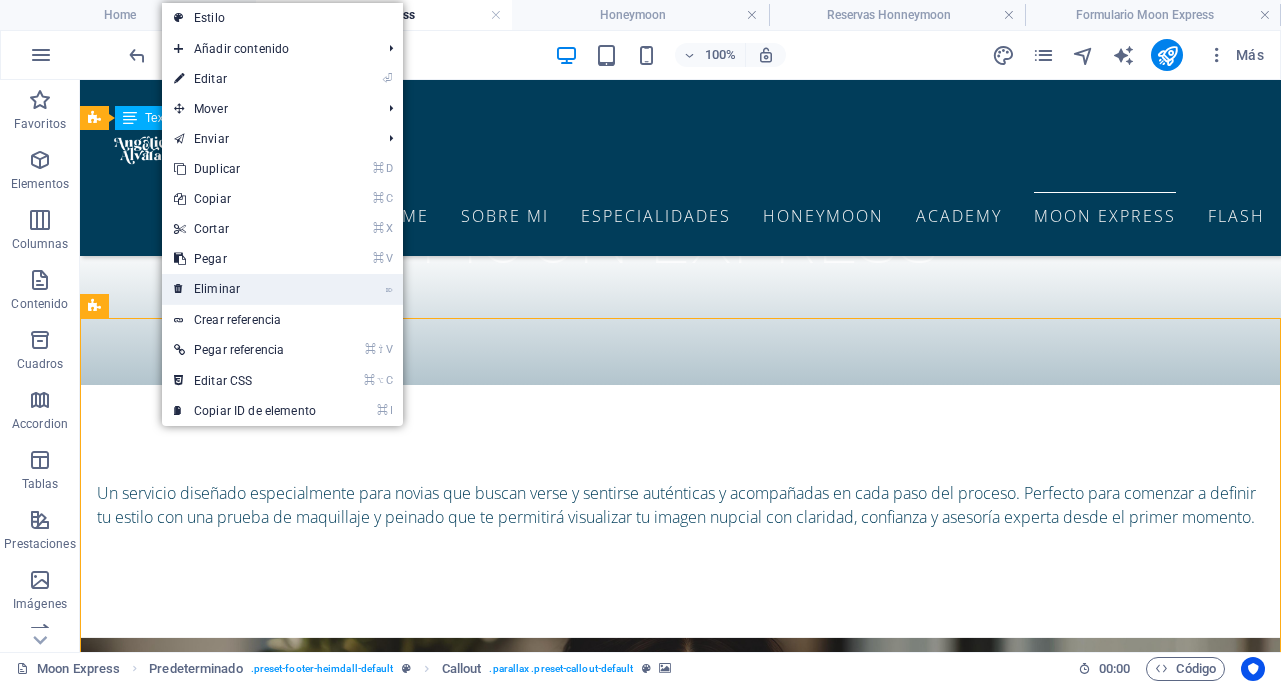 click on "⌦  Eliminar" at bounding box center (245, 289) 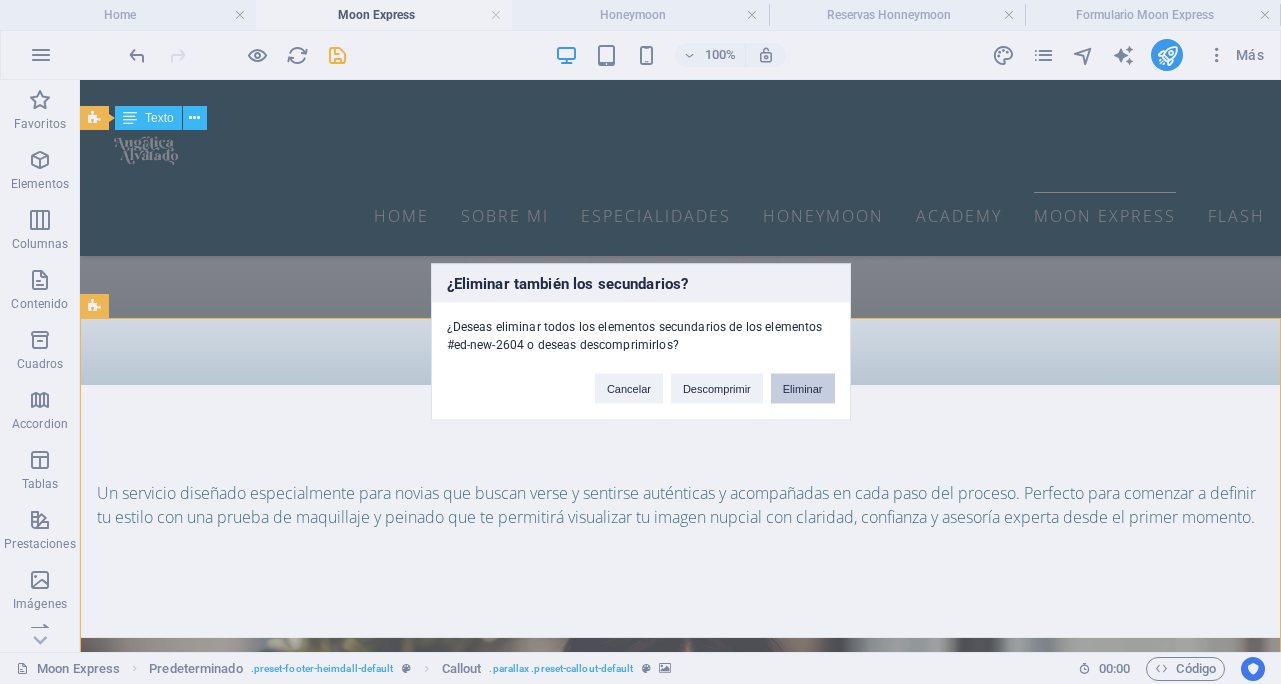 click on "Eliminar" at bounding box center [803, 389] 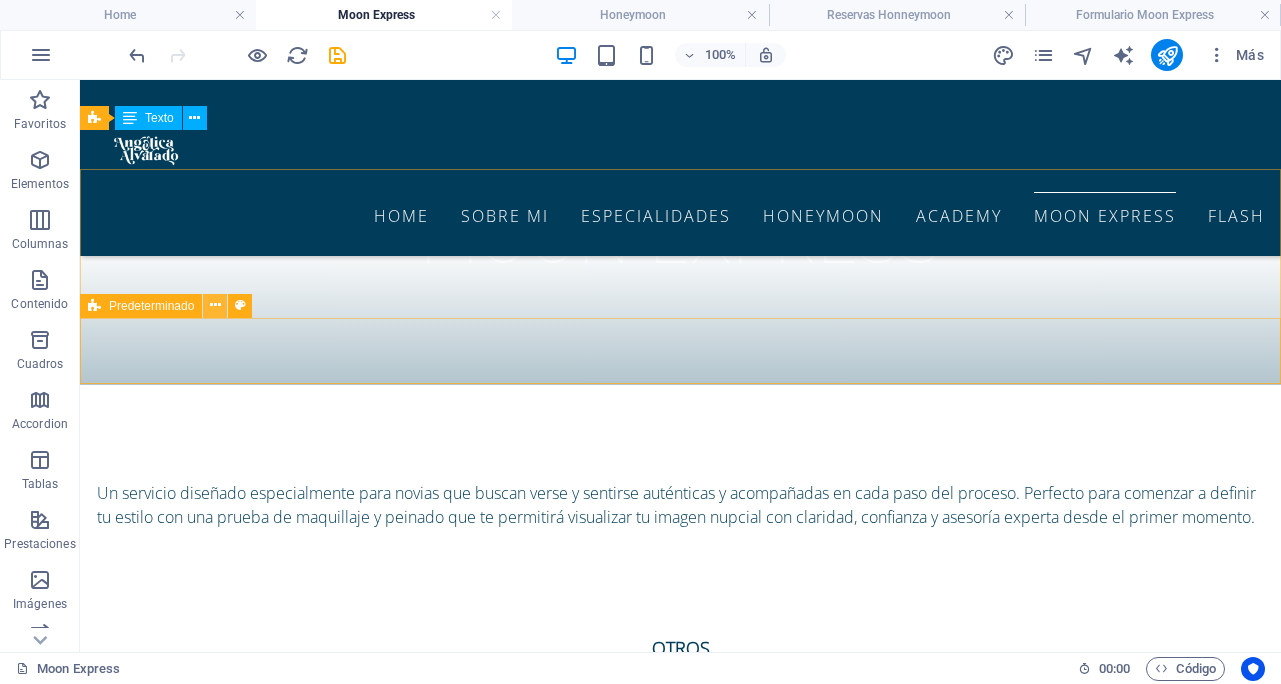click at bounding box center [215, 305] 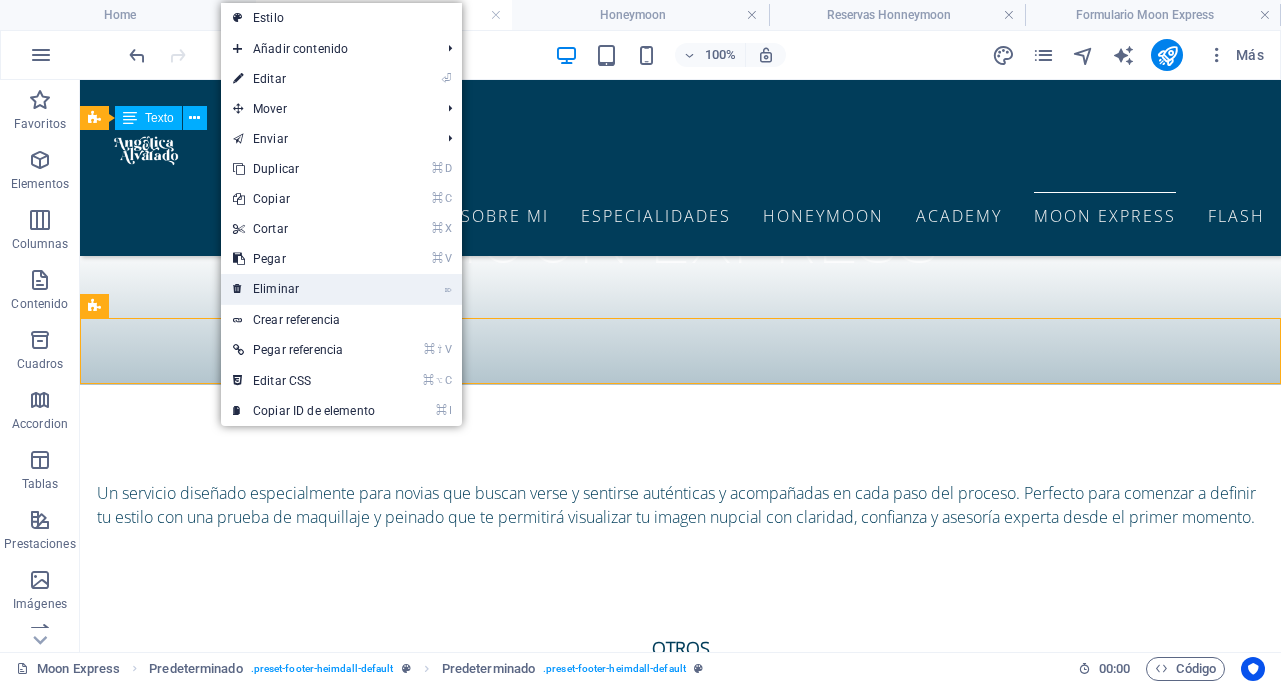 click on "⌦  Eliminar" at bounding box center (304, 289) 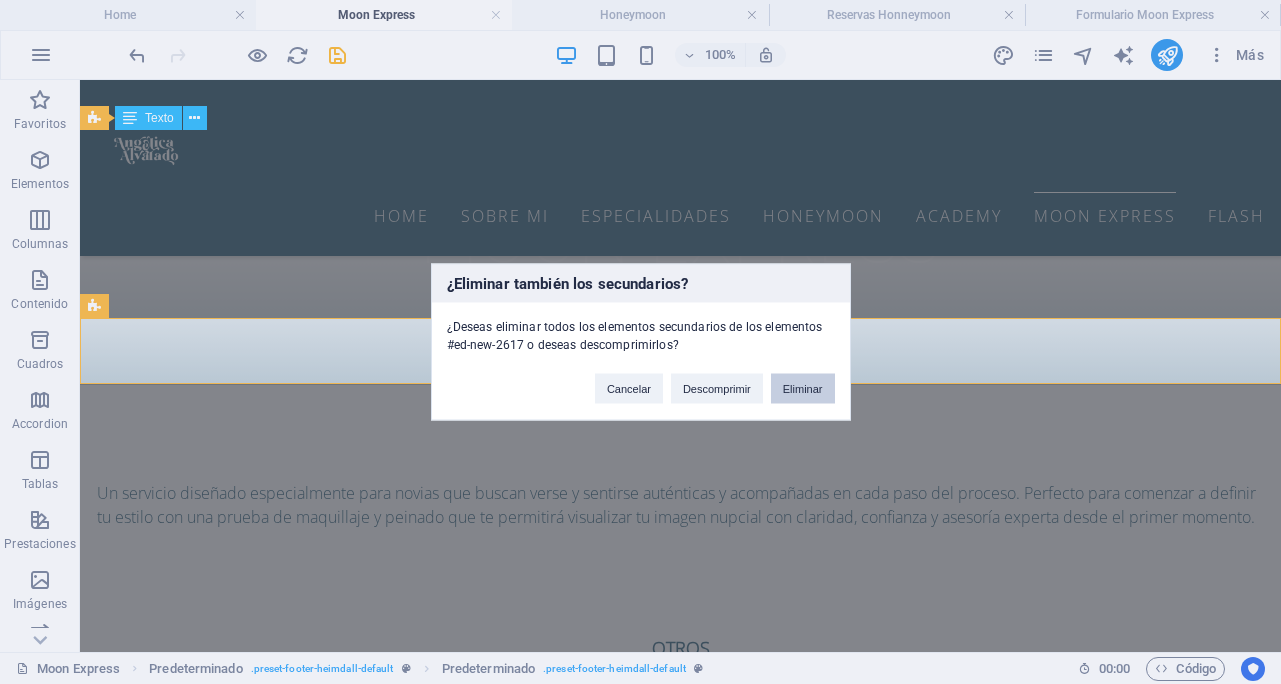 click on "Eliminar" at bounding box center [803, 389] 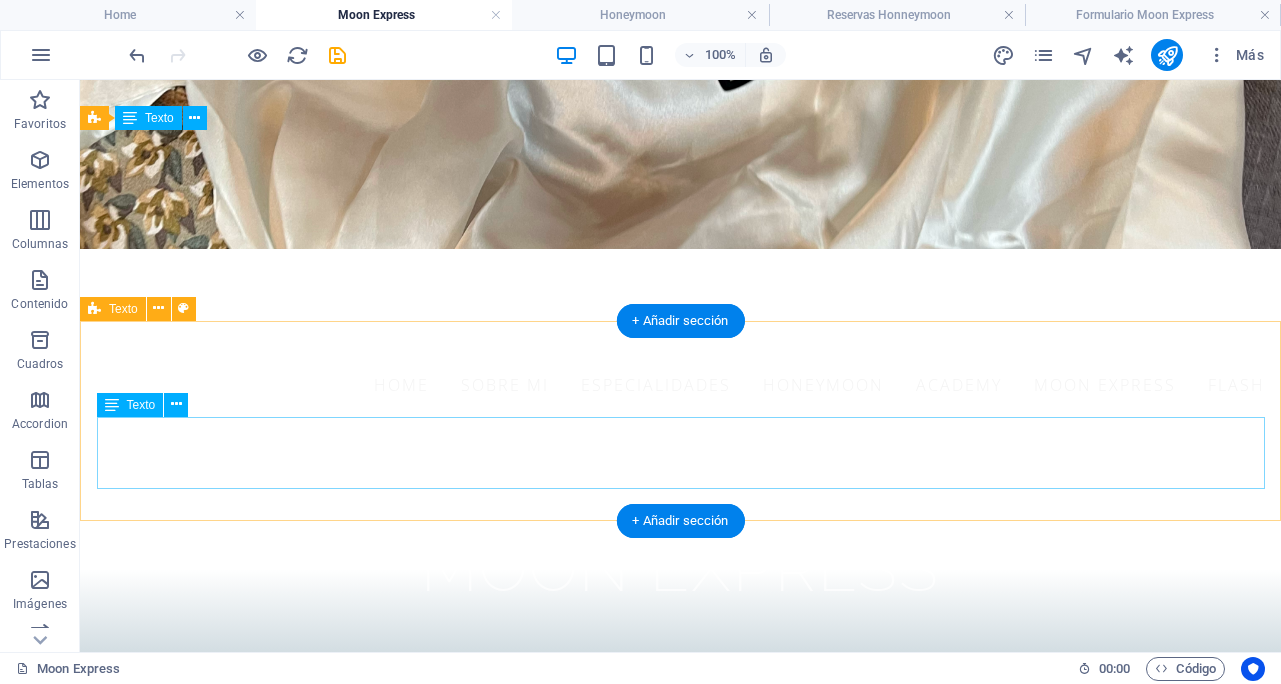 scroll, scrollTop: 382, scrollLeft: 0, axis: vertical 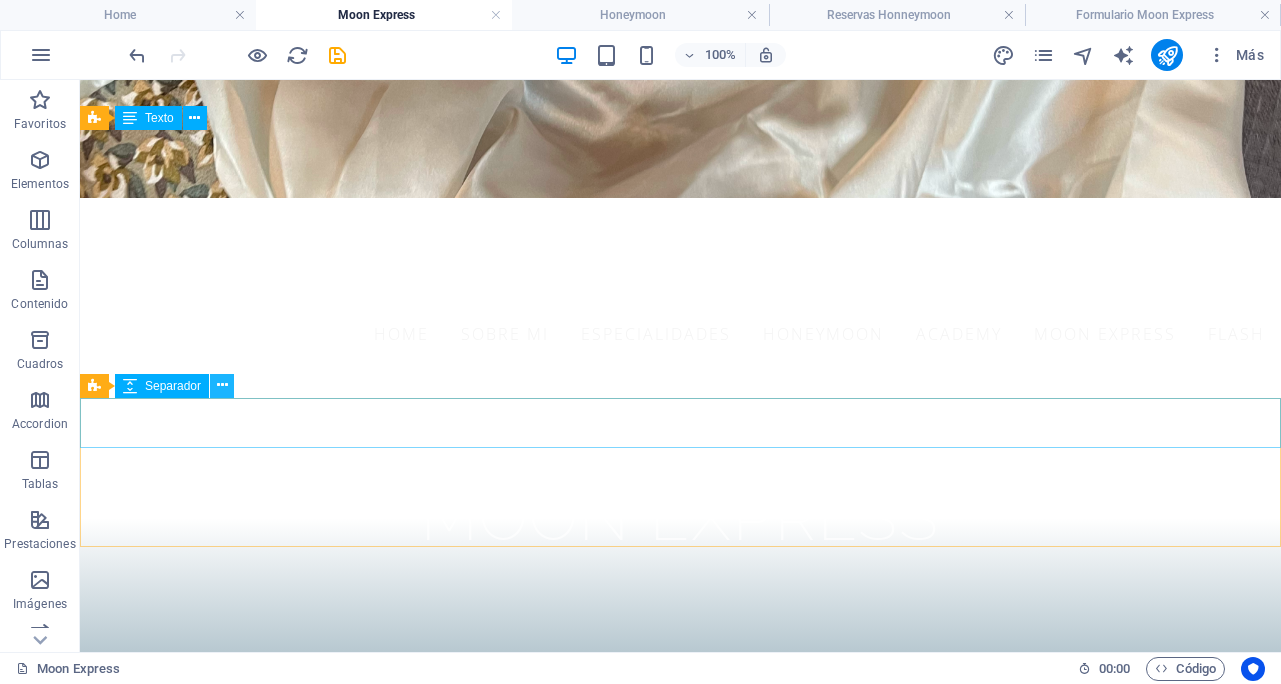 click at bounding box center (222, 385) 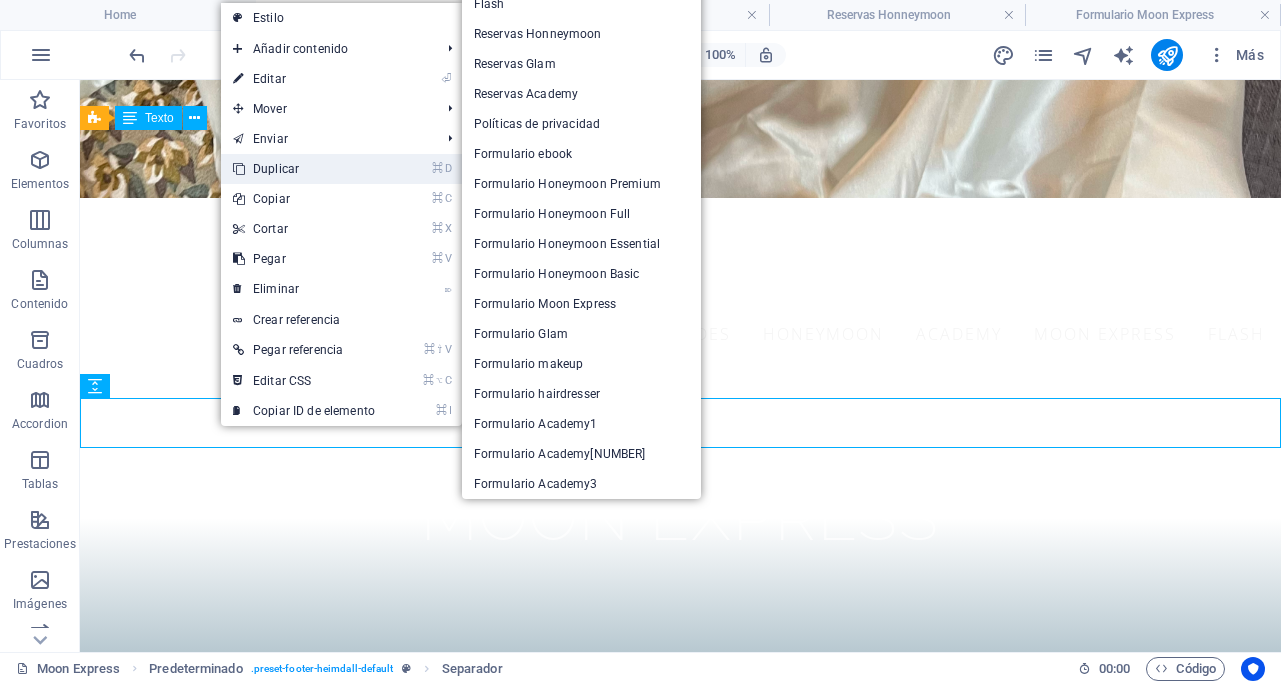 click on "⌘ D  Duplicar" at bounding box center [304, 169] 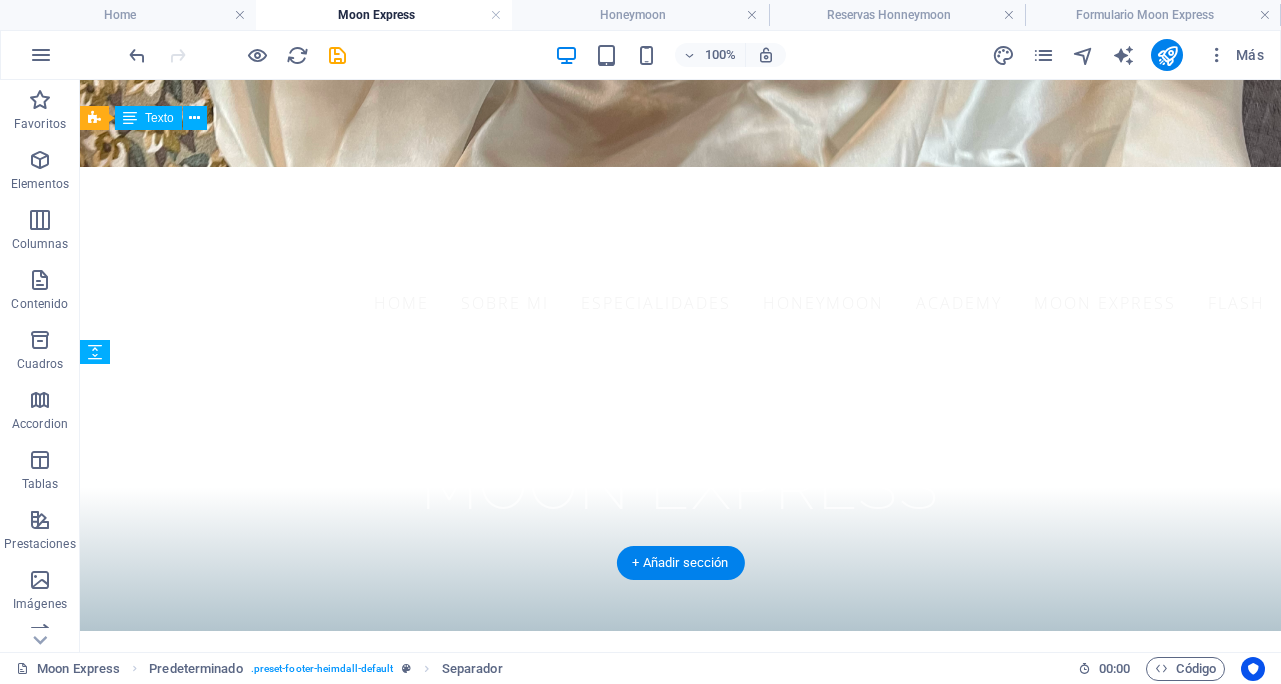 drag, startPoint x: 216, startPoint y: 514, endPoint x: 163, endPoint y: 569, distance: 76.38062 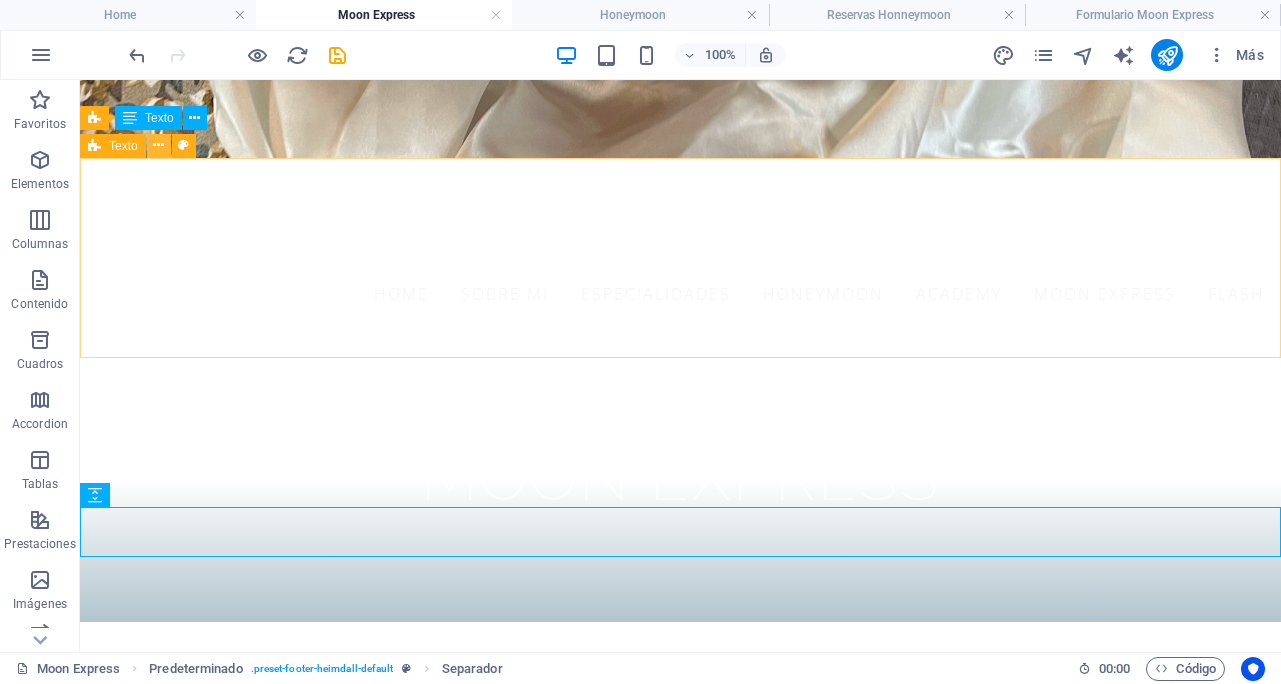 click at bounding box center (158, 145) 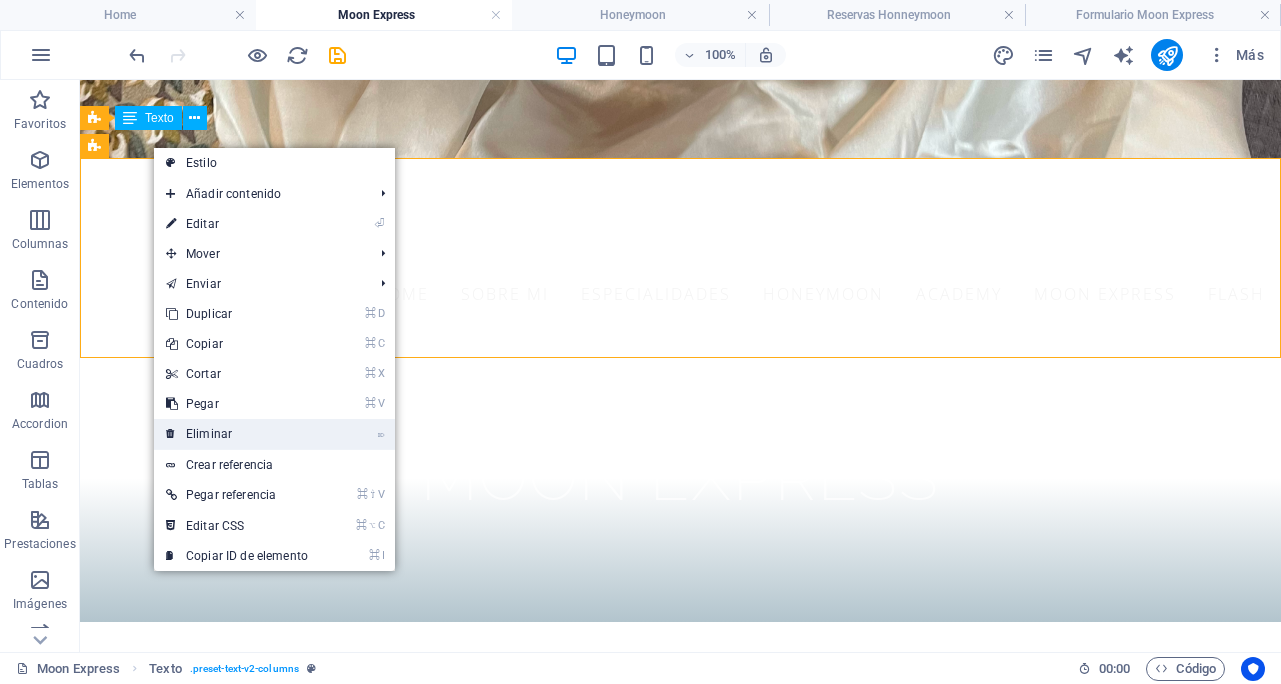 click on "⌦  Eliminar" at bounding box center (237, 434) 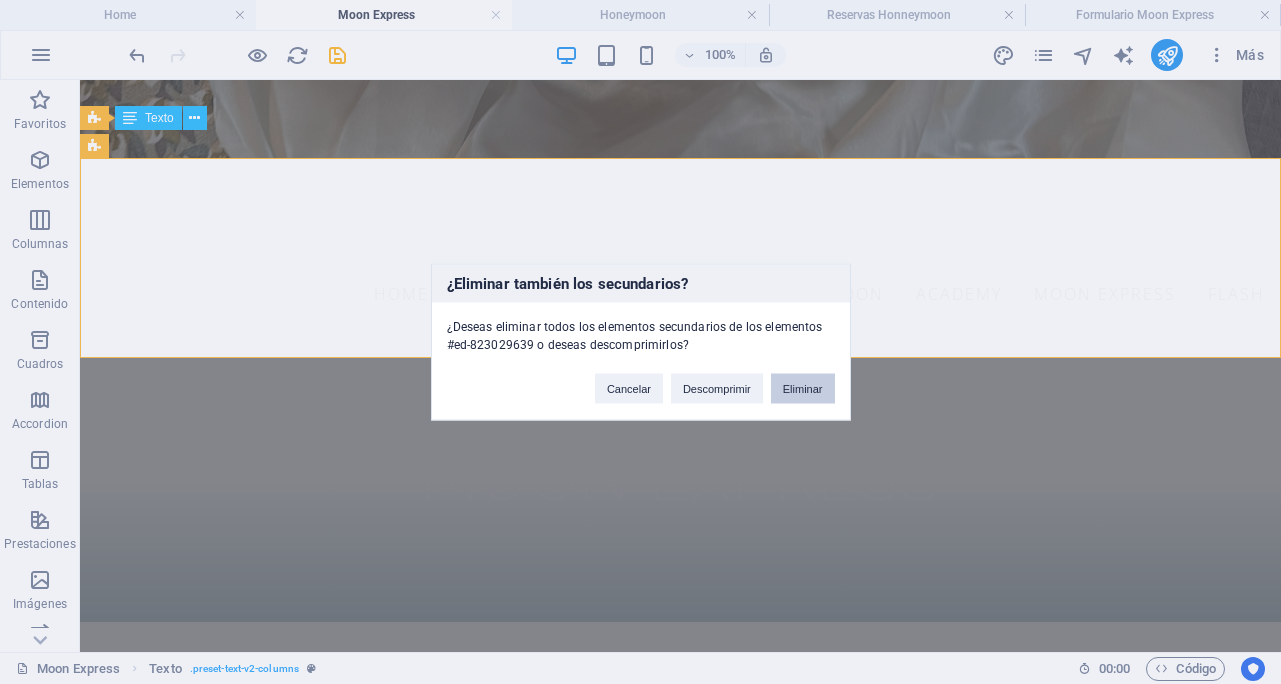click on "Eliminar" at bounding box center [803, 389] 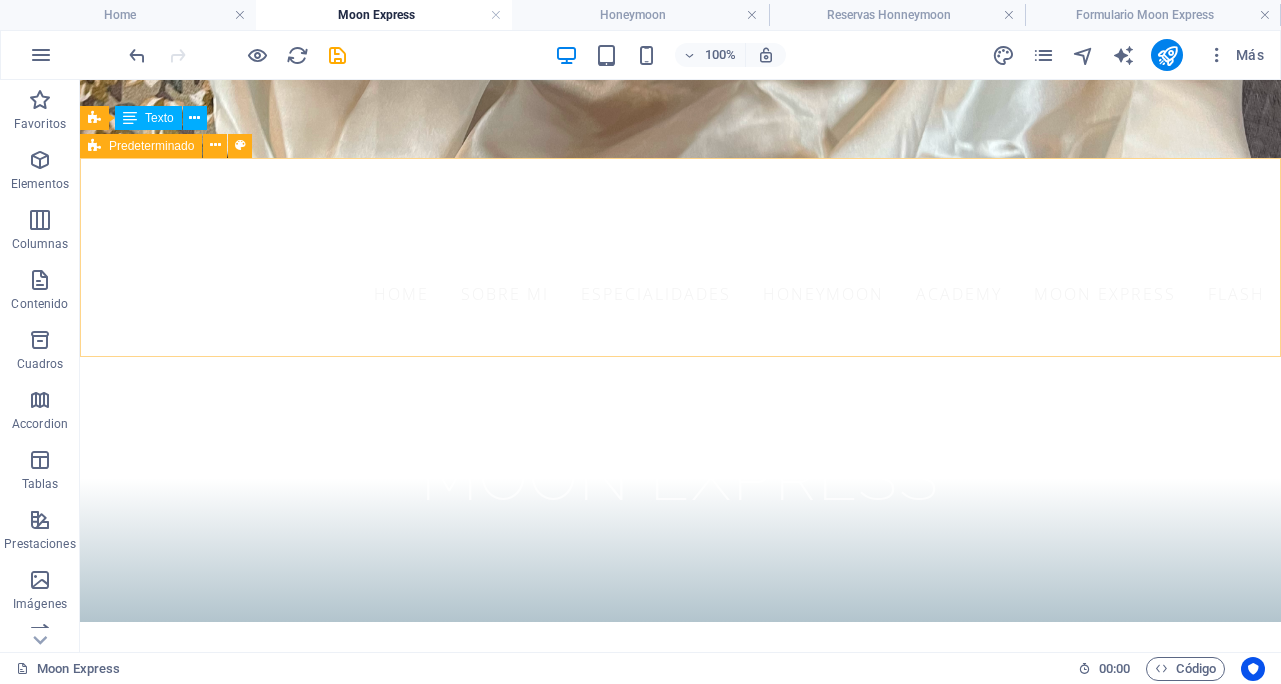 click at bounding box center [94, 146] 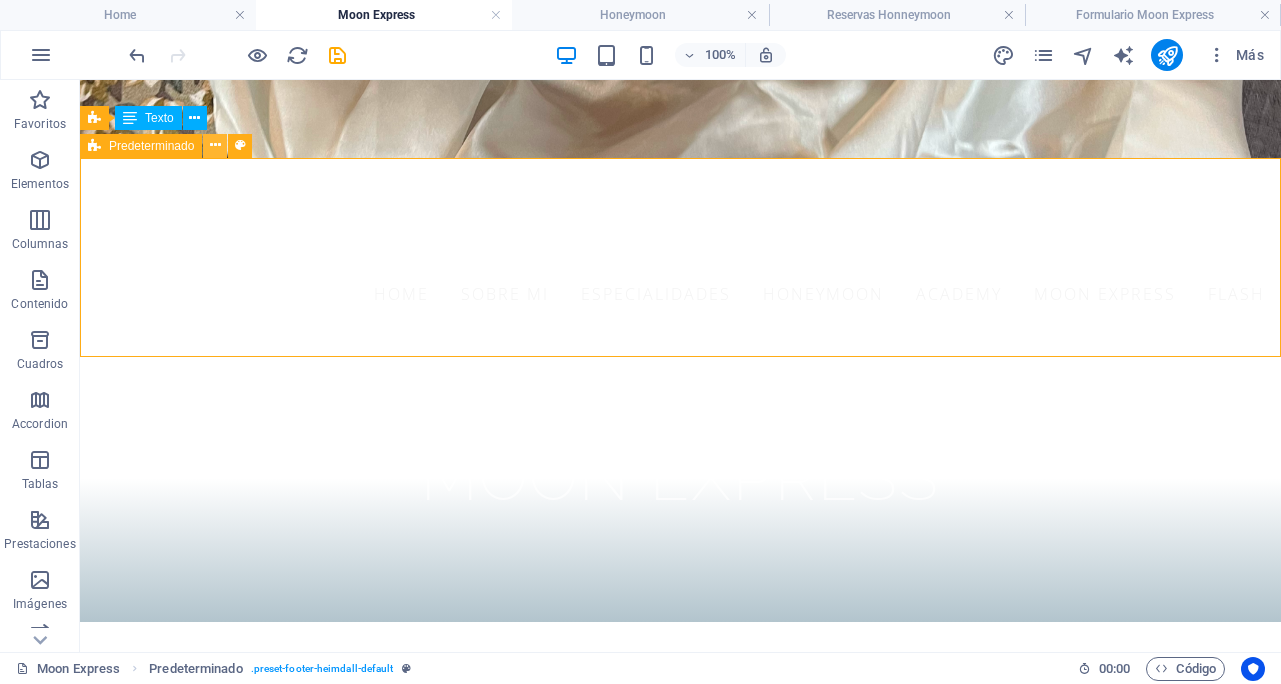 click at bounding box center [215, 145] 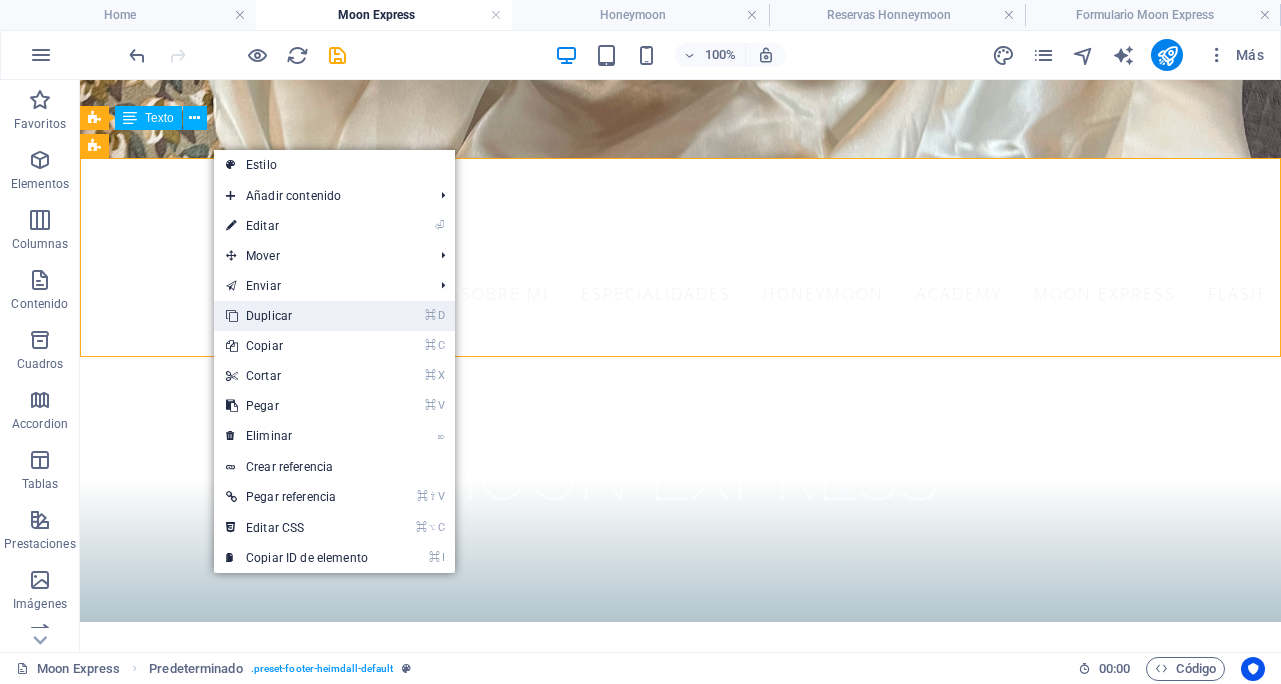 click on "⌘ D  Duplicar" at bounding box center (297, 316) 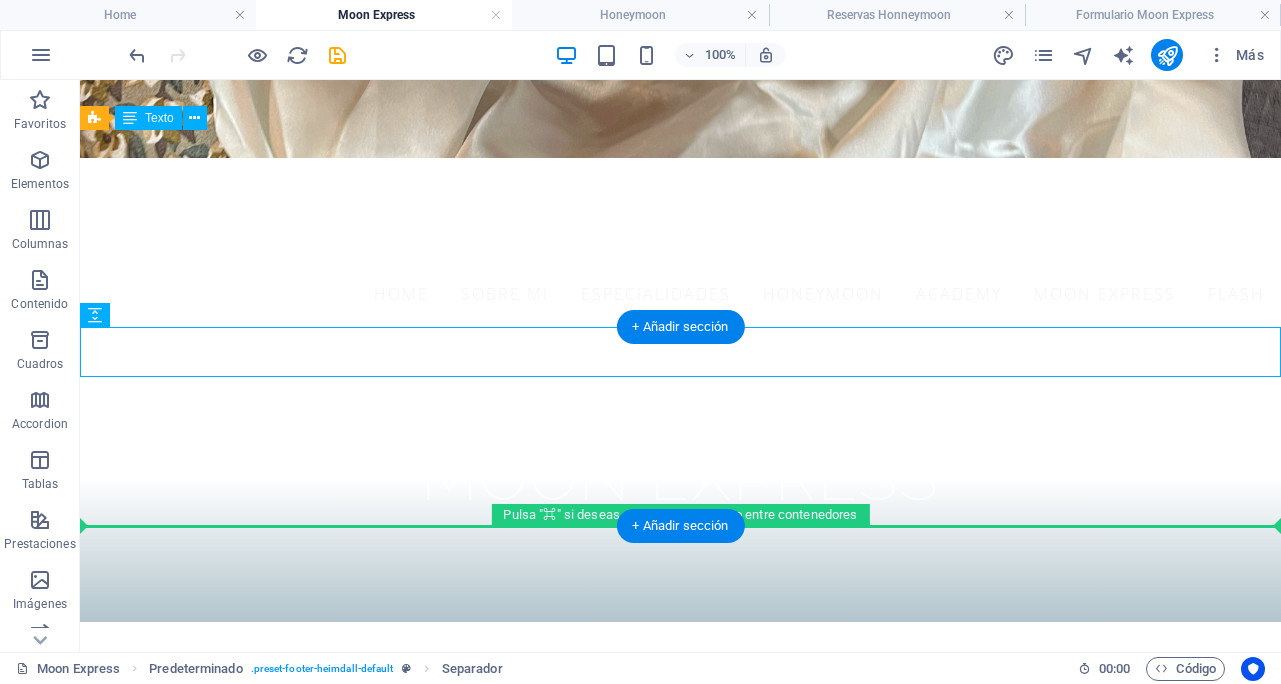 scroll, scrollTop: 490, scrollLeft: 0, axis: vertical 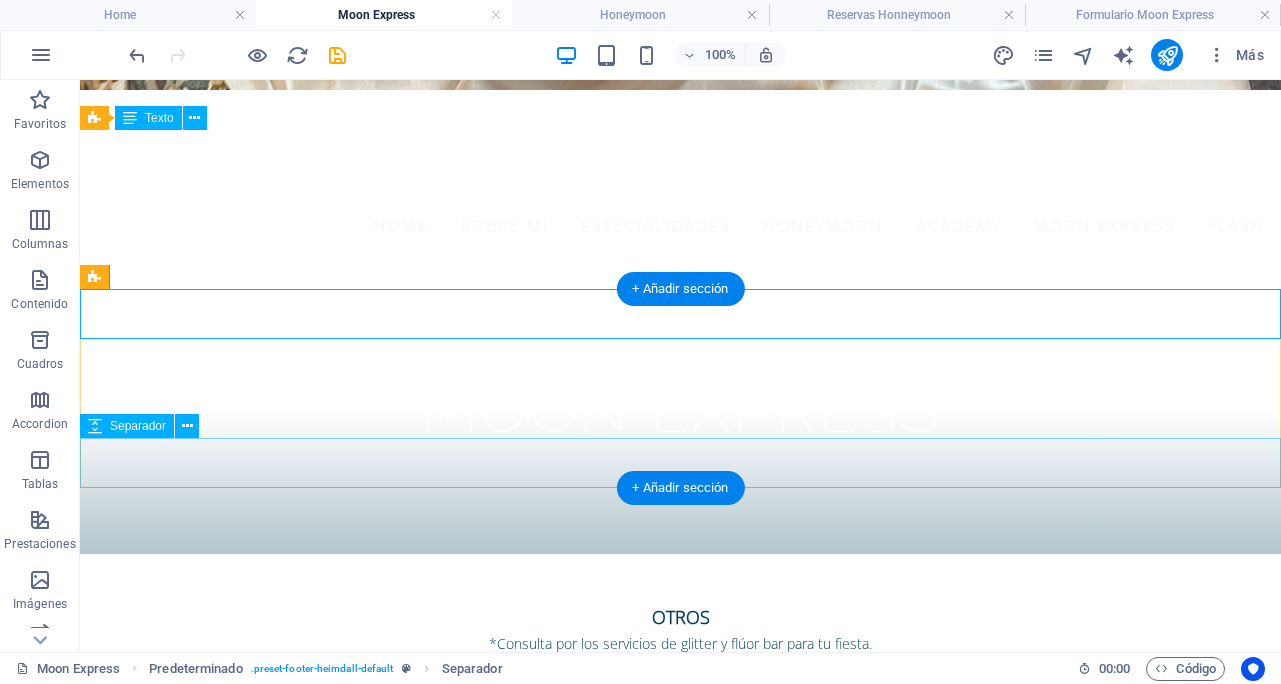 drag, startPoint x: 221, startPoint y: 424, endPoint x: 218, endPoint y: 485, distance: 61.073727 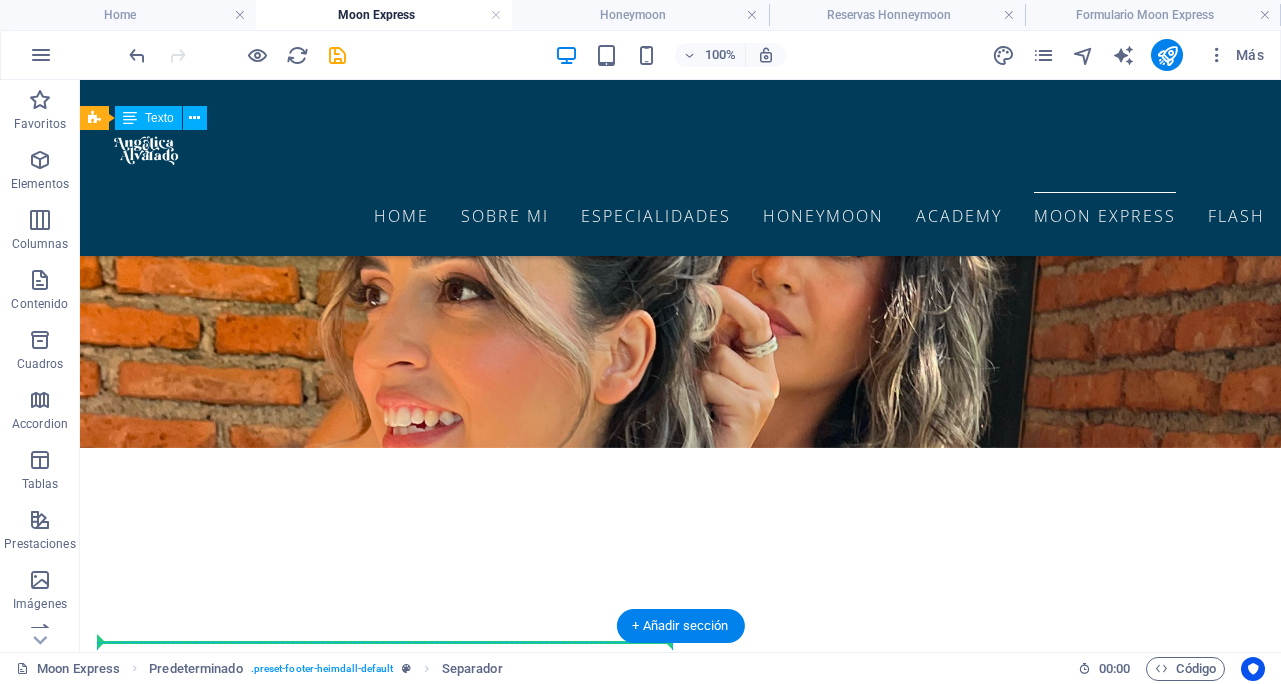 scroll, scrollTop: 1558, scrollLeft: 0, axis: vertical 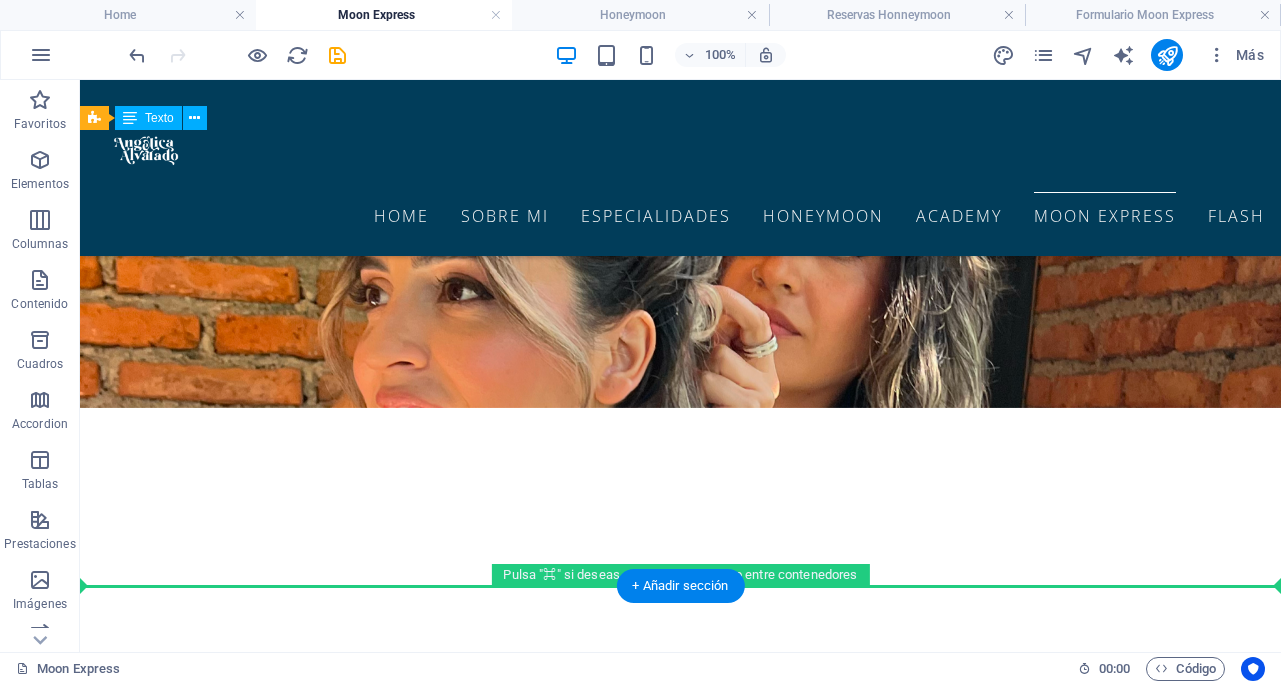 drag, startPoint x: 230, startPoint y: 319, endPoint x: 252, endPoint y: 544, distance: 226.073 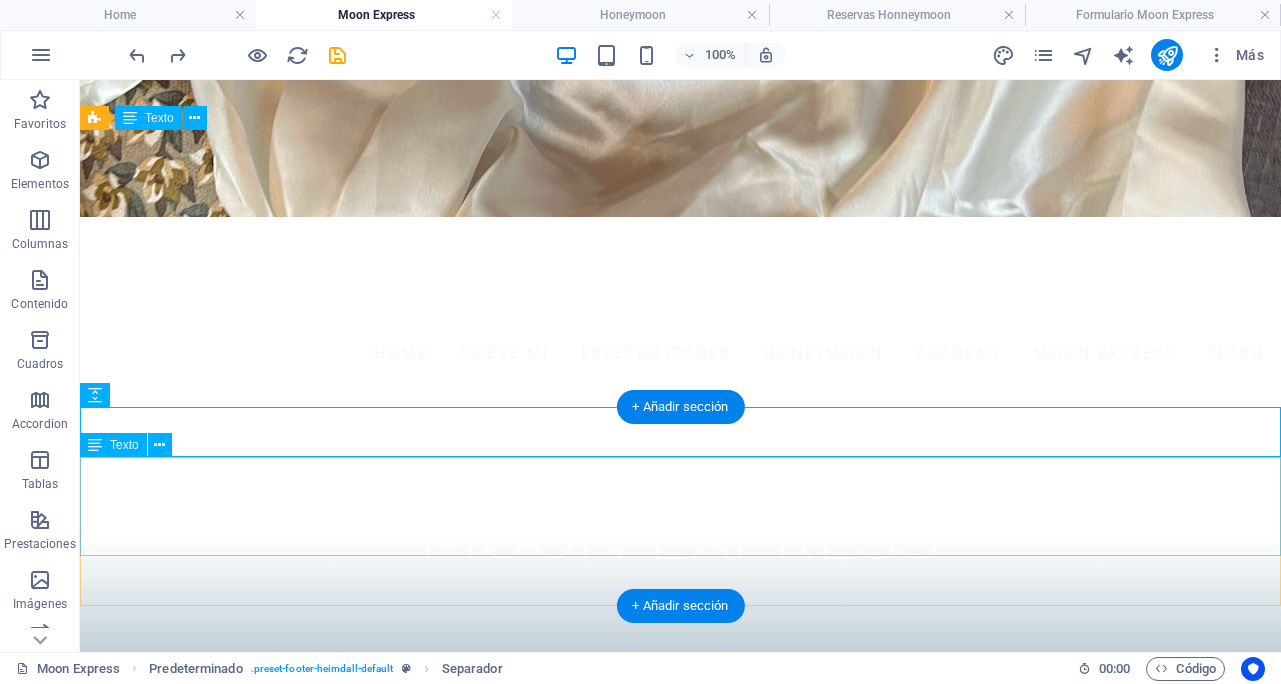 scroll, scrollTop: 359, scrollLeft: 0, axis: vertical 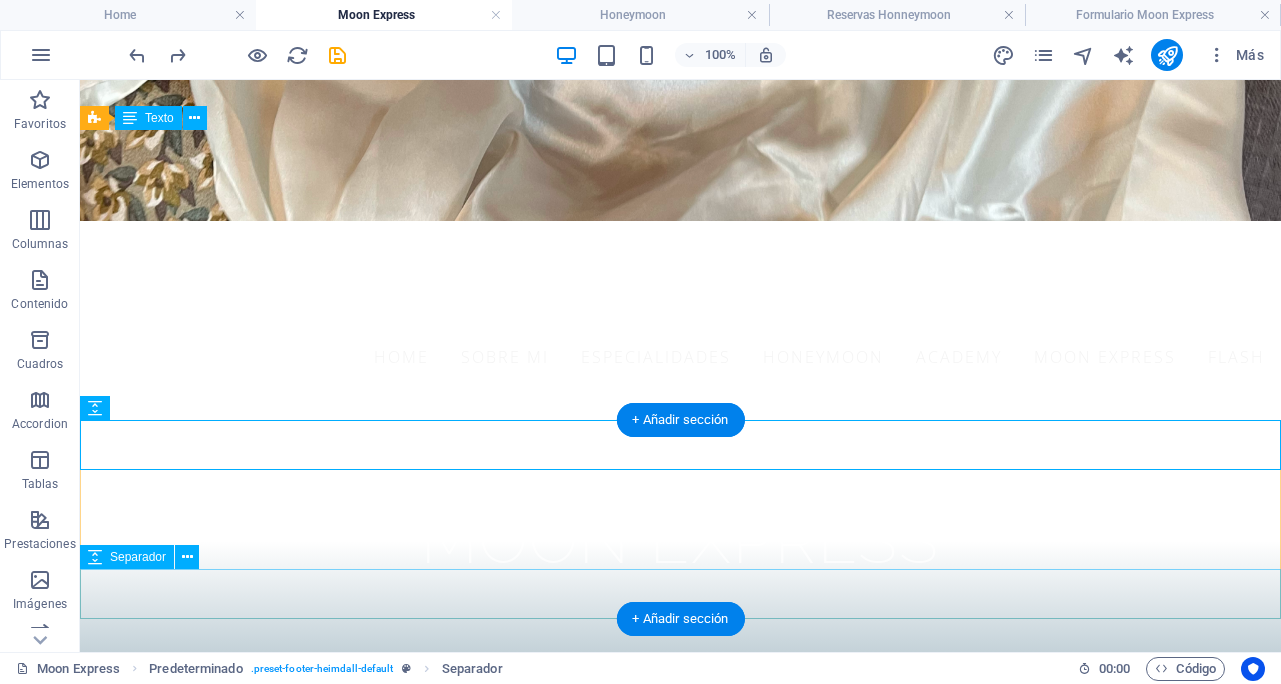 click at bounding box center [680, 1058] 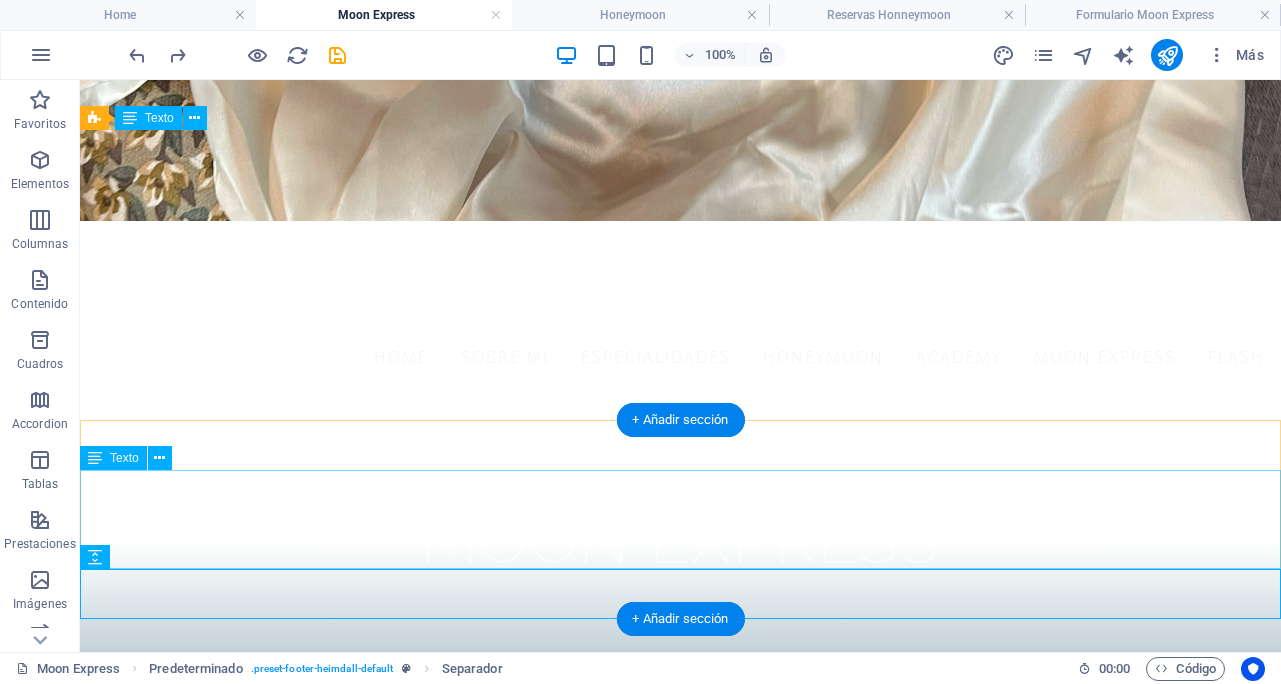 click on "OTROS *Consulta por los servicios de glitter y flúor bar para tu fiesta. *Consulta por el servicio de retoque o cambio de look durante el evento (la maquilladora te acompaña durante todo tu matrimonio). *Consulta el precio extra por traslado en caso de zonas alejadas de Santiago." at bounding box center (680, 983) 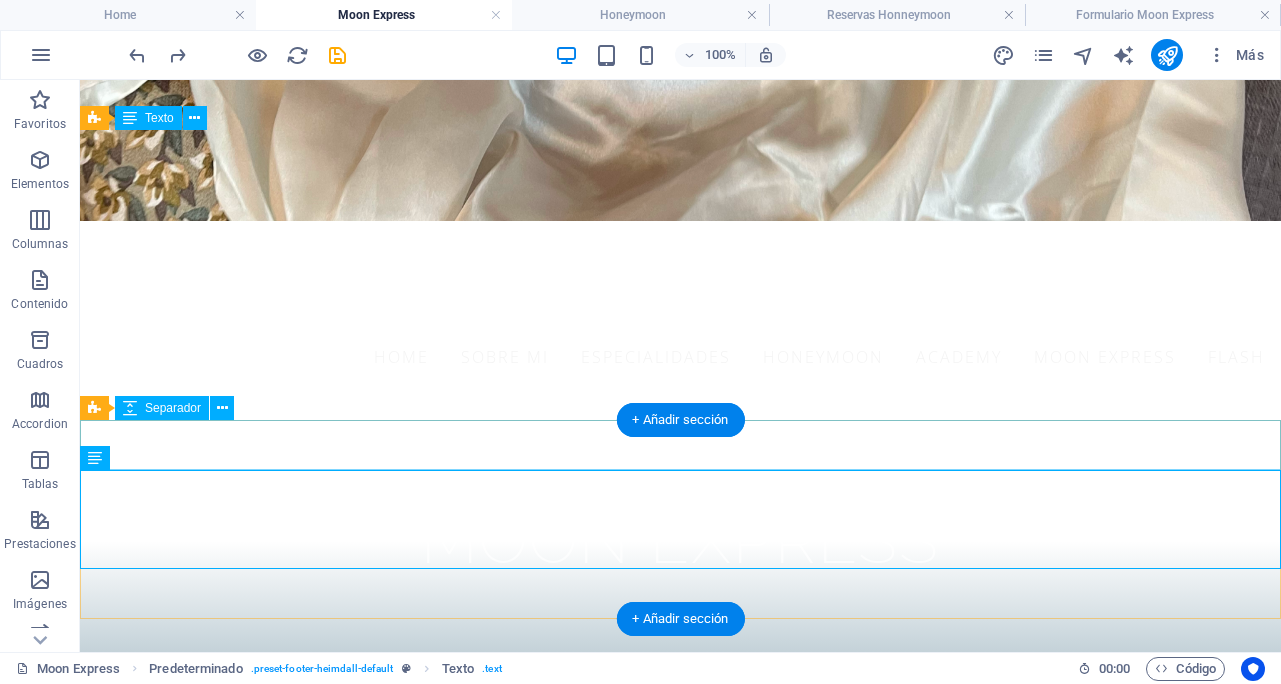 click at bounding box center [680, 909] 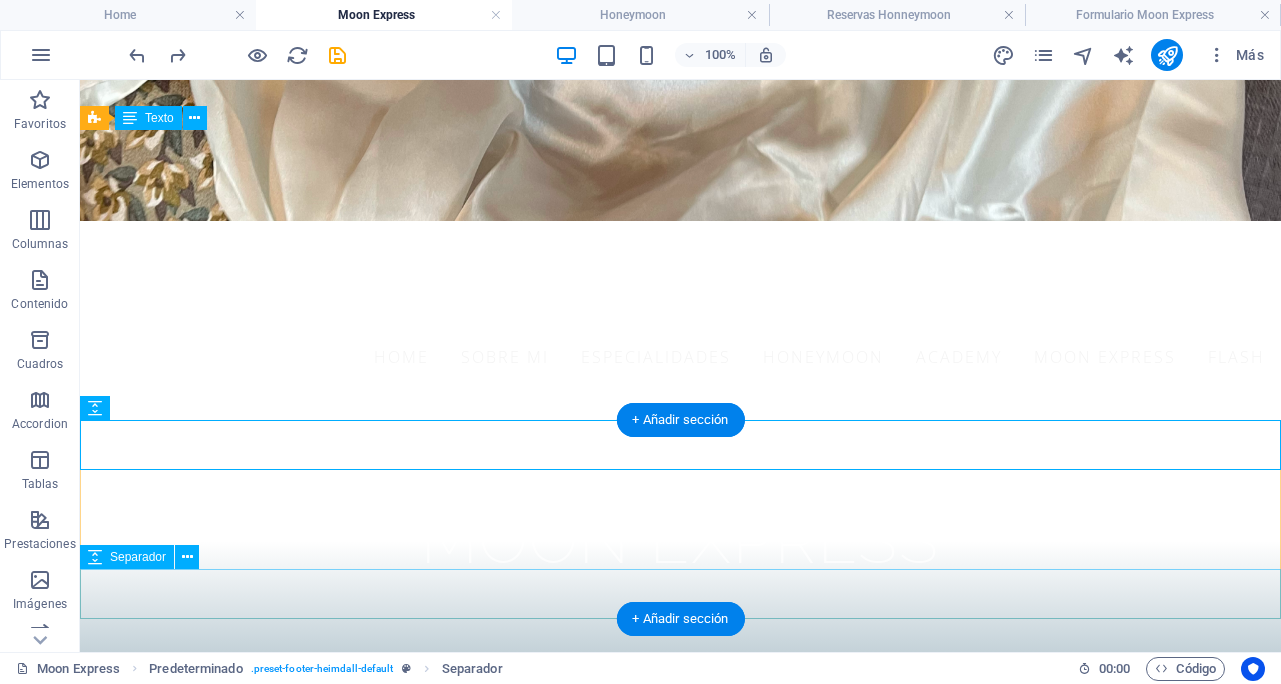 click at bounding box center (680, 1058) 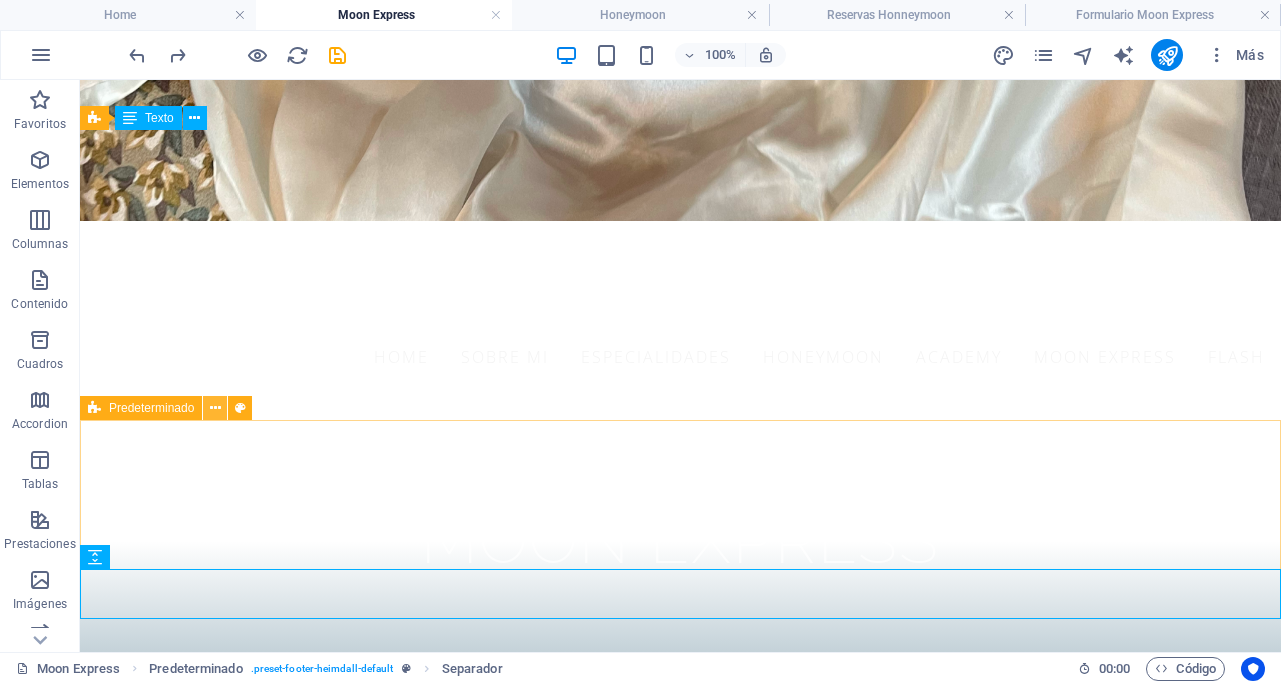 click at bounding box center (215, 408) 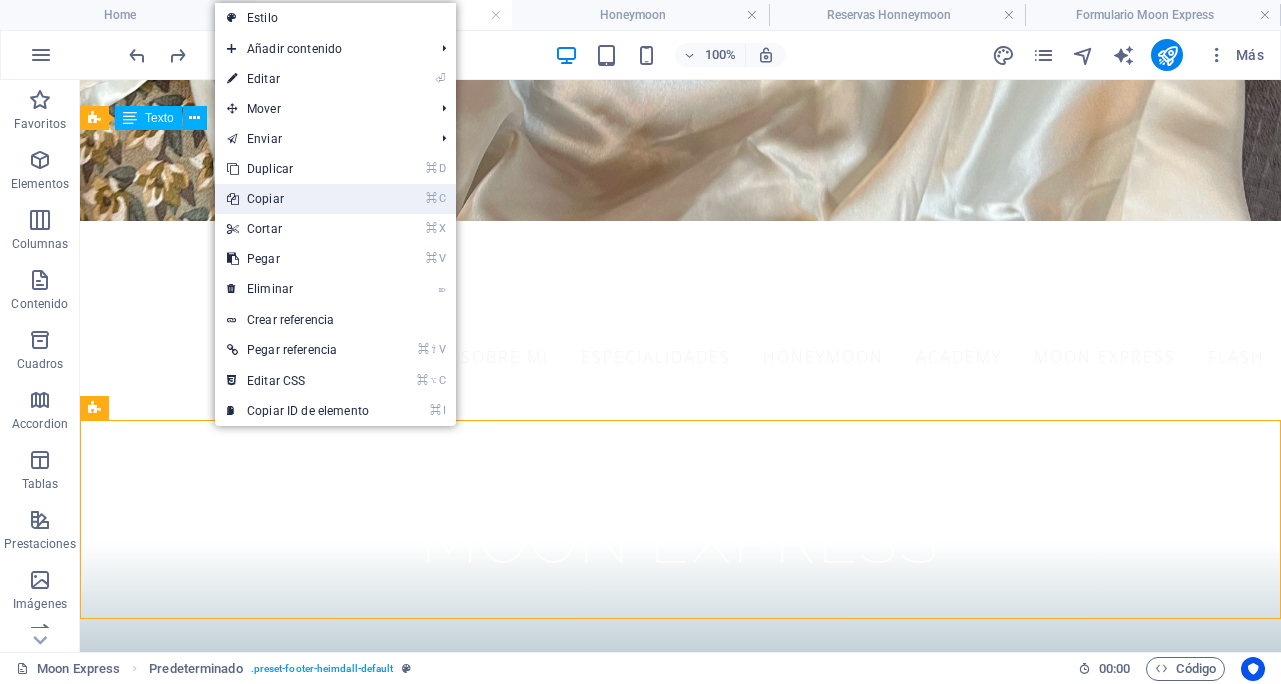 click on "⌘ C  Copiar" at bounding box center (298, 199) 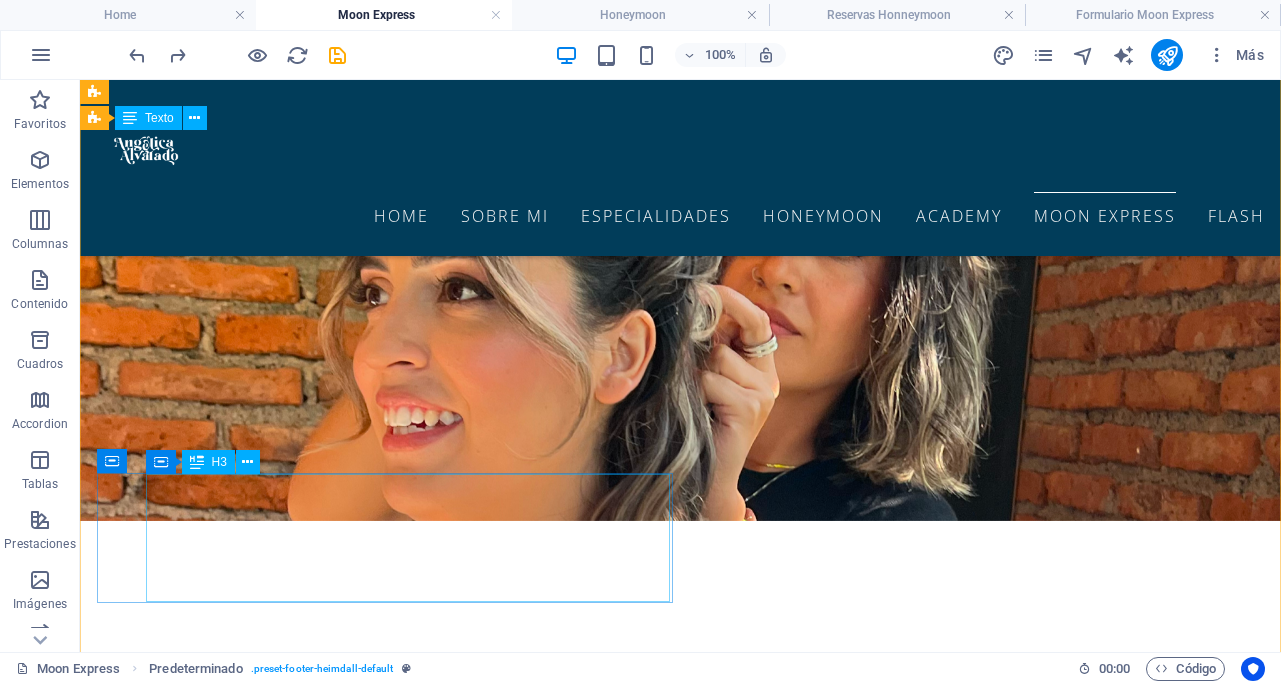 scroll, scrollTop: 1558, scrollLeft: 0, axis: vertical 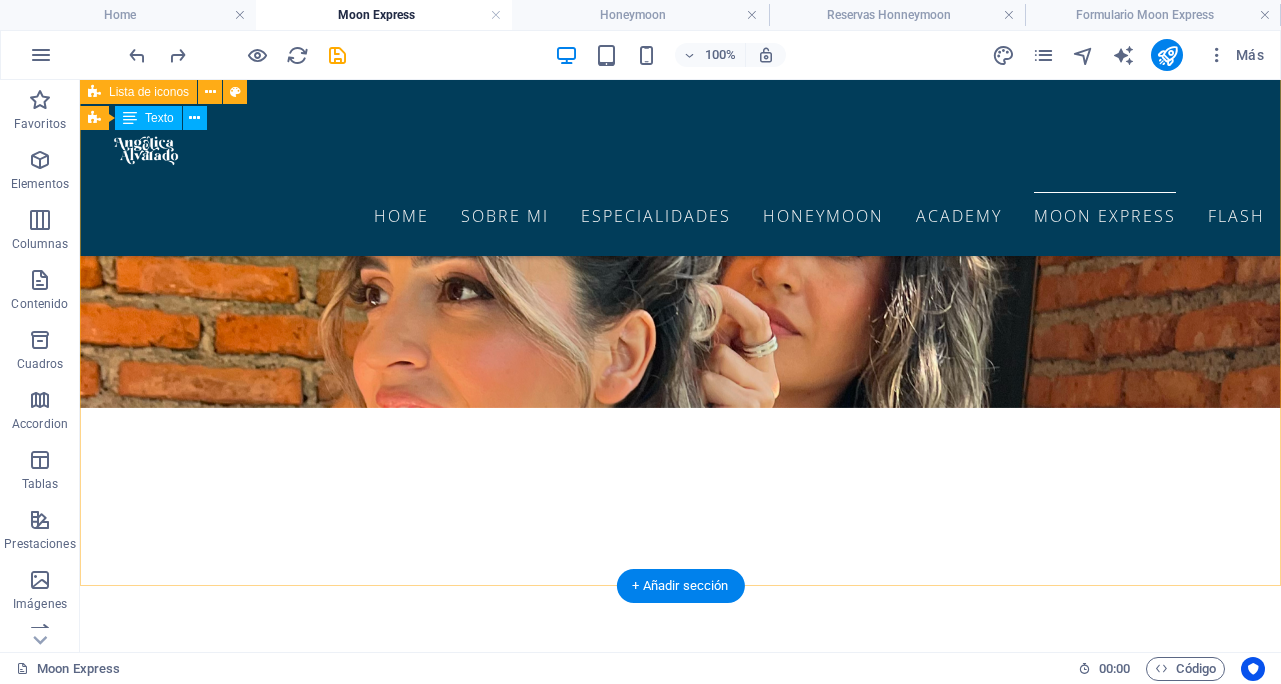 click on "Un maquillaje de prueba que te muestra cómo podrías lucir el día de tu boda, sin compromisos y con asesoría personalizada. Colorimetría personalizada ¿Tonos fríos o cálidos? ¿Cuál es tu armonía ideal? Lo descubrimos juntas para que todo combine con tu piel, vestido y peinado. Tendencias actuales de novias Te mostramos lo más nuevo y lo clásico que nunca falla: piel luminosa, ojos románticos, labios naturales, acabados de lujo, etc. Peinado & makeup coordinados Diseñamos una propuesta integral que armoniza el peinado y el maquillaje para lograr un look coherente, elegante y a tu estilo. Visagismo y análisis facialA sesoría profesional según tu rostro, tipo de ojos, labios y estructura ósea para resaltar tu belleza real. Descuento exclusivo en reserva Si reservas tu servicio completo de novia en la expo, obtienes un descuento especial solo disponible en esta instancia." at bounding box center [680, 1573] 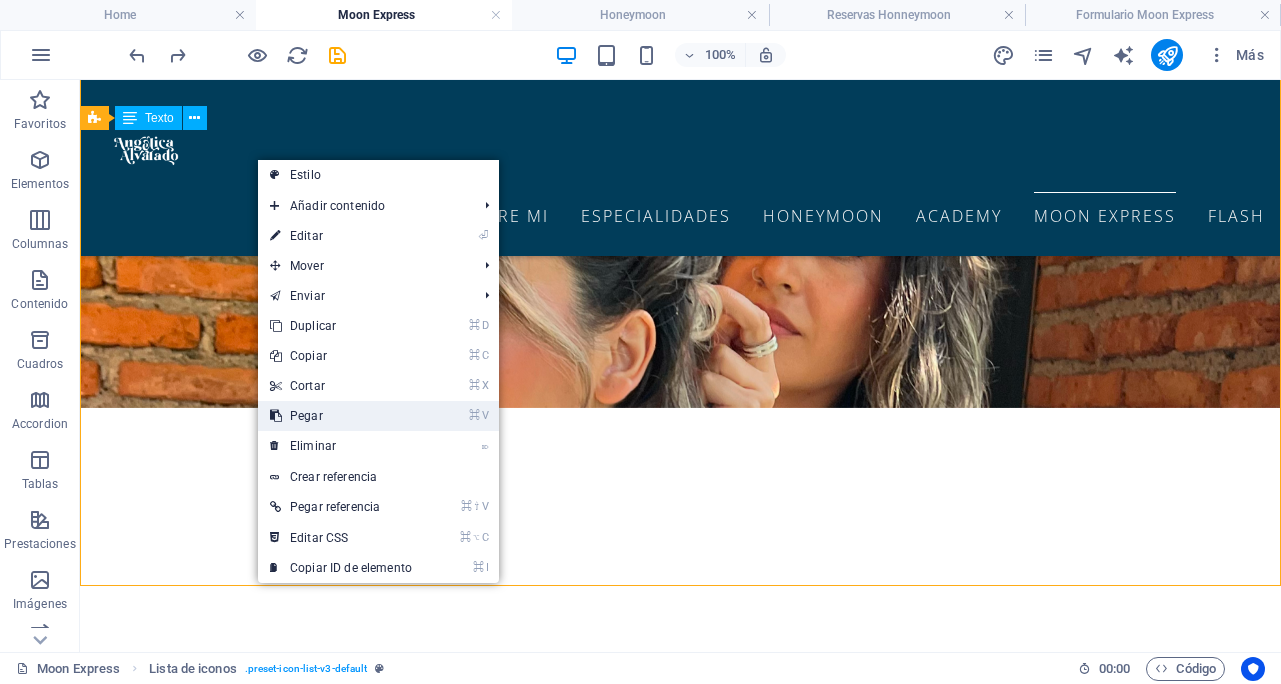 drag, startPoint x: 341, startPoint y: 410, endPoint x: 261, endPoint y: 329, distance: 113.84639 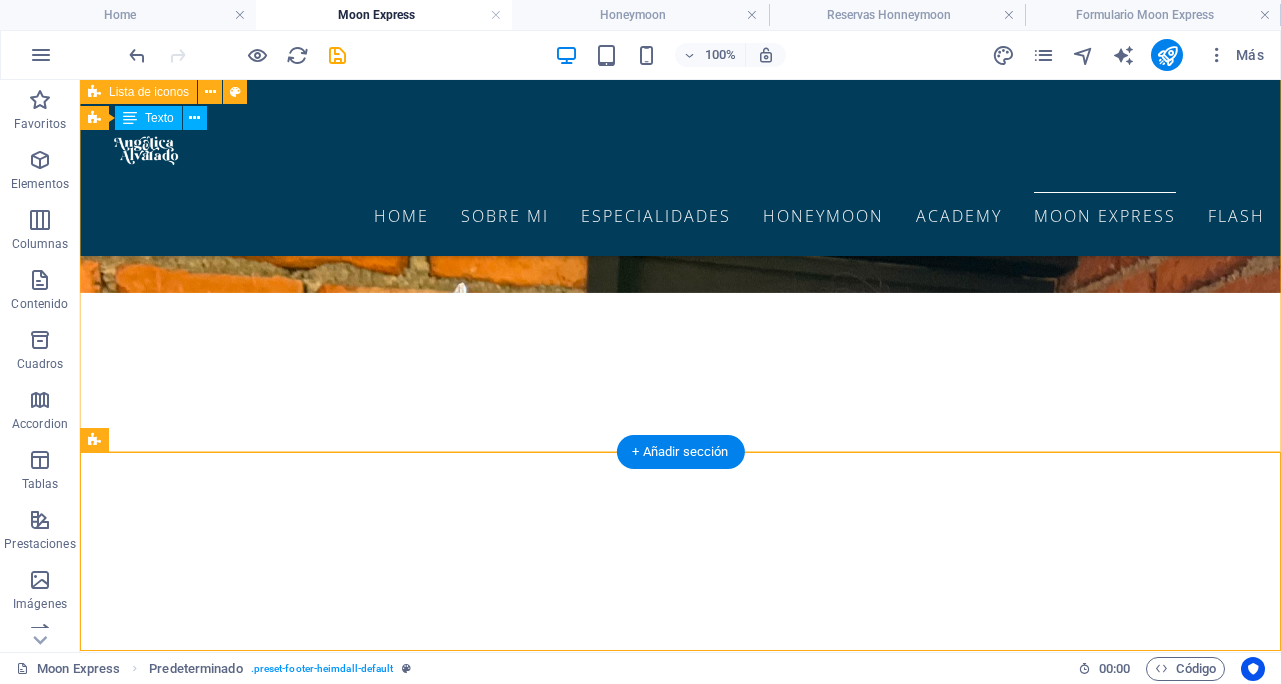 scroll, scrollTop: 1757, scrollLeft: 0, axis: vertical 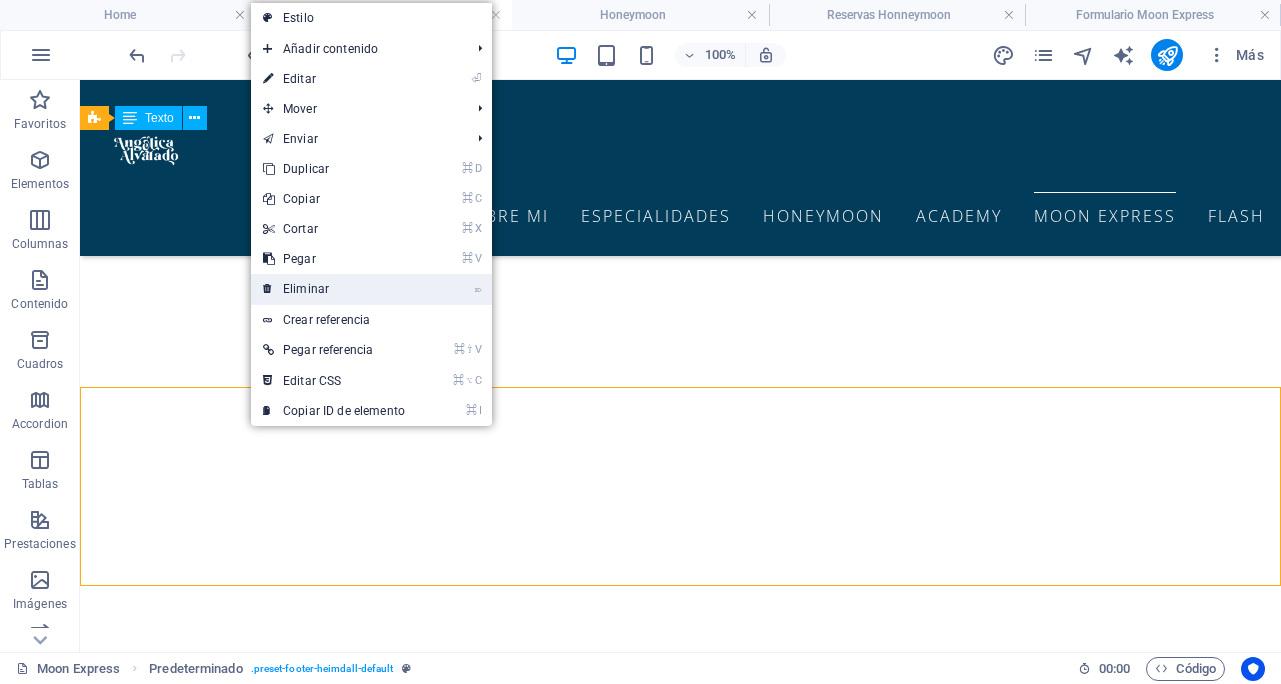 click on "⌦  Eliminar" at bounding box center (334, 289) 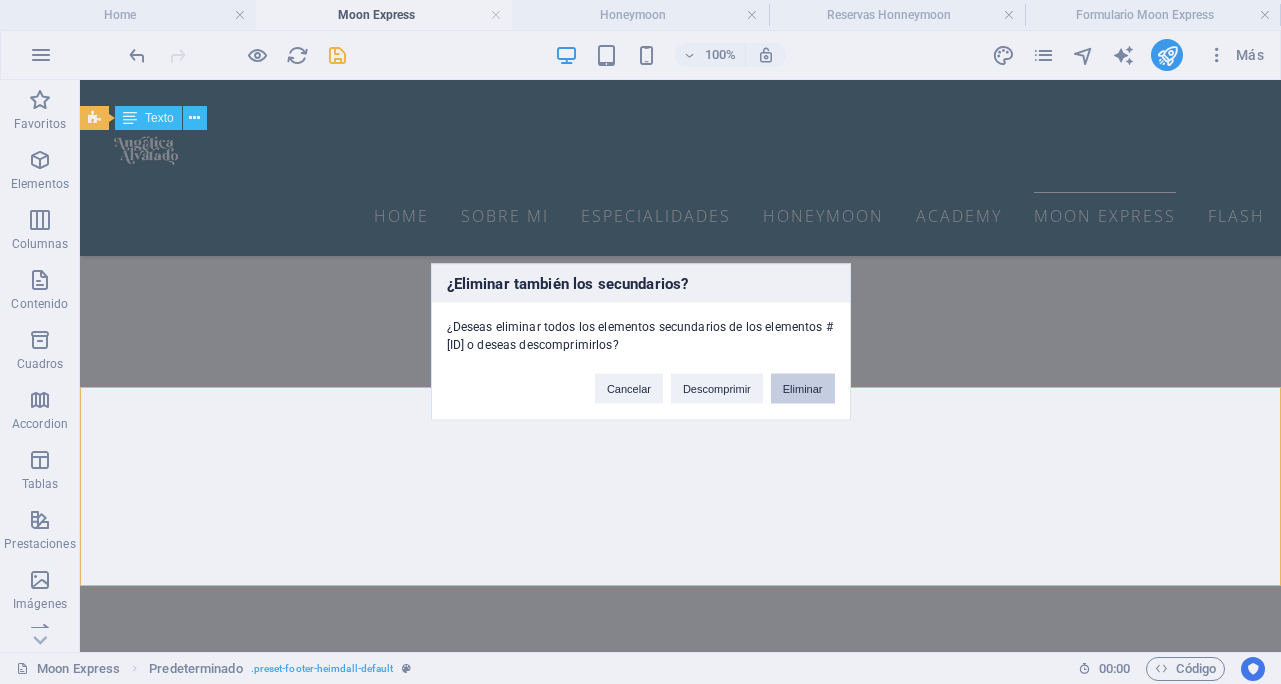 click on "Eliminar" at bounding box center (803, 389) 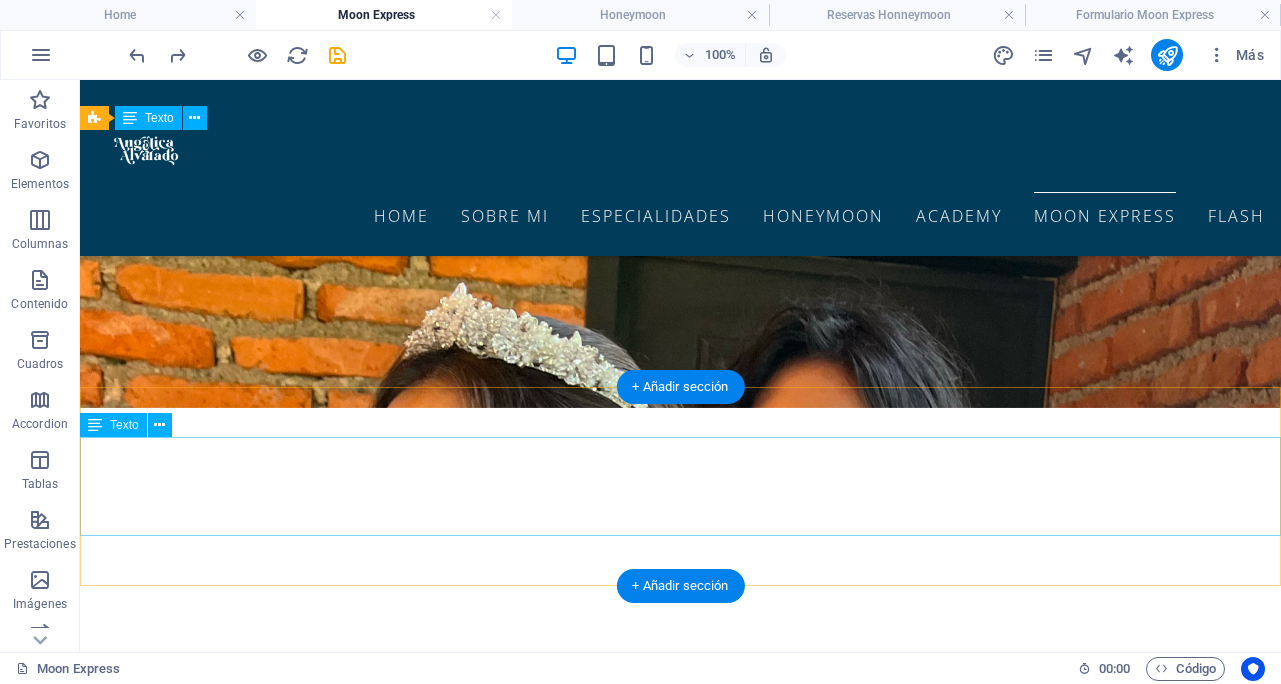 scroll, scrollTop: 1757, scrollLeft: 0, axis: vertical 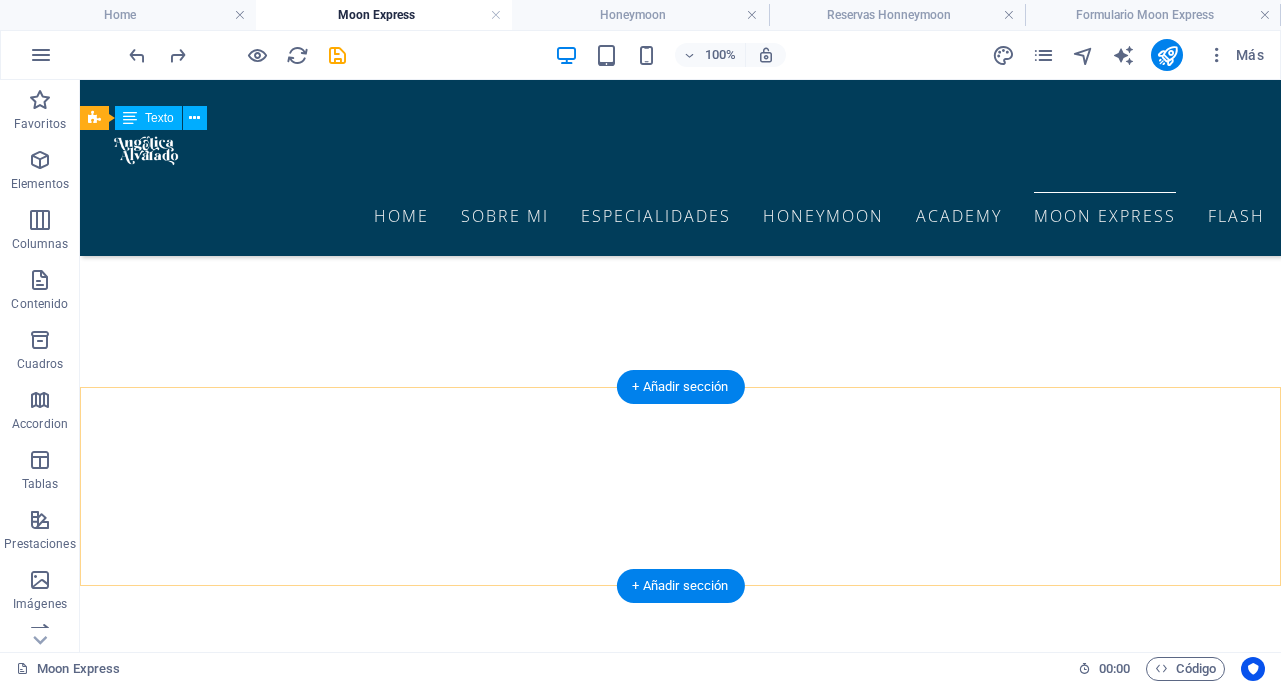 click at bounding box center [680, 2049] 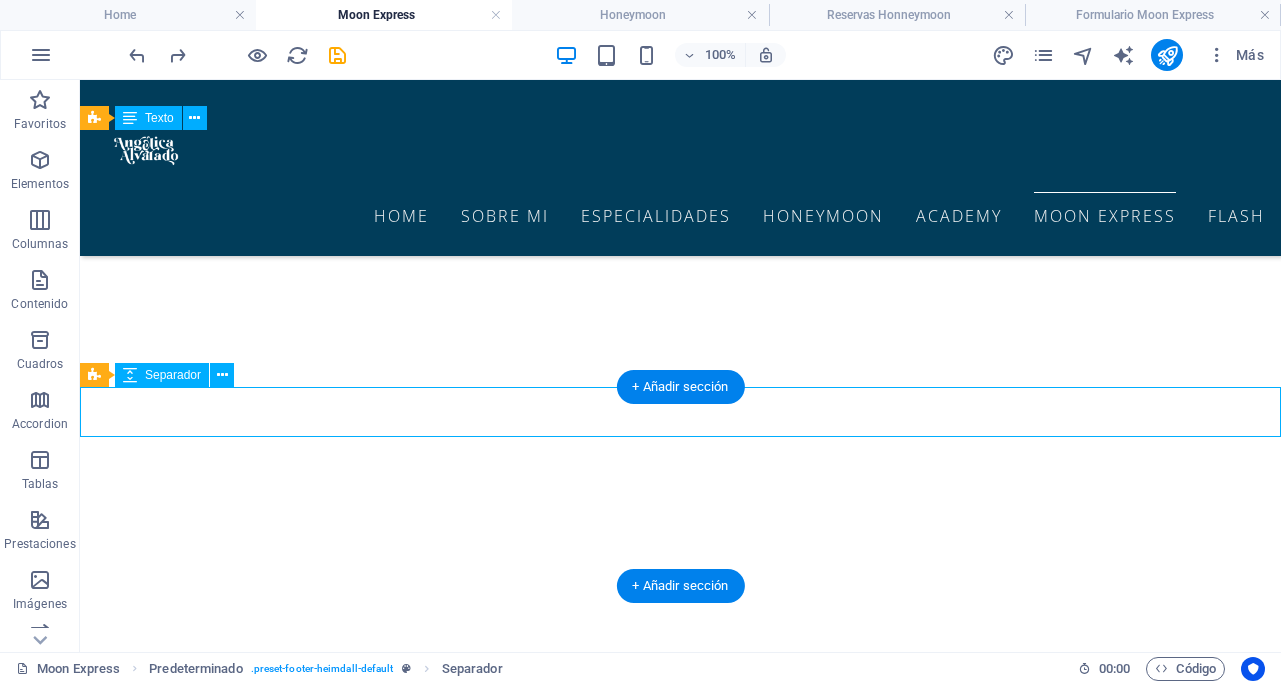 click at bounding box center [680, 2049] 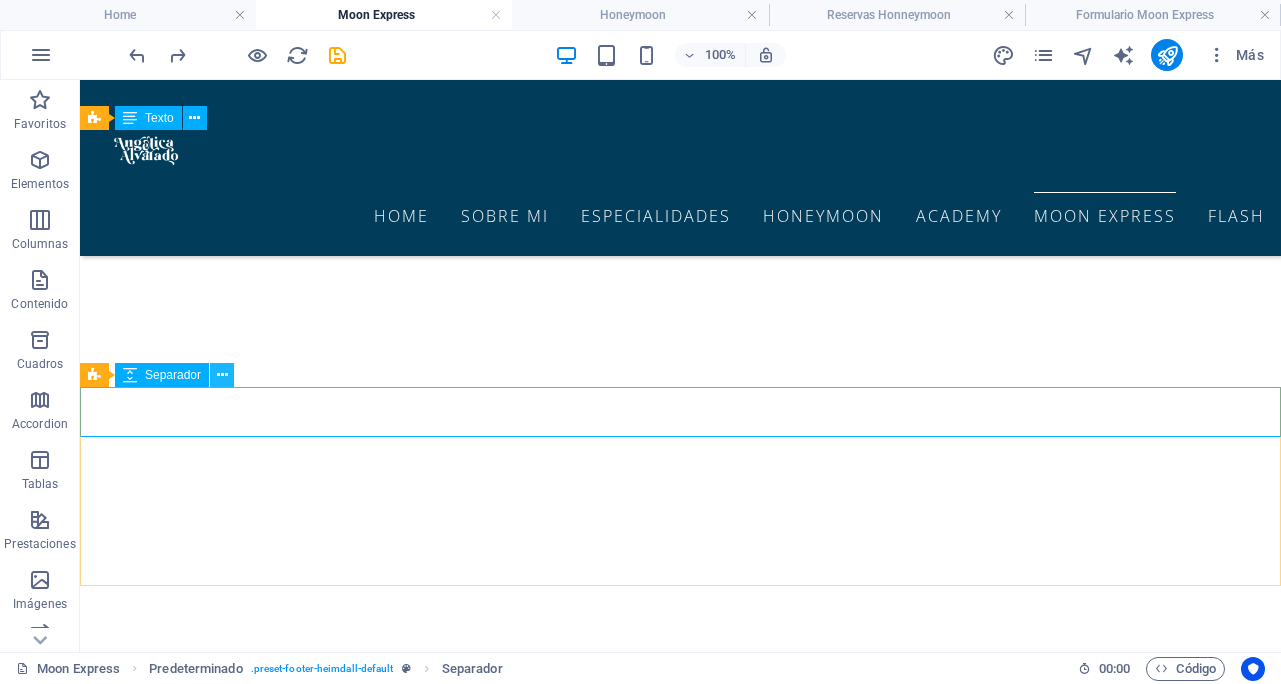 click at bounding box center (222, 375) 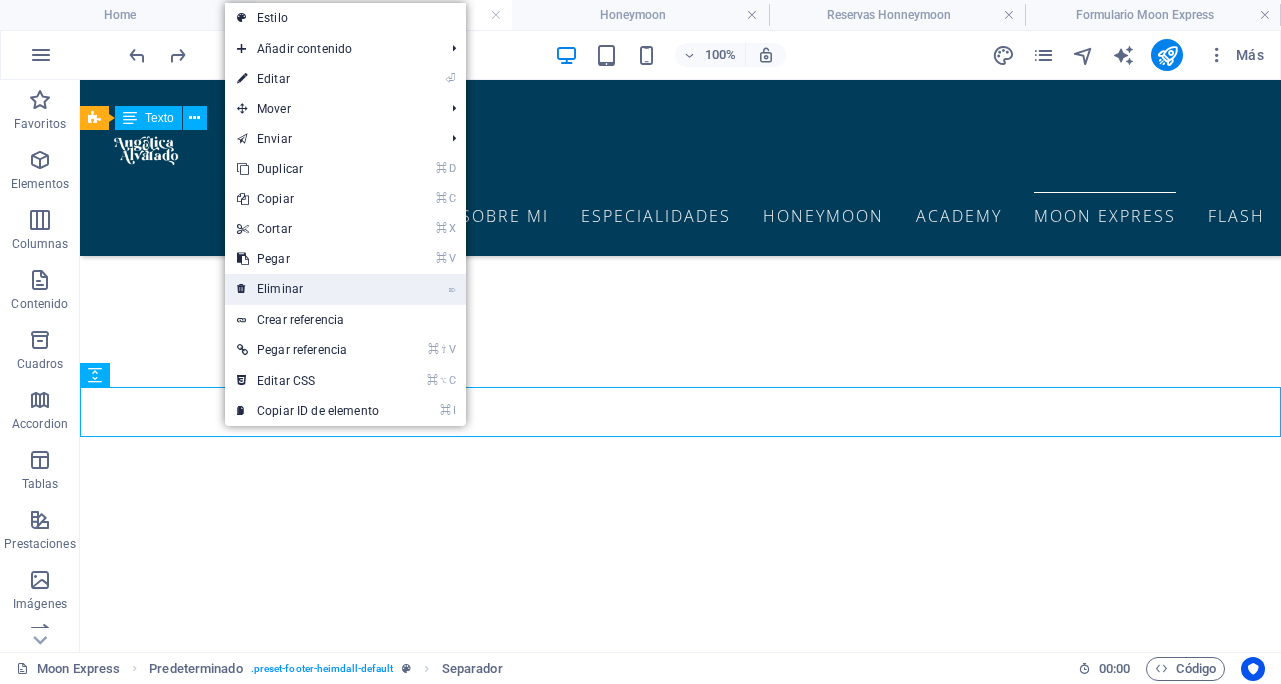 click on "⌦  Eliminar" at bounding box center [308, 289] 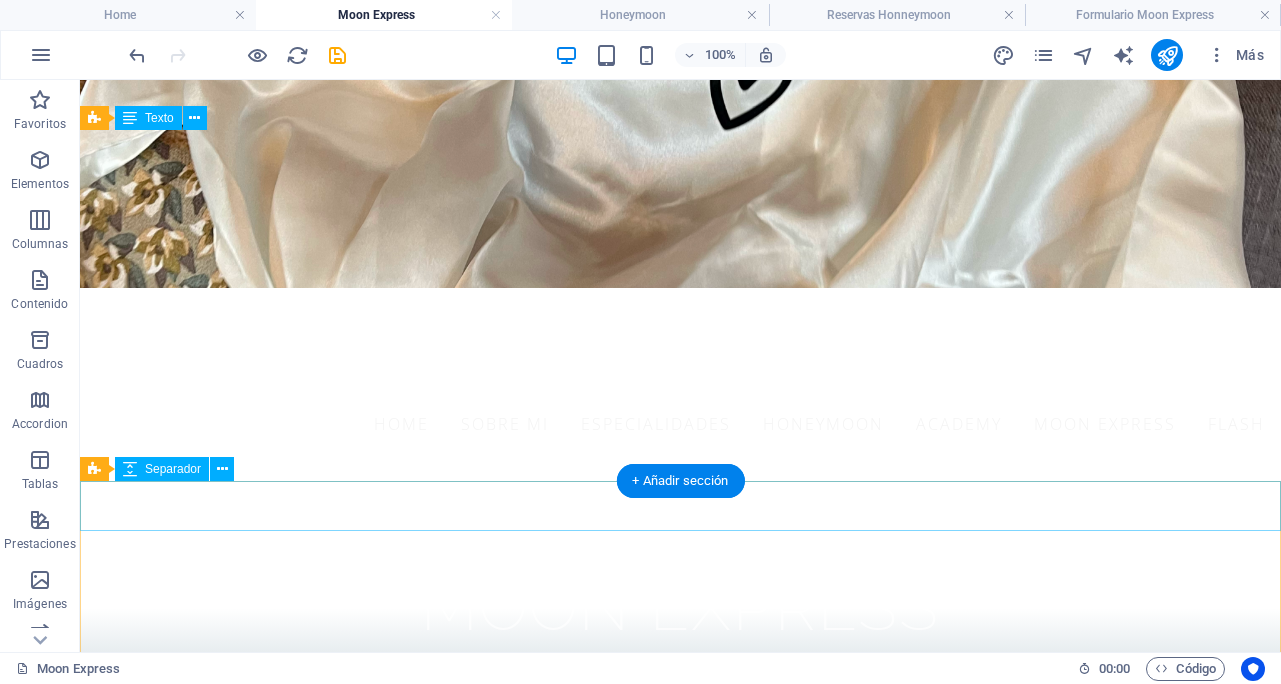 scroll, scrollTop: 290, scrollLeft: 0, axis: vertical 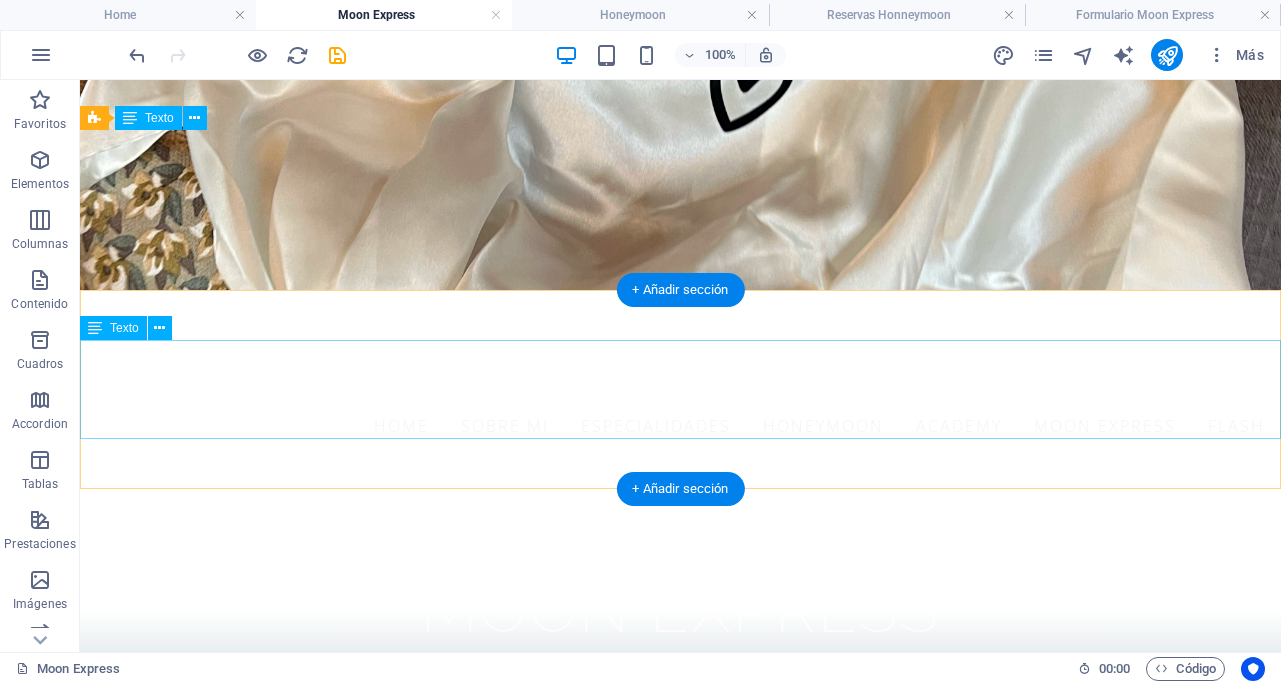 click on "OTROS *Consulta por los servicios de glitter y flúor bar para tu fiesta. *Consulta por el servicio de retoque o cambio de look durante el evento (la maquilladora te acompaña durante todo tu matrimonio). *Consulta el precio extra por traslado en caso de zonas alejadas de Santiago." at bounding box center [680, 853] 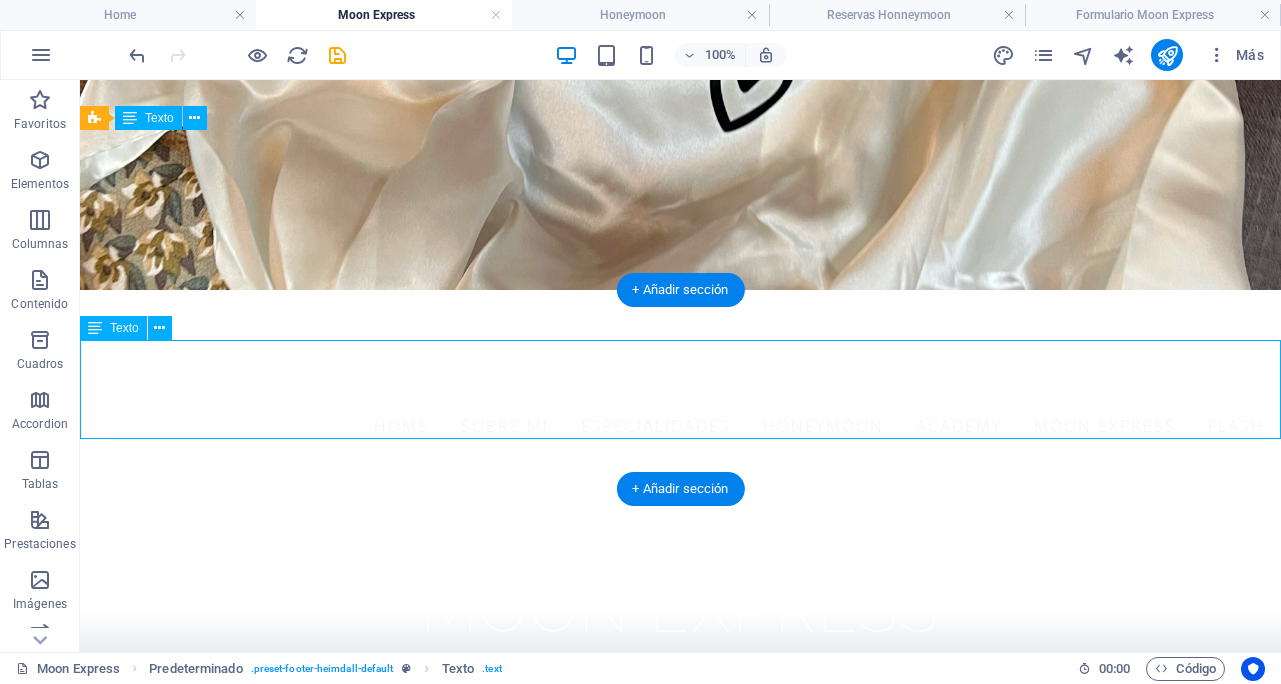 click on "OTROS *Consulta por los servicios de glitter y flúor bar para tu fiesta. *Consulta por el servicio de retoque o cambio de look durante el evento (la maquilladora te acompaña durante todo tu matrimonio). *Consulta el precio extra por traslado en caso de zonas alejadas de Santiago." at bounding box center (680, 853) 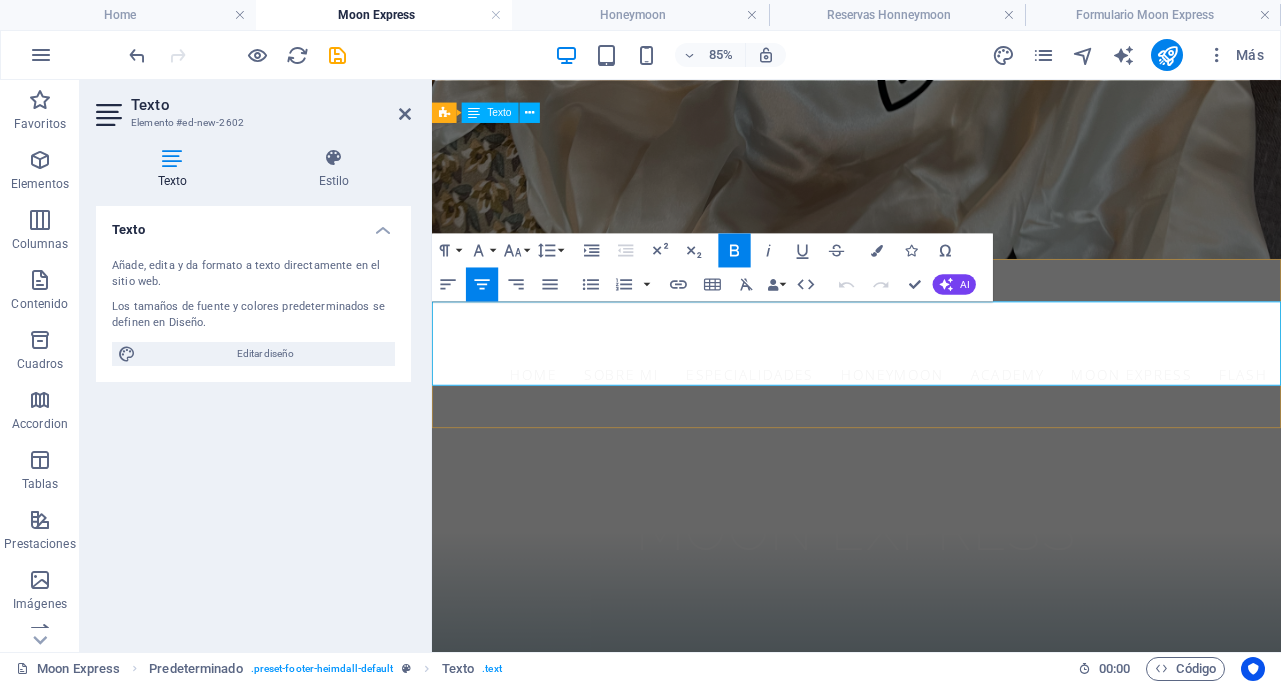 drag, startPoint x: 987, startPoint y: 356, endPoint x: 830, endPoint y: 356, distance: 157 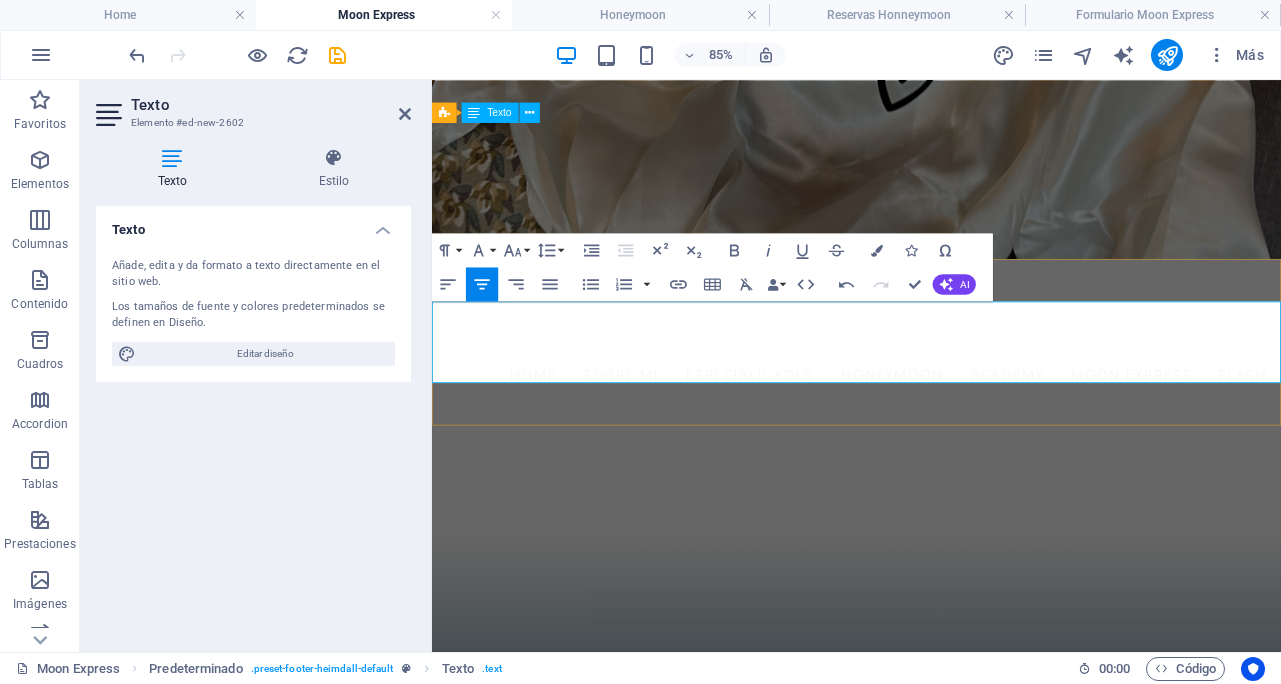 click on "*Consulta por los servicios de glitter y flúor bar para tu fiesta." at bounding box center (931, 840) 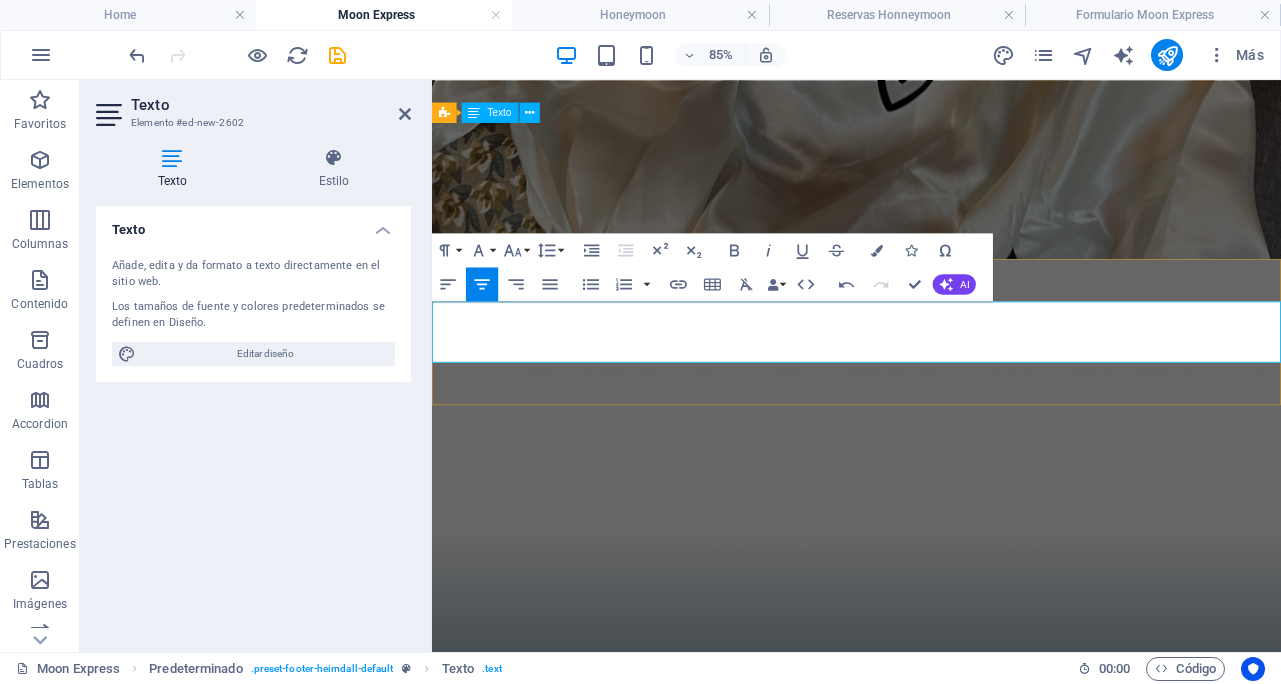 drag, startPoint x: 723, startPoint y: 346, endPoint x: 1201, endPoint y: 393, distance: 480.3051 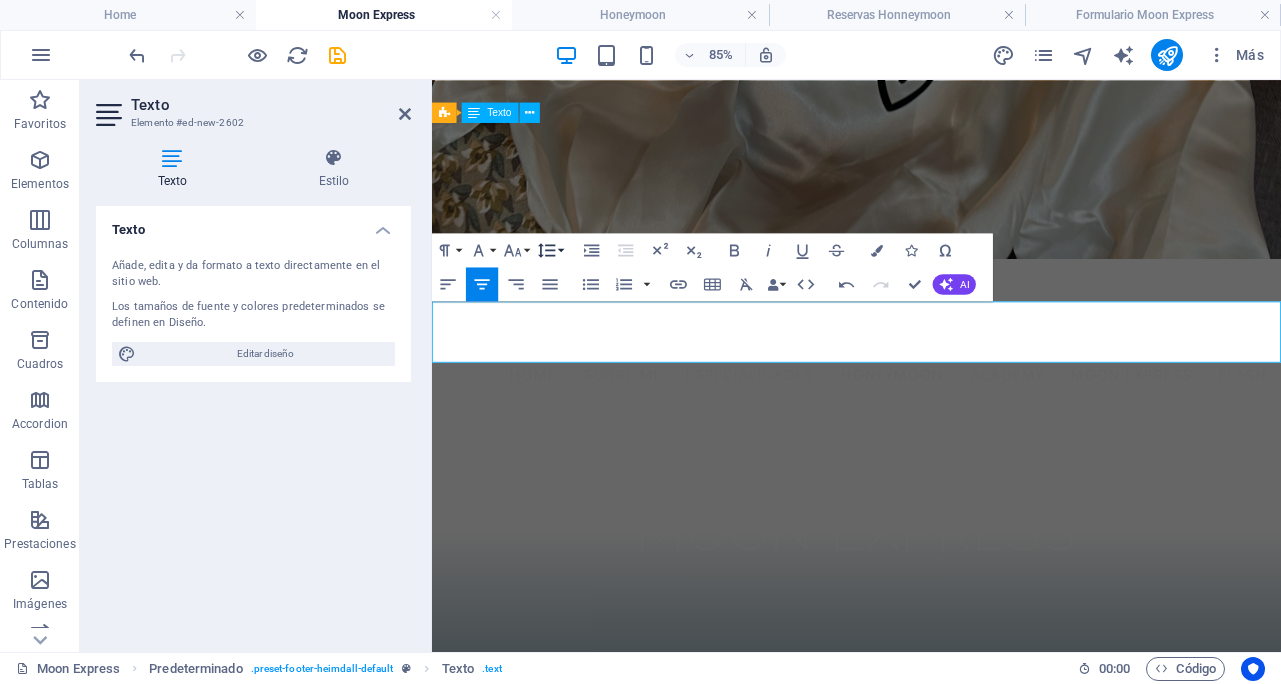 click on "Line Height" at bounding box center (550, 250) 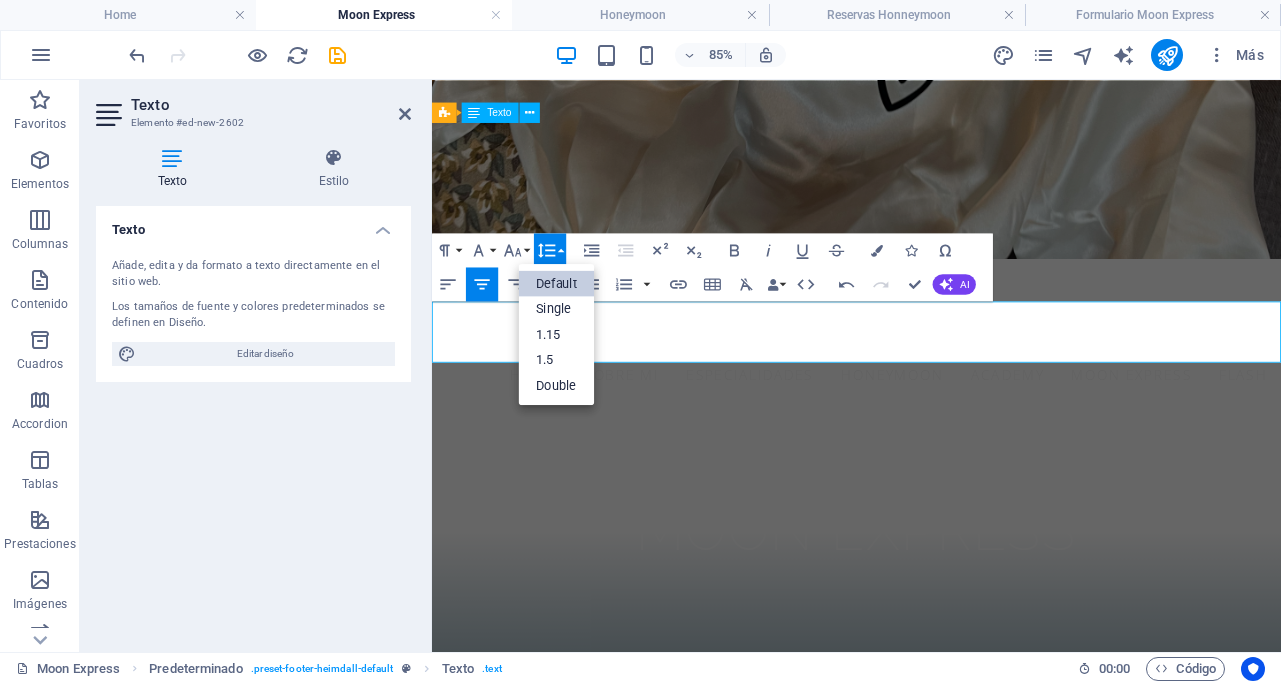 scroll, scrollTop: 0, scrollLeft: 0, axis: both 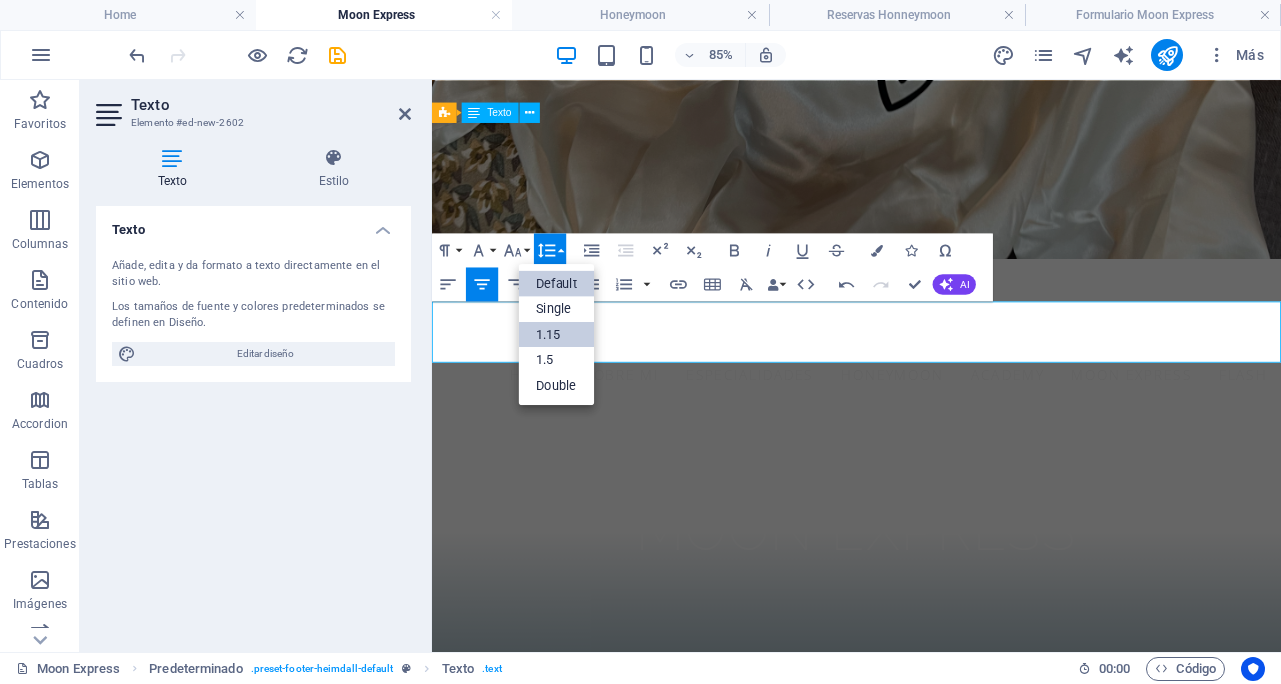 click on "1.15" at bounding box center (557, 334) 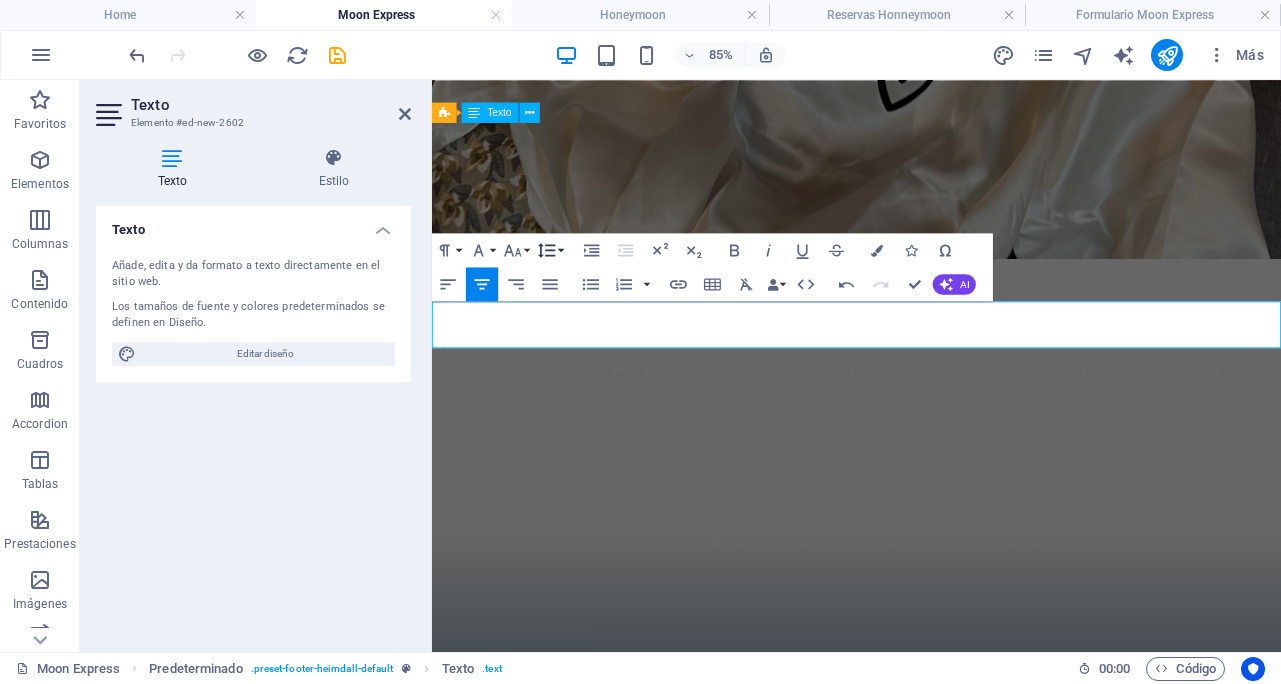 click 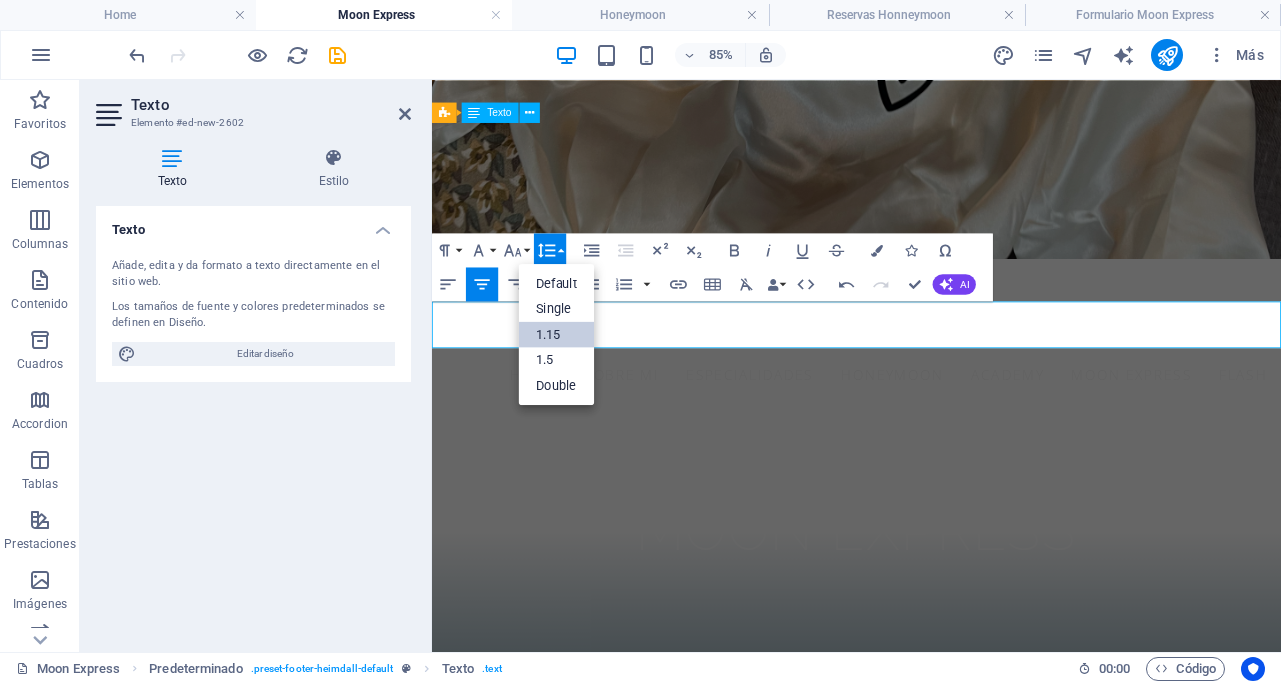 scroll, scrollTop: 0, scrollLeft: 0, axis: both 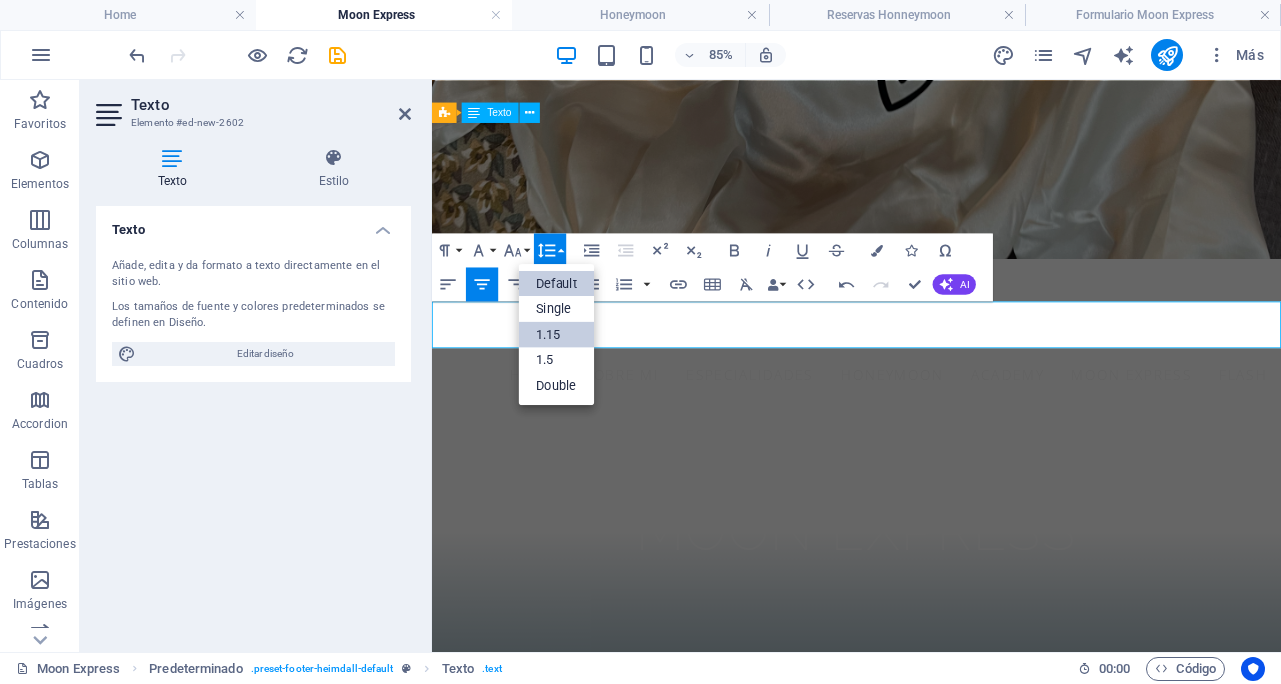 click on "Default" at bounding box center [557, 283] 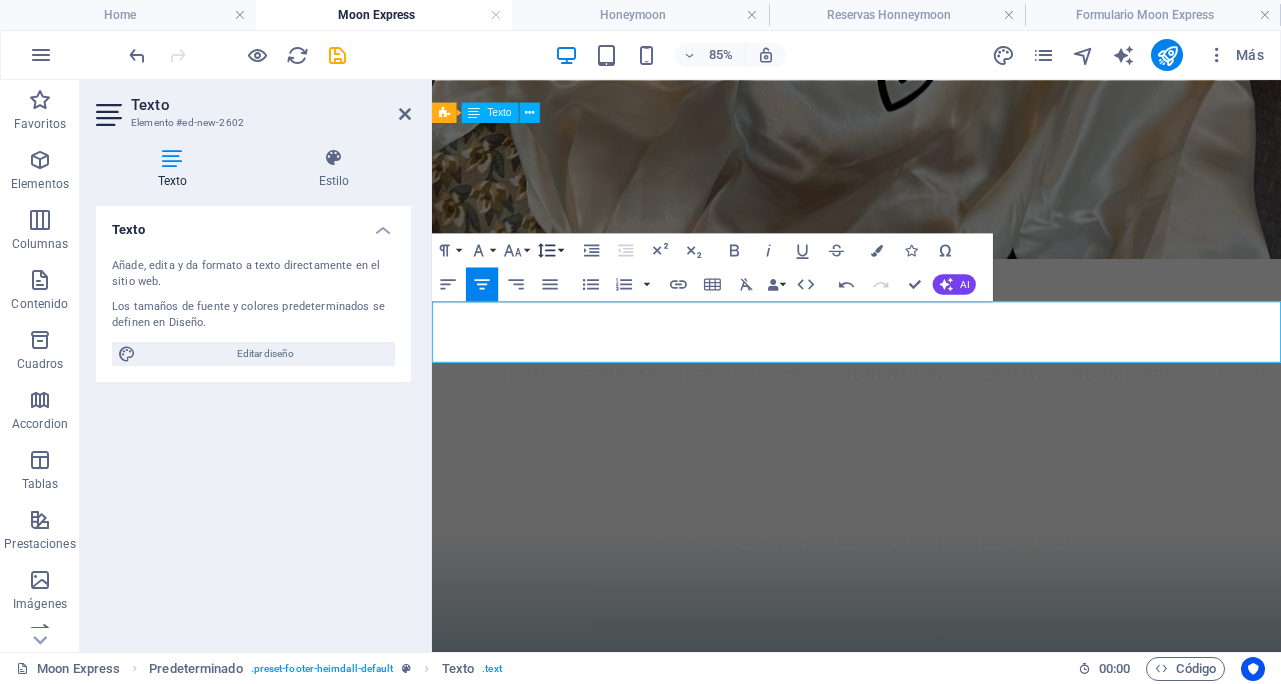 click on "Line Height" at bounding box center (550, 250) 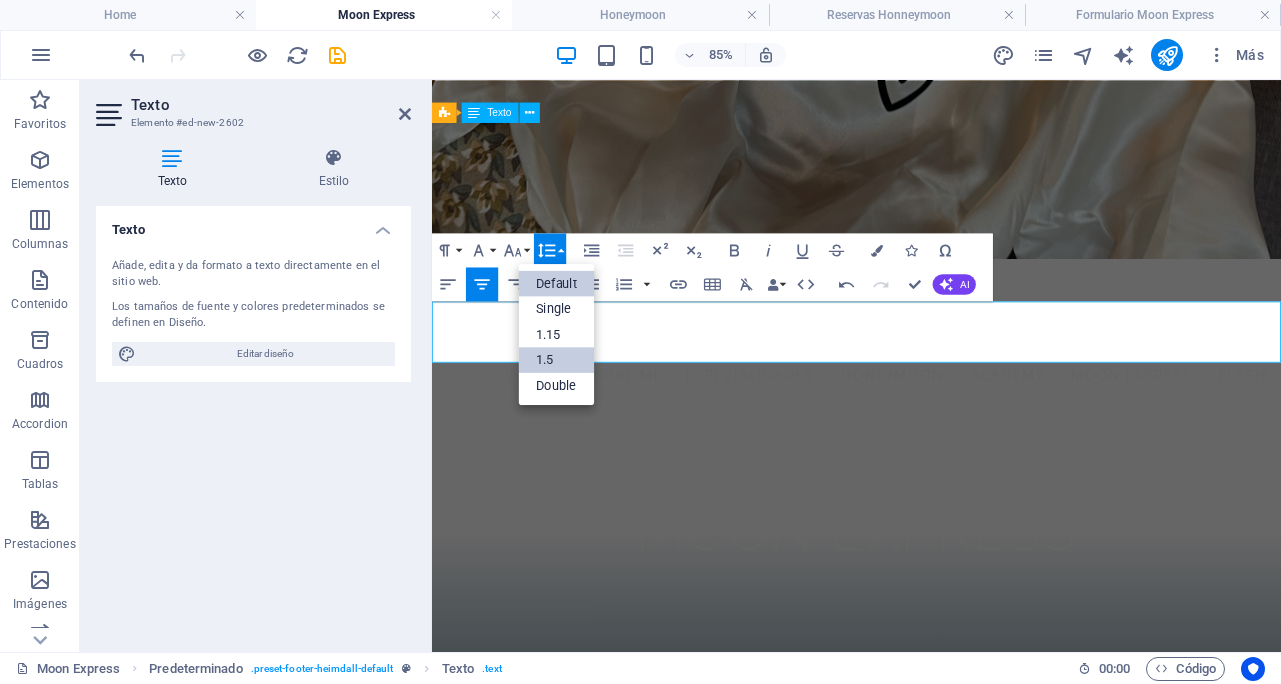 scroll, scrollTop: 0, scrollLeft: 0, axis: both 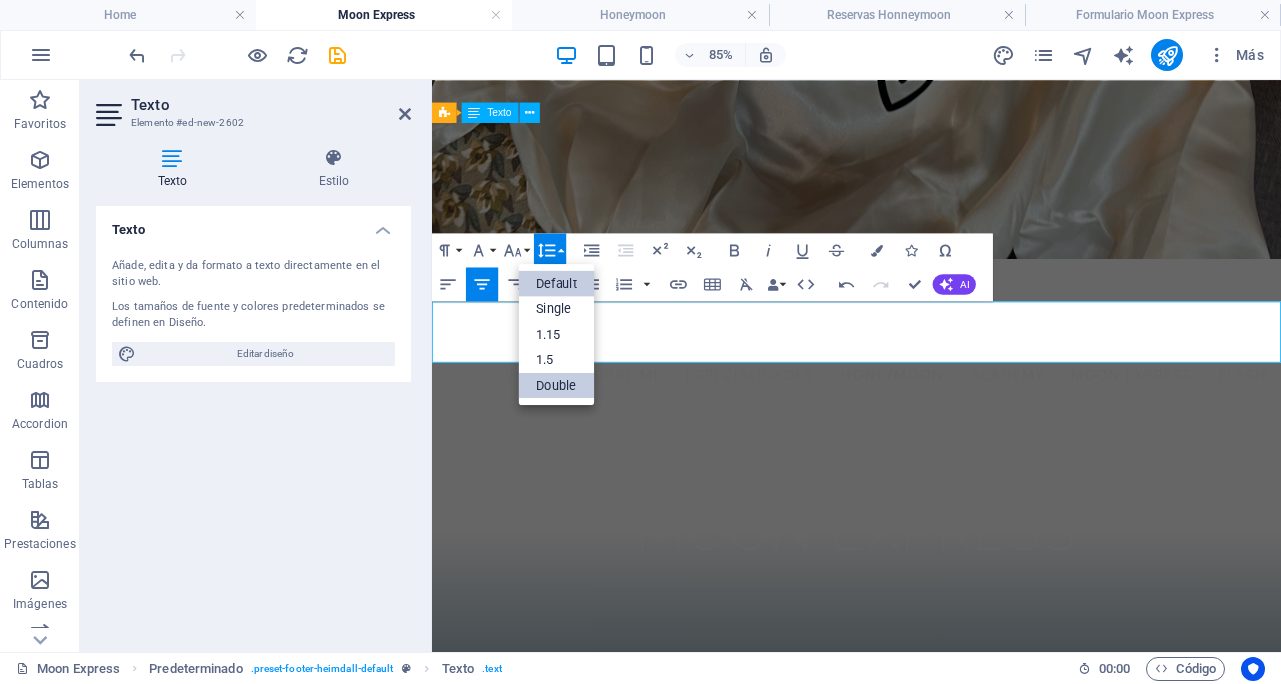 click on "Double" at bounding box center [557, 385] 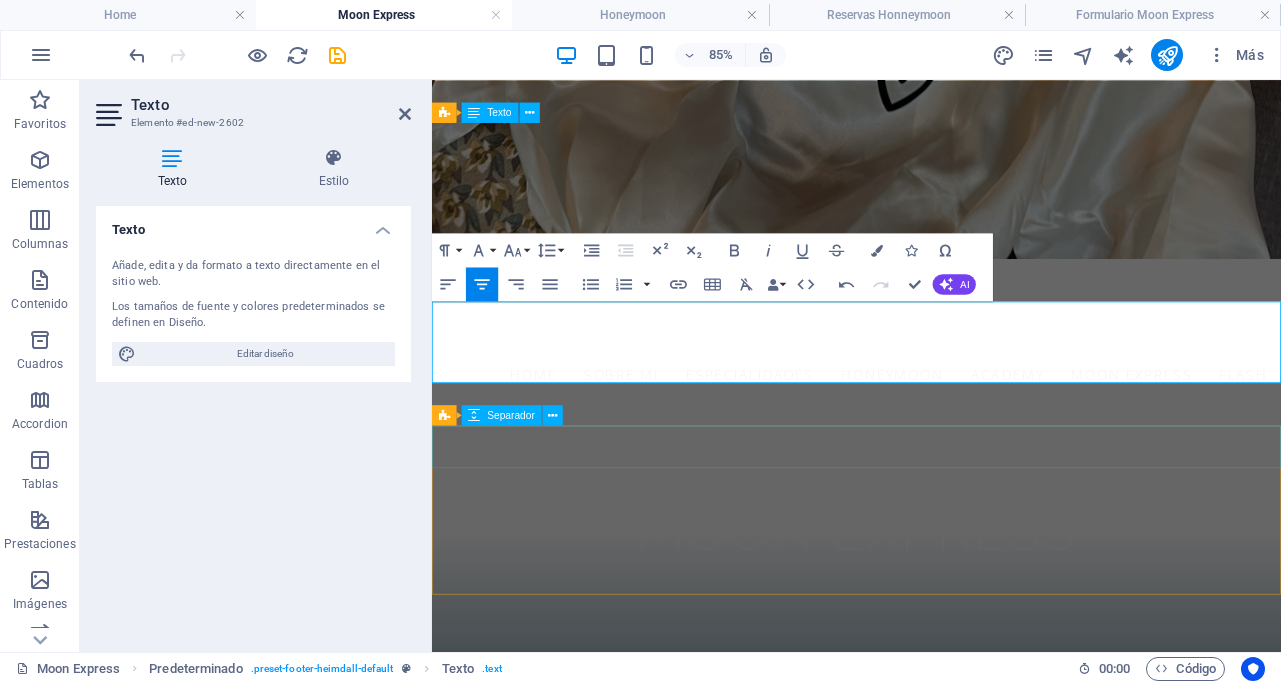 click at bounding box center (931, 975) 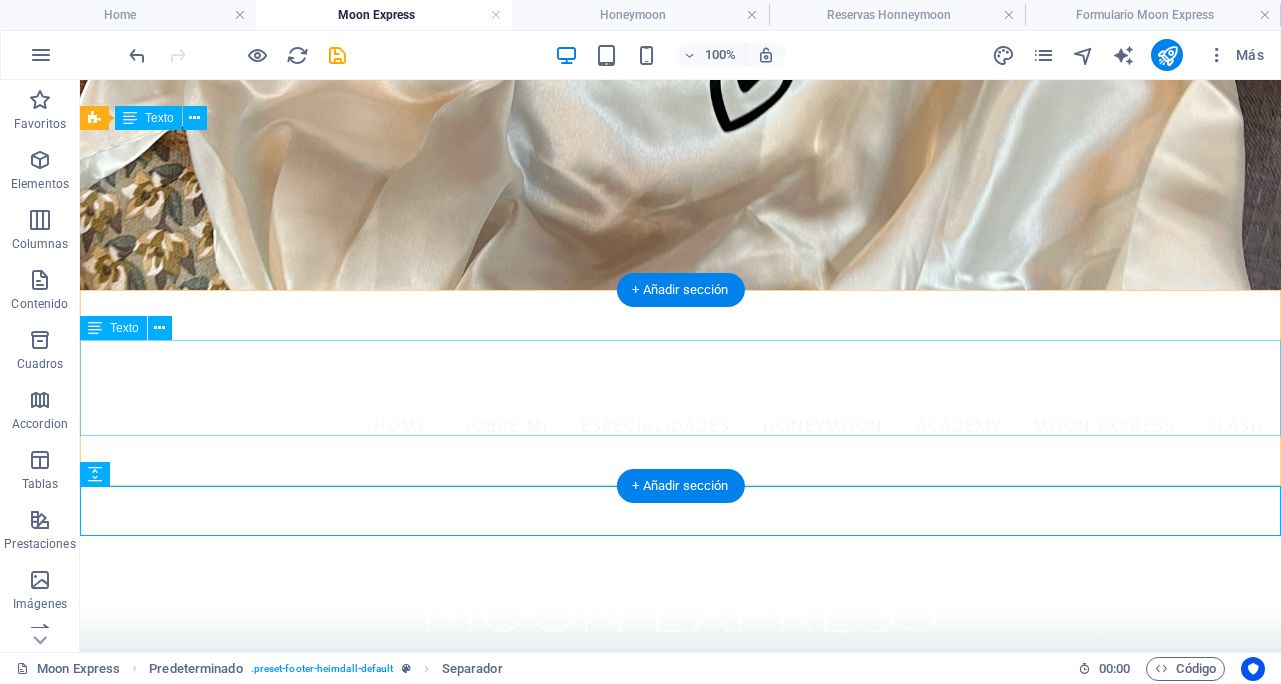 click on "Un servicio diseñado especialmente para novias que buscan verse y sentirse auténticas, luminosas y acompañadas en cada paso del proceso. Perfecto para comenzar a definir tu estilo con una prueba de maquillaje y peinado que te permitirá visualizar tu imagen nupcial con claridad, confianza y asesoría experta desde el primer momento." at bounding box center [680, 852] 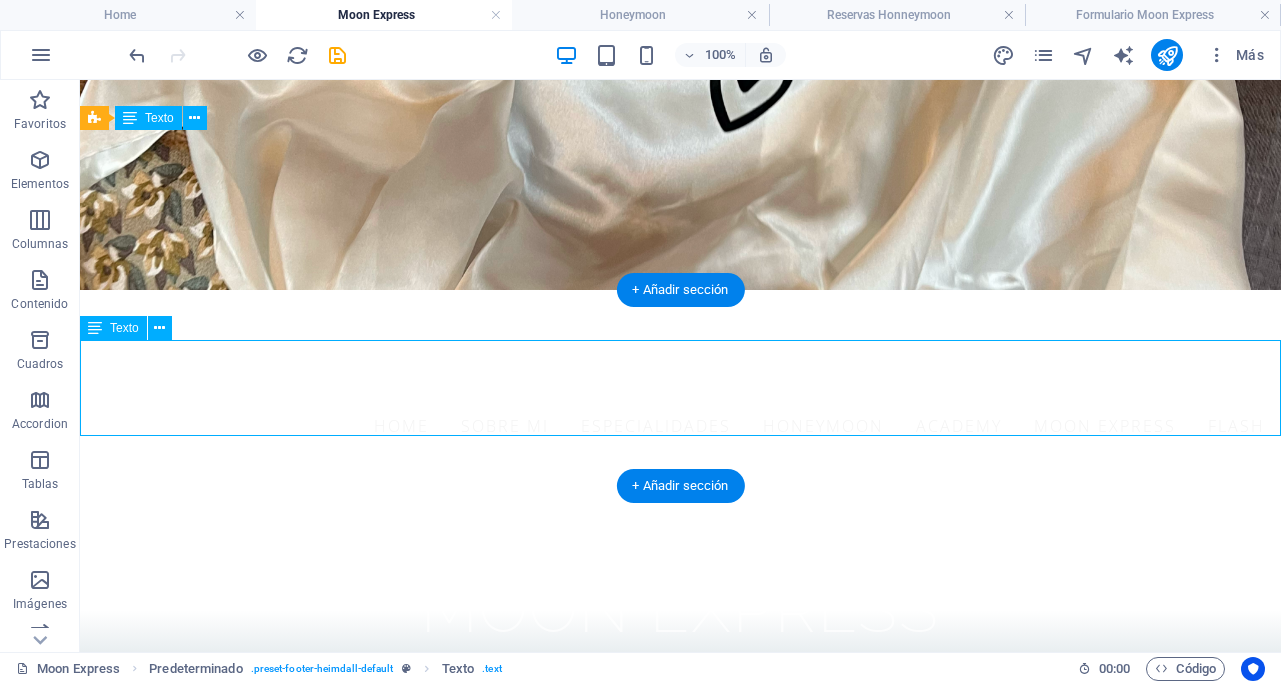 click on "Un servicio diseñado especialmente para novias que buscan verse y sentirse auténticas, luminosas y acompañadas en cada paso del proceso. Perfecto para comenzar a definir tu estilo con una prueba de maquillaje y peinado que te permitirá visualizar tu imagen nupcial con claridad, confianza y asesoría experta desde el primer momento." at bounding box center [680, 852] 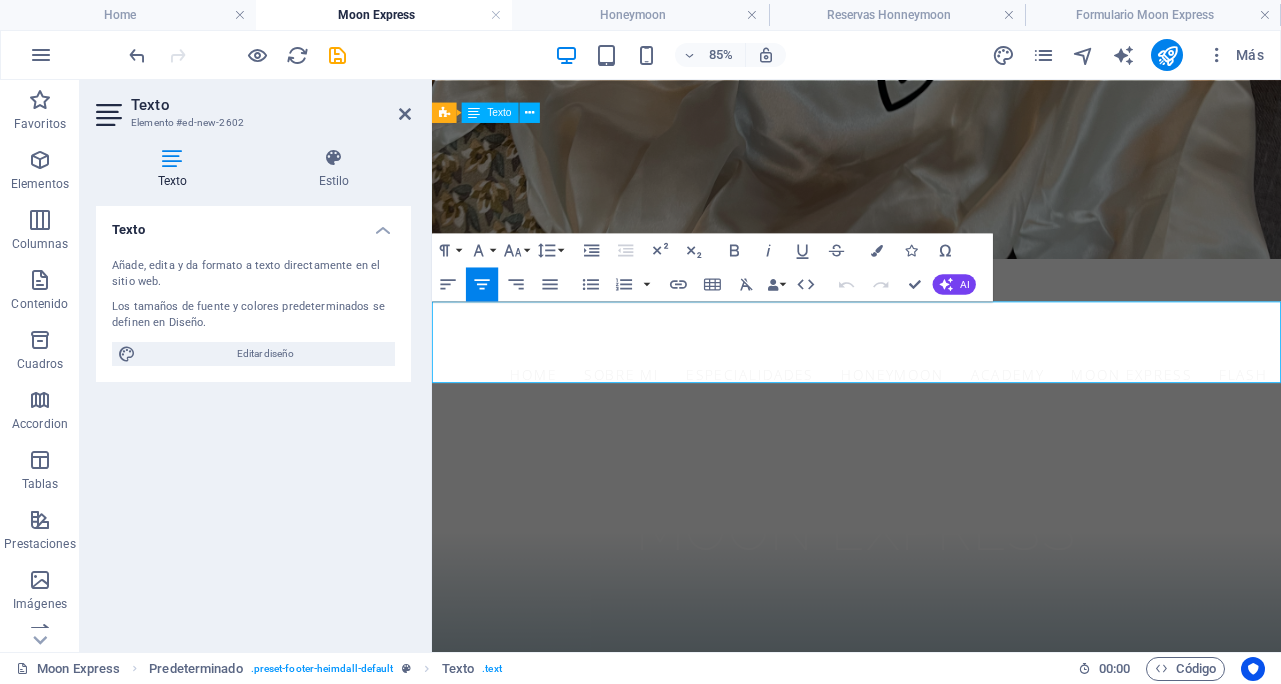 drag, startPoint x: 1206, startPoint y: 426, endPoint x: 398, endPoint y: 361, distance: 810.6103 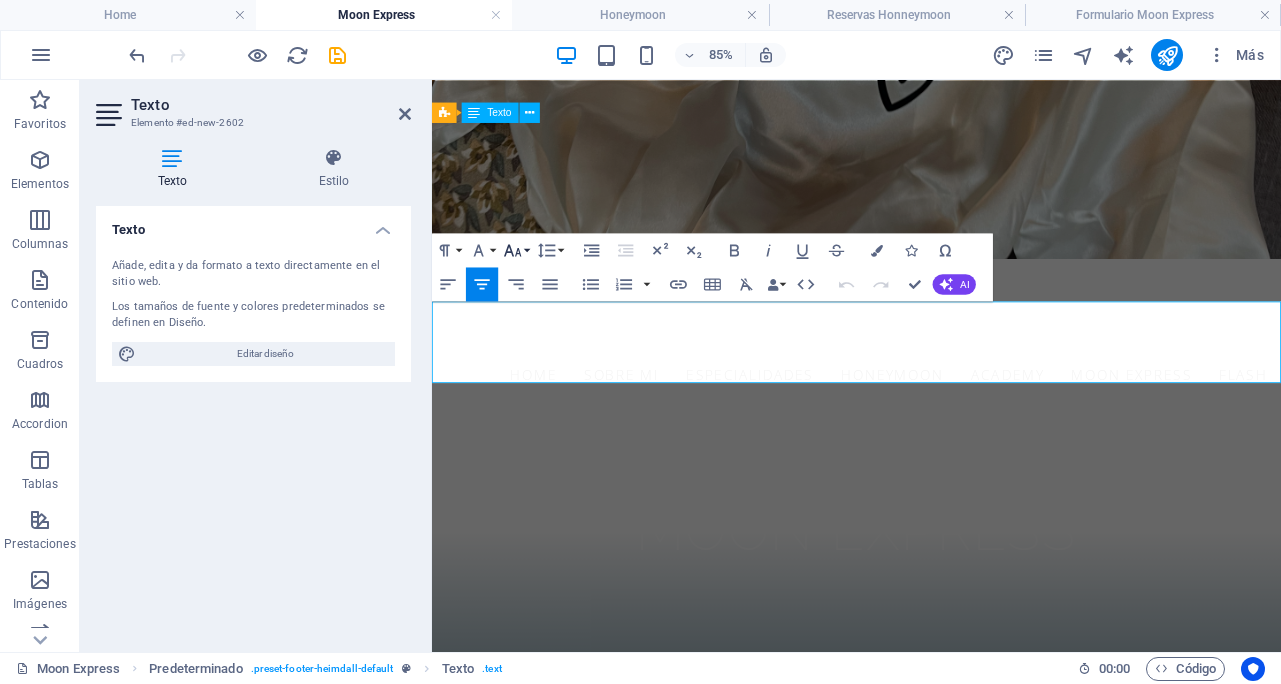 click 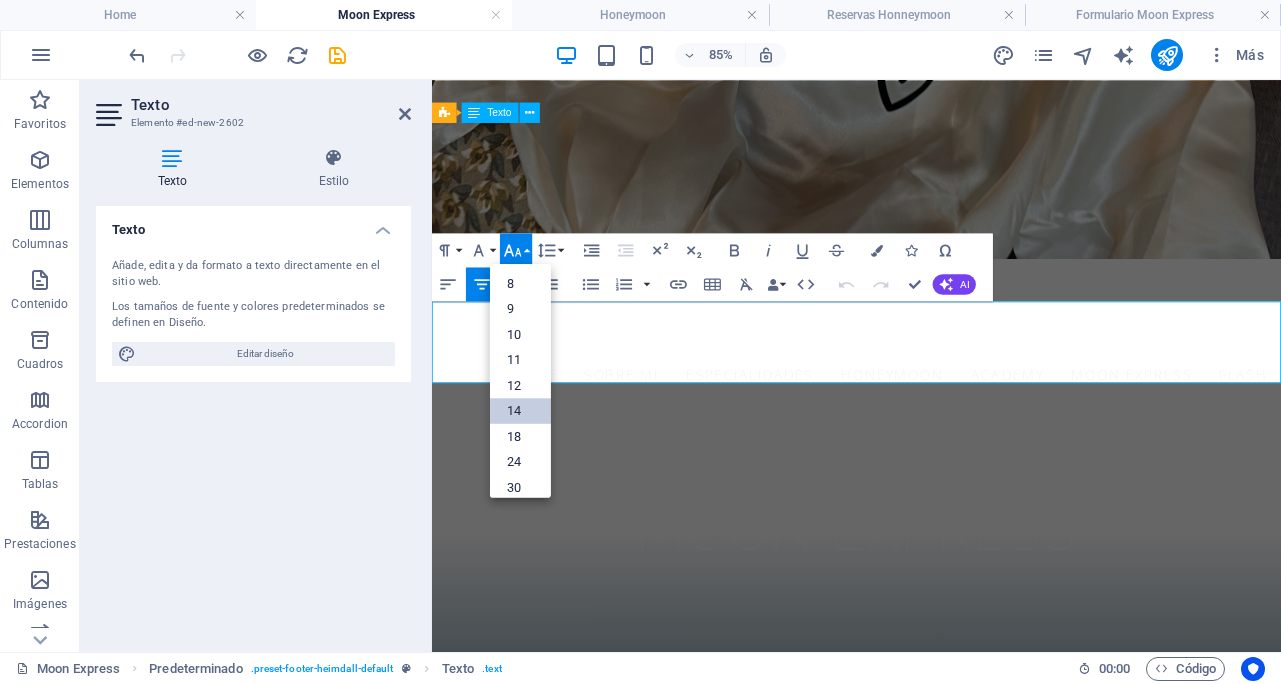 click on "14" at bounding box center (520, 411) 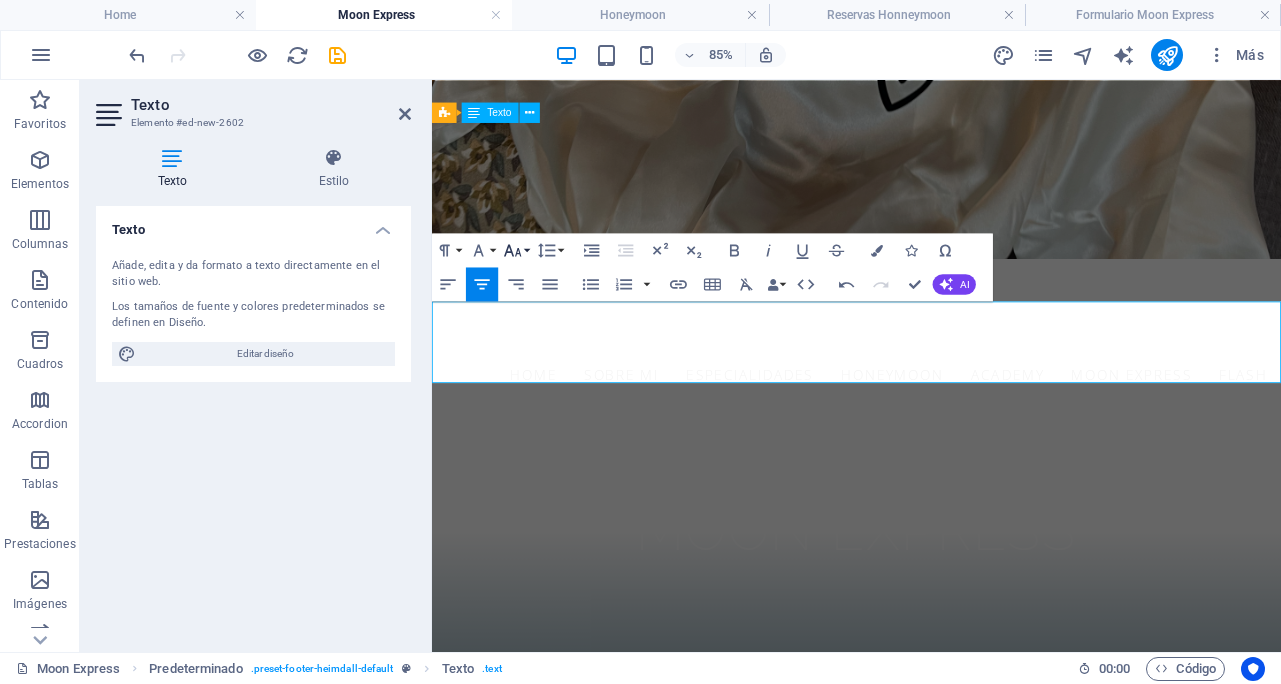 click 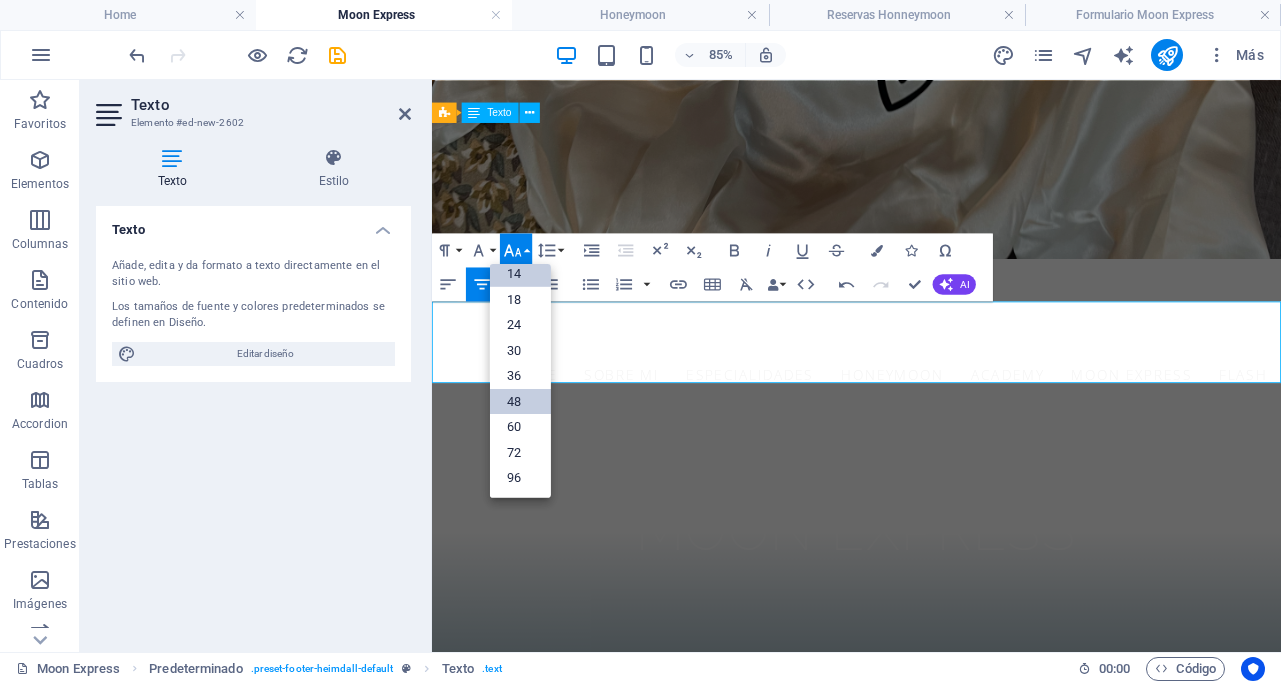 scroll, scrollTop: 161, scrollLeft: 0, axis: vertical 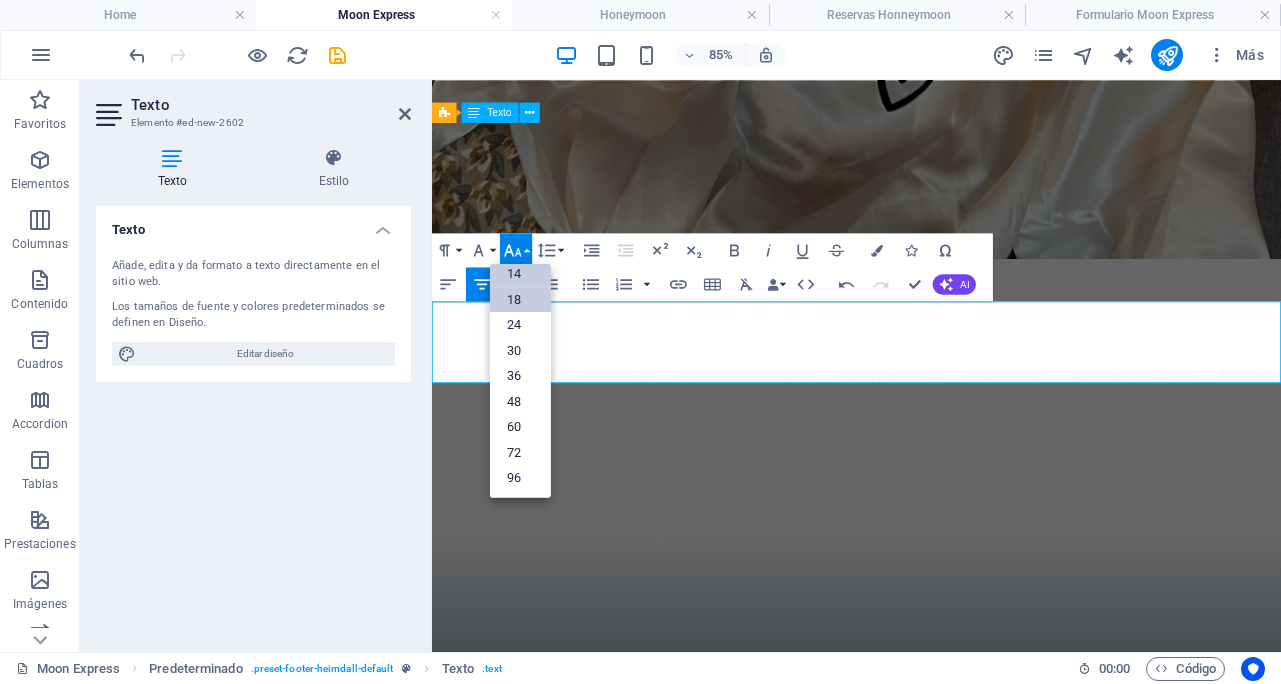 click on "18" at bounding box center (520, 300) 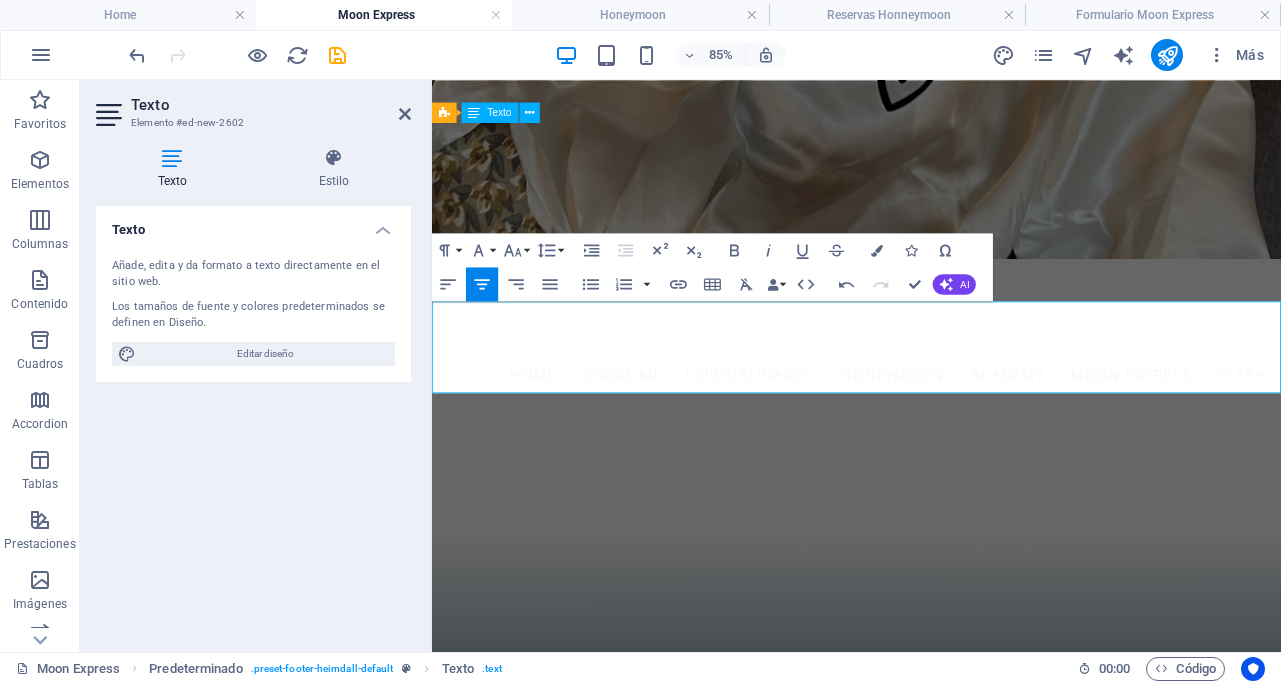 click on "Paragraph Format Normal Heading 1 Heading 2 Heading 3 Heading 4 Heading 5 Heading 6 Code Font Family Arial Georgia Impact Tahoma Times New Roman Verdana Open Sans Raleway Font Size 8 9 10 11 12 14 18 24 30 36 48 60 72 96 Line Height Default Single 1.15 1.5 Double Increase Indent Decrease Indent Superscript Subscript Bold Italic Underline Strikethrough Colors Icons Special Characters Align Left Align Center Align Right Align Justify Unordered List   Default Circle Disc Square    Ordered List   Default Lower Alpha Lower Greek Lower Roman Upper Alpha Upper Roman    Insert Link Insert Table Clear Formatting Data Bindings Empresa Nombre Apellidos Calle Código postal Ciudad Email Teléfono Móvil Fax Campo personalizado 1 Campo personalizado 2 Campo personalizado 3 Campo personalizado 4 Campo personalizado 5 Campo personalizado 6 HTML Undo Redo Confirm (⌘+⏎) AI Mejorar Hacer más corto Hacer más largo Corregir ortografía y gramática Traducir a Español Generar texto" at bounding box center [712, 267] 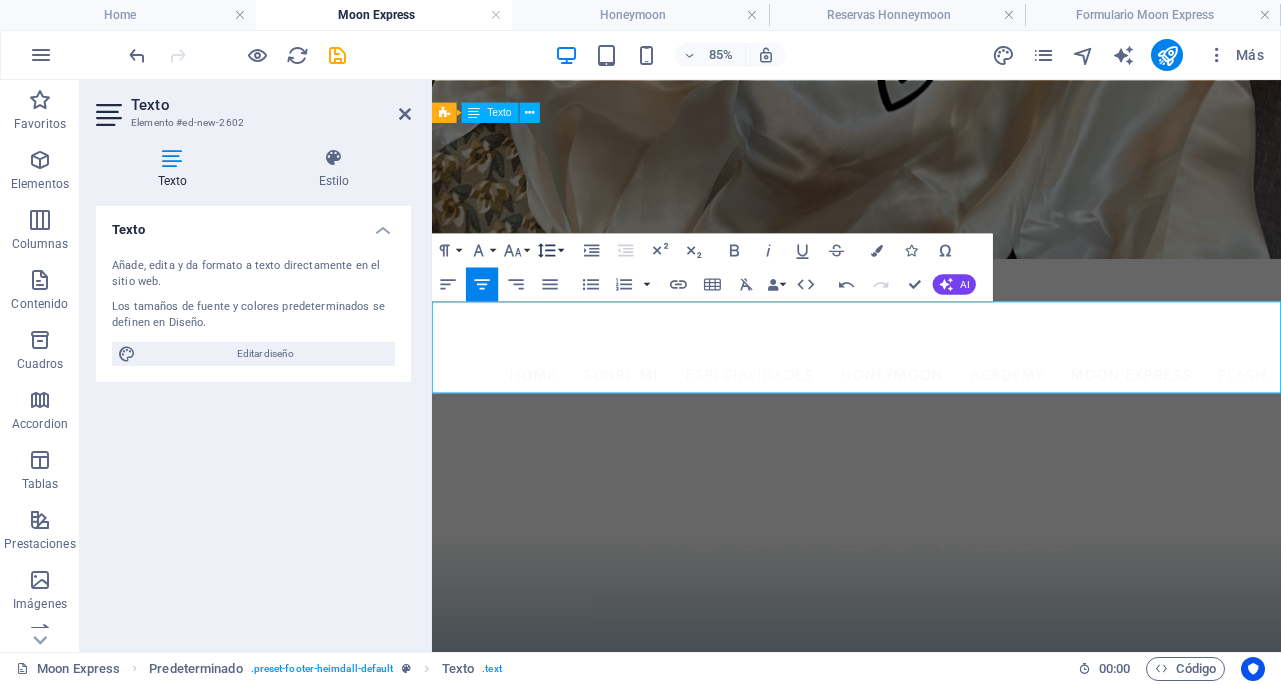 click on "Line Height" at bounding box center (550, 250) 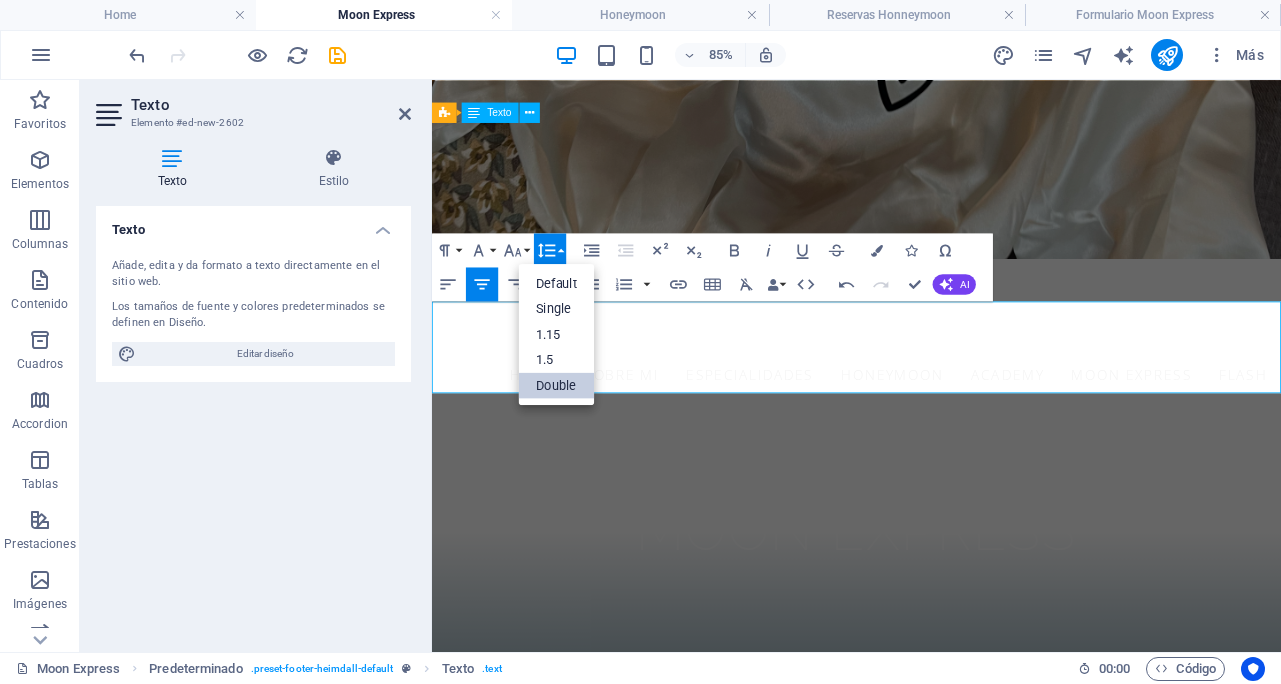 scroll, scrollTop: 0, scrollLeft: 0, axis: both 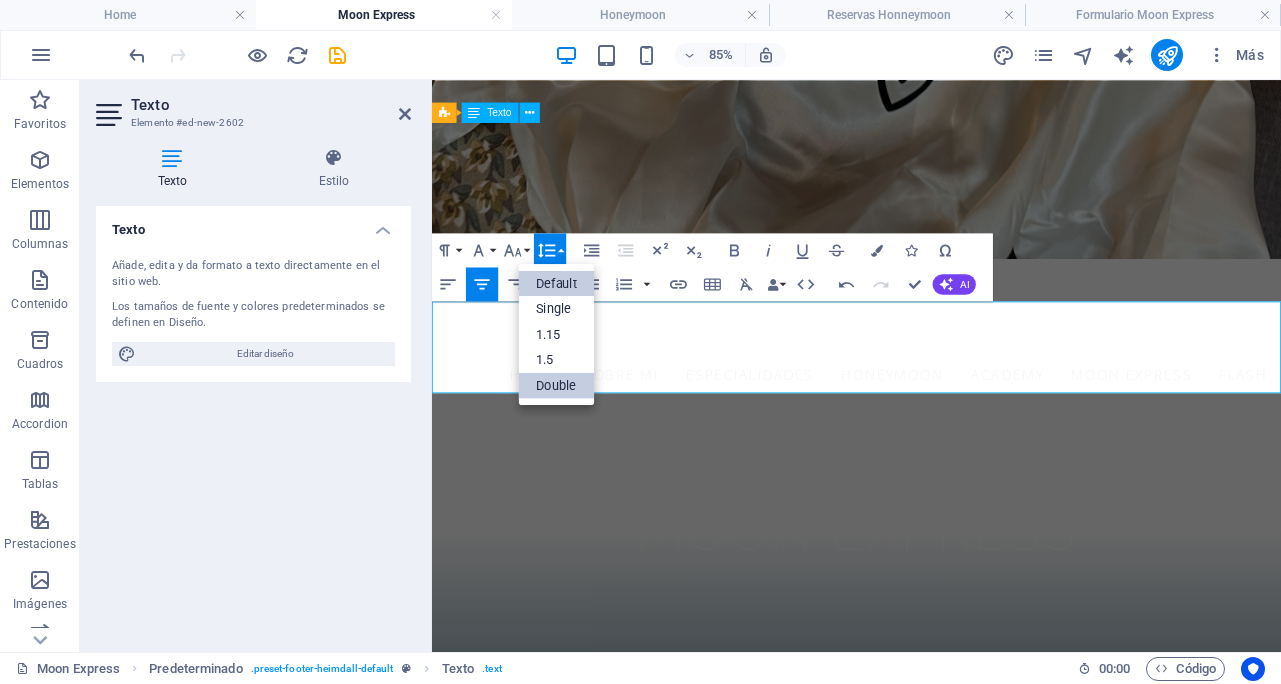 click on "Default" at bounding box center (557, 283) 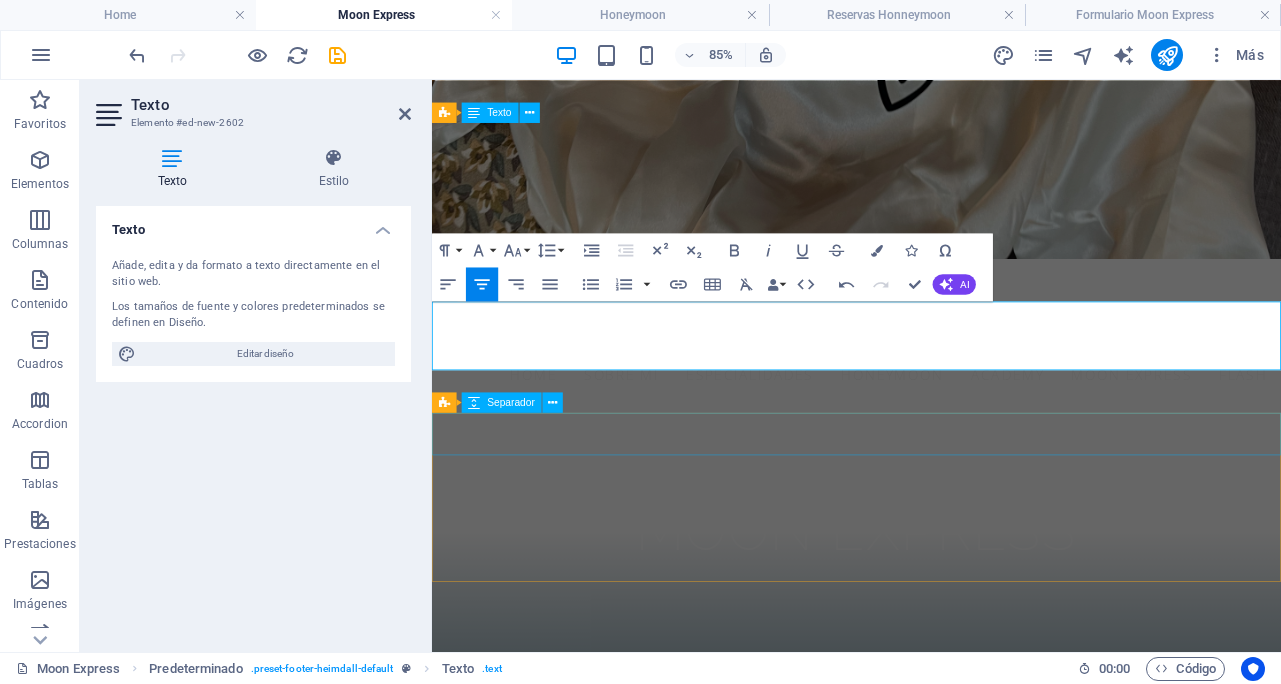 click at bounding box center [931, 960] 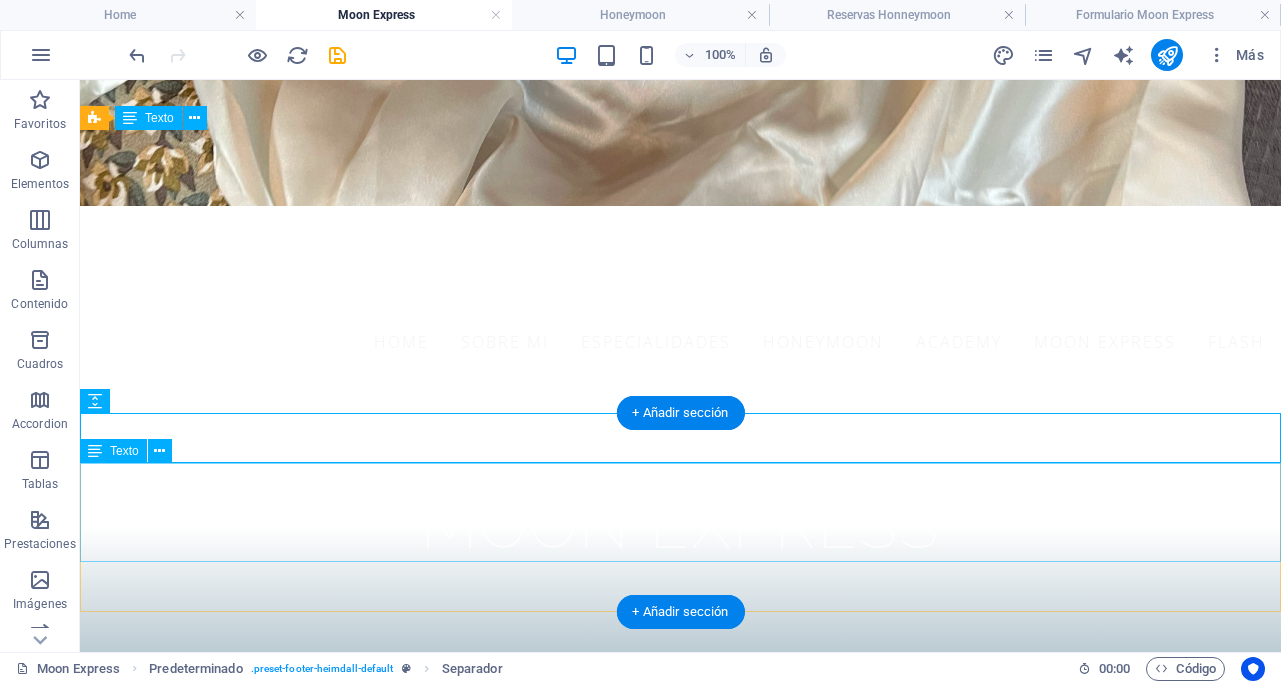 scroll, scrollTop: 395, scrollLeft: 0, axis: vertical 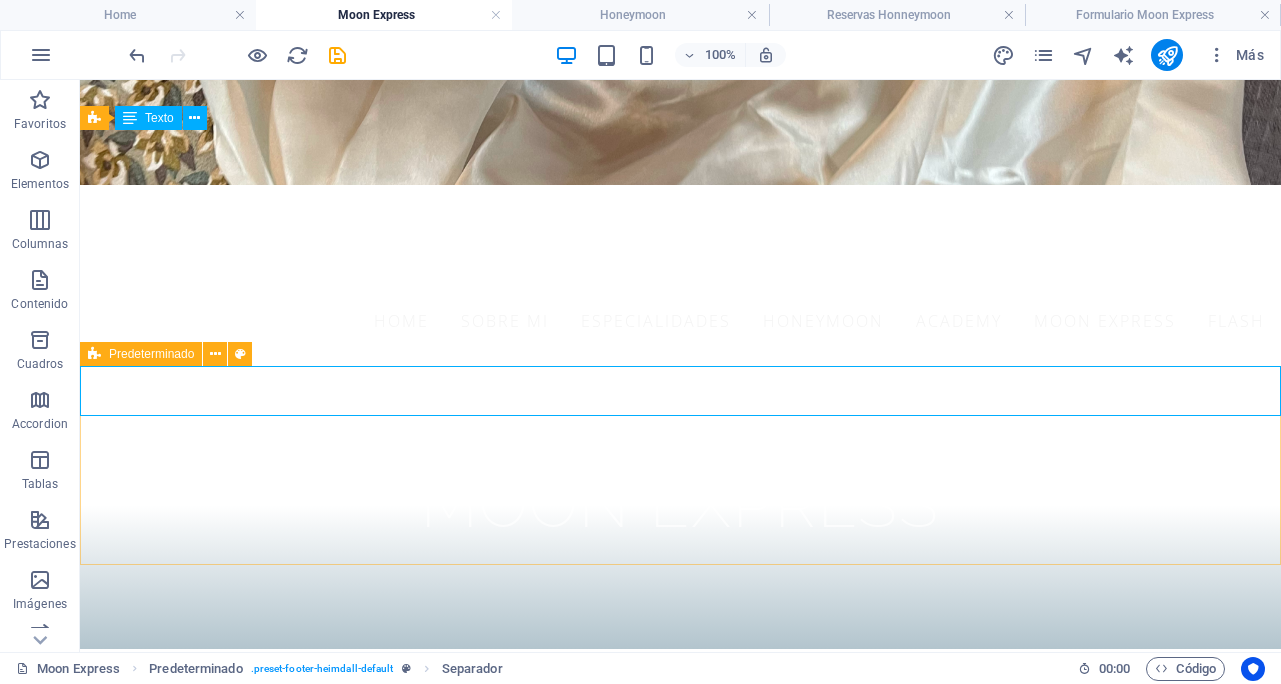click at bounding box center [94, 354] 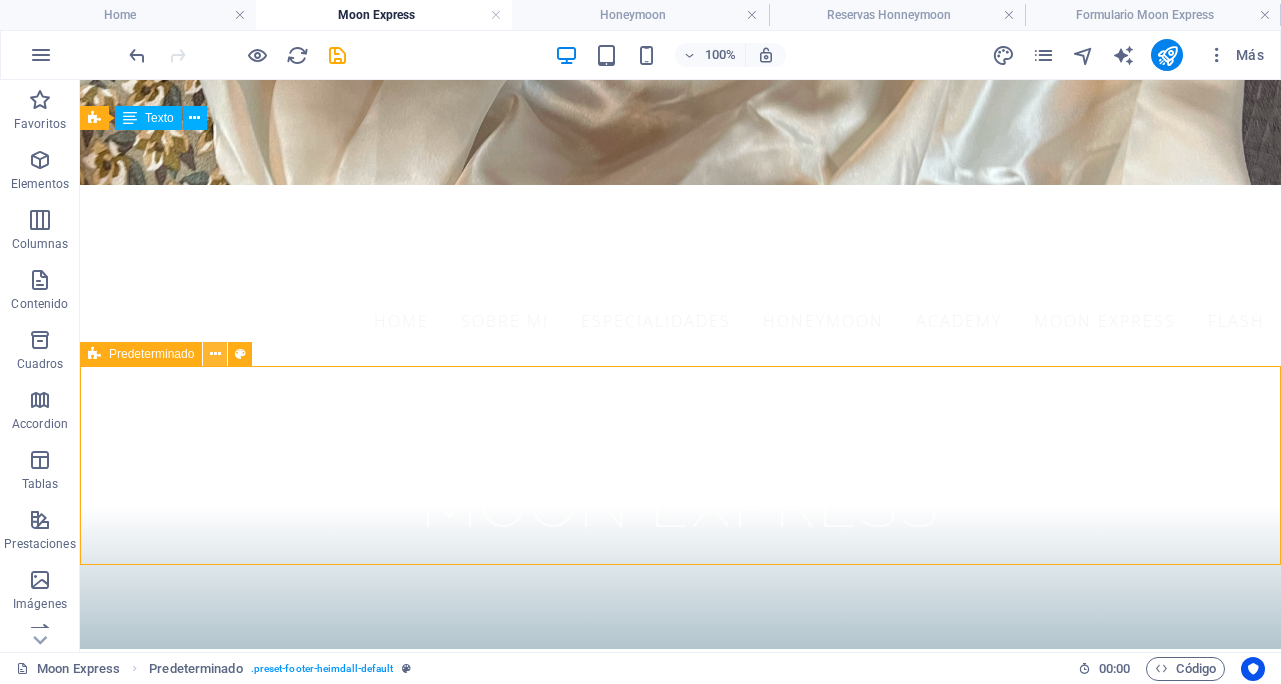 click at bounding box center [215, 354] 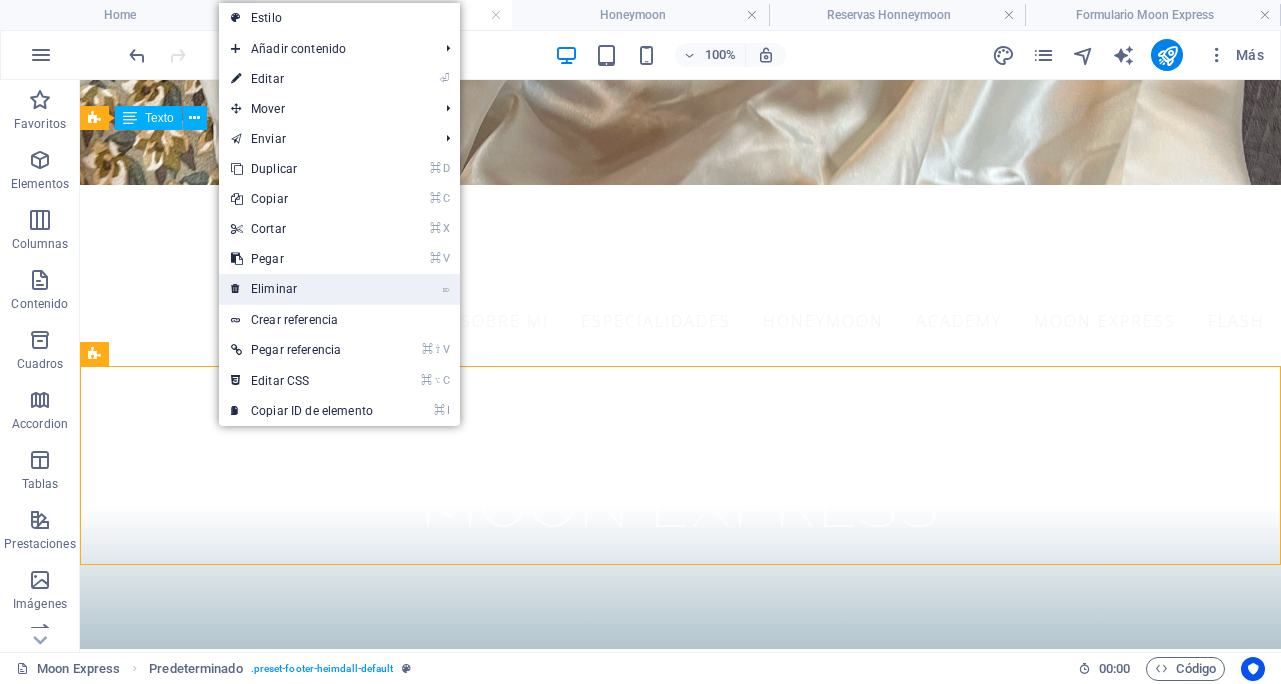 click on "⌦  Eliminar" at bounding box center [302, 289] 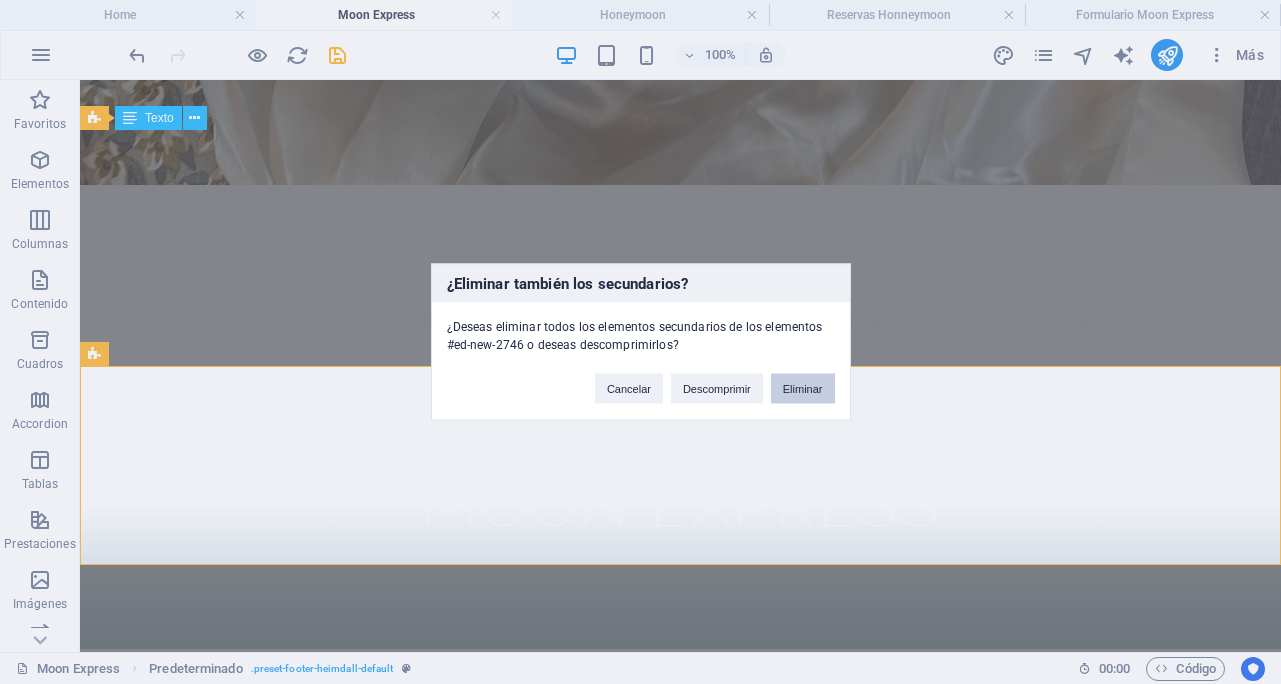 drag, startPoint x: 793, startPoint y: 383, endPoint x: 713, endPoint y: 303, distance: 113.137085 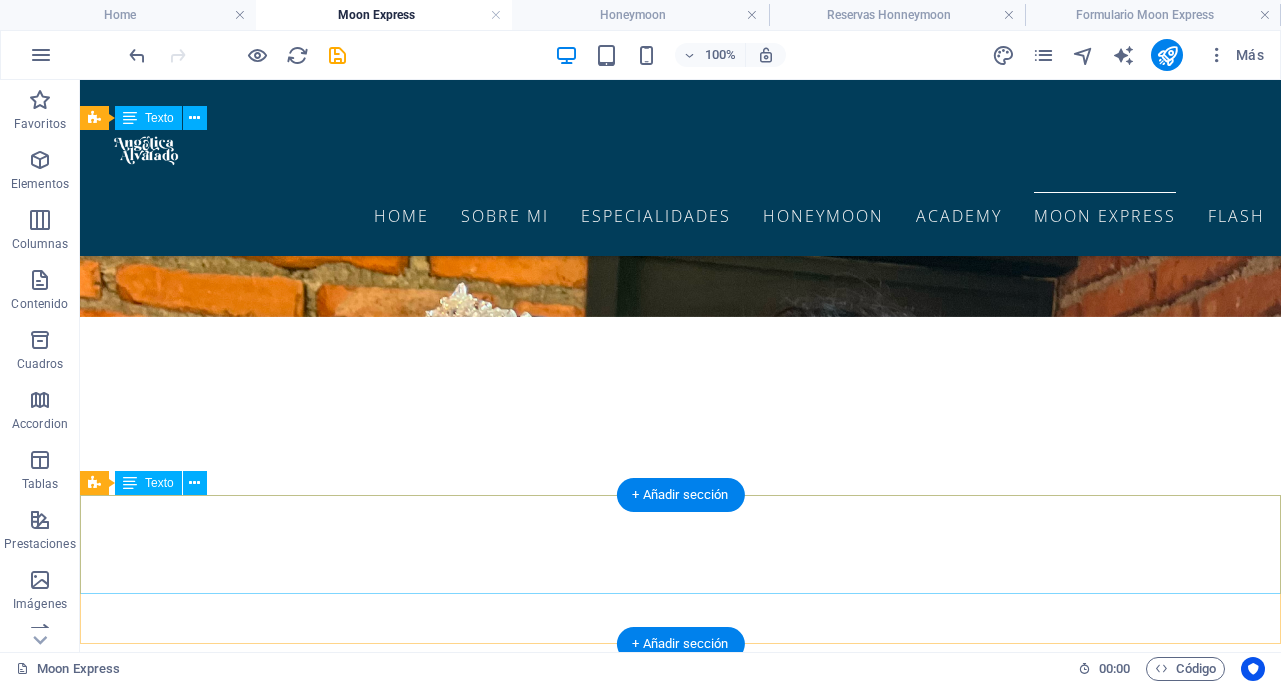 scroll, scrollTop: 1490, scrollLeft: 0, axis: vertical 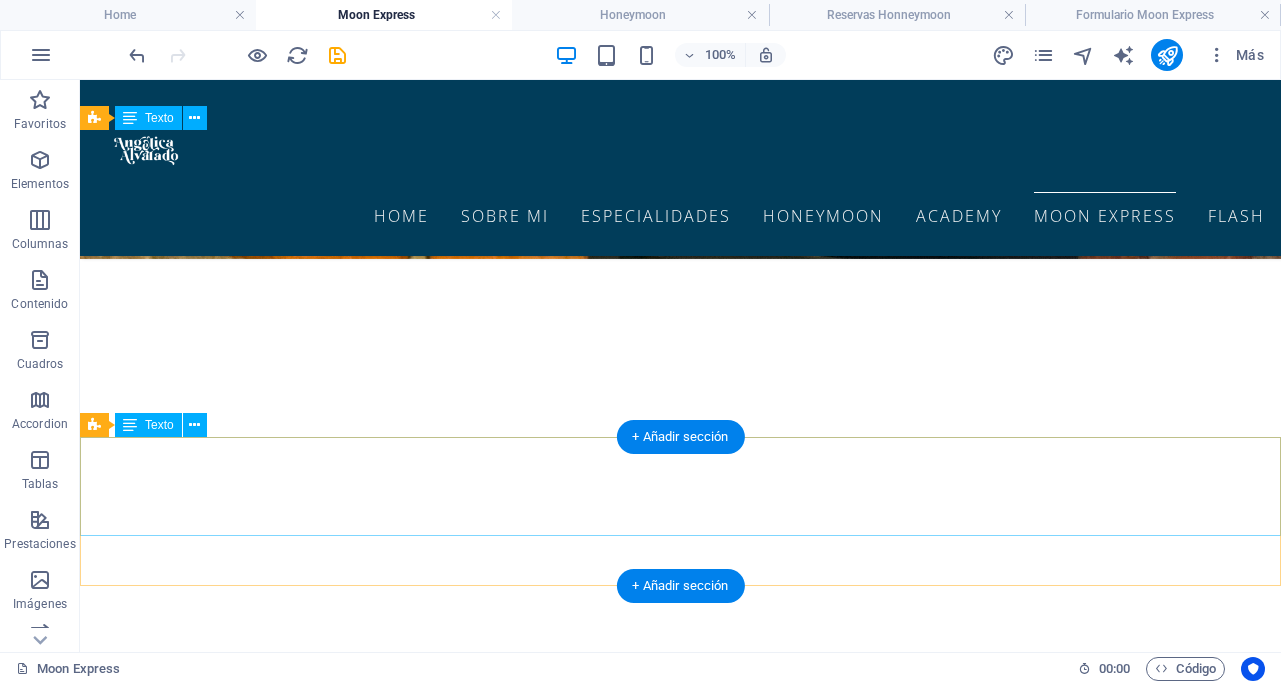 click on "OTROS *Consulta por los servicios de glitter y flúor bar para tu fiesta. *Consulta por el servicio de retoque o cambio de look durante el evento (la maquilladora te acompaña durante todo tu matrimonio). *Consulta el precio extra por traslado en caso de zonas alejadas de Santiago." at bounding box center [680, 2123] 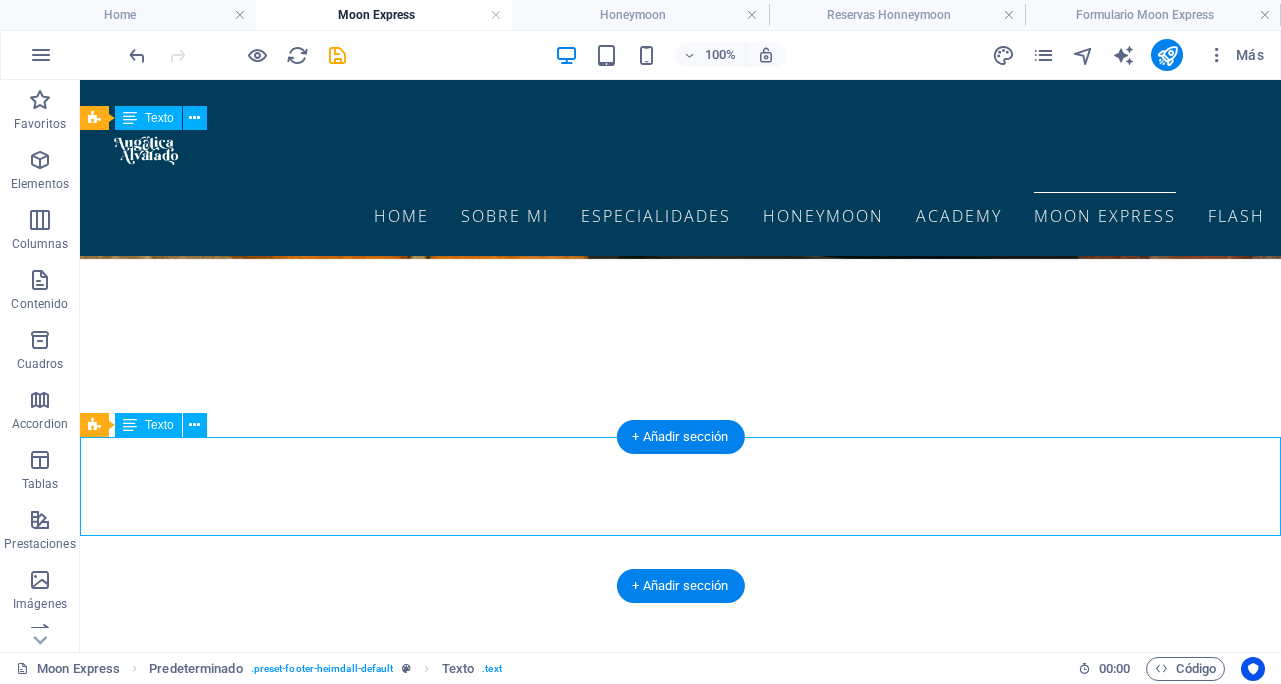 click on "OTROS *Consulta por los servicios de glitter y flúor bar para tu fiesta. *Consulta por el servicio de retoque o cambio de look durante el evento (la maquilladora te acompaña durante todo tu matrimonio). *Consulta el precio extra por traslado en caso de zonas alejadas de Santiago." at bounding box center (680, 2123) 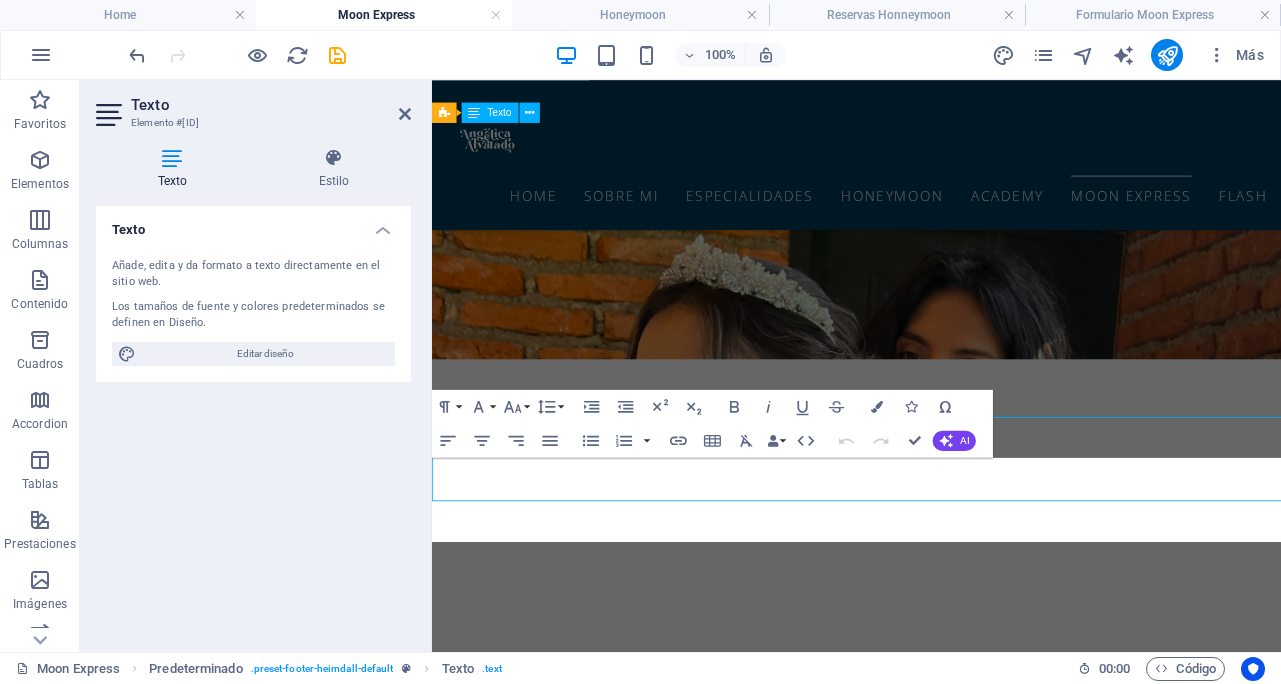 scroll, scrollTop: 1451, scrollLeft: 0, axis: vertical 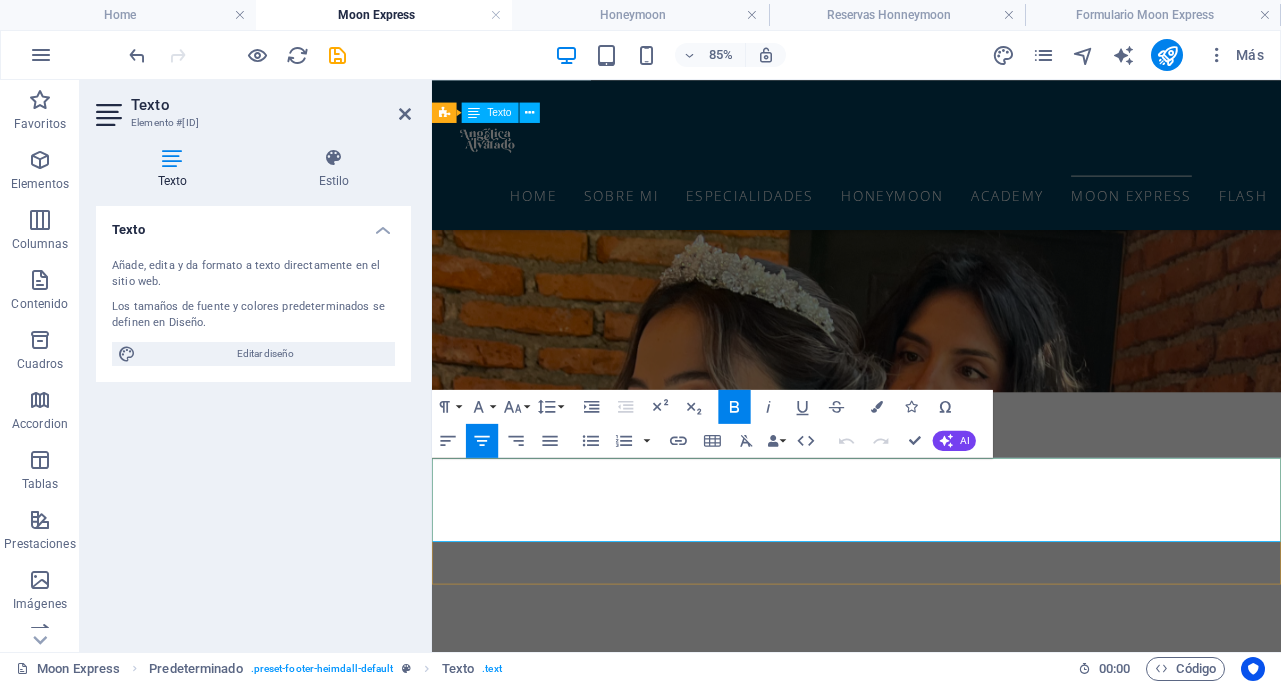 click on "OTROS" at bounding box center [931, 2365] 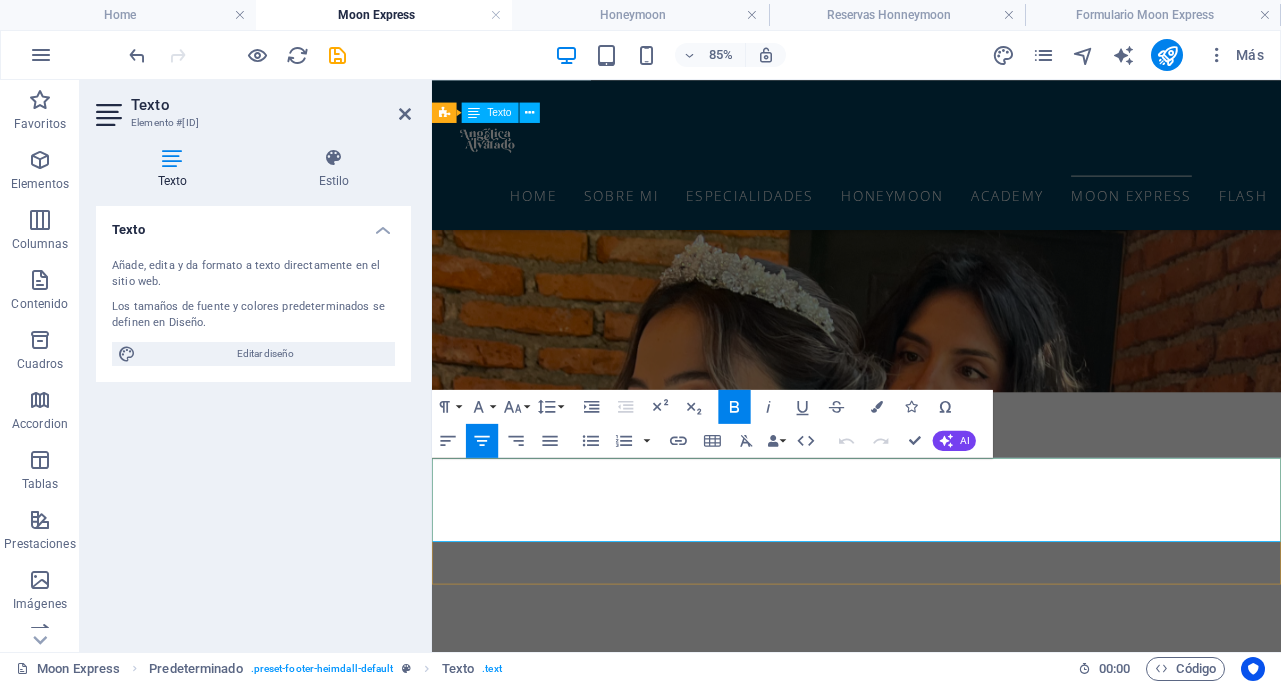 click on "*Consulta por el servicio de retoque o cambio de look durante el evento (la maquilladora te acompaña durante todo tu matrimonio)." at bounding box center (931, 2415) 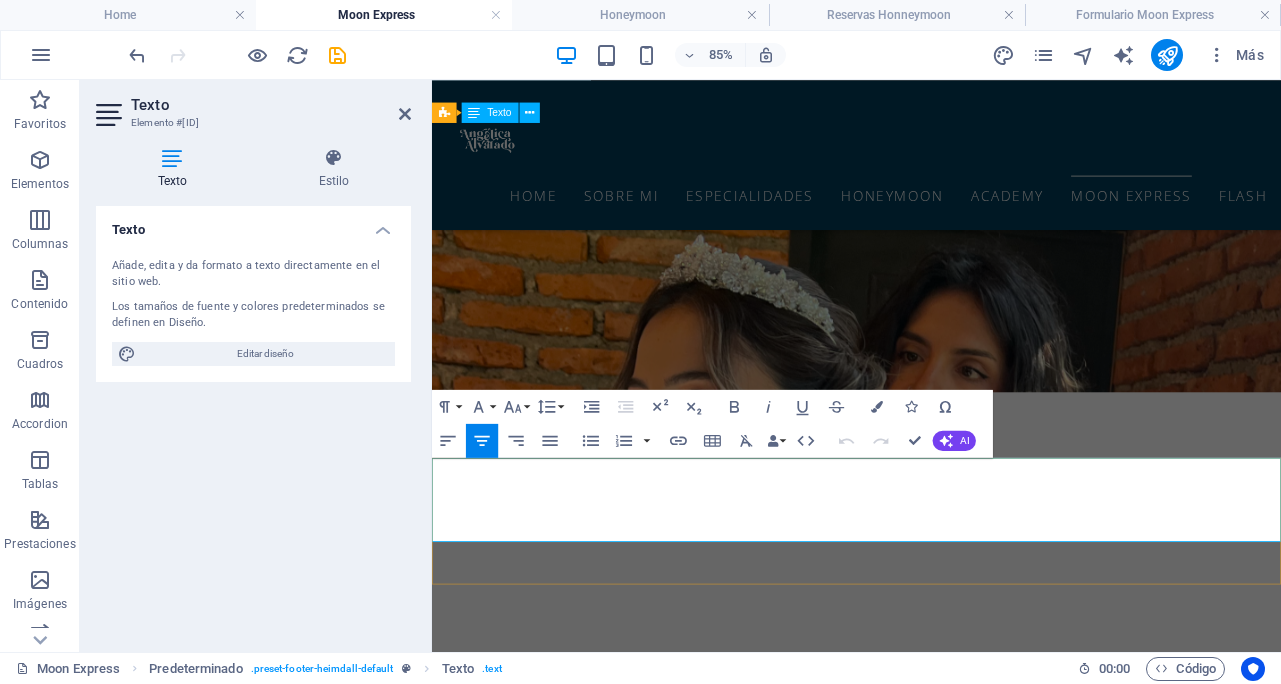 drag, startPoint x: 1212, startPoint y: 611, endPoint x: 686, endPoint y: 561, distance: 528.3711 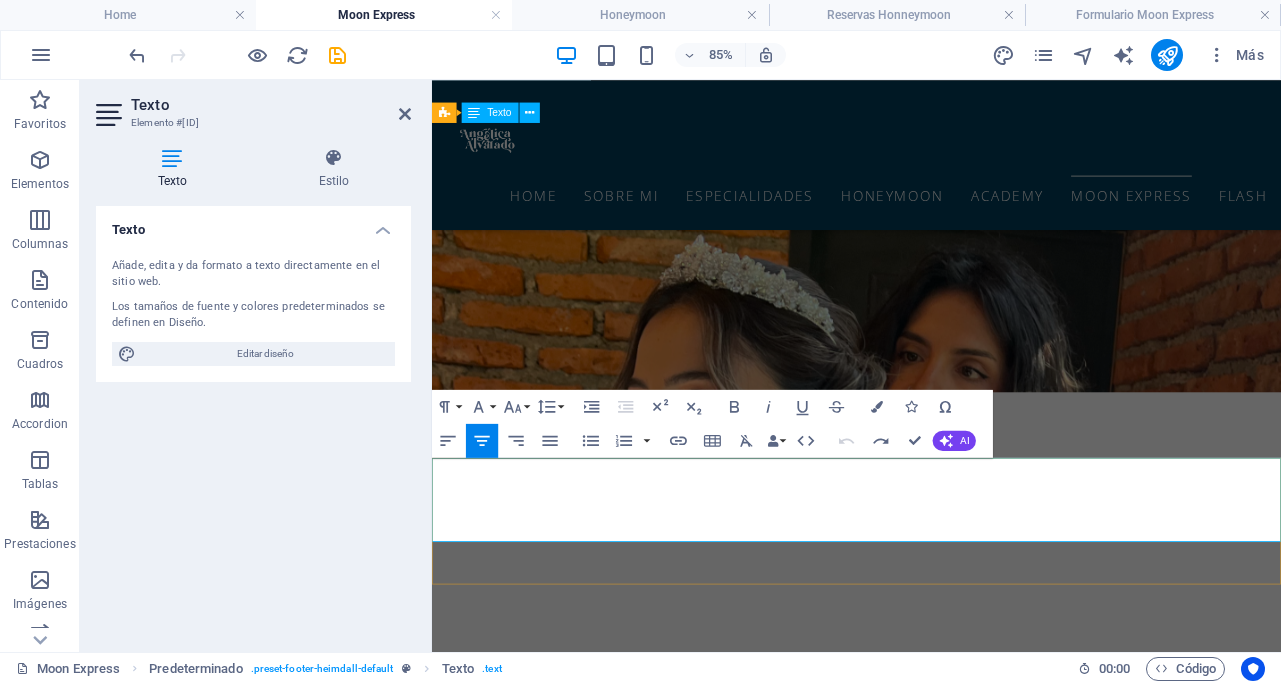 click on "*Consulta por el servicio de retoque o cambio de look durante el evento (la maquilladora te acompaña durante todo tu matrimonio)." at bounding box center (931, 2415) 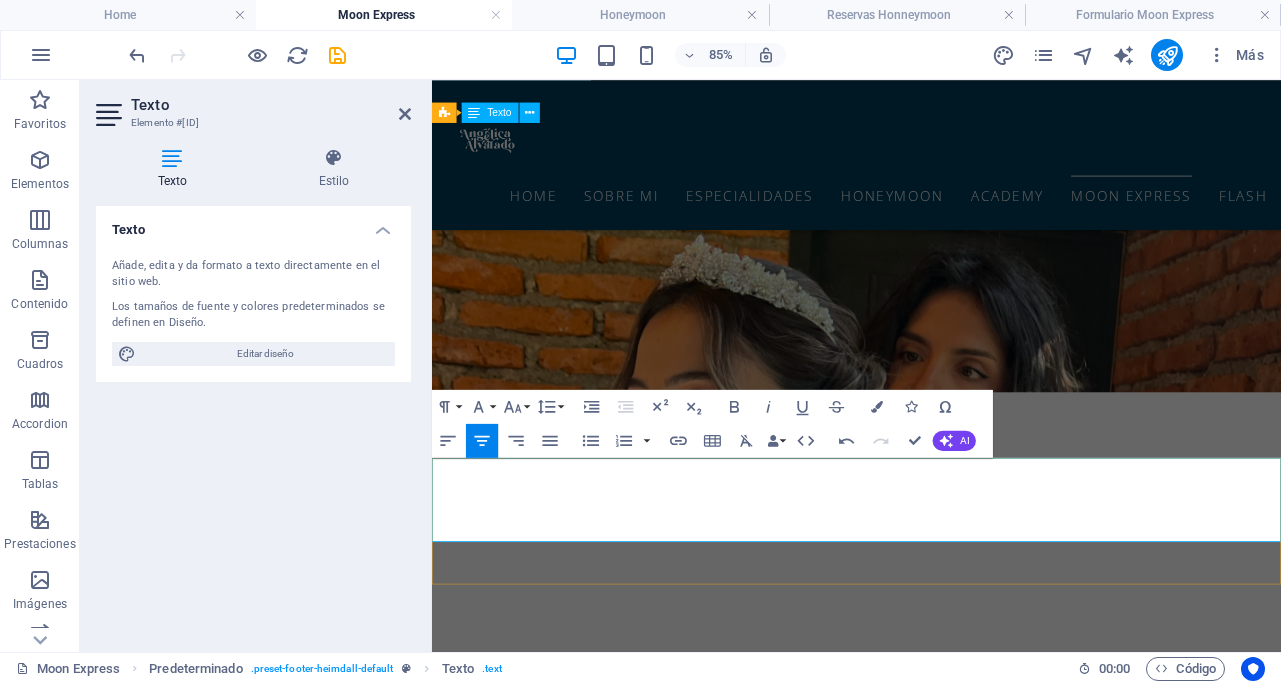 drag, startPoint x: 913, startPoint y: 566, endPoint x: 1002, endPoint y: 566, distance: 89 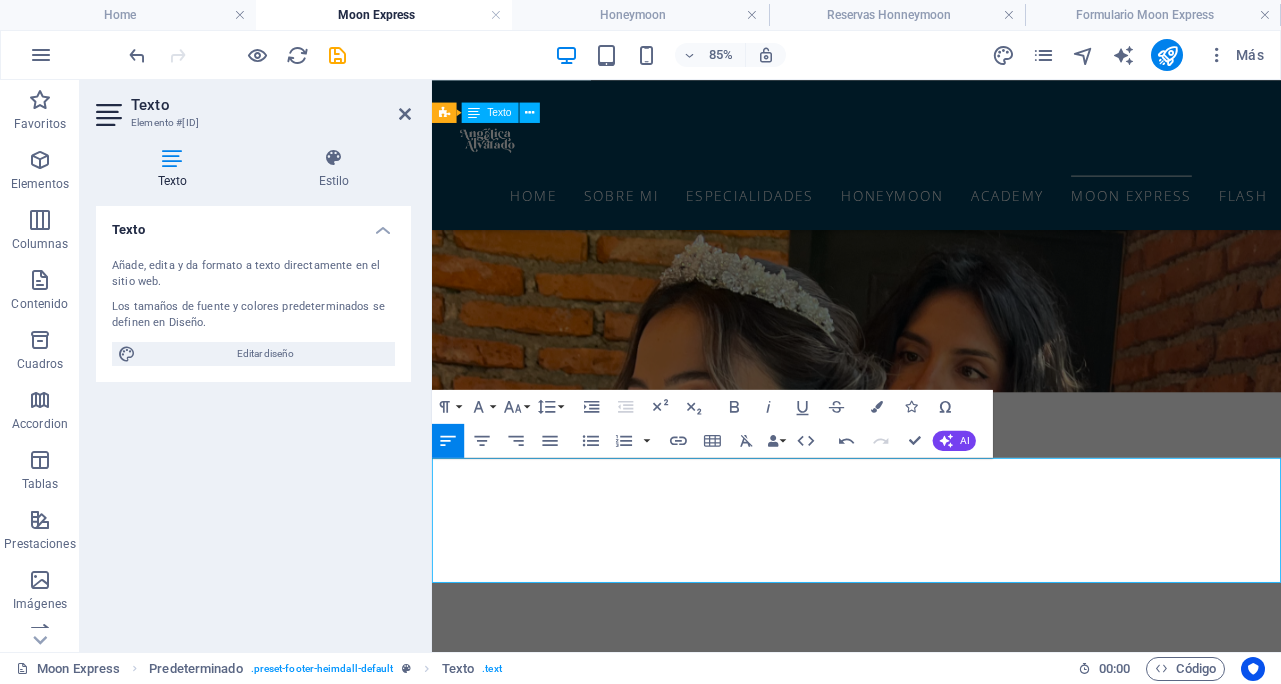 drag, startPoint x: 1174, startPoint y: 611, endPoint x: 364, endPoint y: 584, distance: 810.4499 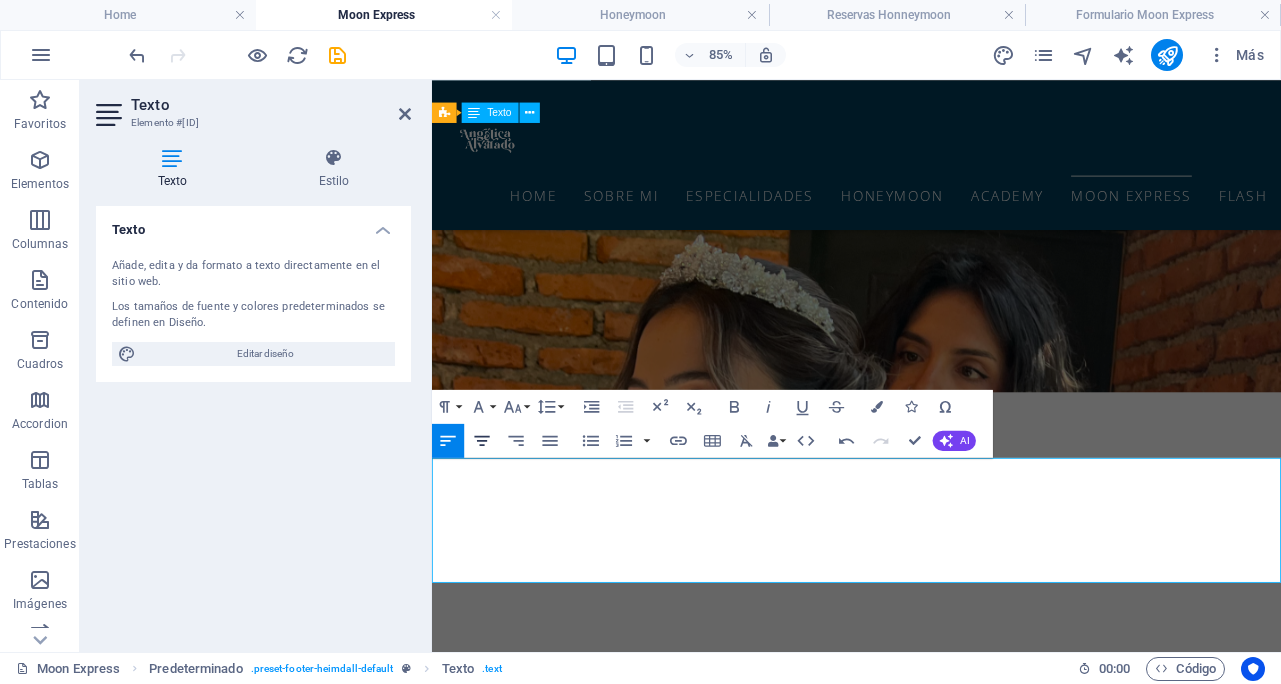 click 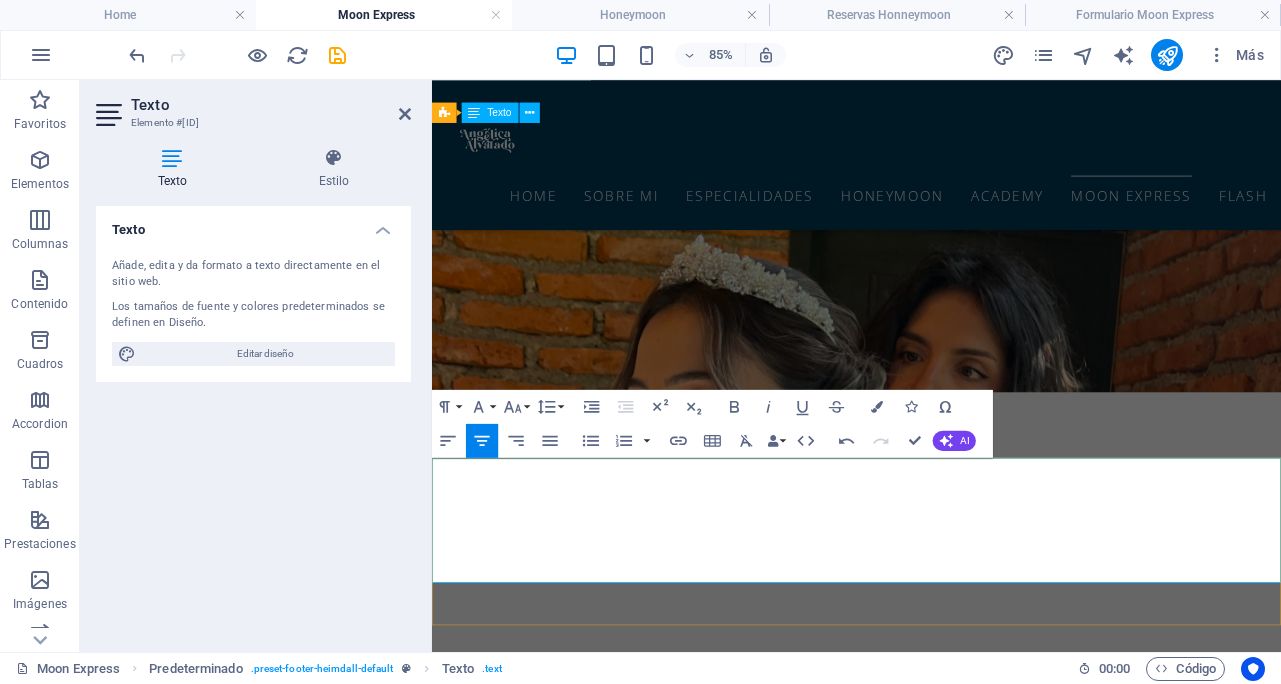 click on "Todas las novias que prueben el servicio se llevan un pequeño obsequio de autocuidado o belleza." at bounding box center [931, 2439] 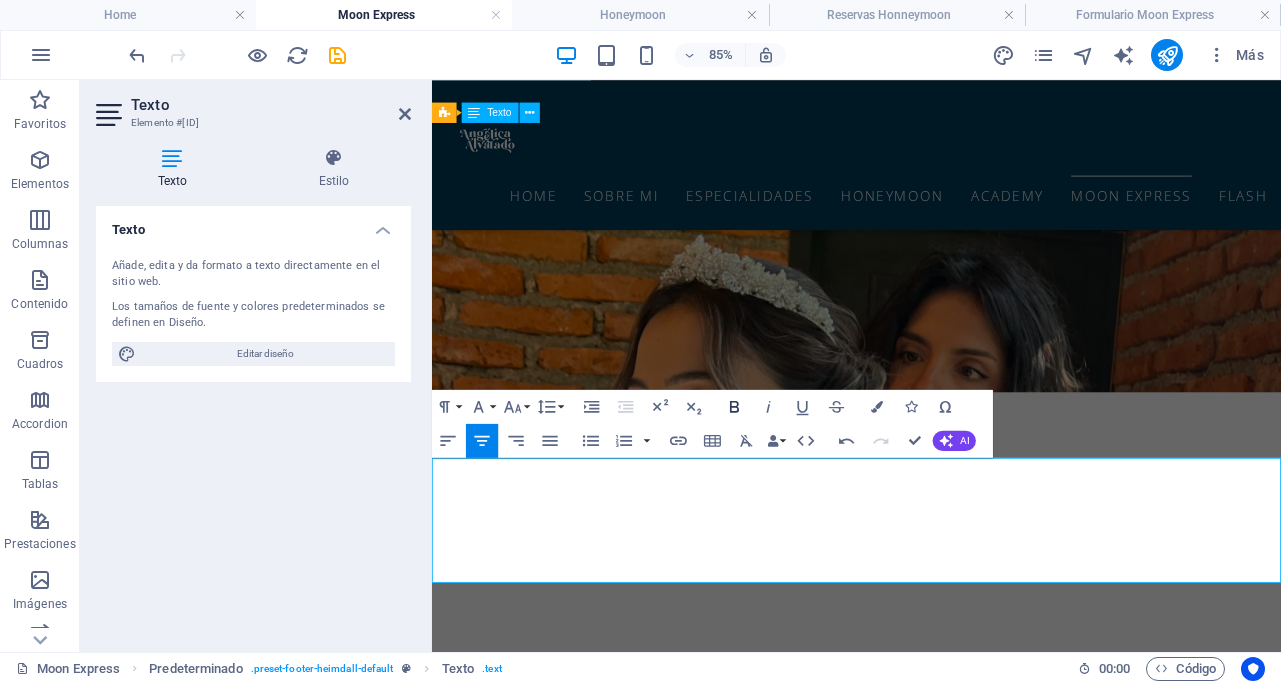 click 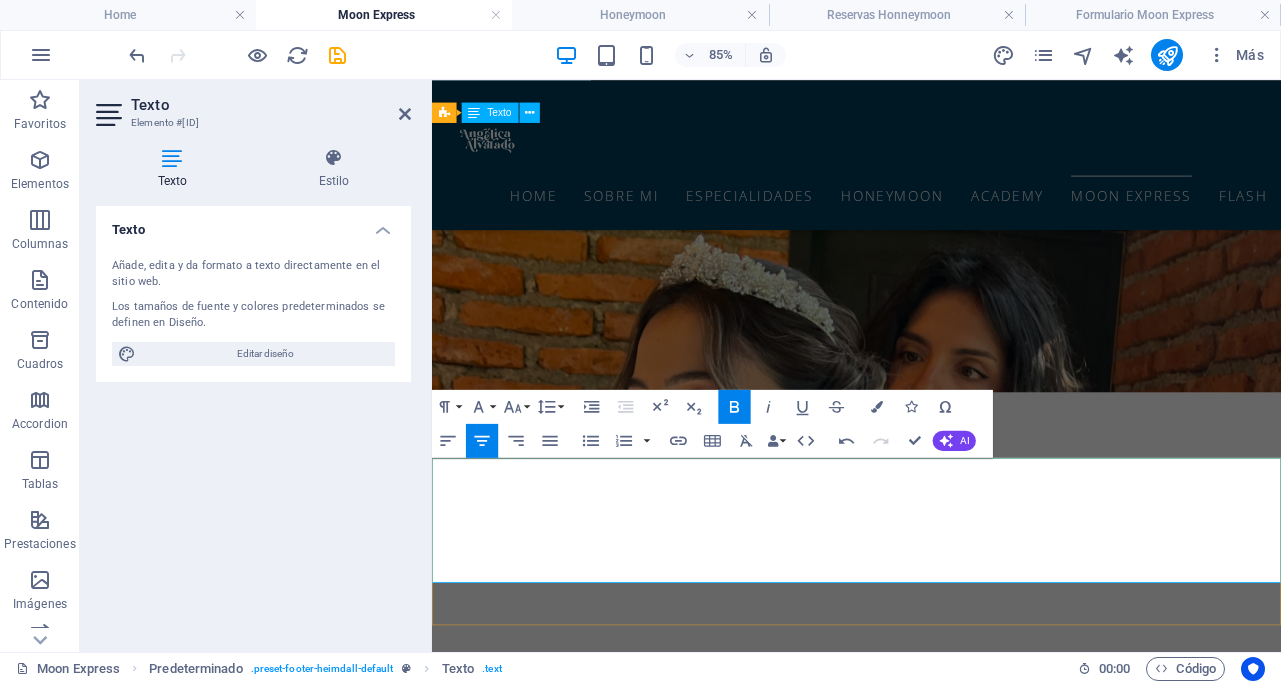 click on "*Consulta por el servicio de retoque o cambio de look durante el evento (la maquilladora te acompaña durante todo tu matrimonio)." at bounding box center [931, 2463] 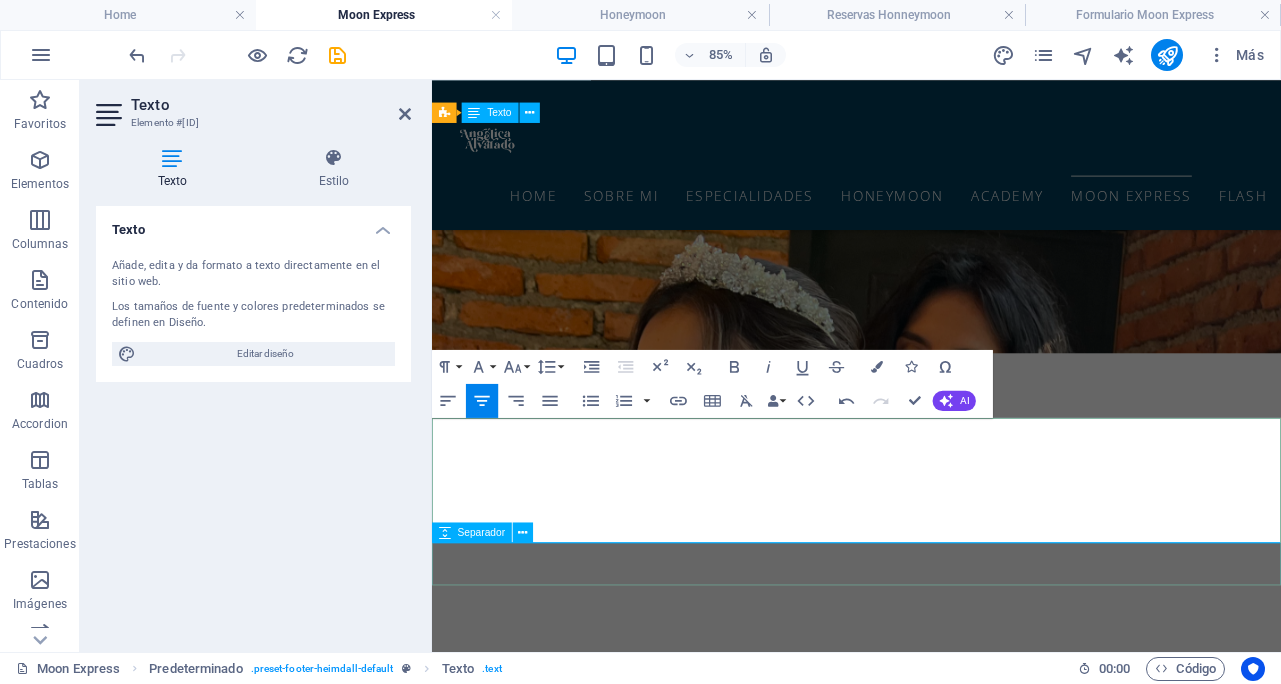 scroll, scrollTop: 1499, scrollLeft: 0, axis: vertical 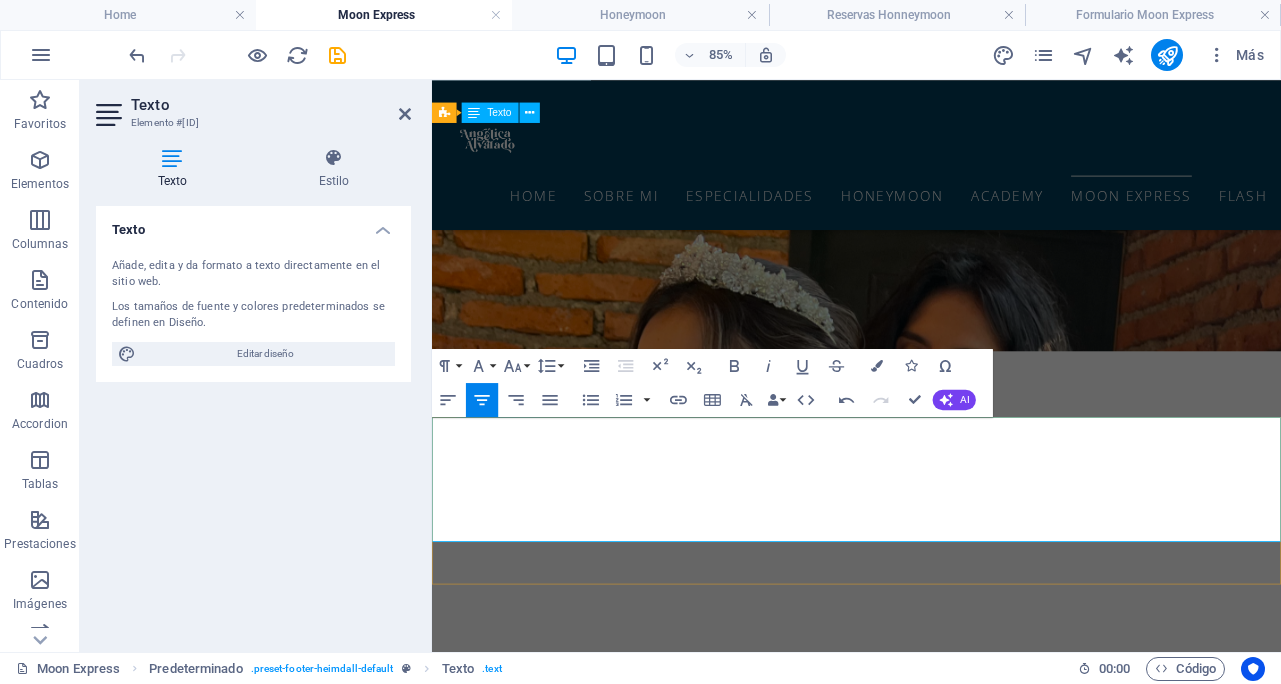 click on "*" at bounding box center [931, 2343] 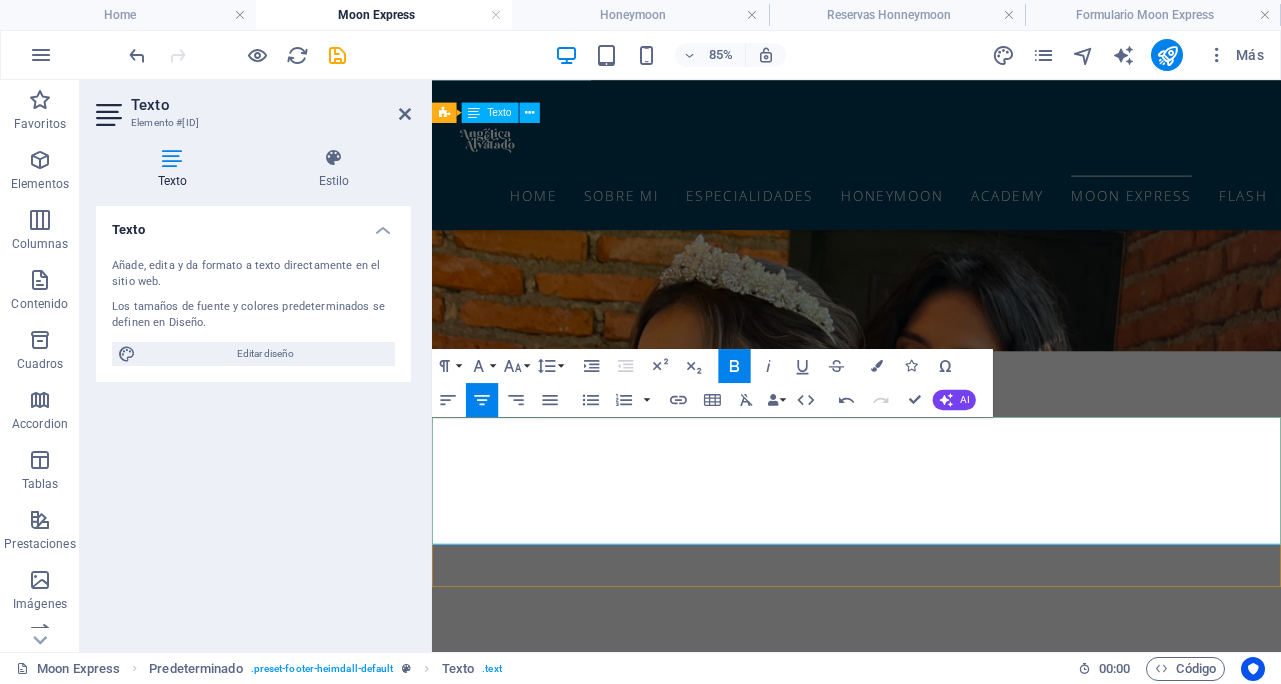 scroll, scrollTop: 1475, scrollLeft: 0, axis: vertical 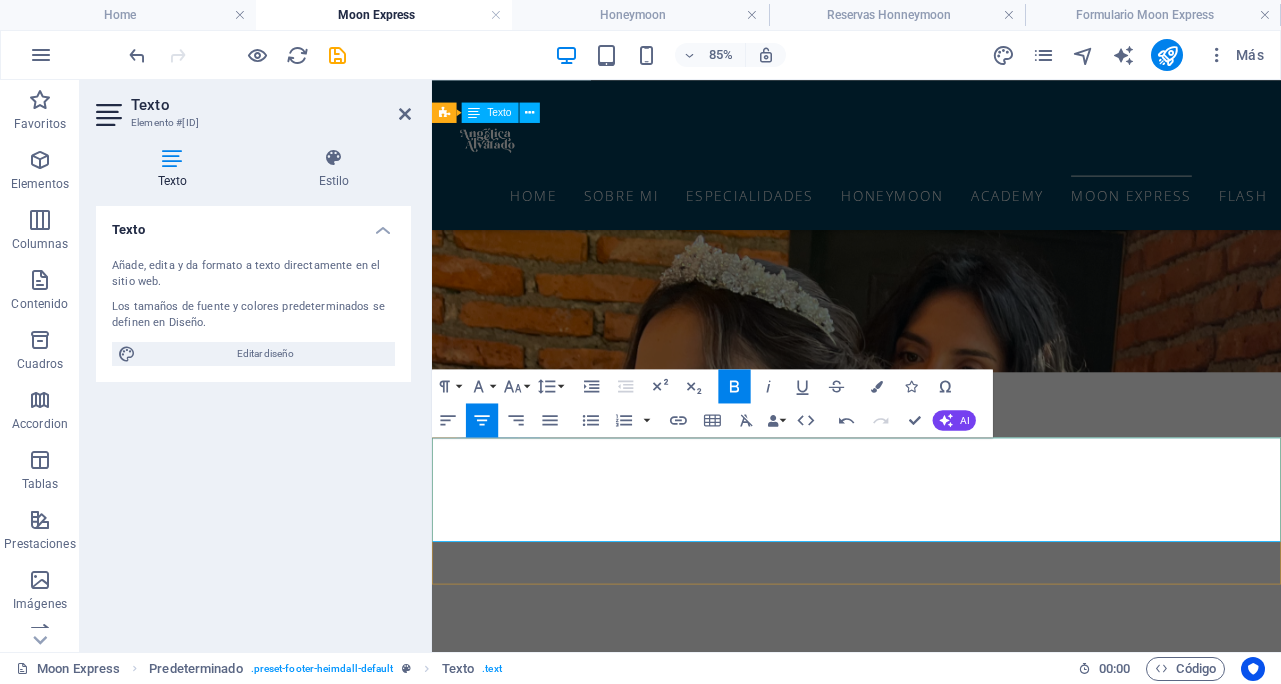 drag, startPoint x: 1101, startPoint y: 561, endPoint x: 1370, endPoint y: 541, distance: 269.74246 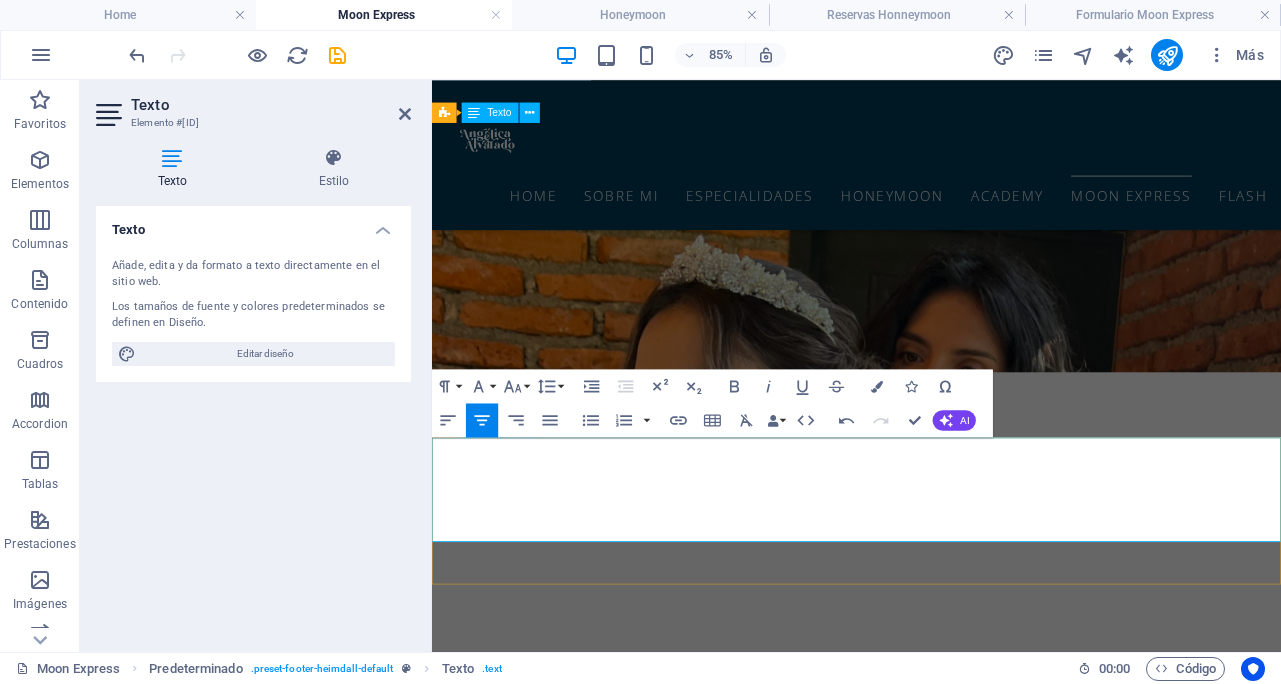 drag, startPoint x: 1295, startPoint y: 561, endPoint x: 1095, endPoint y: 570, distance: 200.2024 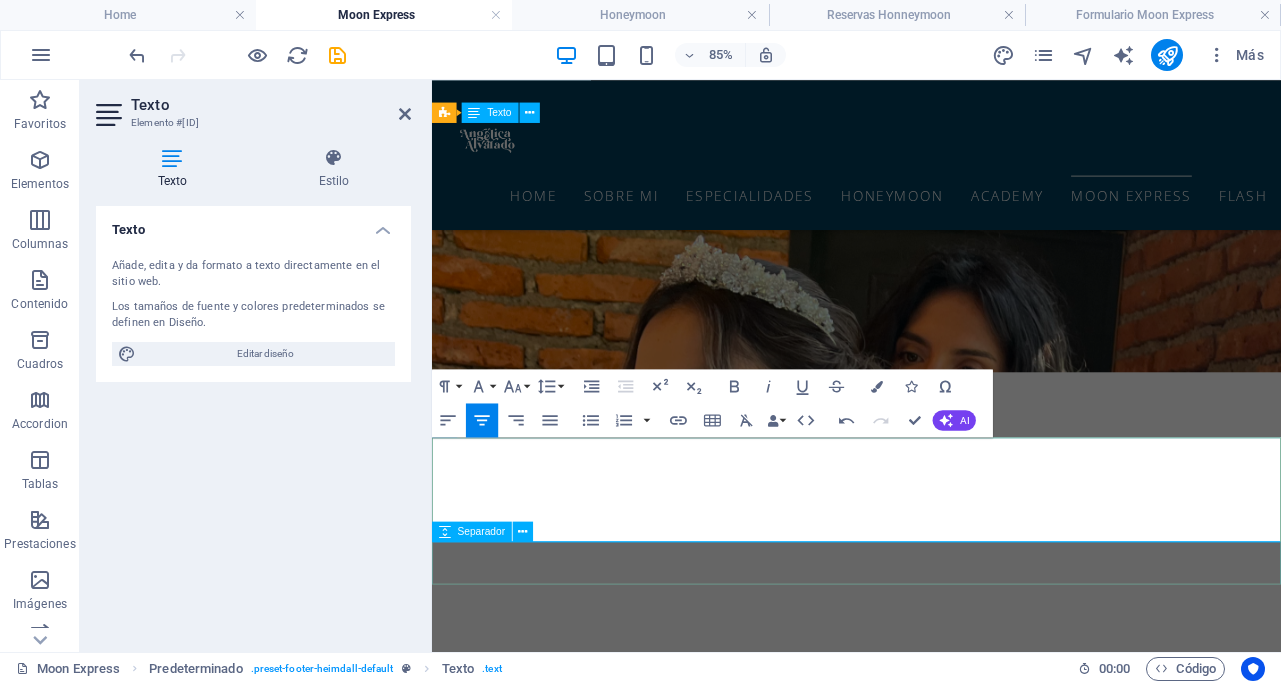 drag, startPoint x: 515, startPoint y: 589, endPoint x: 1294, endPoint y: 650, distance: 781.38464 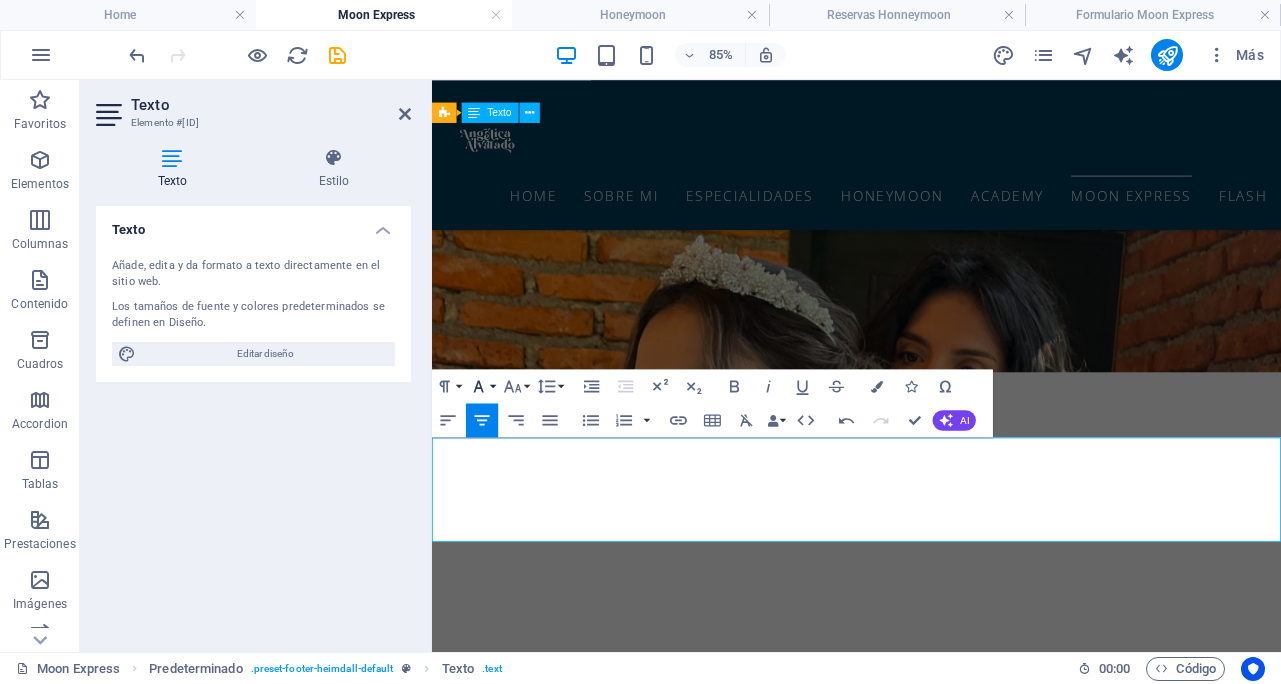 click on "Font Family" at bounding box center [482, 386] 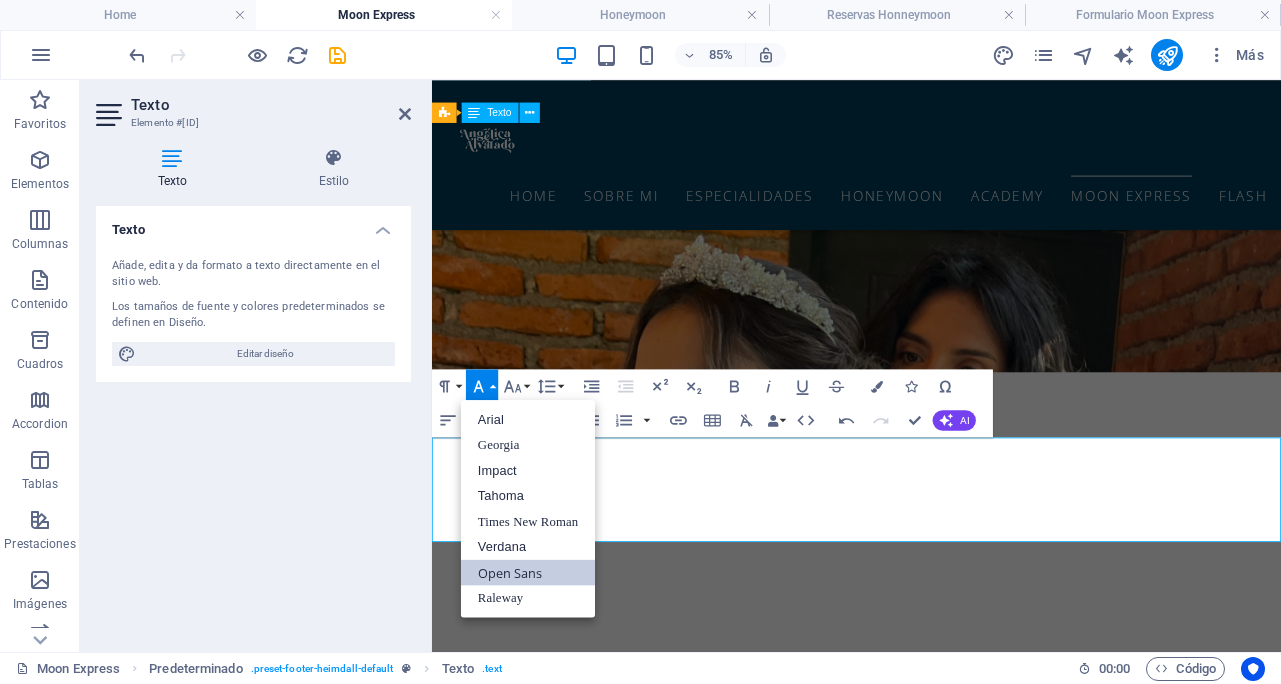 scroll, scrollTop: 0, scrollLeft: 0, axis: both 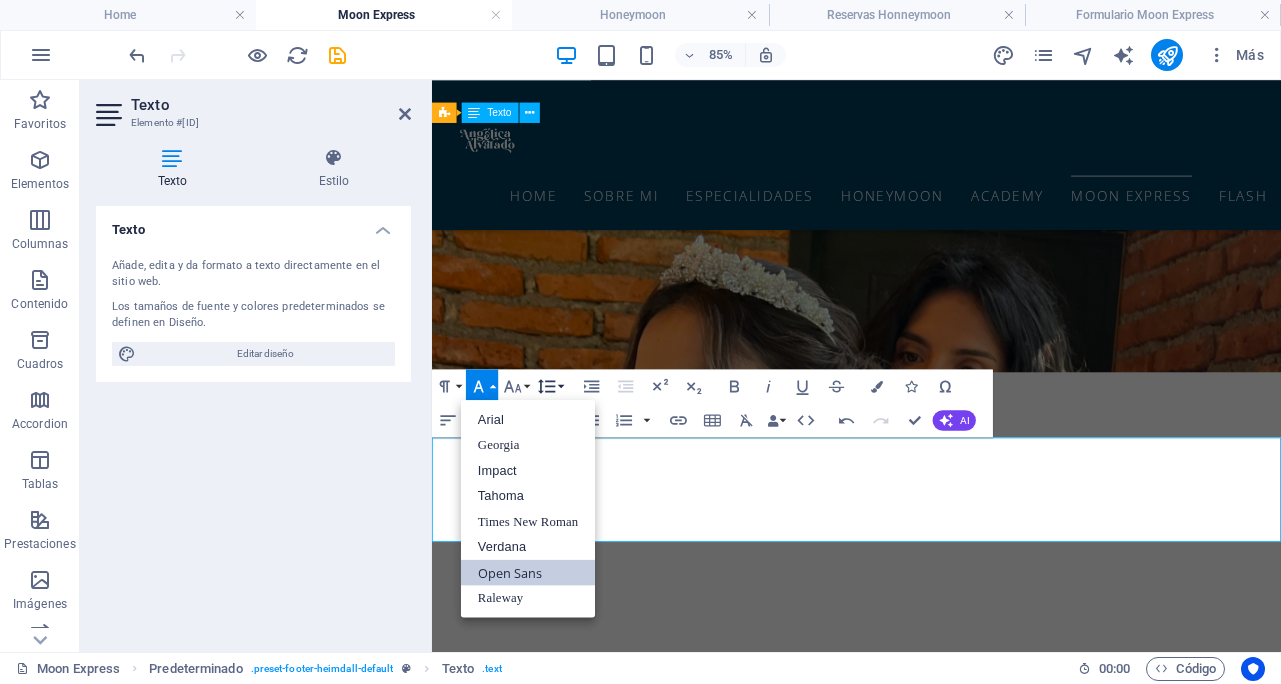 click on "Line Height" at bounding box center (550, 386) 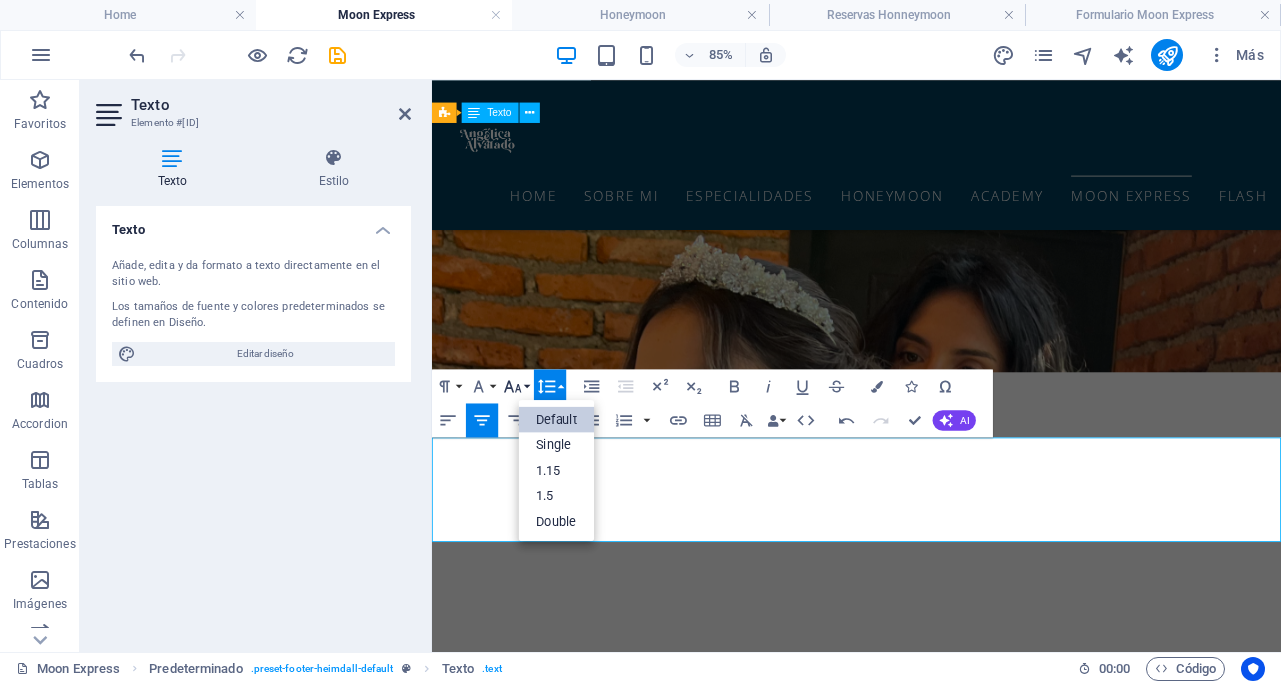 scroll, scrollTop: 0, scrollLeft: 0, axis: both 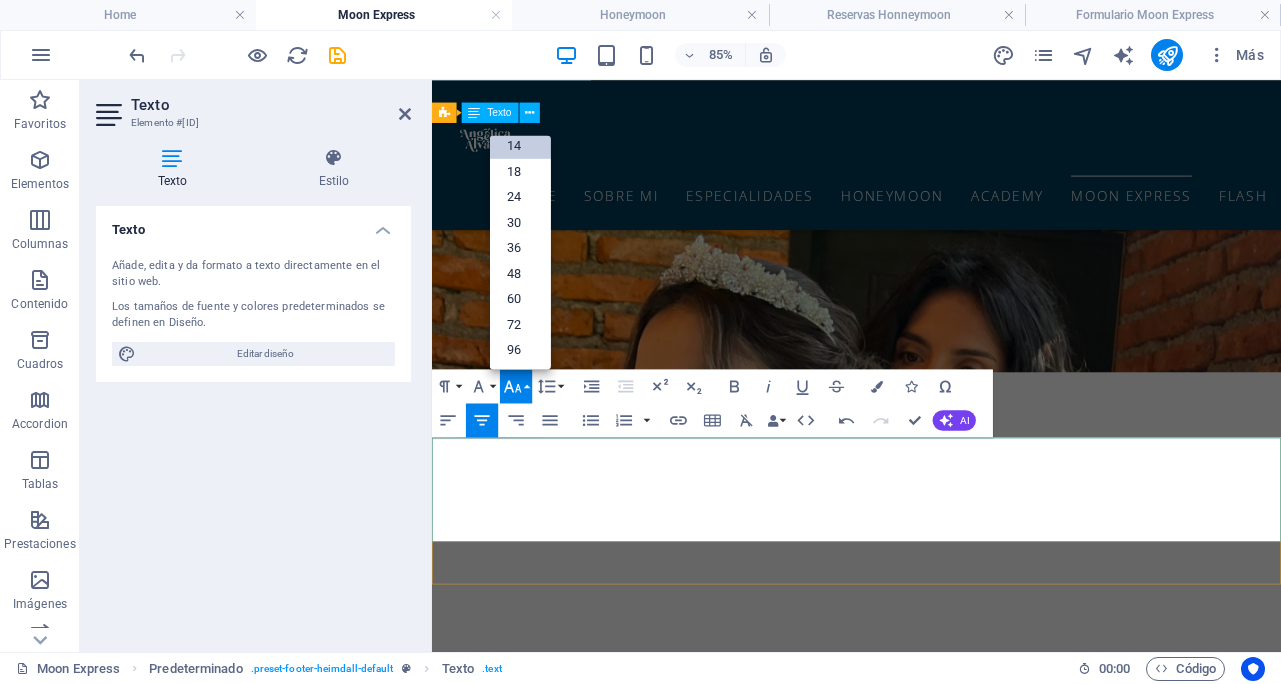 drag, startPoint x: 685, startPoint y: 569, endPoint x: 737, endPoint y: 565, distance: 52.153618 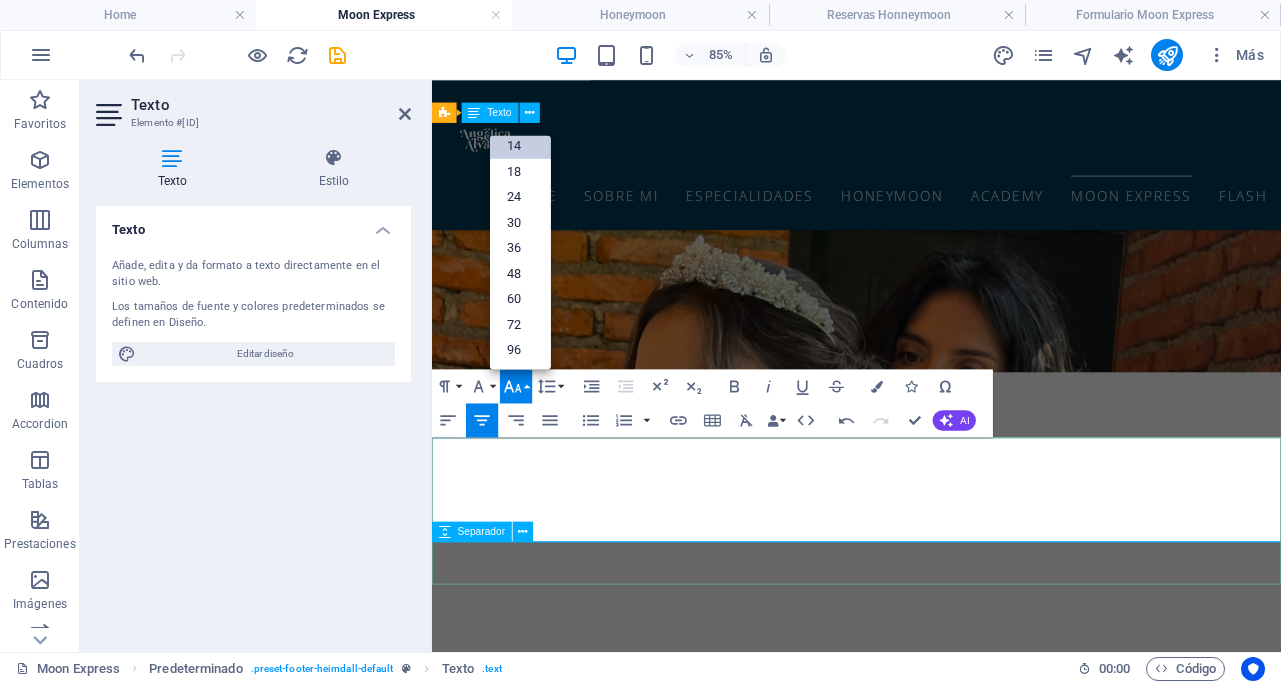 drag, startPoint x: 517, startPoint y: 587, endPoint x: 1257, endPoint y: 661, distance: 743.6908 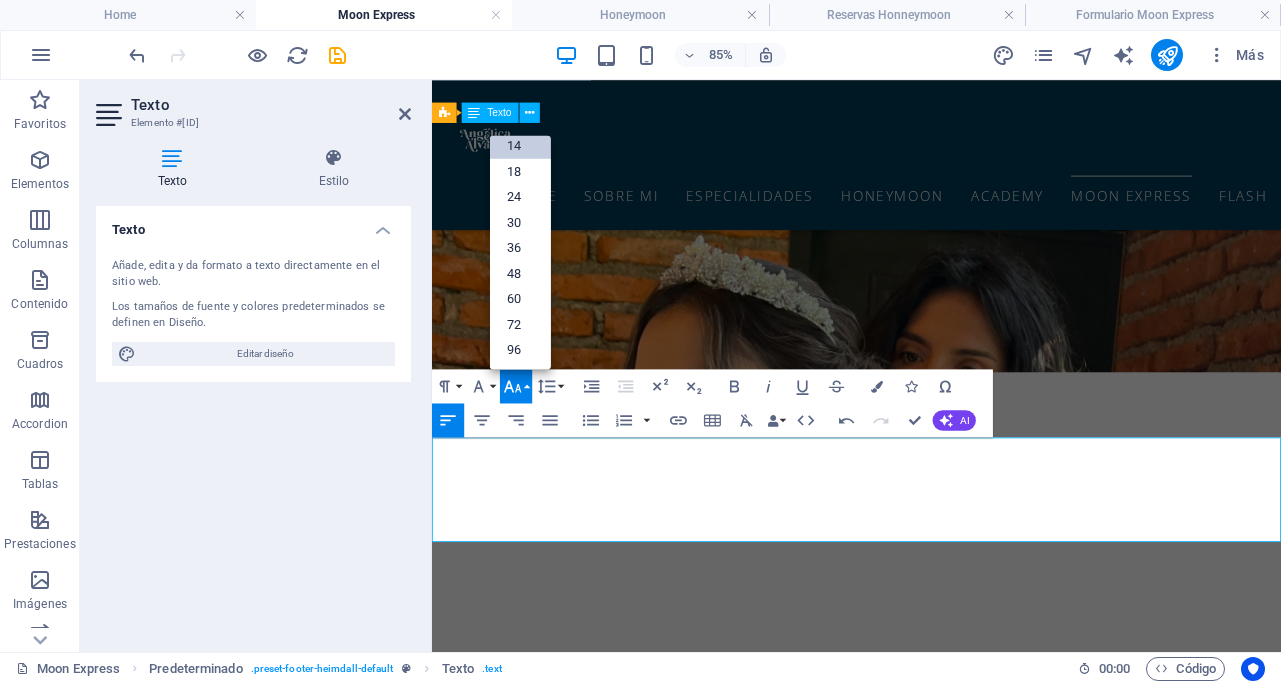 drag, startPoint x: 869, startPoint y: 605, endPoint x: 428, endPoint y: 587, distance: 441.3672 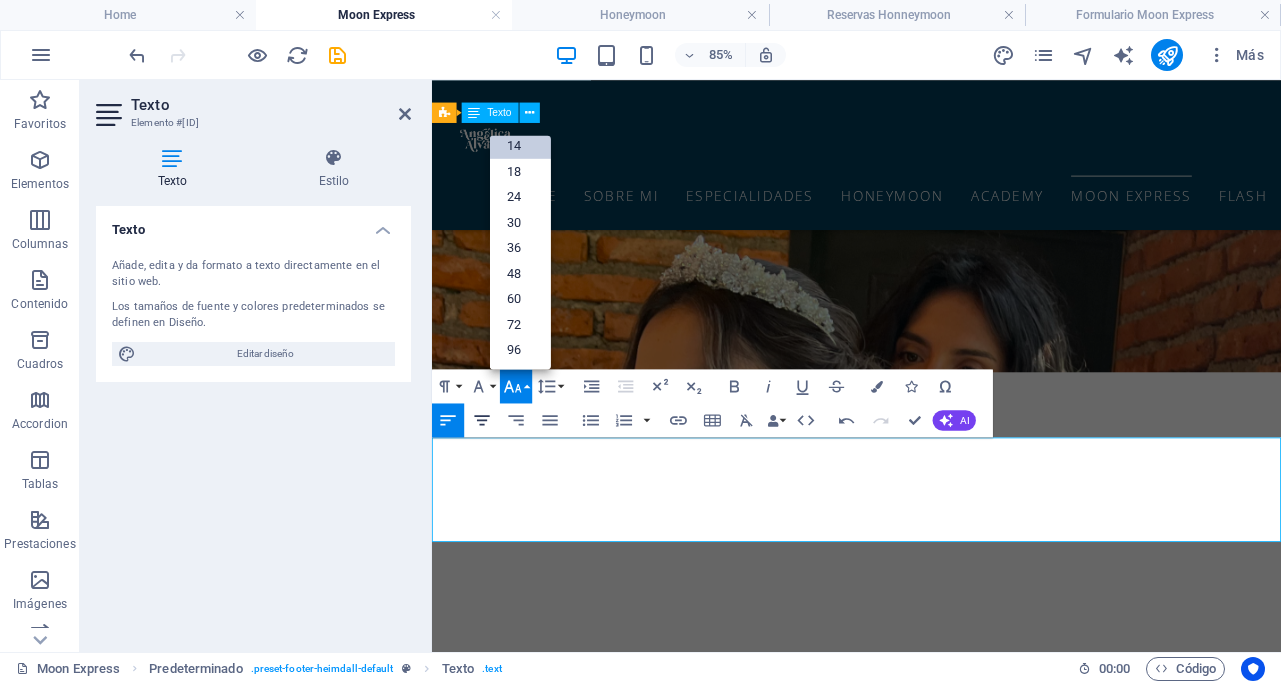 click 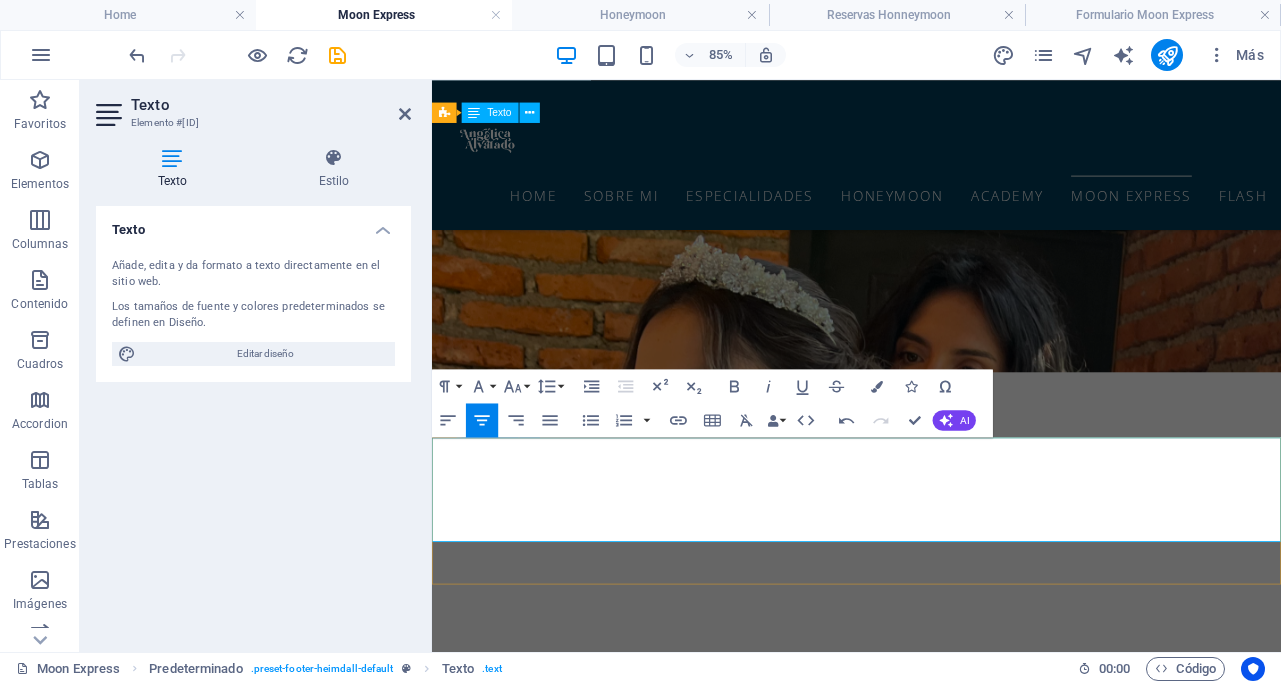click on "Entrada a la Expo Novias incluida" at bounding box center (931, 2415) 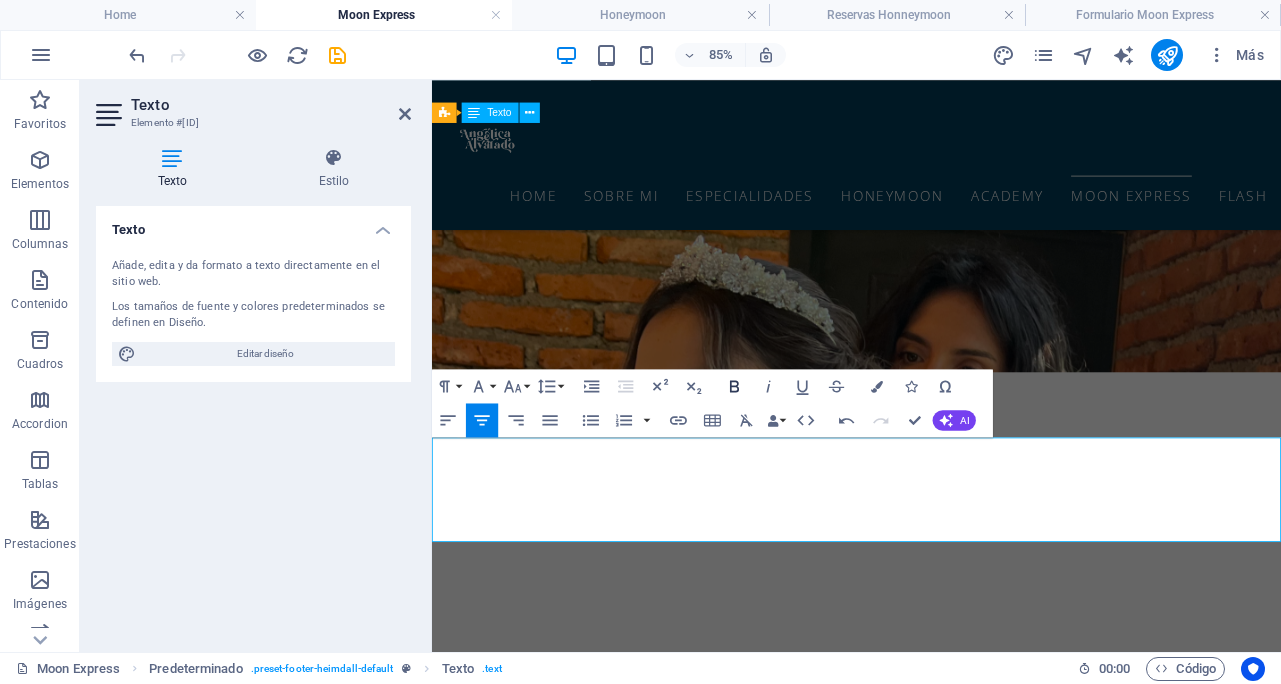 click 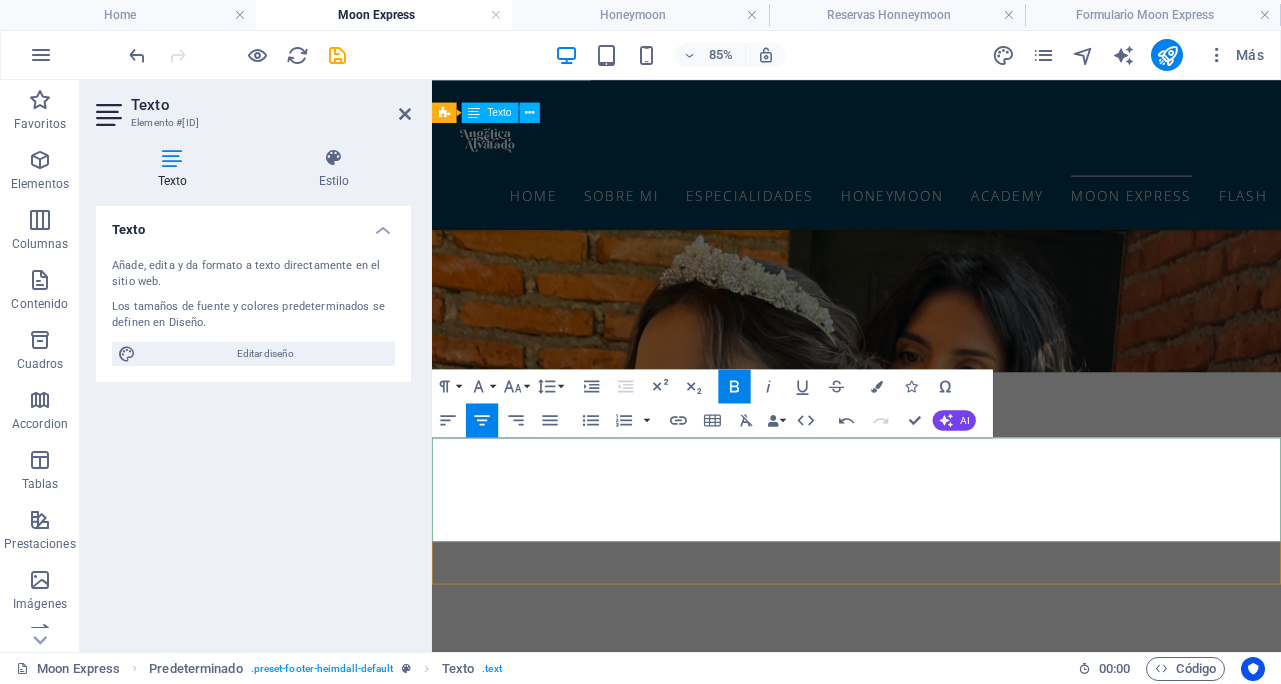 drag, startPoint x: 1145, startPoint y: 609, endPoint x: 667, endPoint y: 546, distance: 482.1338 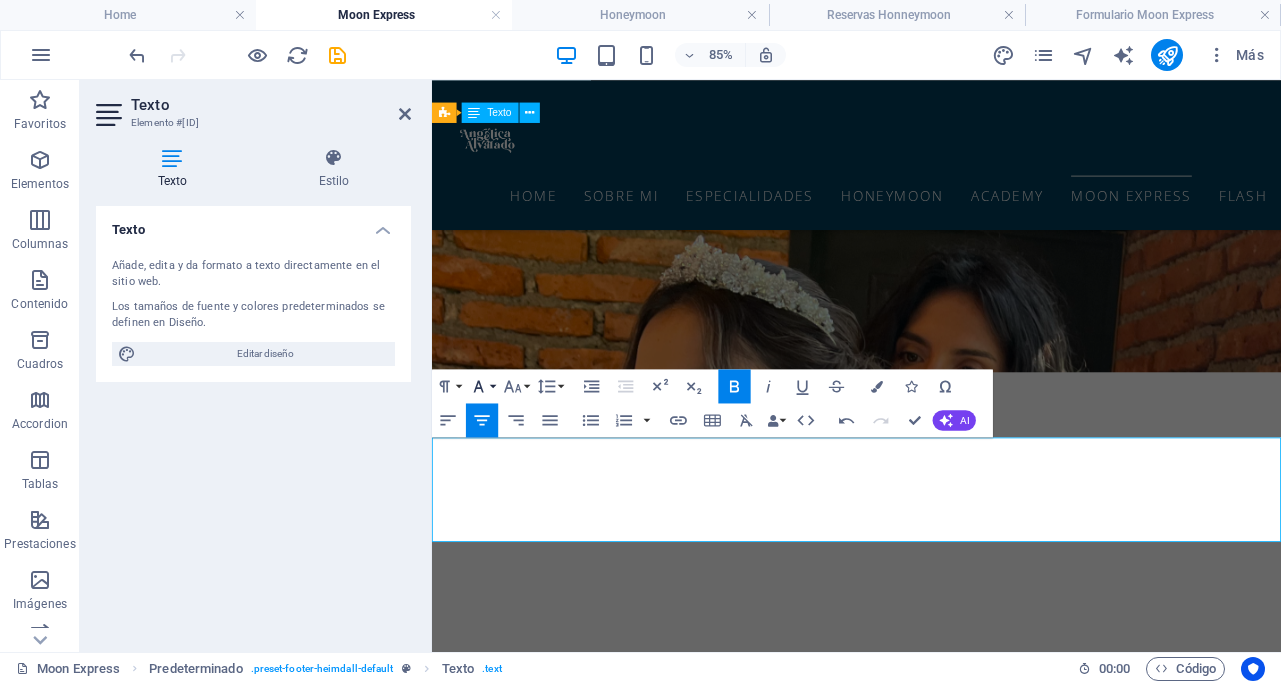 click on "Font Family" at bounding box center (482, 386) 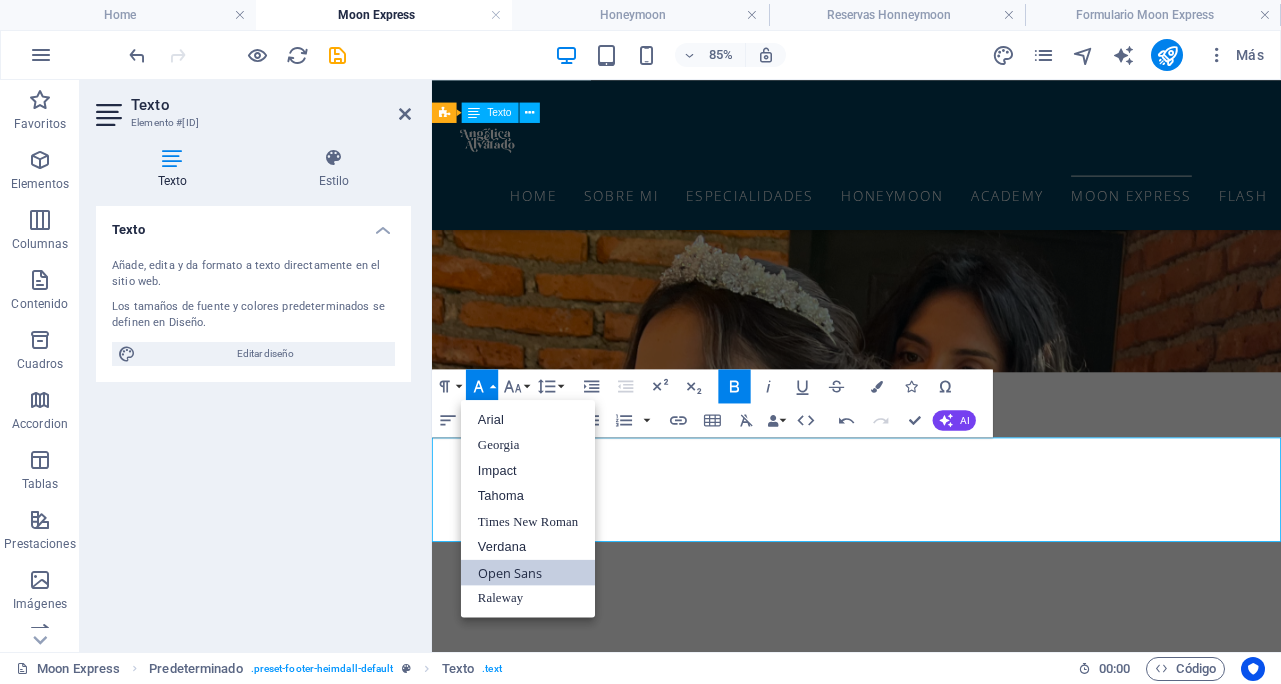 scroll, scrollTop: 0, scrollLeft: 0, axis: both 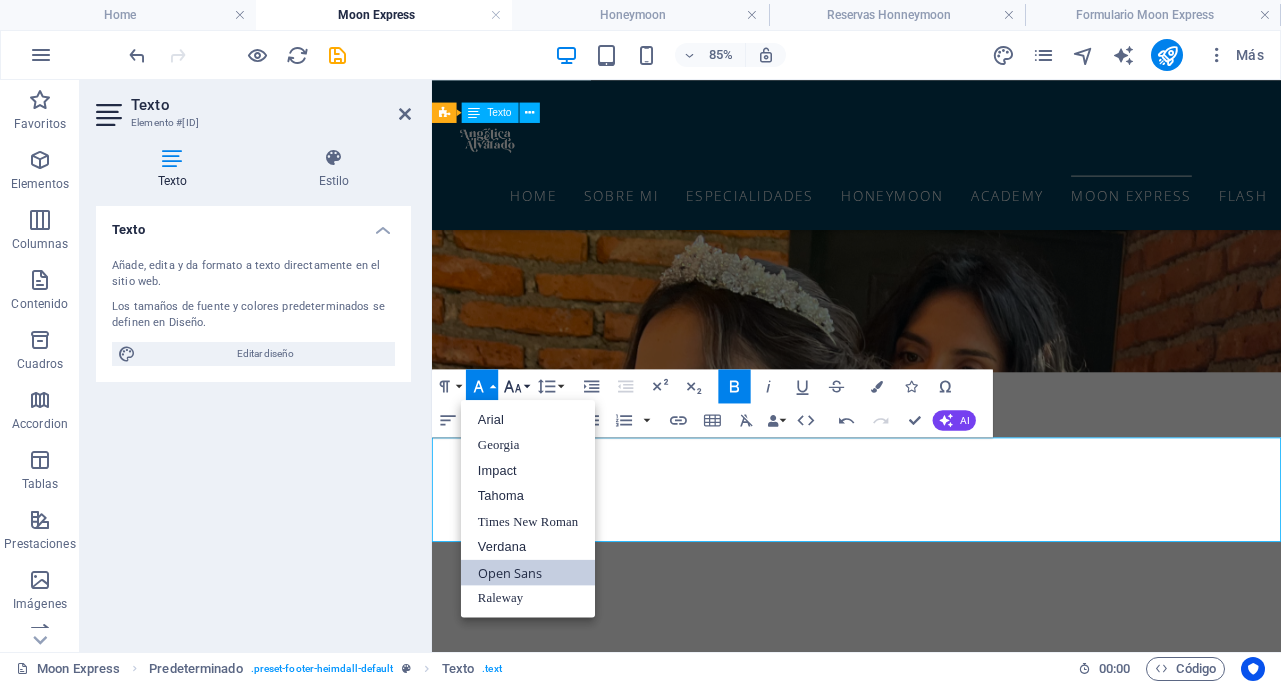 click 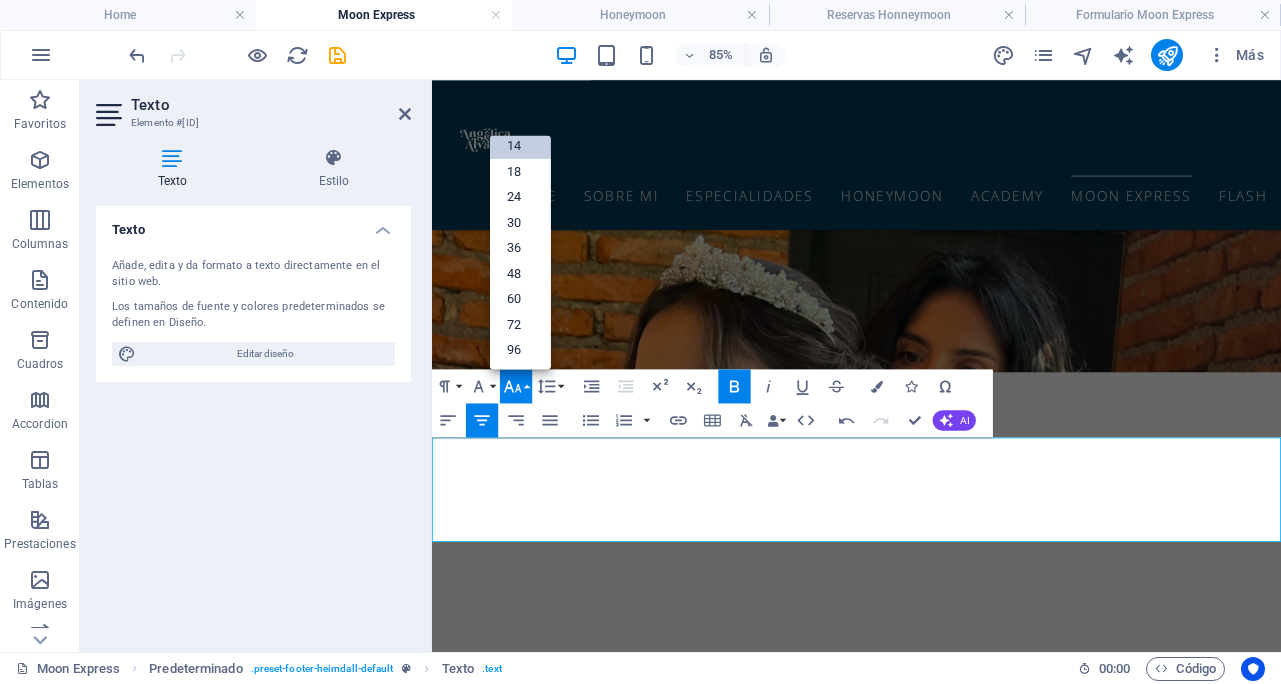 click on "14" at bounding box center [520, 146] 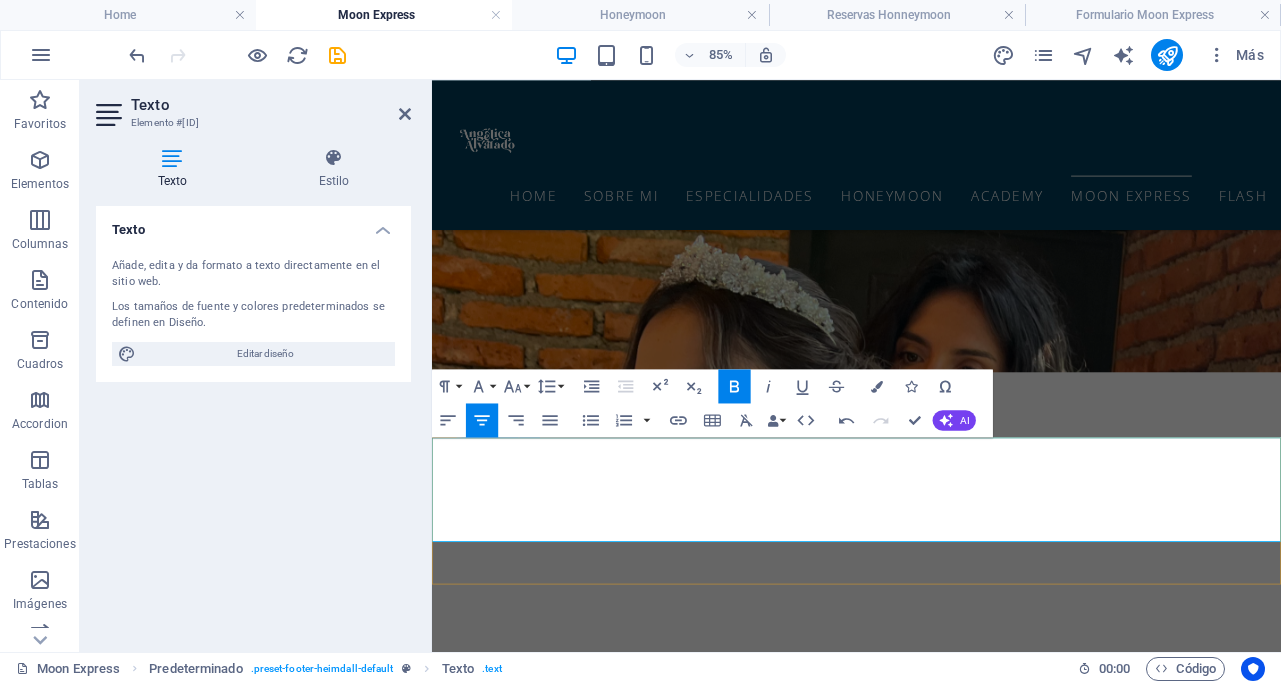 click on "Entrada a la Expo Novias incluida" at bounding box center (931, 2415) 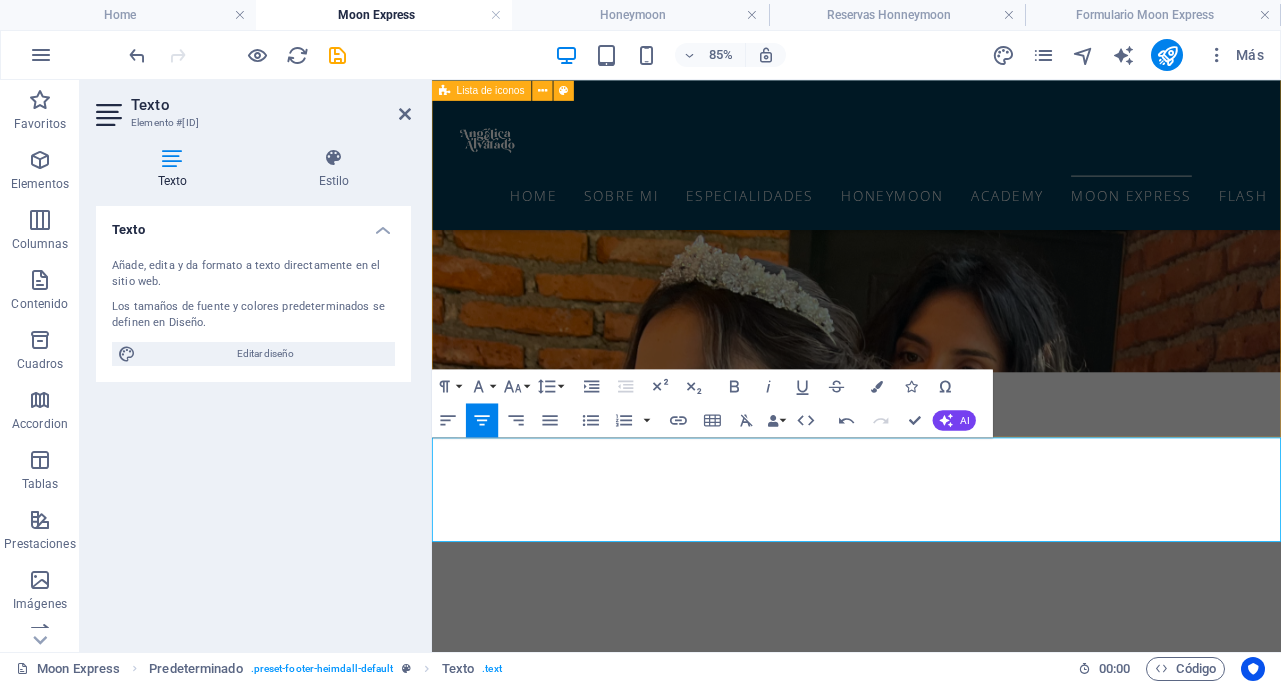 click on "Un maquillaje de prueba que te muestra cómo podrías lucir el día de tu boda, sin compromisos y con asesoría personalizada. Colorimetría personalizada ¿Tonos fríos o cálidos? ¿Cuál es tu armonía ideal? Lo descubrimos juntas para que todo combine con tu piel, vestido y peinado. Tendencias actuales de novias Te mostramos lo más nuevo y lo clásico que nunca falla: piel luminosa, ojos románticos, labios naturales, acabados de lujo, etc. Peinado & makeup coordinados Diseñamos una propuesta integral que armoniza el peinado y el maquillaje para lograr un look coherente, elegante y a tu estilo. Visagismo y análisis facialA sesoría profesional según tu rostro, tipo de ojos, labios y estructura ósea para resaltar tu belleza real. Descuento exclusivo en reserva Si reservas tu servicio completo de novia en la expo, obtienes un descuento especial solo disponible en esta instancia." at bounding box center (931, 1618) 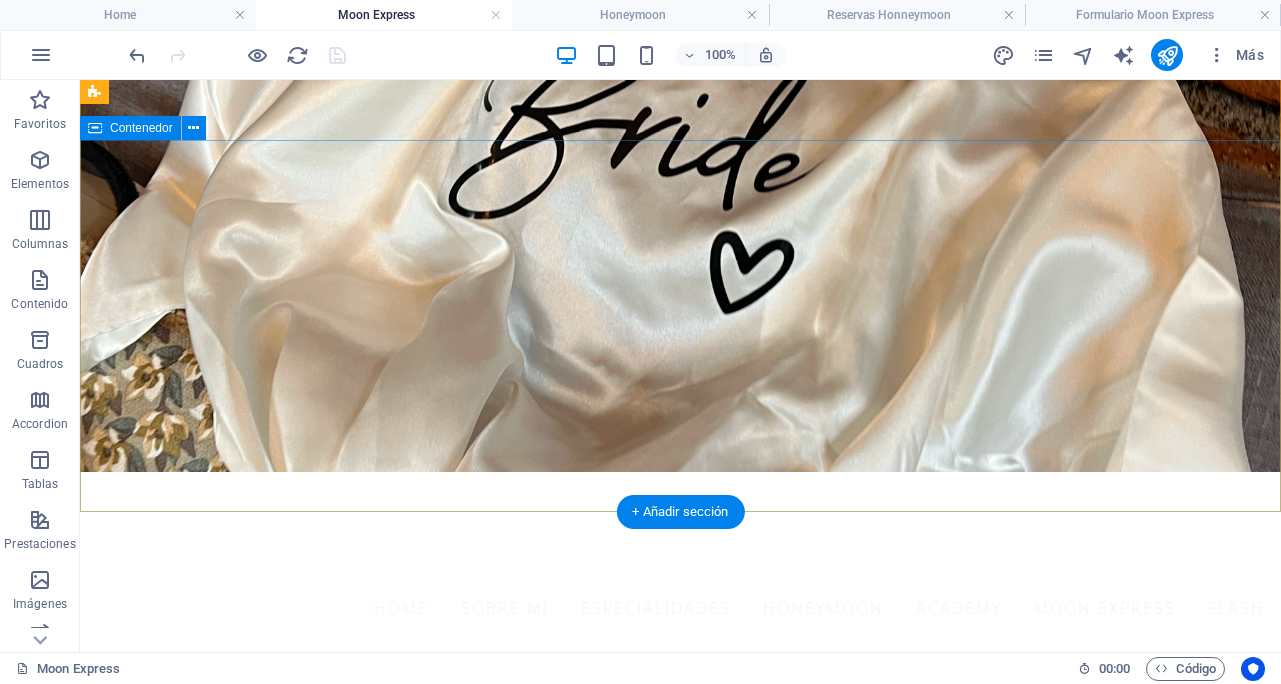 scroll, scrollTop: 0, scrollLeft: 0, axis: both 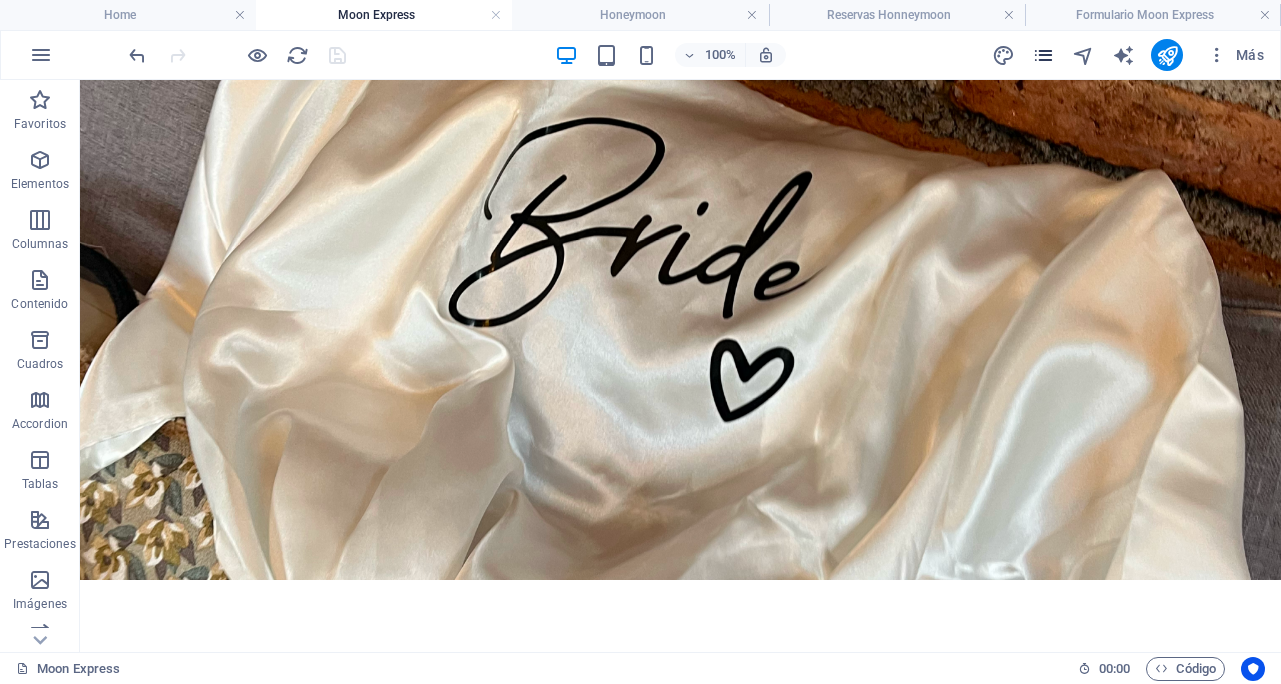 click at bounding box center (1043, 55) 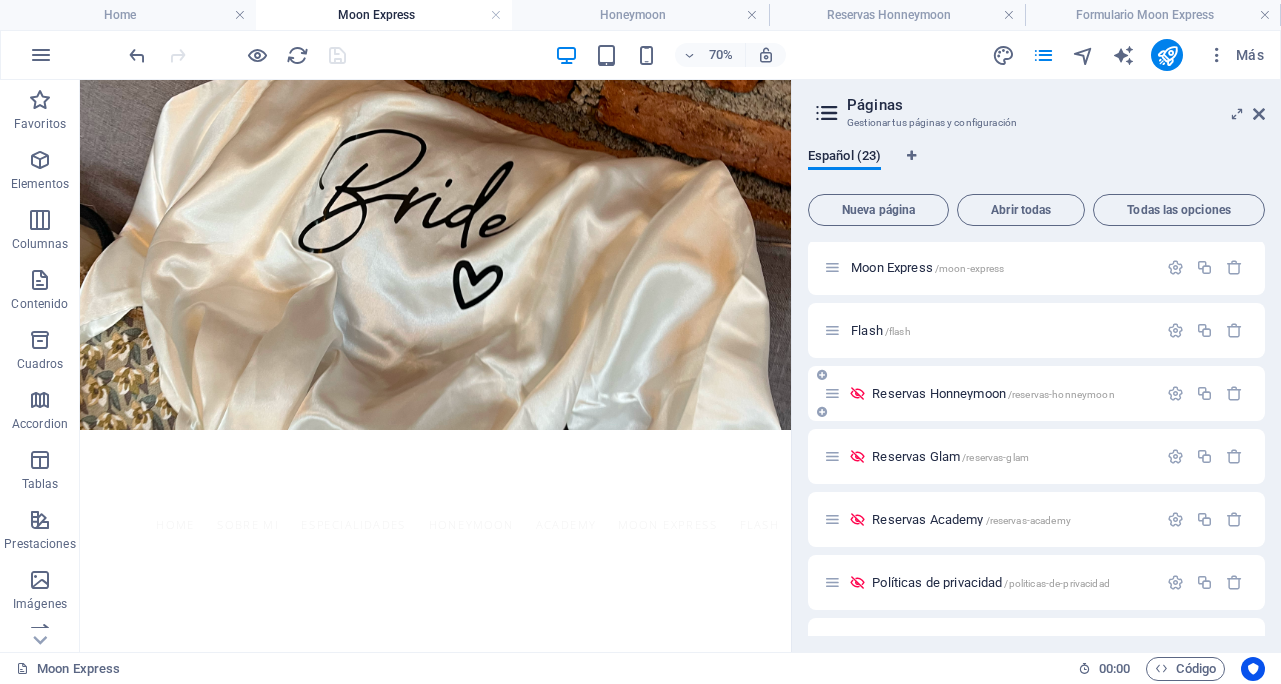 scroll, scrollTop: 324, scrollLeft: 0, axis: vertical 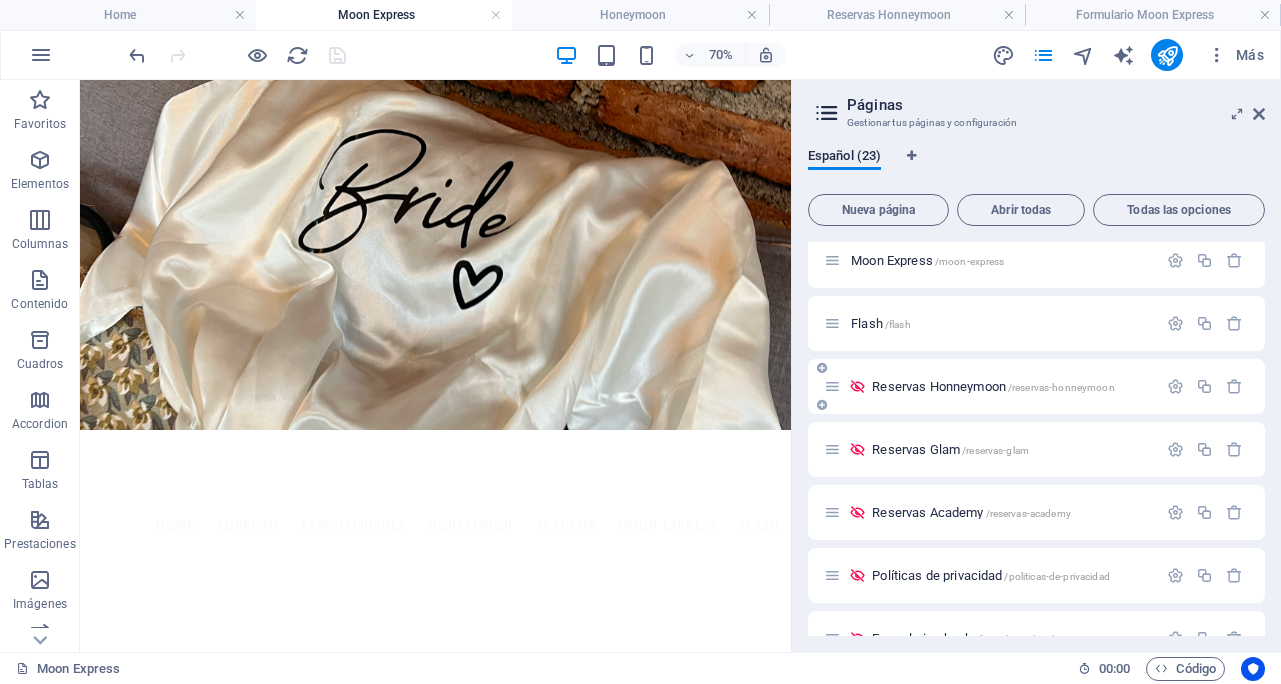 click on "Reservas Honneymoon /[PATH]" at bounding box center [993, 386] 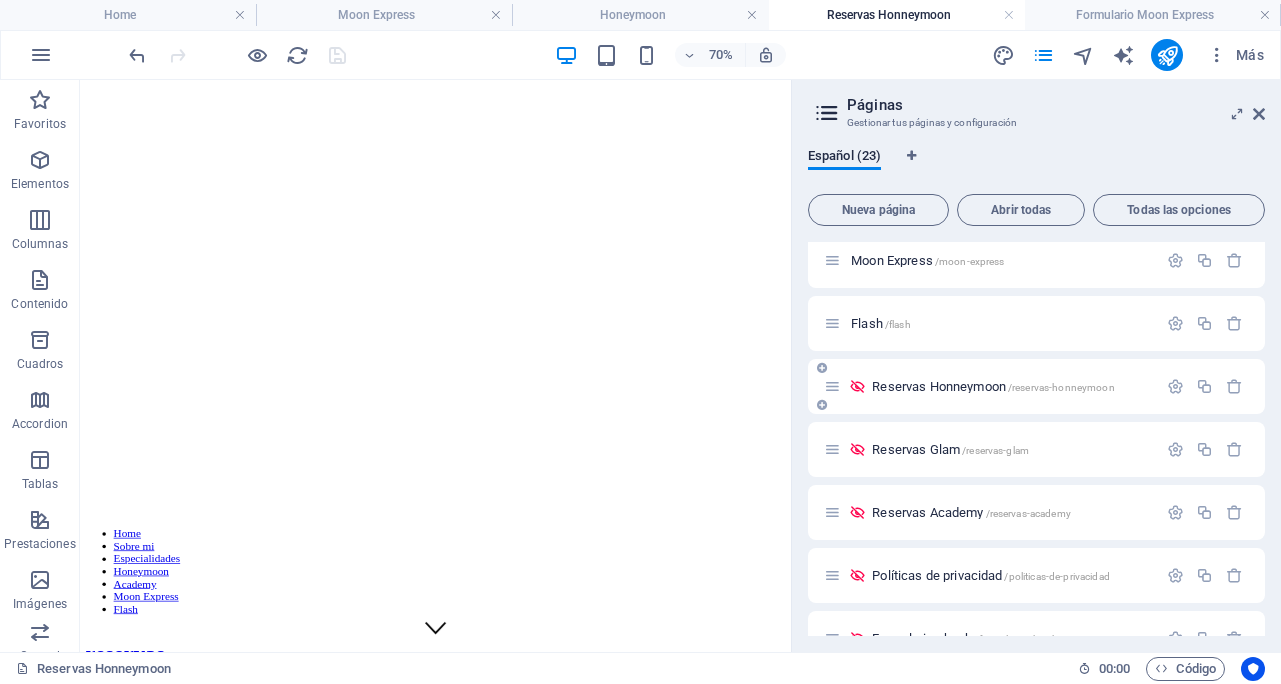click on "Reservas Honneymoon /[PATH]" at bounding box center [993, 386] 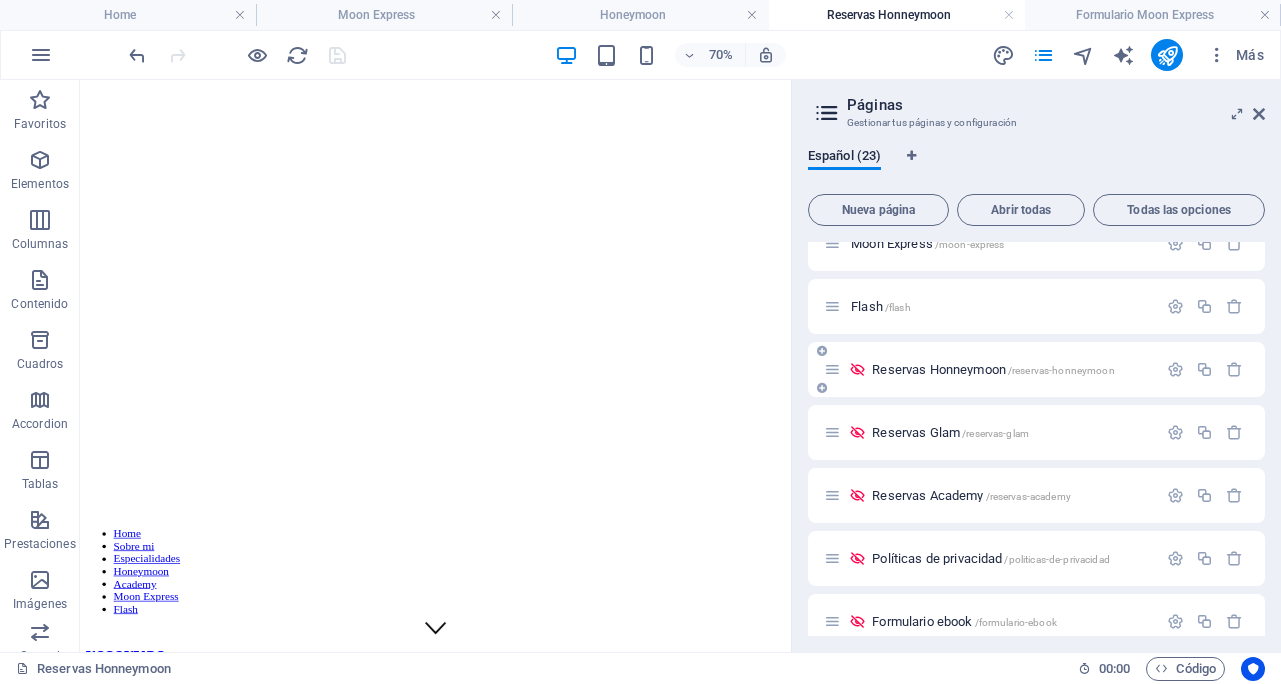 scroll, scrollTop: 344, scrollLeft: 0, axis: vertical 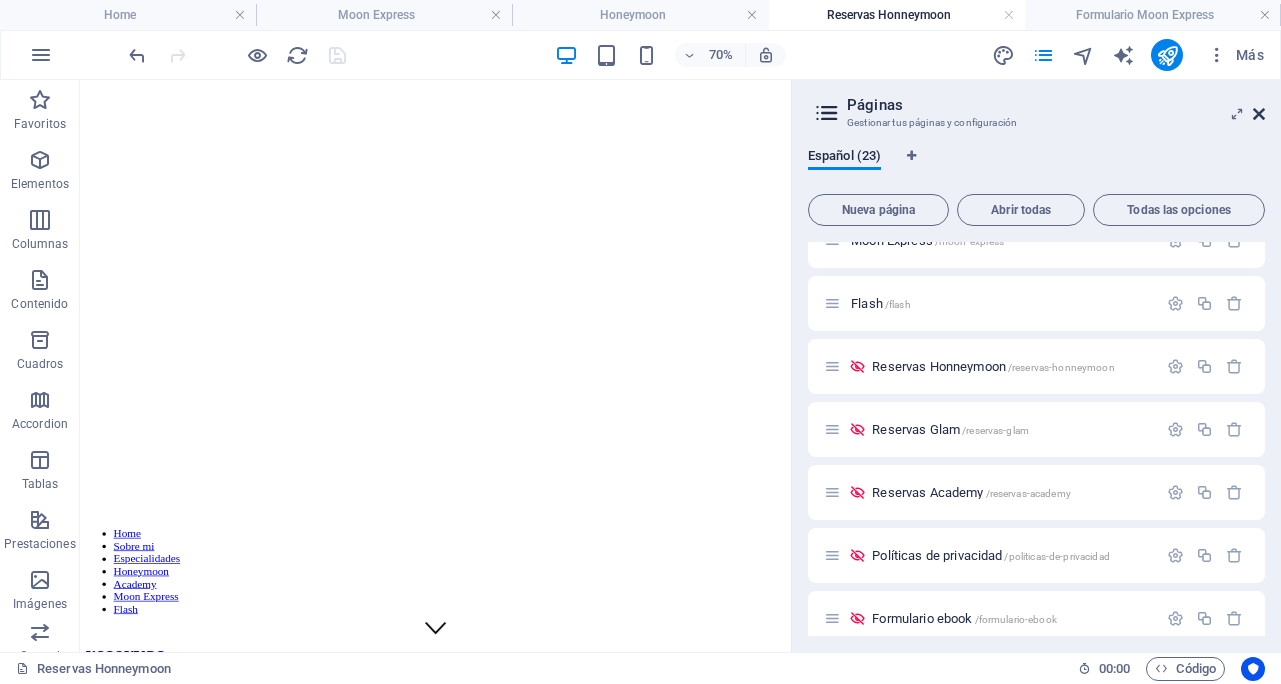 click at bounding box center (1259, 114) 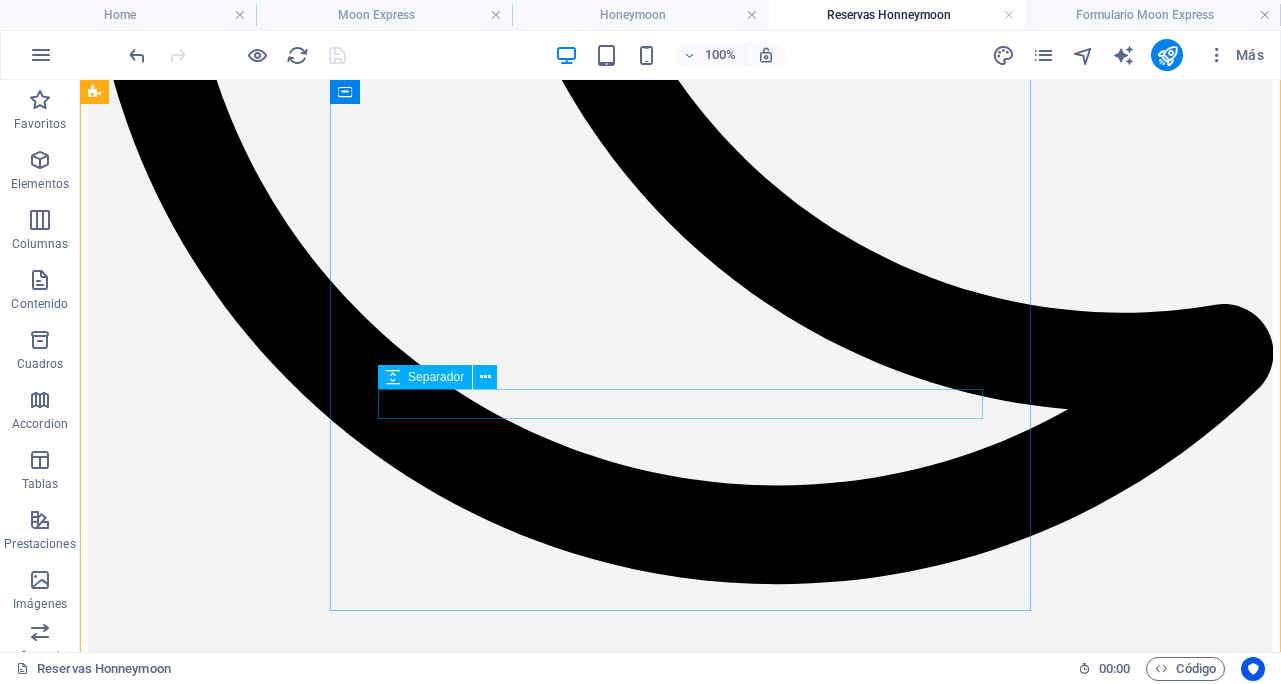 scroll, scrollTop: 2052, scrollLeft: 0, axis: vertical 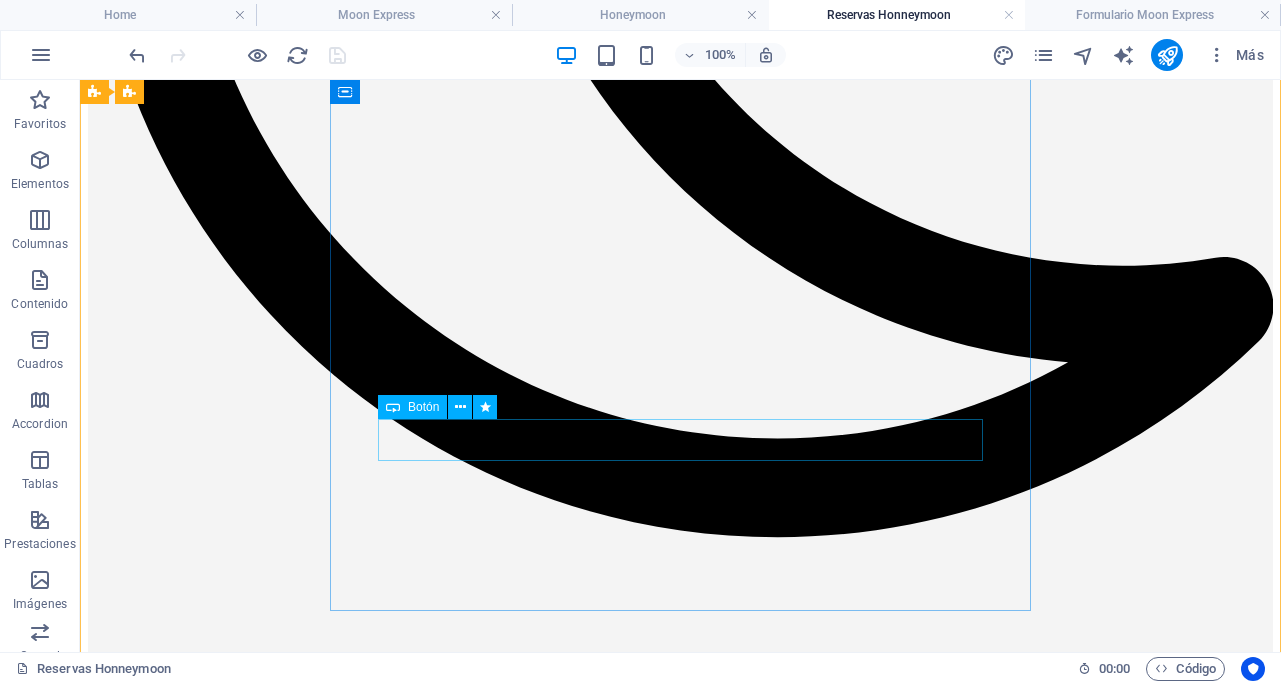 click on "CONOCE MÁS" at bounding box center (680, 9115) 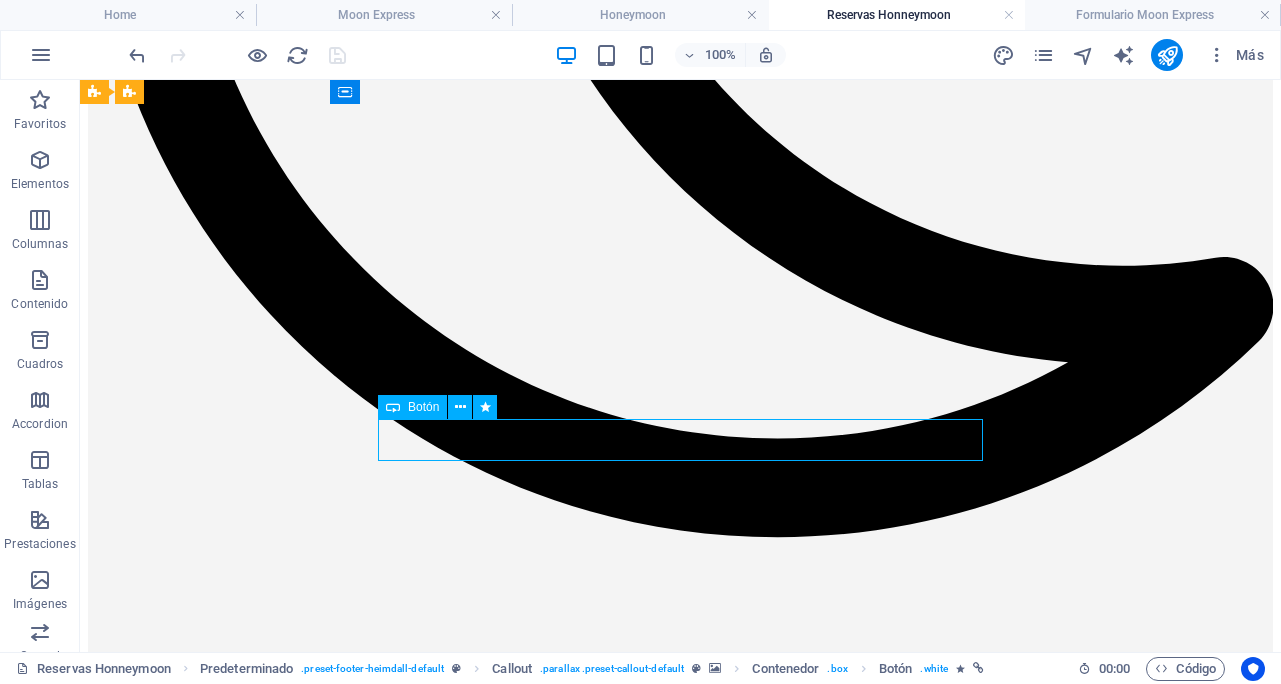 click on "CONOCE MÁS" at bounding box center (680, 9115) 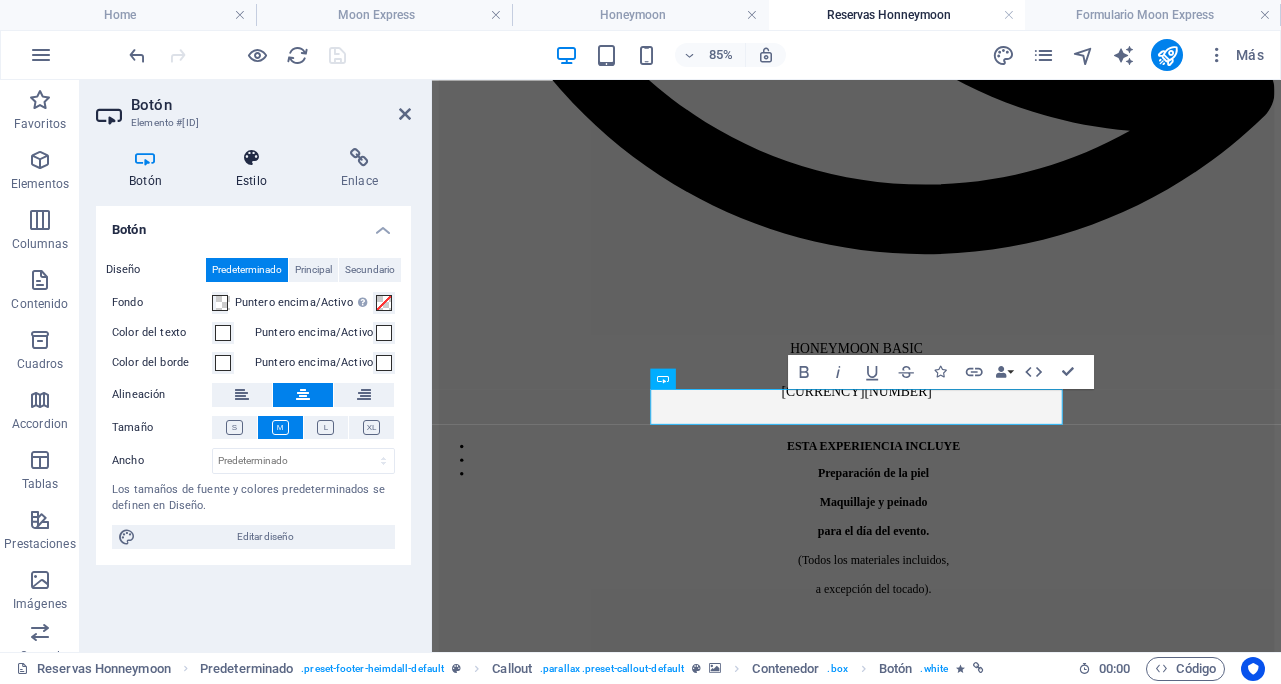 click on "Estilo" at bounding box center [255, 169] 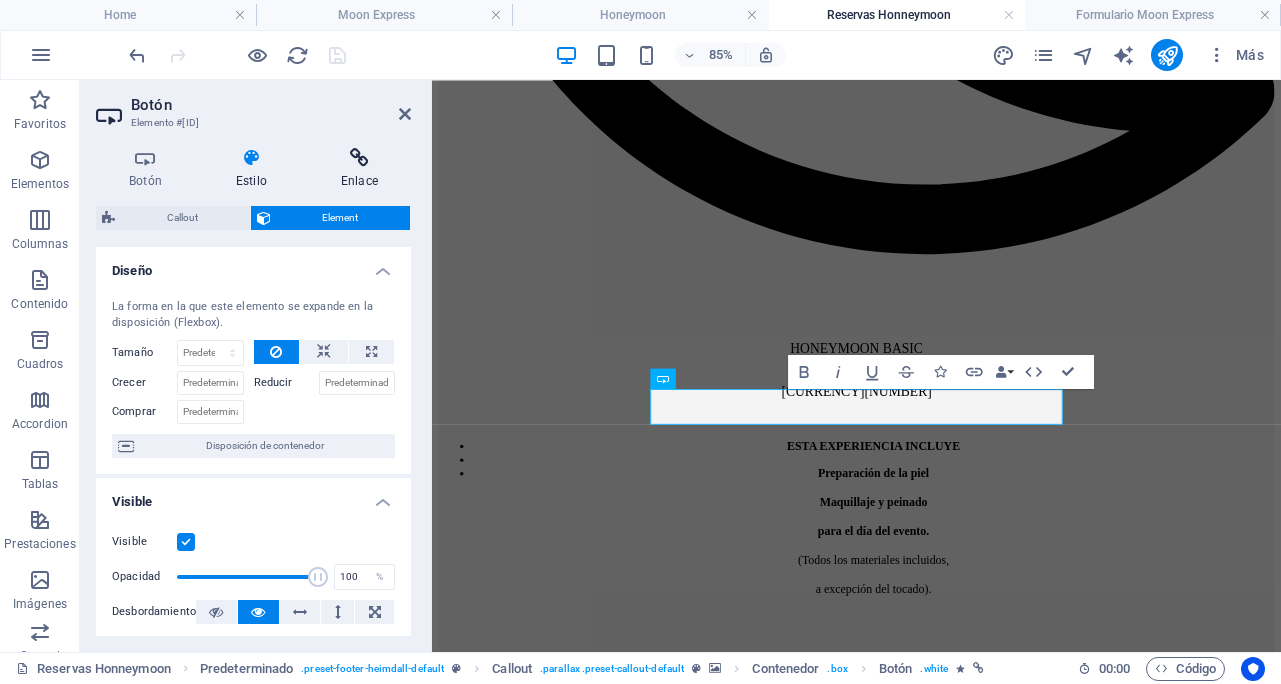 click on "Enlace" at bounding box center (359, 169) 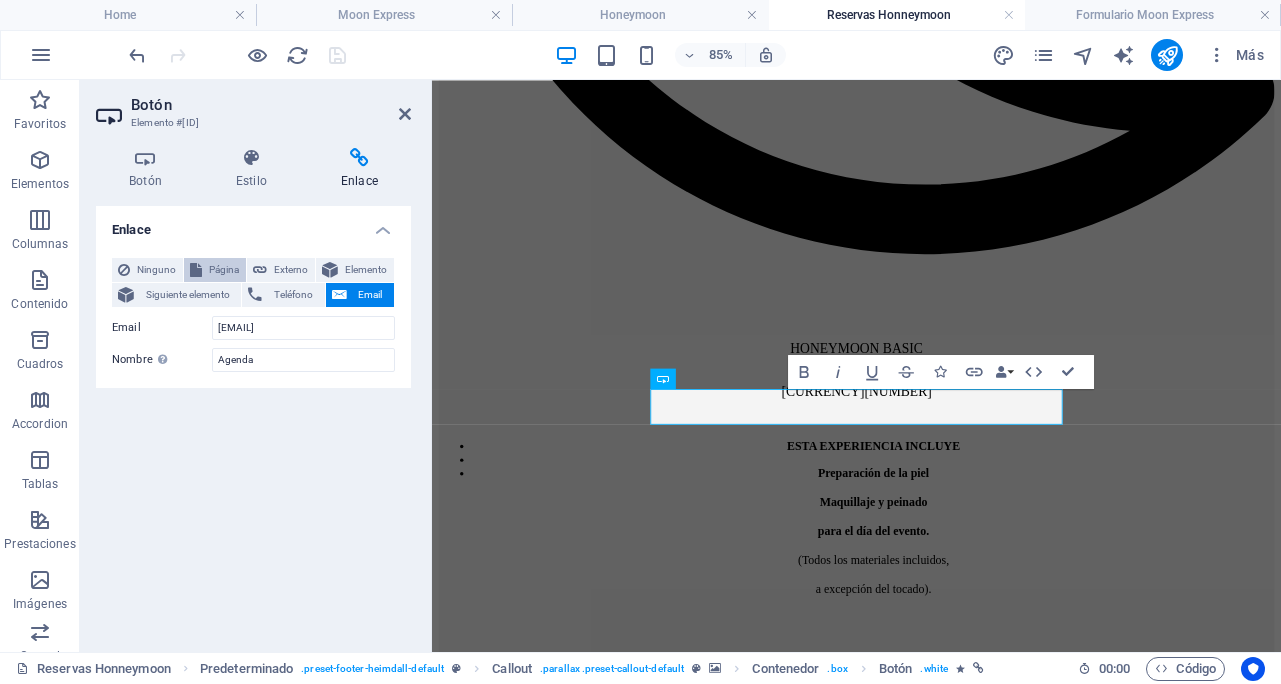 click on "Página" at bounding box center [224, 270] 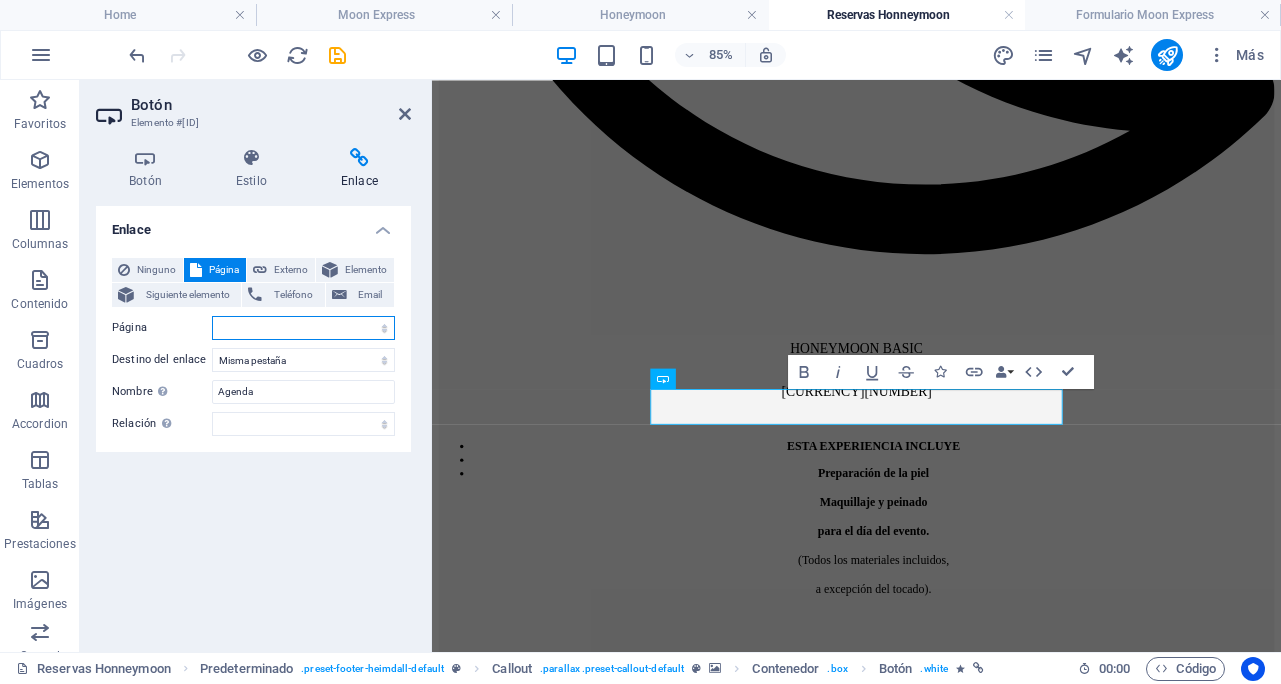 click on "Home Sobre mi Especialidades Honeymoon Academy Moon Express Flash Reservas Honneymoon Reservas Glam Reservas Academy Políticas de privacidad Formulario ebook Formulario Honeymoon Premium Formulario Honeymoon Full Formulario Honeymoon Essential Formulario Honeymoon Basic Formulario Moon Express Formulario Glam Formulario makeup Formulario hairdresser Formulario Academy1 Formulario Academy2 Formulario Academy3" at bounding box center (303, 328) 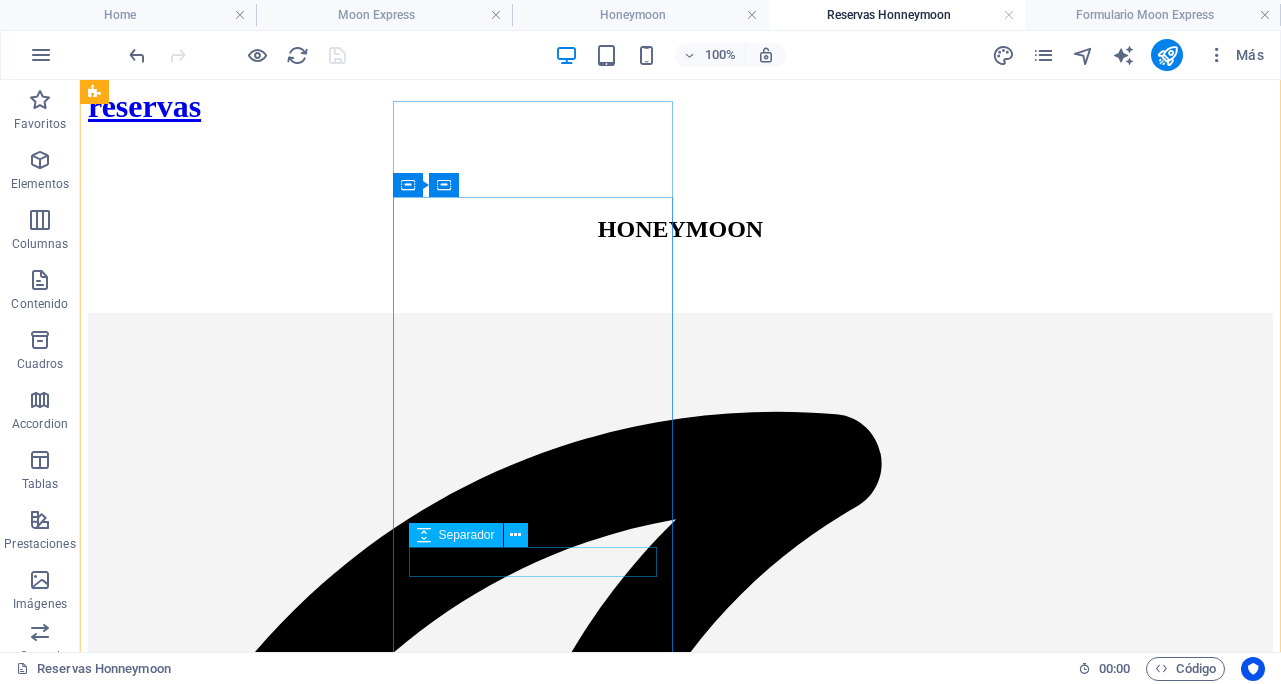 scroll, scrollTop: 735, scrollLeft: 0, axis: vertical 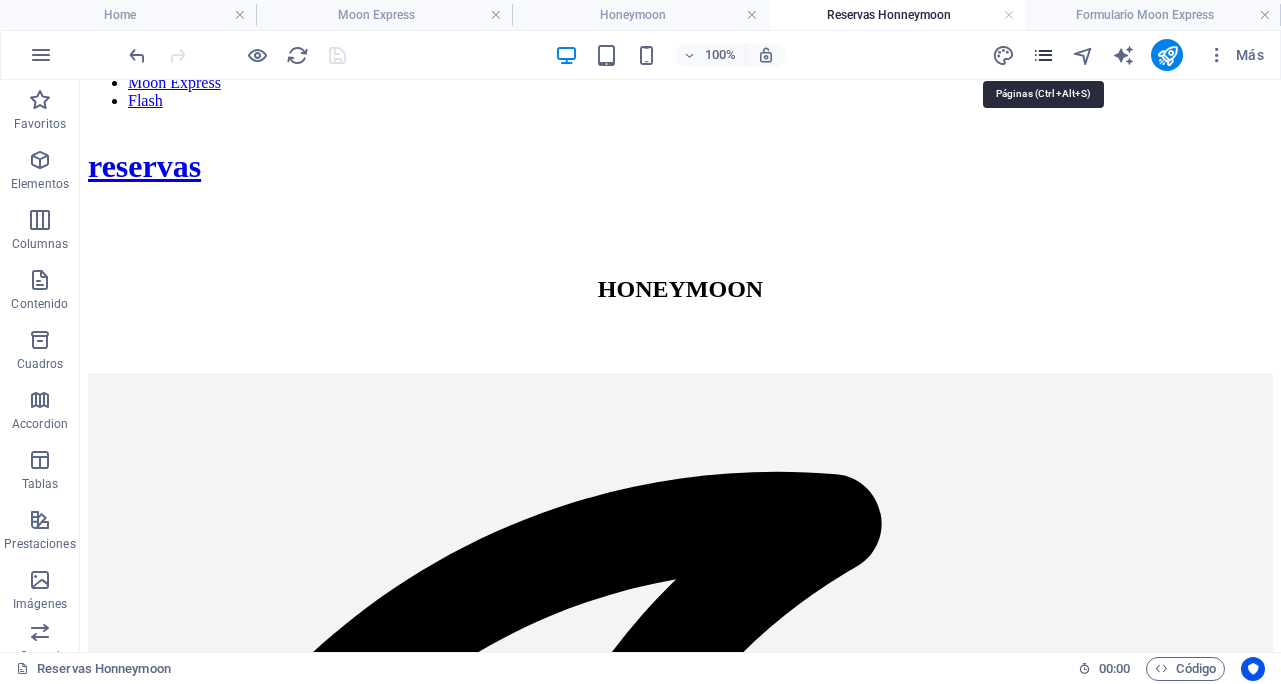 click at bounding box center (1043, 55) 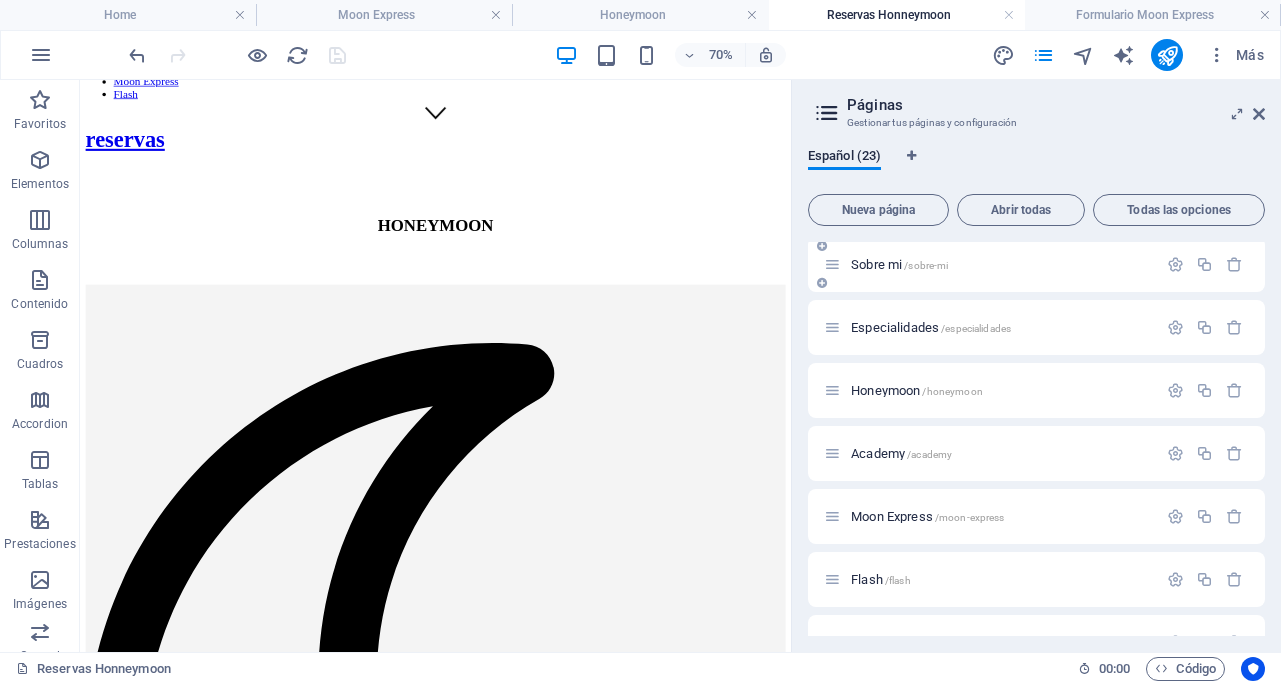 scroll, scrollTop: 139, scrollLeft: 0, axis: vertical 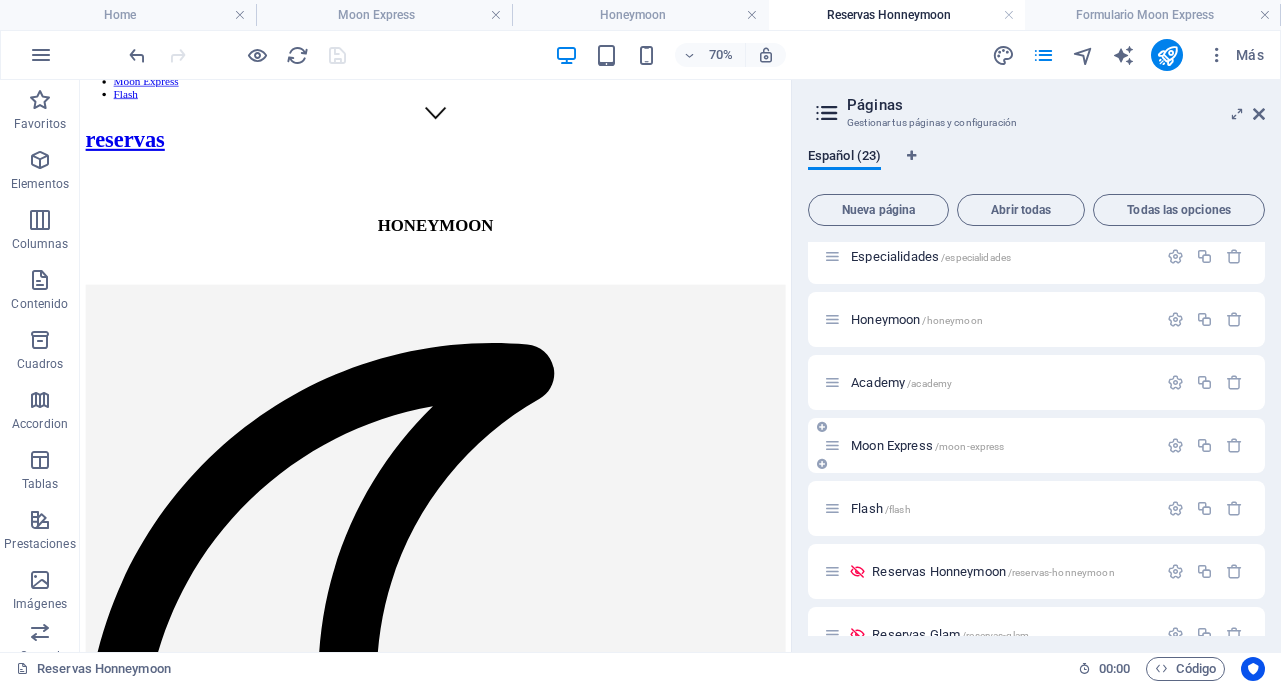 click on "Moon Express /moon-express" at bounding box center (927, 445) 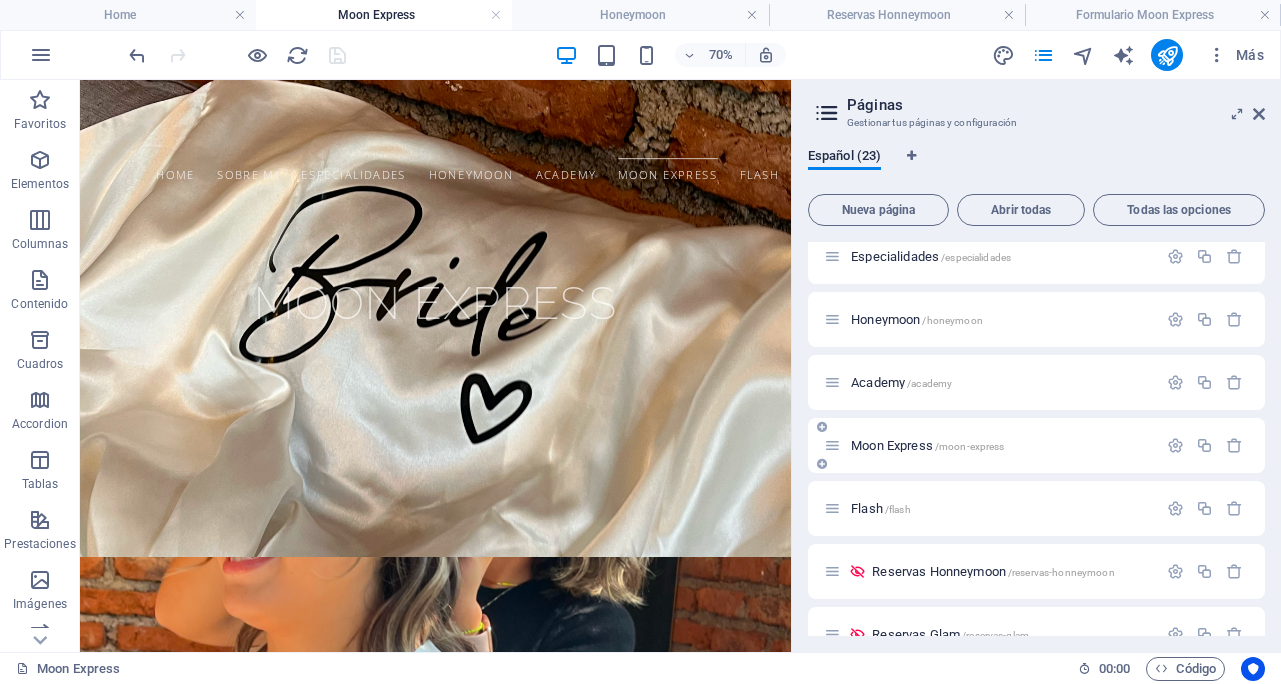 click on "Moon Express /moon-express" at bounding box center (927, 445) 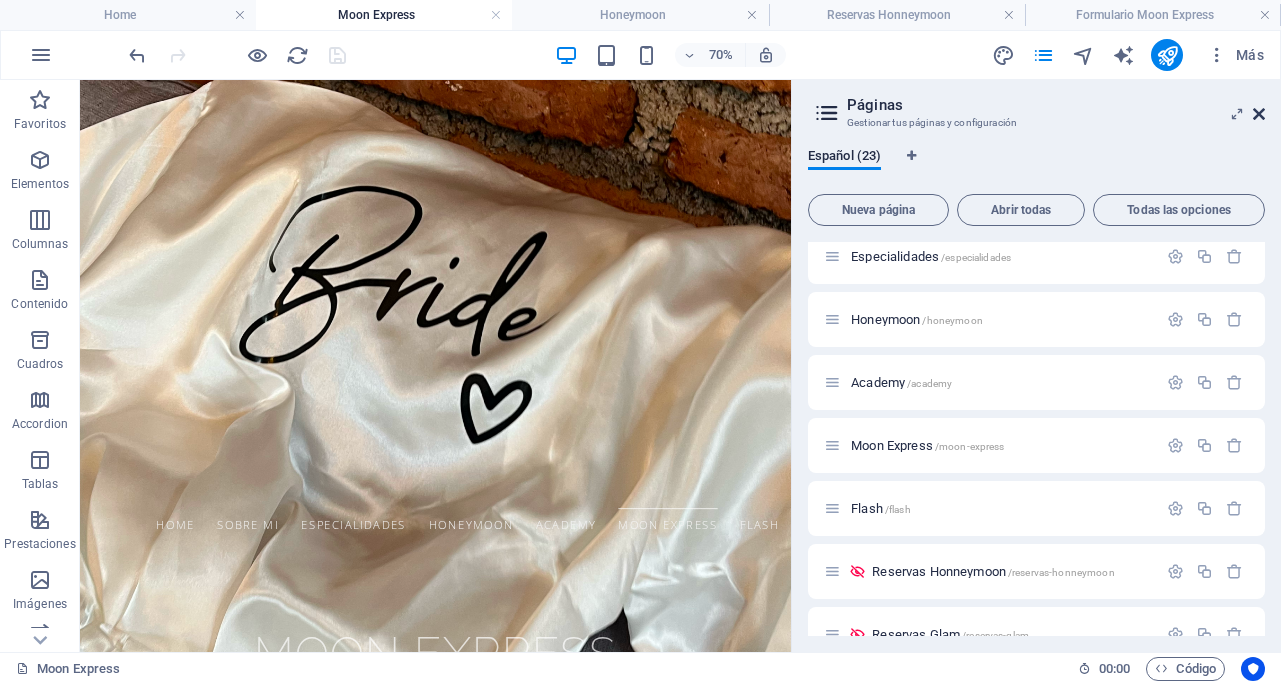 drag, startPoint x: 1259, startPoint y: 112, endPoint x: 1127, endPoint y: 62, distance: 141.1524 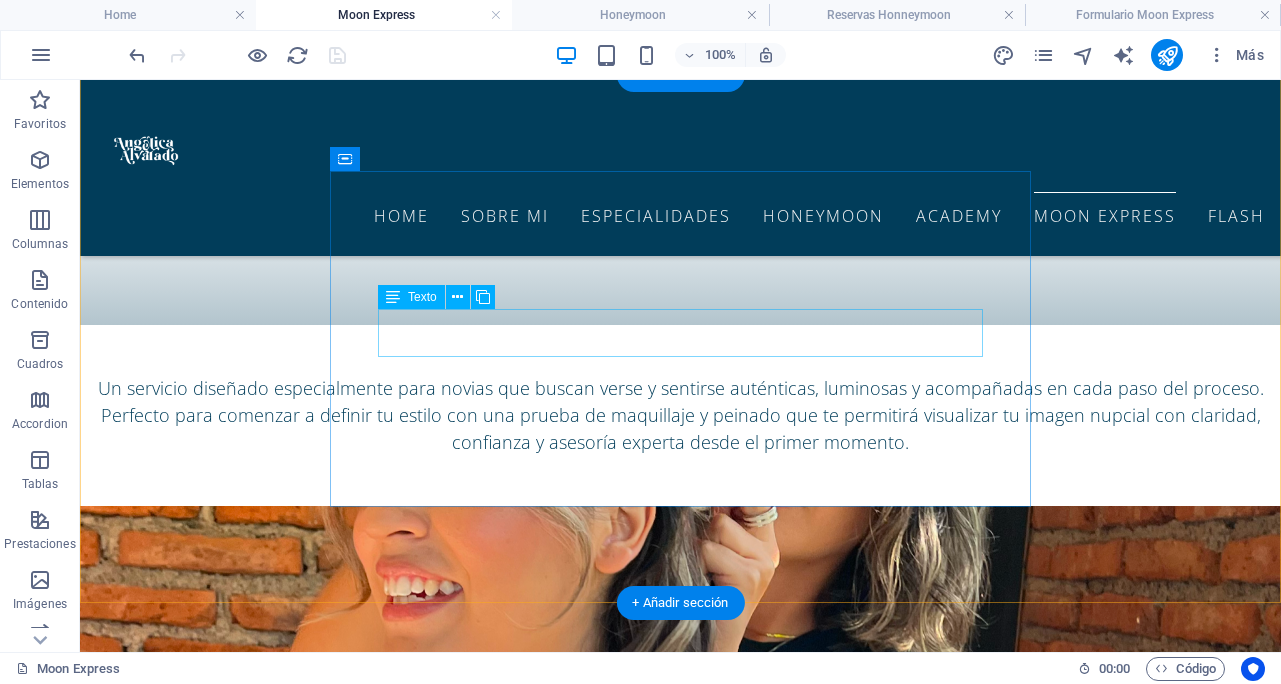 scroll, scrollTop: 686, scrollLeft: 0, axis: vertical 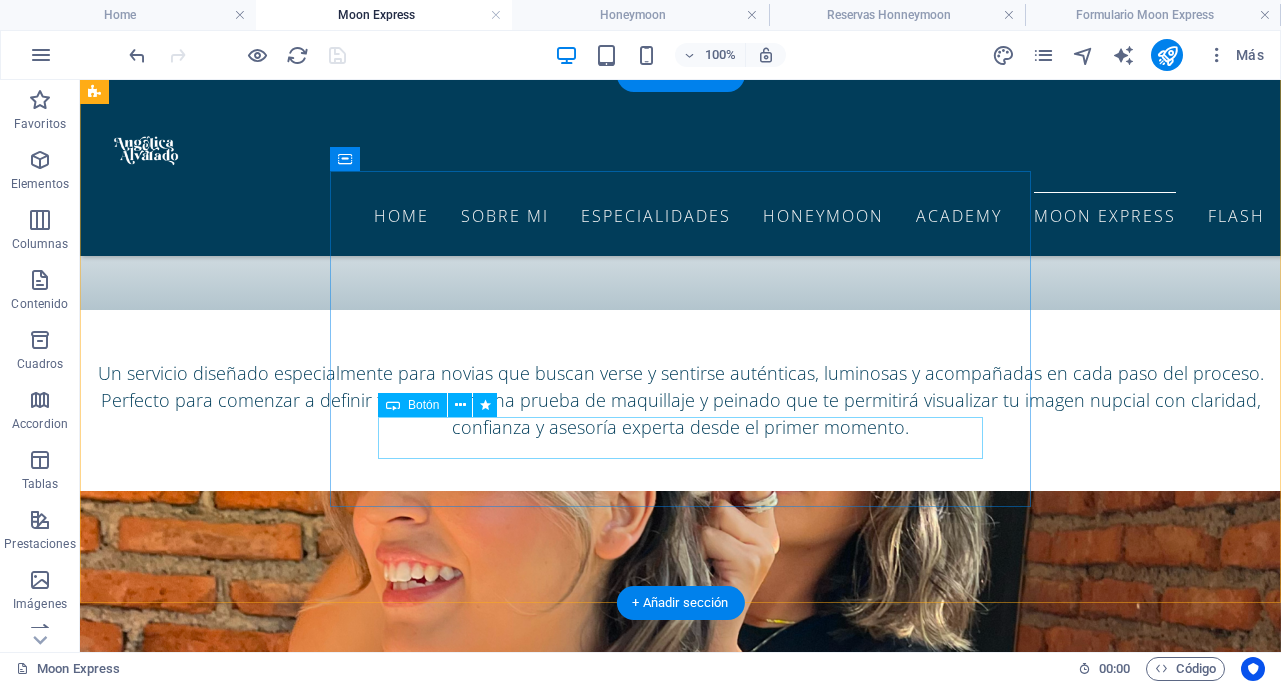click on "reservar" at bounding box center (447, 1413) 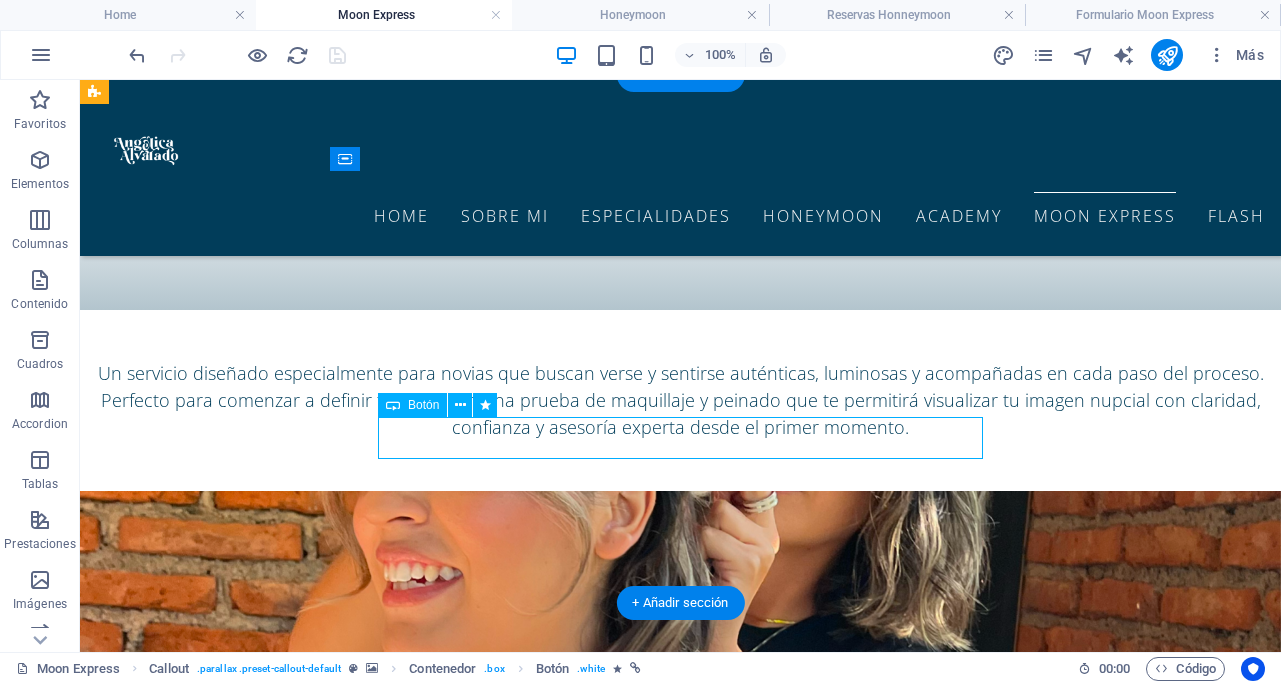 click on "reservar" at bounding box center [447, 1413] 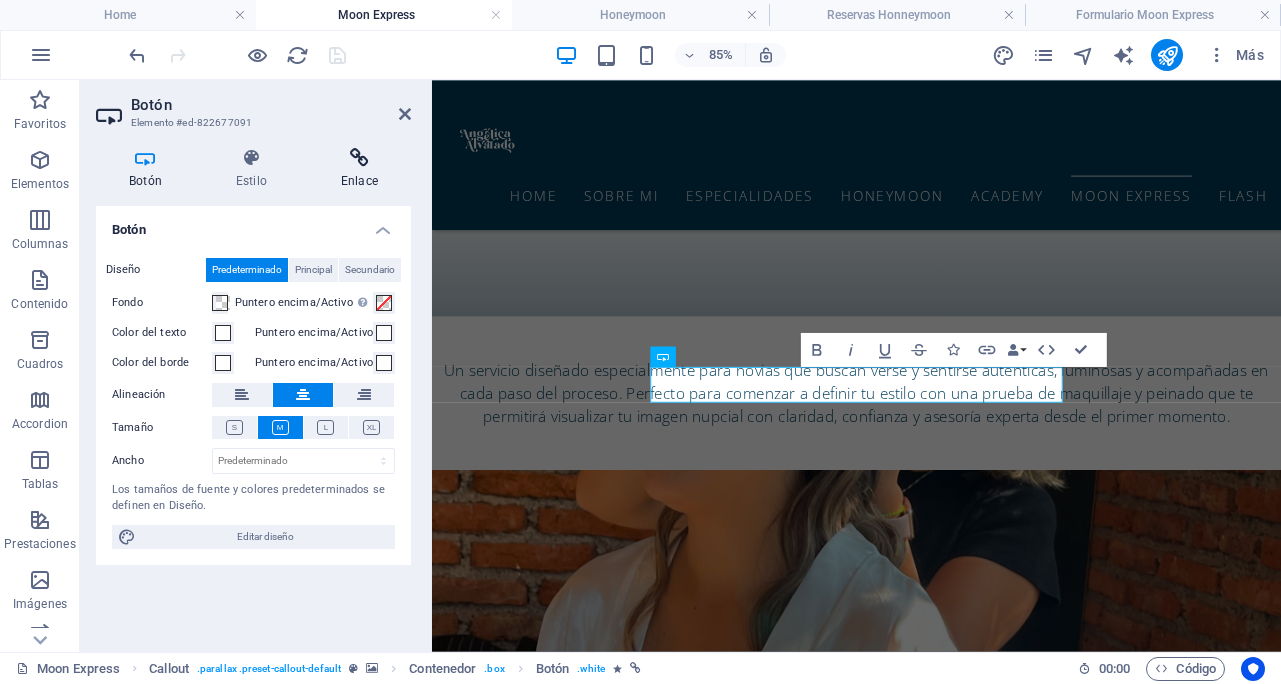 click at bounding box center [359, 158] 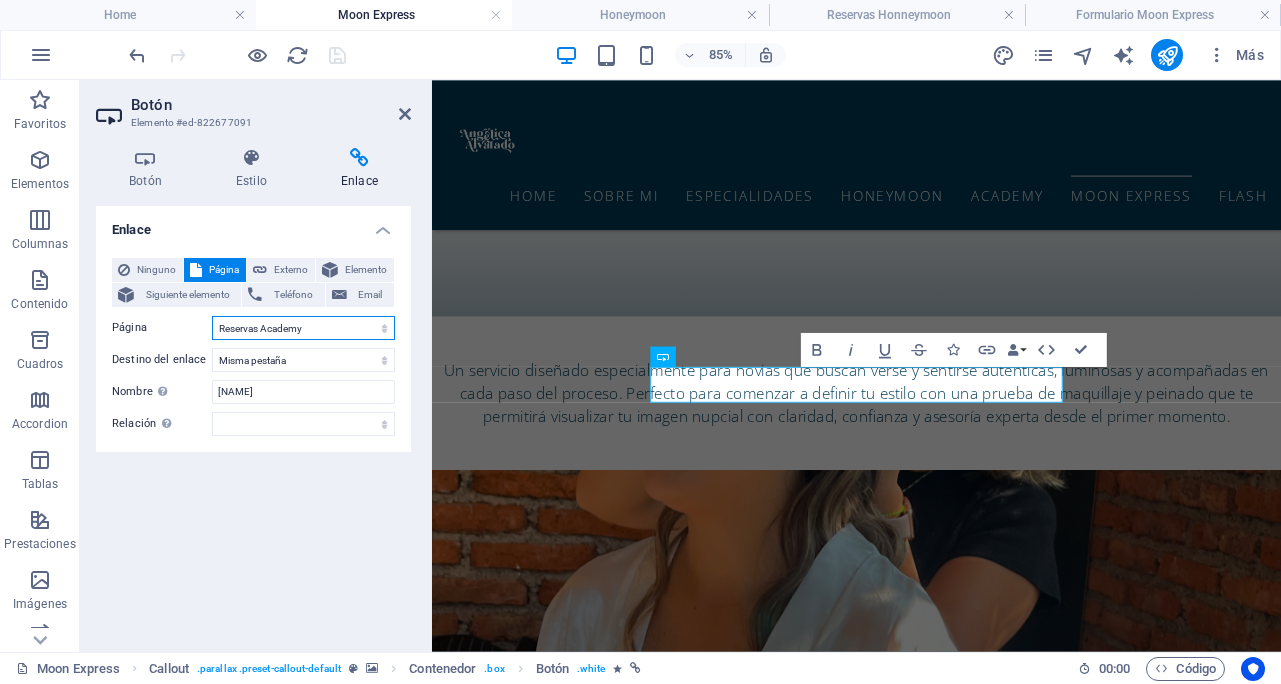 click on "Home Sobre mi Especialidades Honeymoon Academy Moon Express Flash Reservas Honneymoon Reservas Glam Reservas Academy Políticas de privacidad Formulario ebook Formulario Honeymoon Premium Formulario Honeymoon Full Formulario Honeymoon Essential Formulario Honeymoon Basic Formulario Moon Express Formulario Glam Formulario makeup Formulario hairdresser Formulario Academy1 Formulario Academy2 Formulario Academy3" at bounding box center (303, 328) 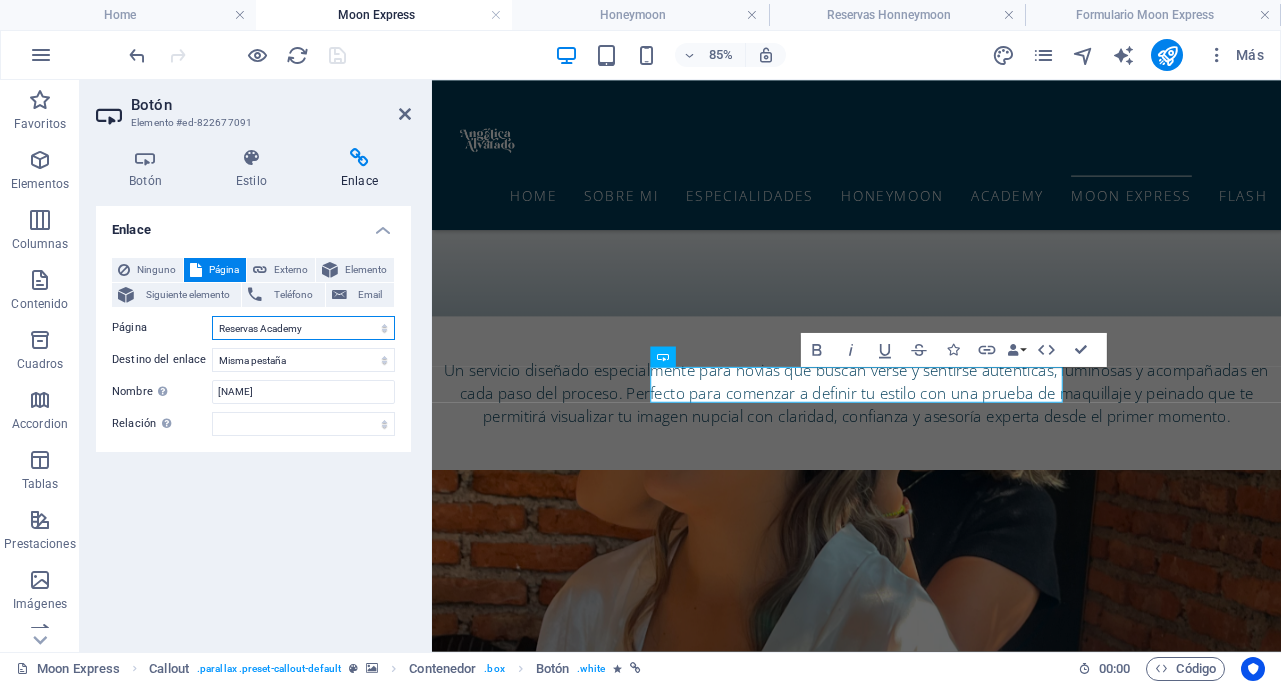 select on "16" 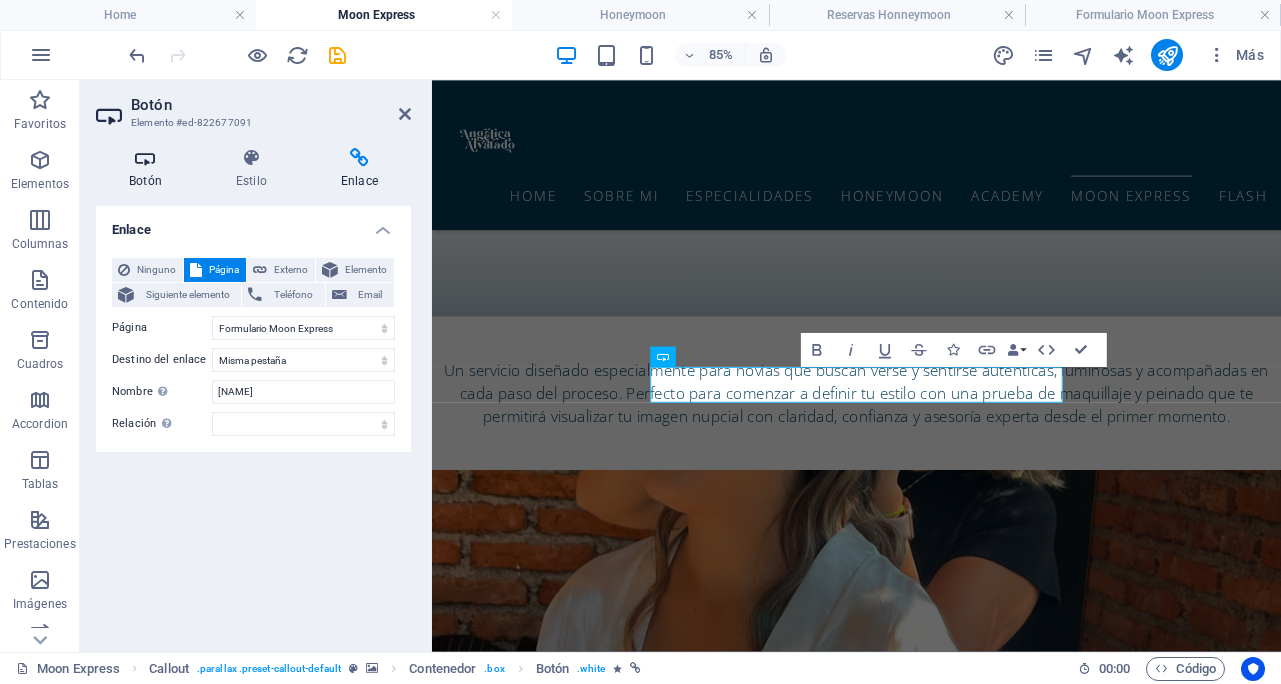 click at bounding box center [145, 158] 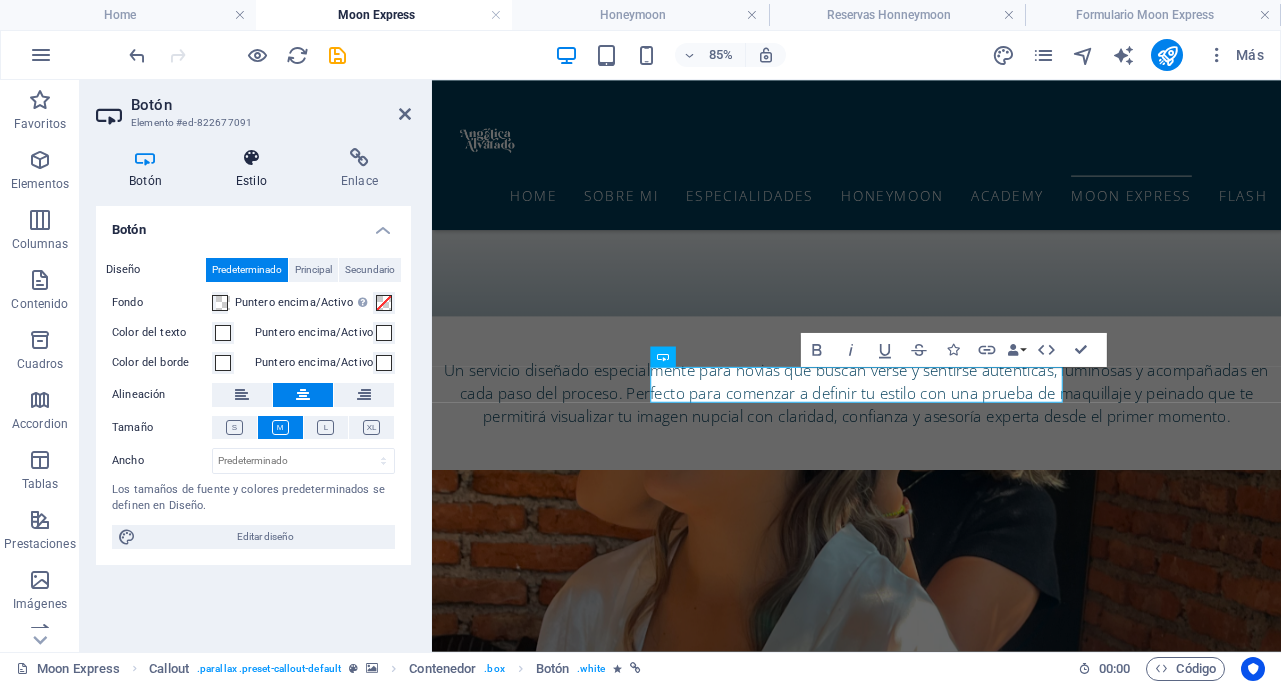 click at bounding box center [251, 158] 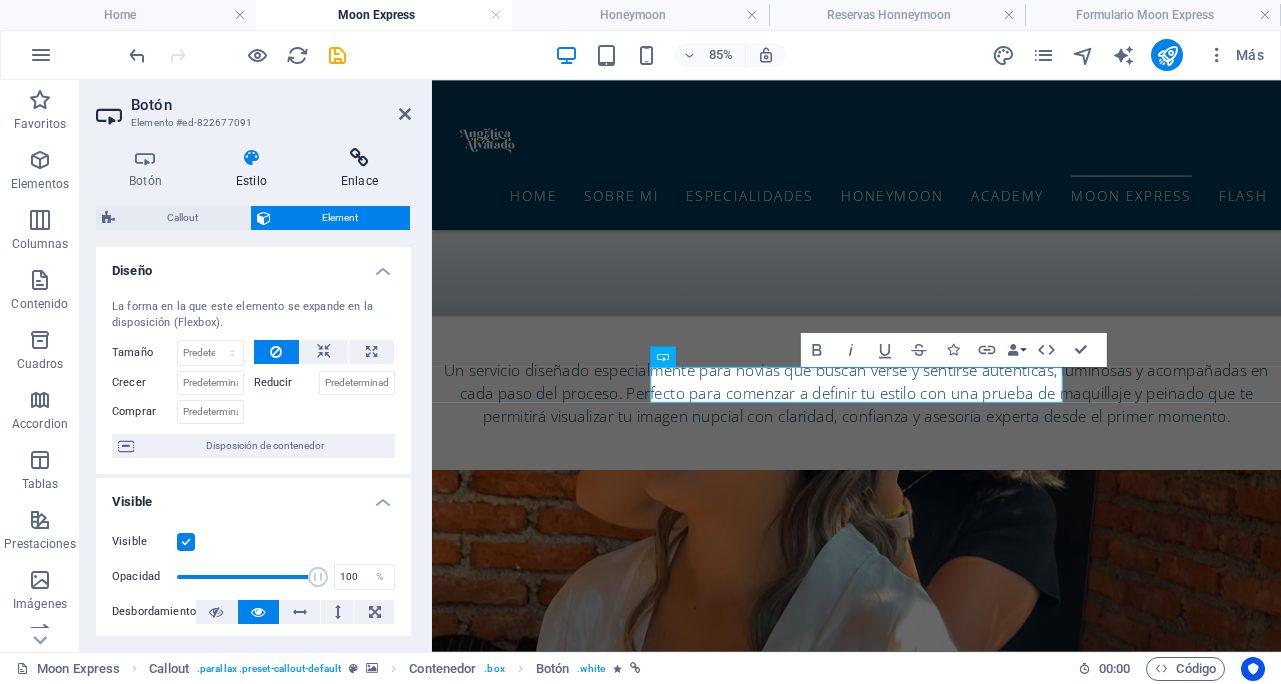 click at bounding box center [359, 158] 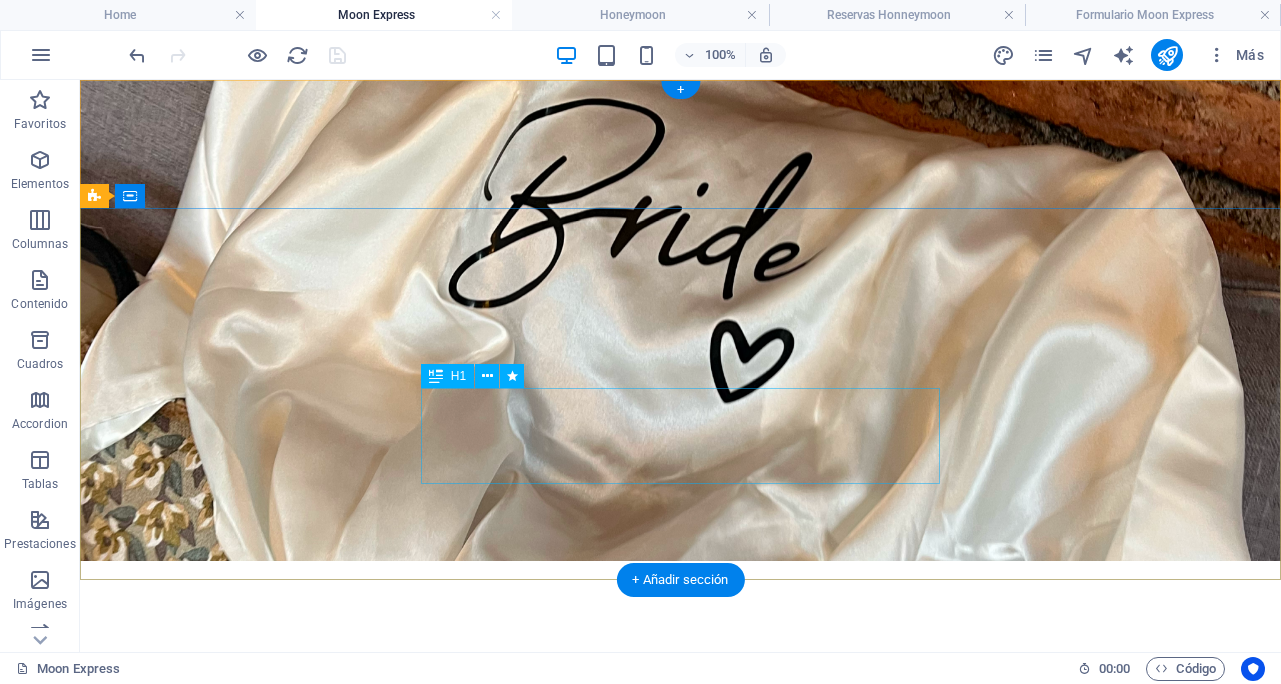 scroll, scrollTop: 0, scrollLeft: 0, axis: both 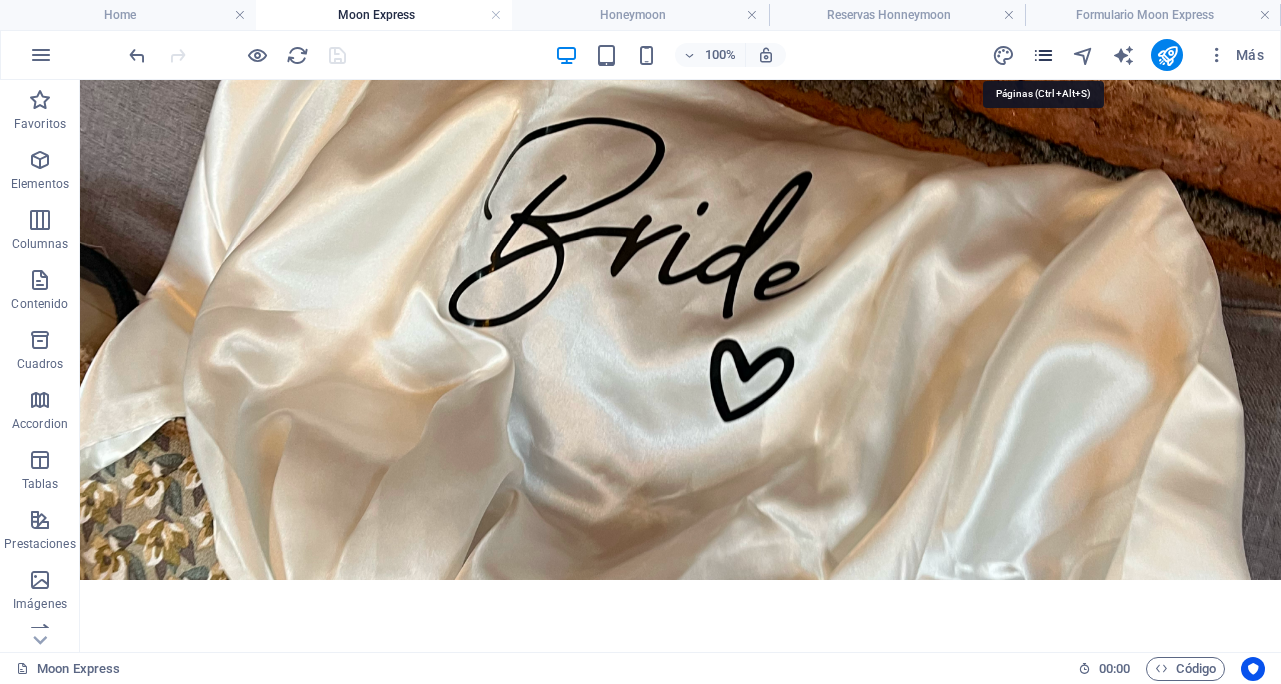 click at bounding box center (1043, 55) 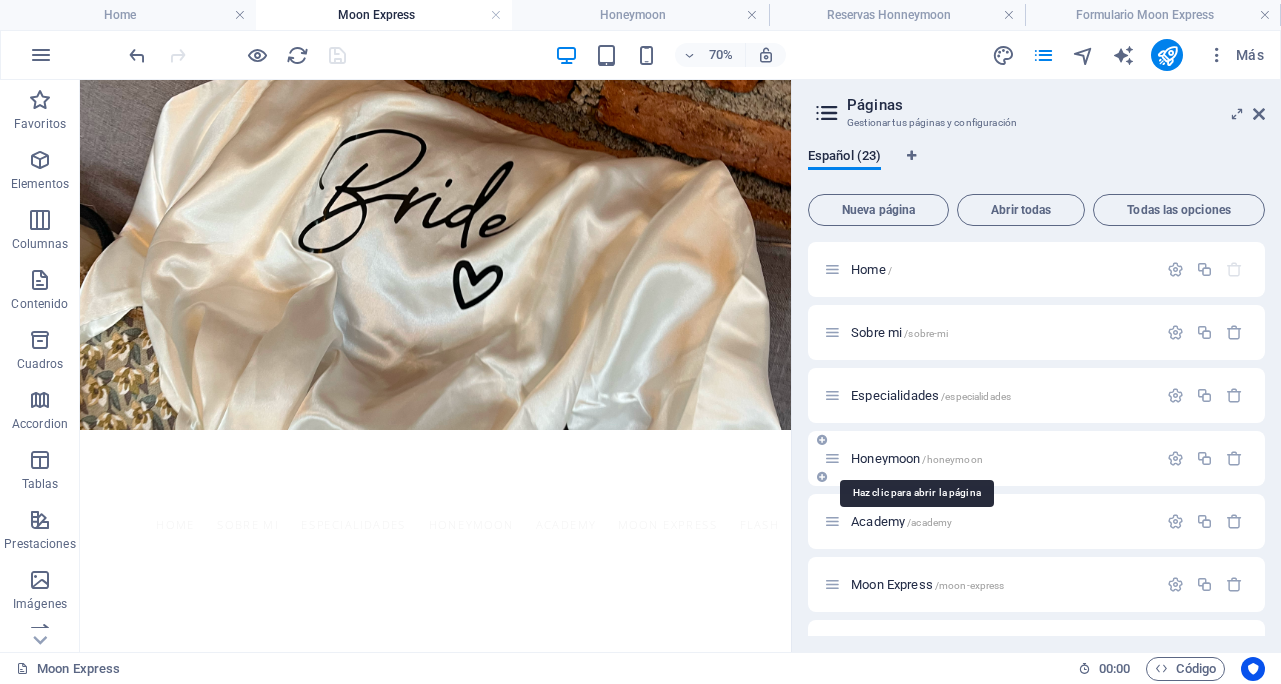 click on "Honeymoon /honeymoon" at bounding box center (917, 458) 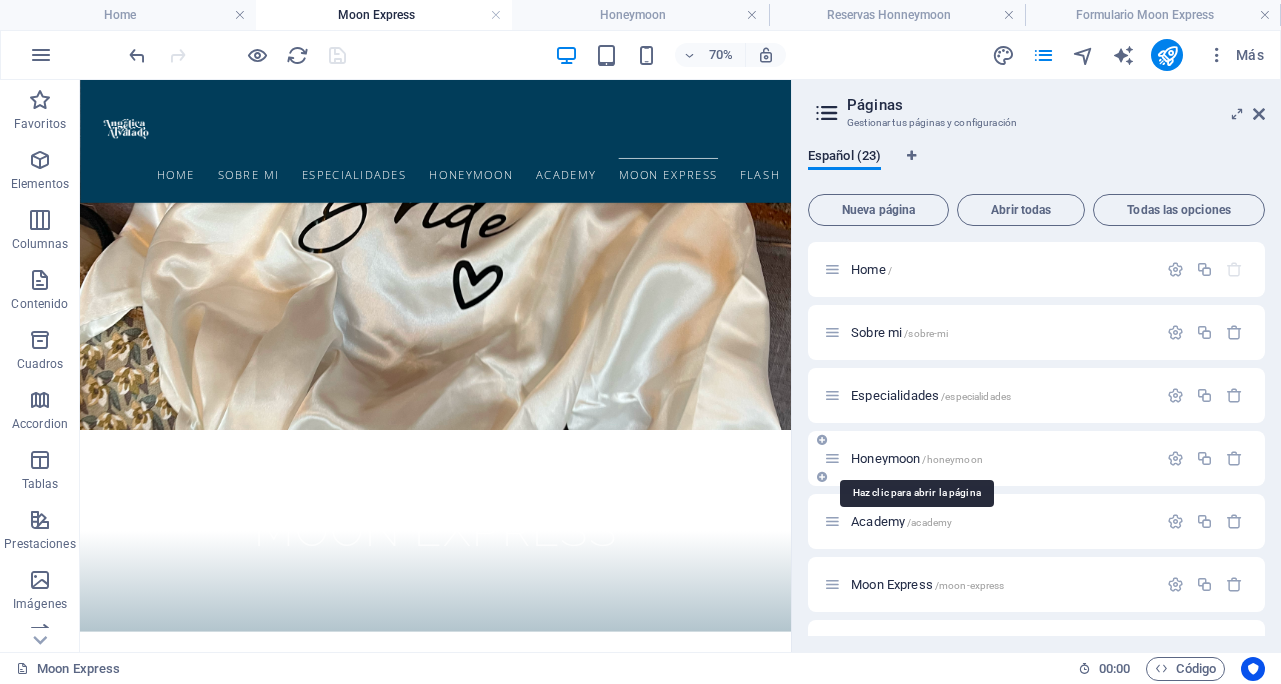 scroll, scrollTop: 138, scrollLeft: 0, axis: vertical 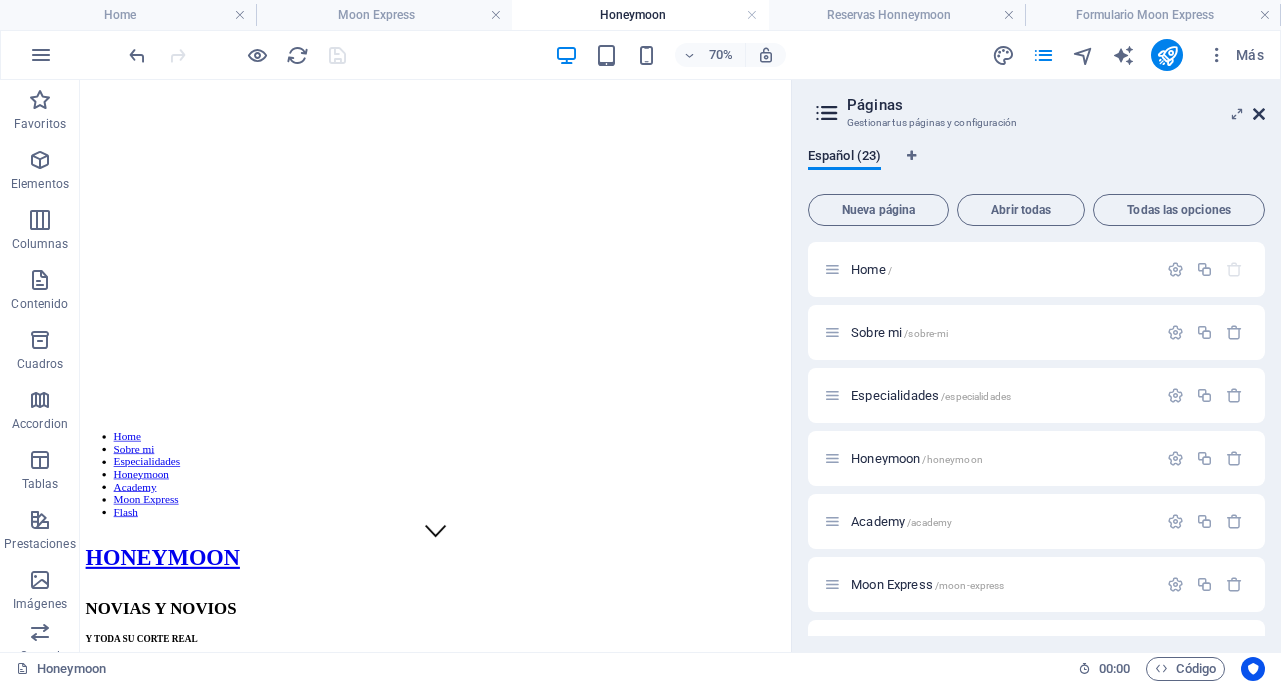 click at bounding box center (1259, 114) 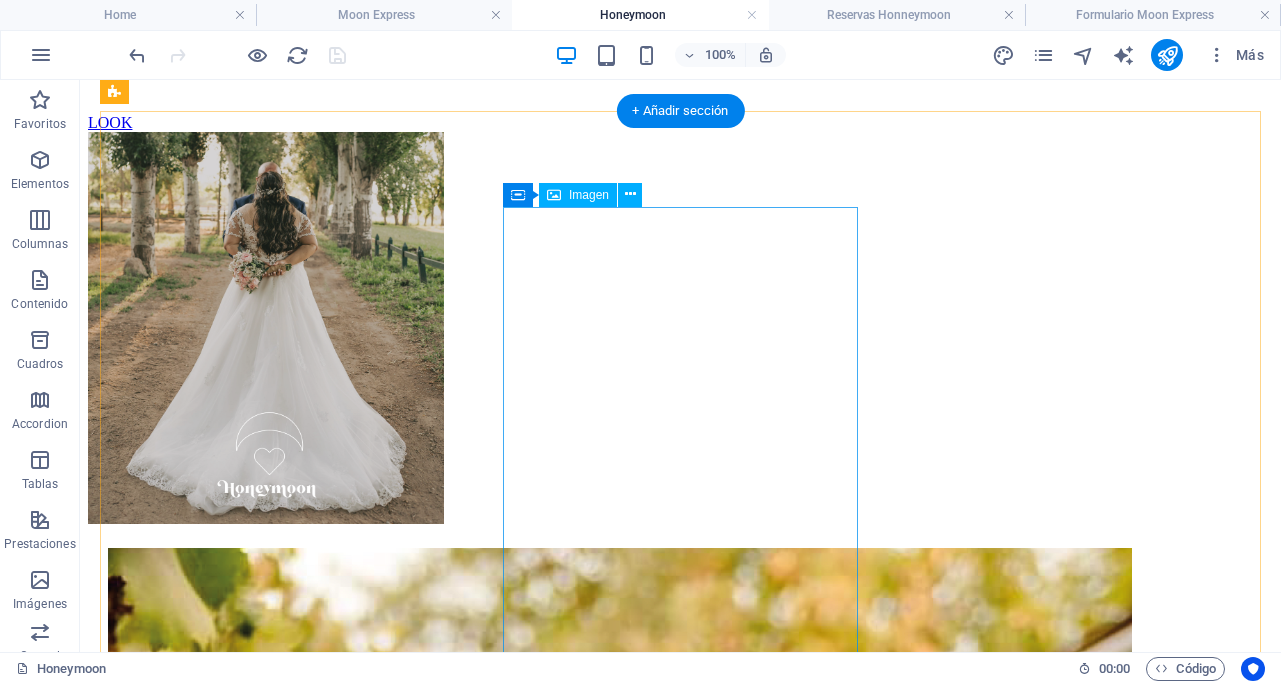 scroll, scrollTop: 1444, scrollLeft: 0, axis: vertical 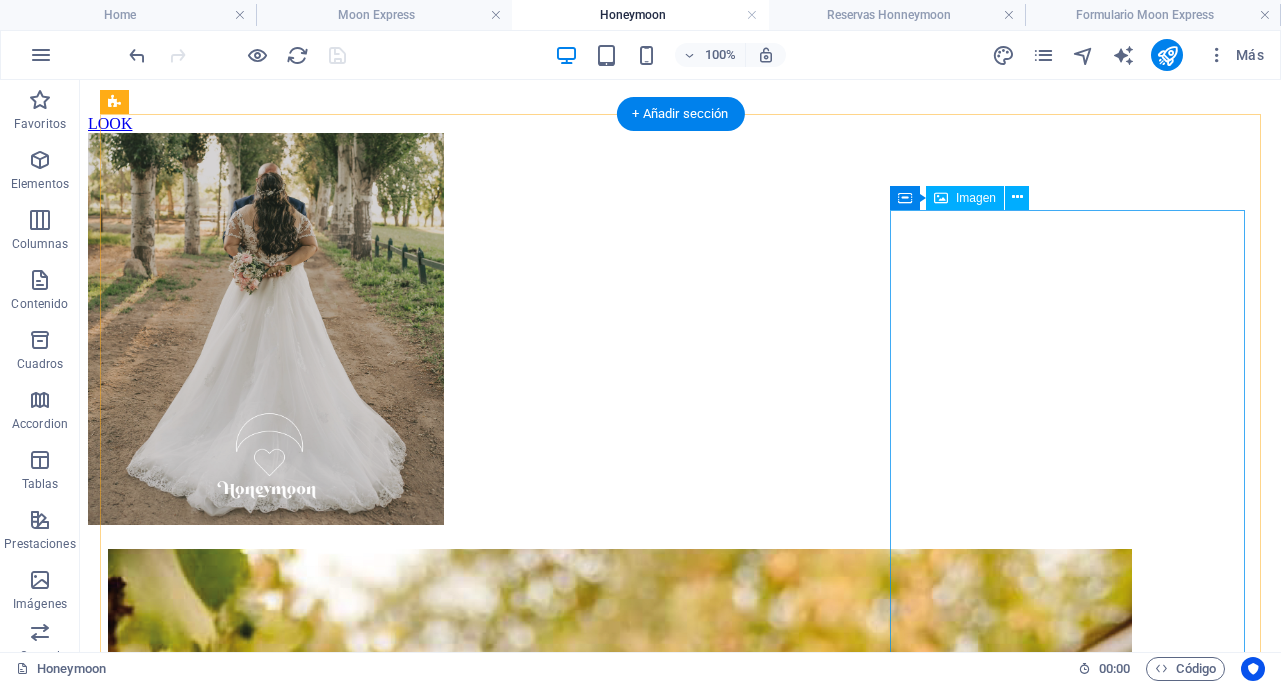 click at bounding box center (680, 3973) 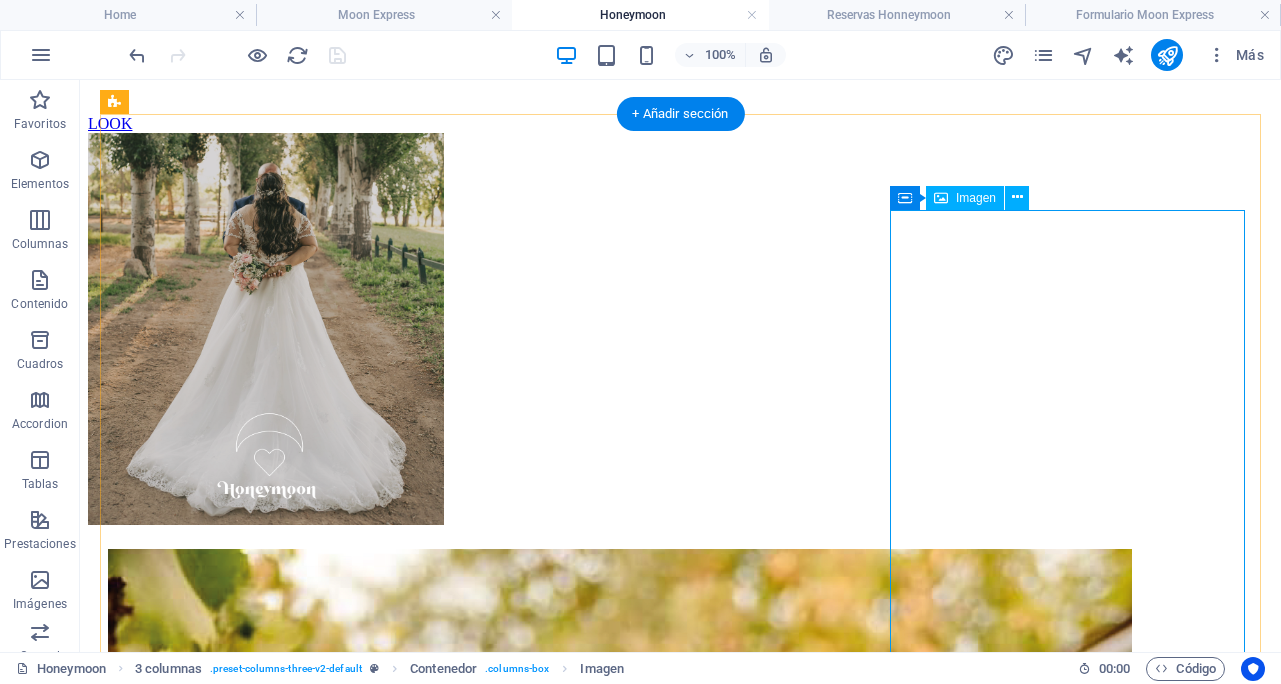 click at bounding box center (680, 3973) 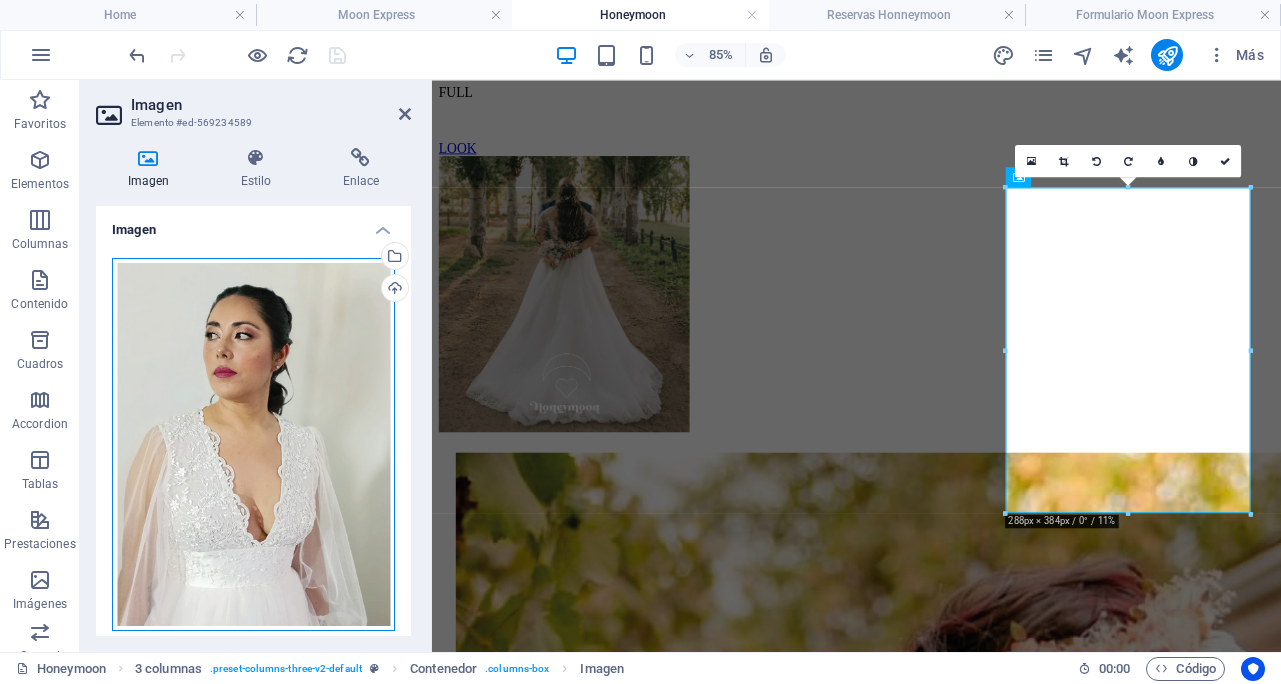 click on "Arrastra archivos aquí, haz clic para escoger archivos o  selecciona archivos de Archivos o de nuestra galería gratuita de fotos y vídeos" at bounding box center [253, 445] 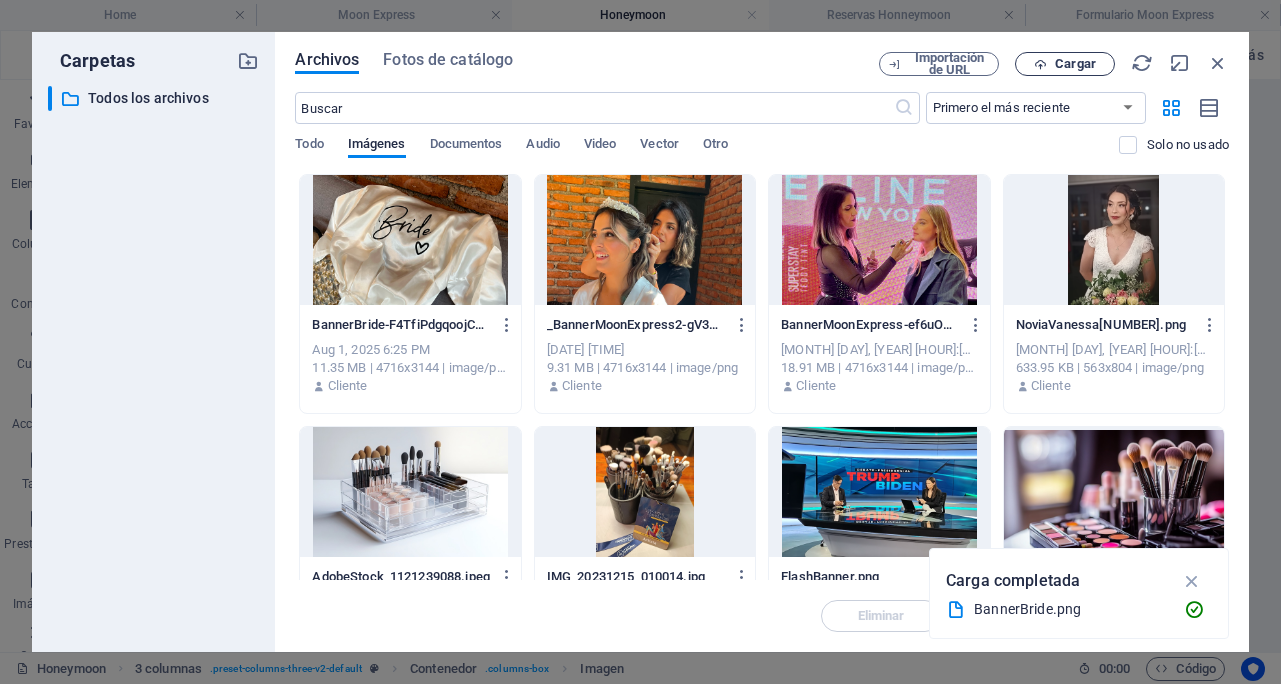 click on "Cargar" at bounding box center (1065, 64) 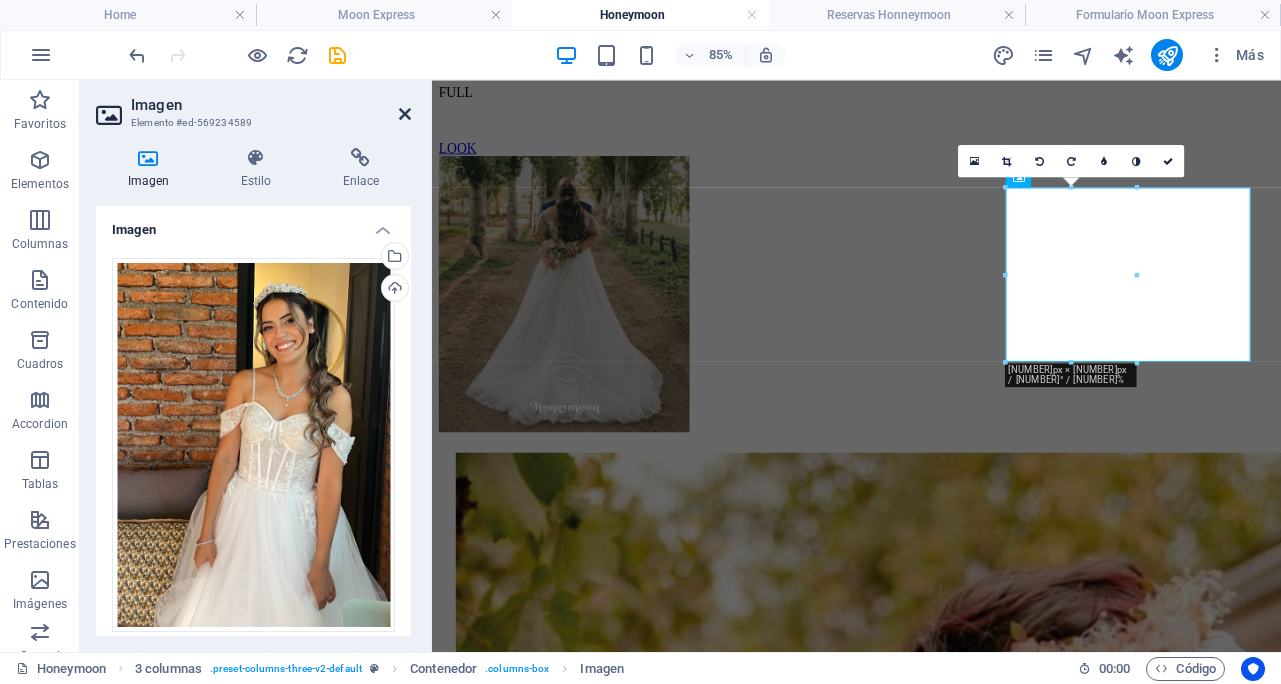 click at bounding box center (405, 114) 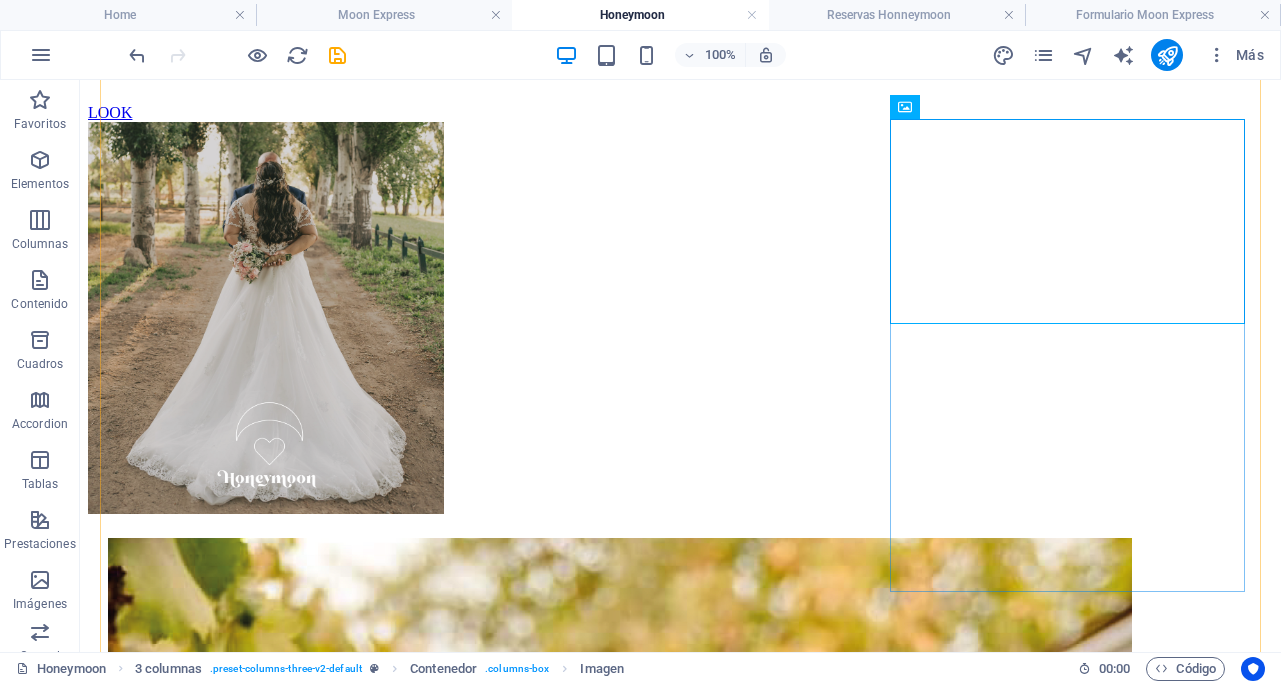 scroll, scrollTop: 1584, scrollLeft: 0, axis: vertical 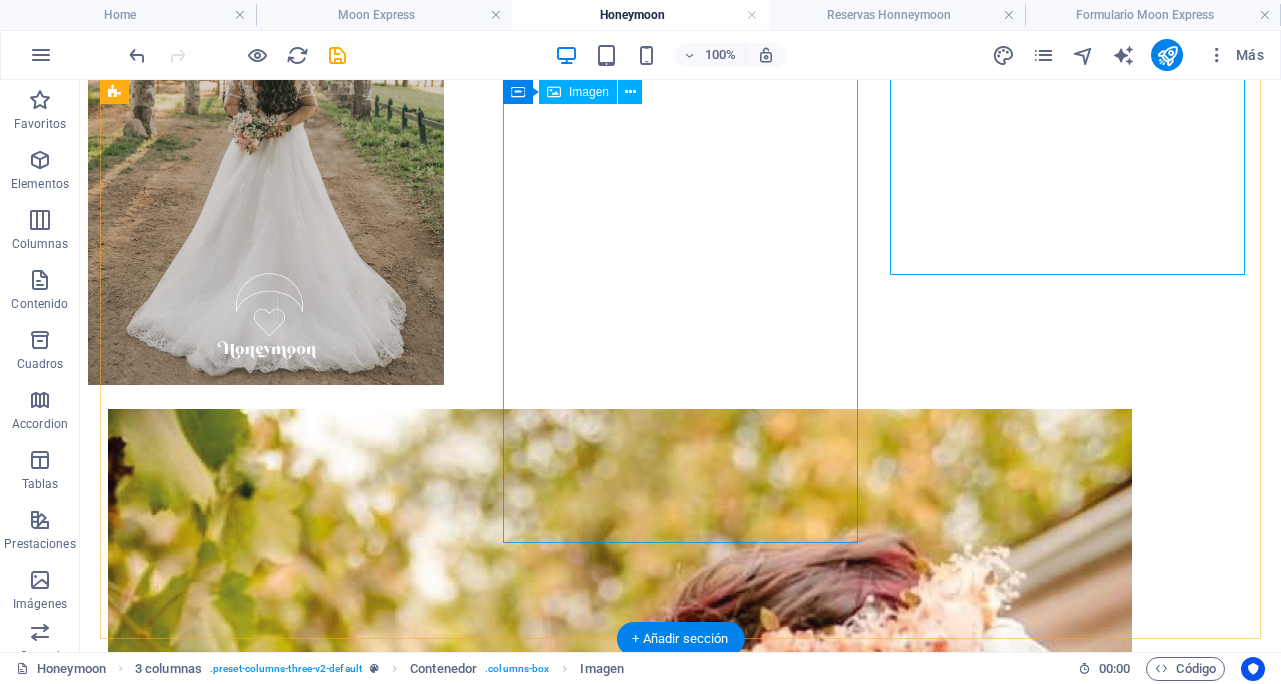 click at bounding box center (680, 2464) 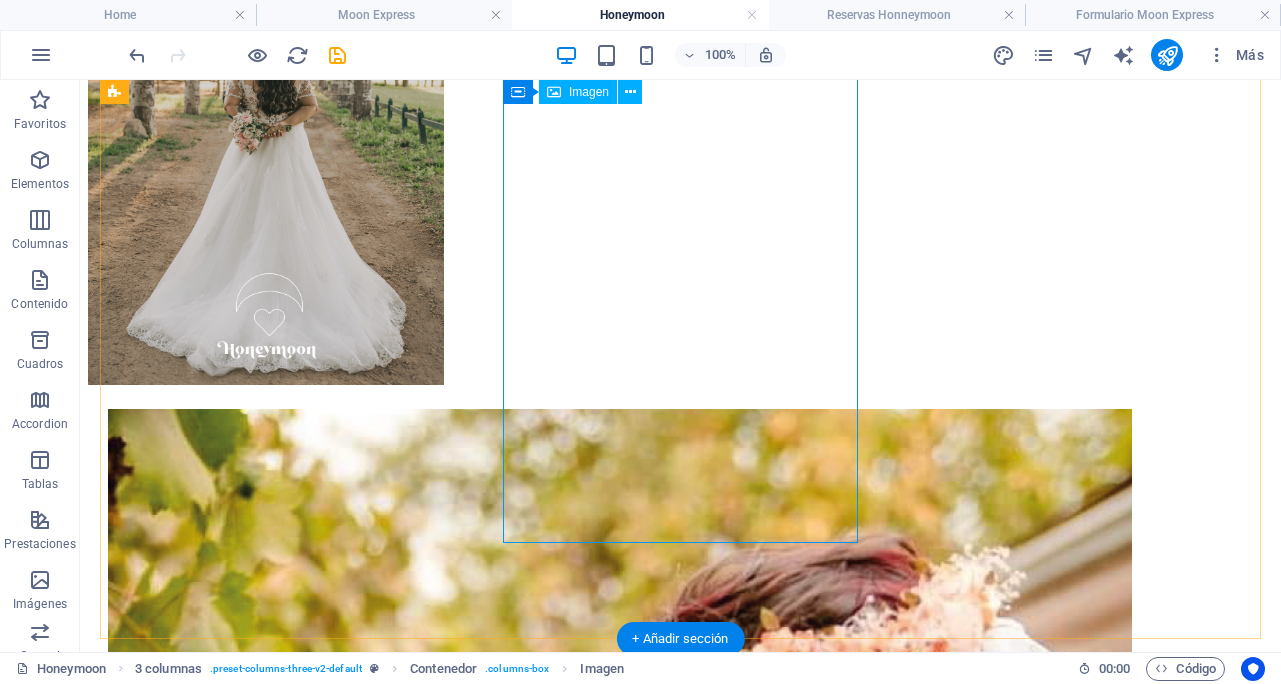 click at bounding box center [680, 2464] 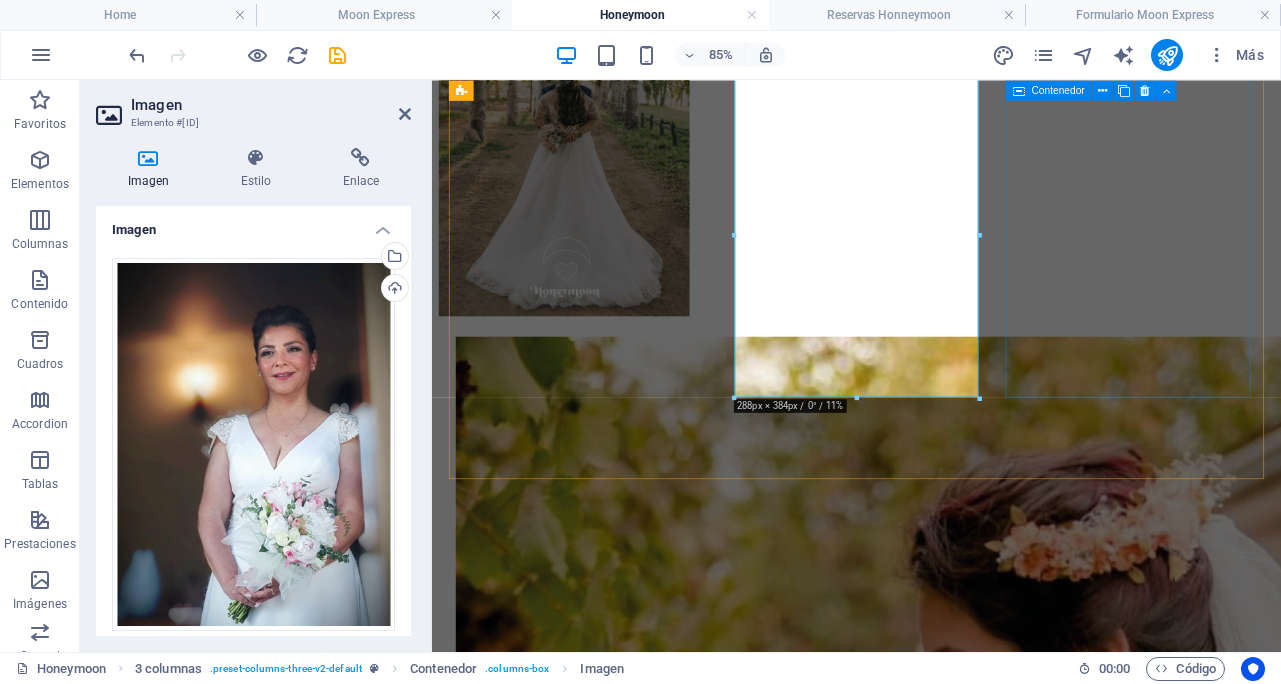 click at bounding box center (931, 3226) 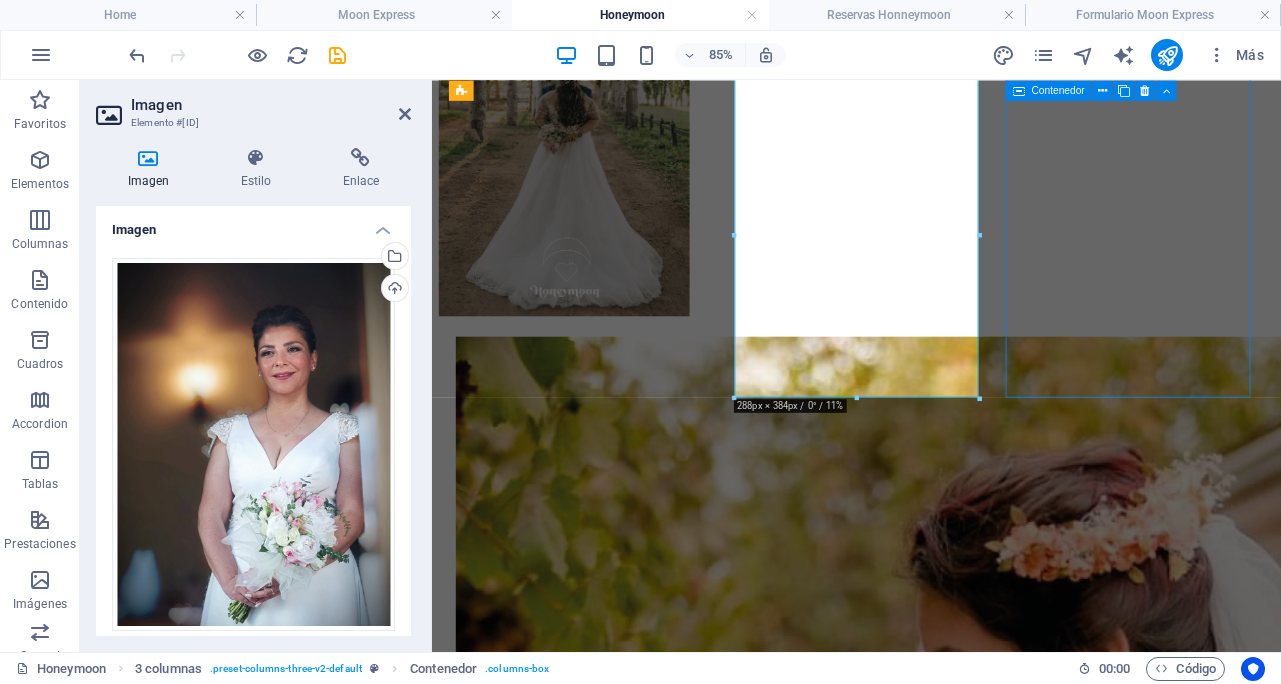click at bounding box center [931, 3226] 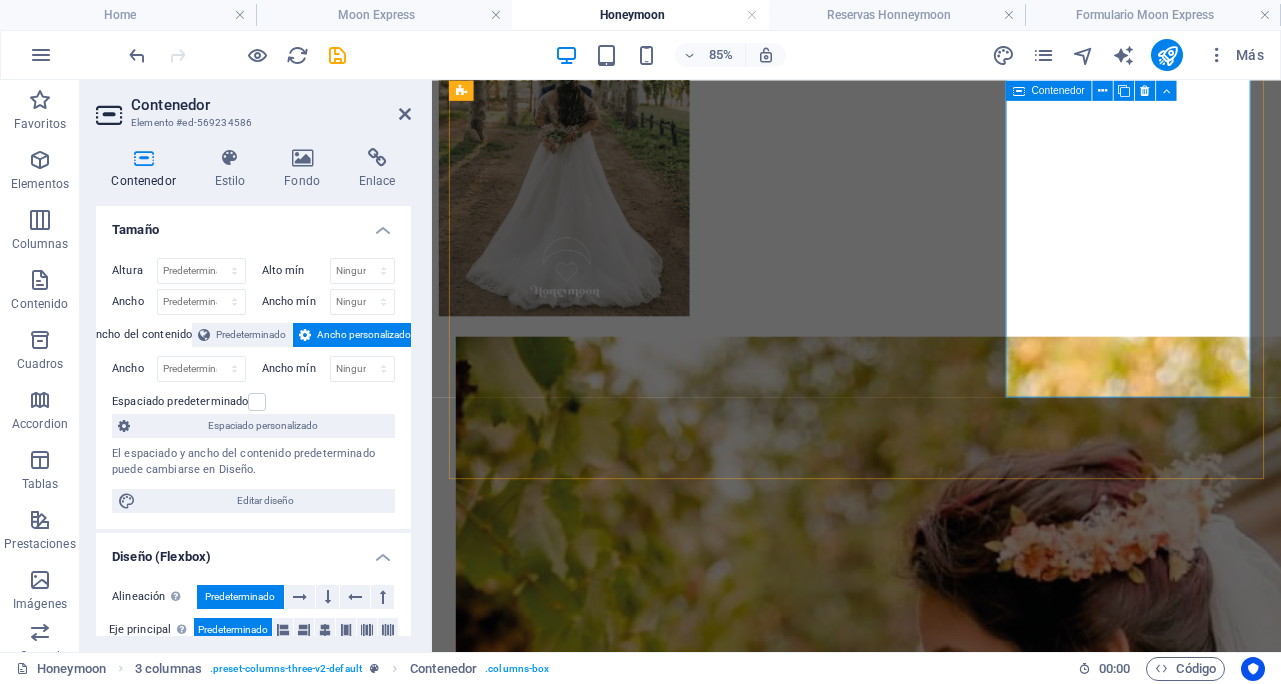 click at bounding box center (931, 3226) 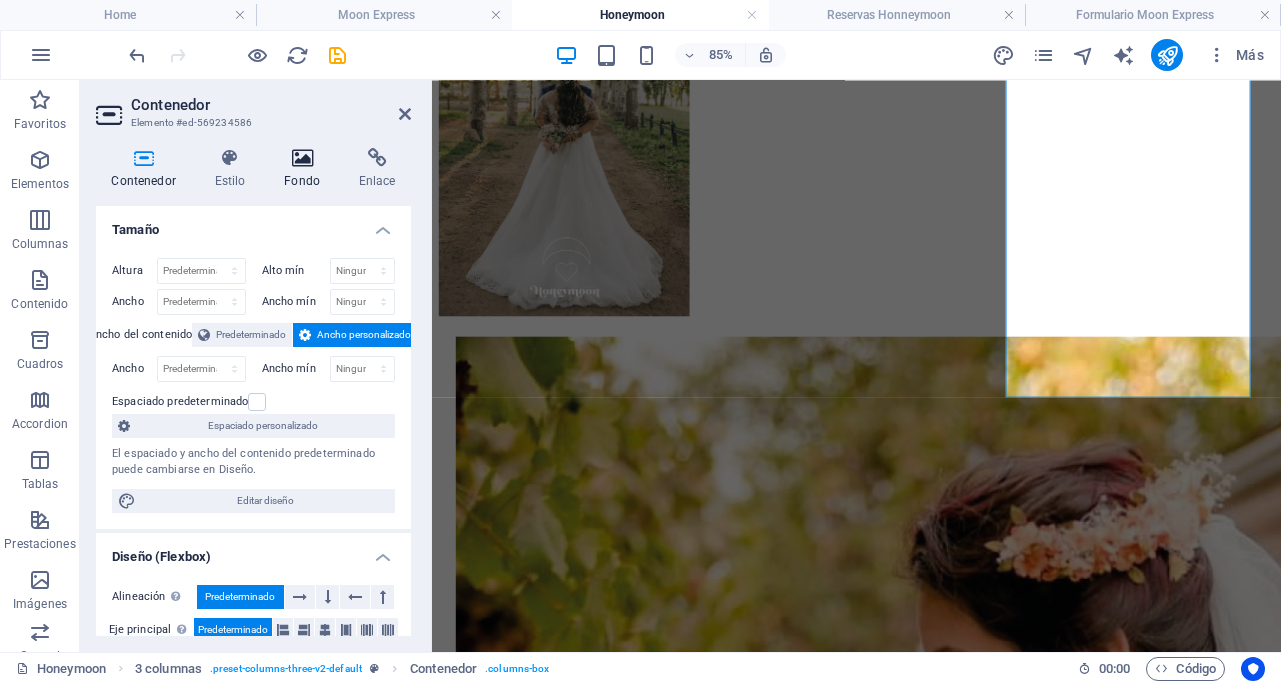 click on "Fondo" at bounding box center (306, 169) 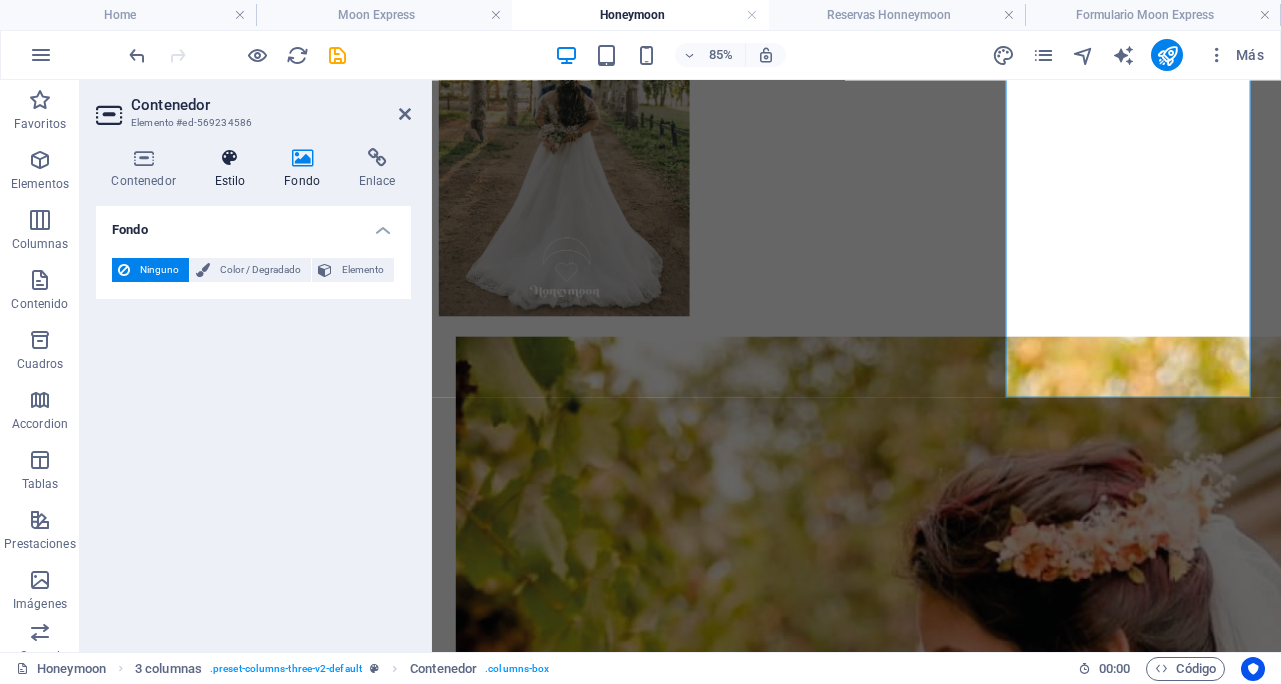 click on "Estilo" at bounding box center (234, 169) 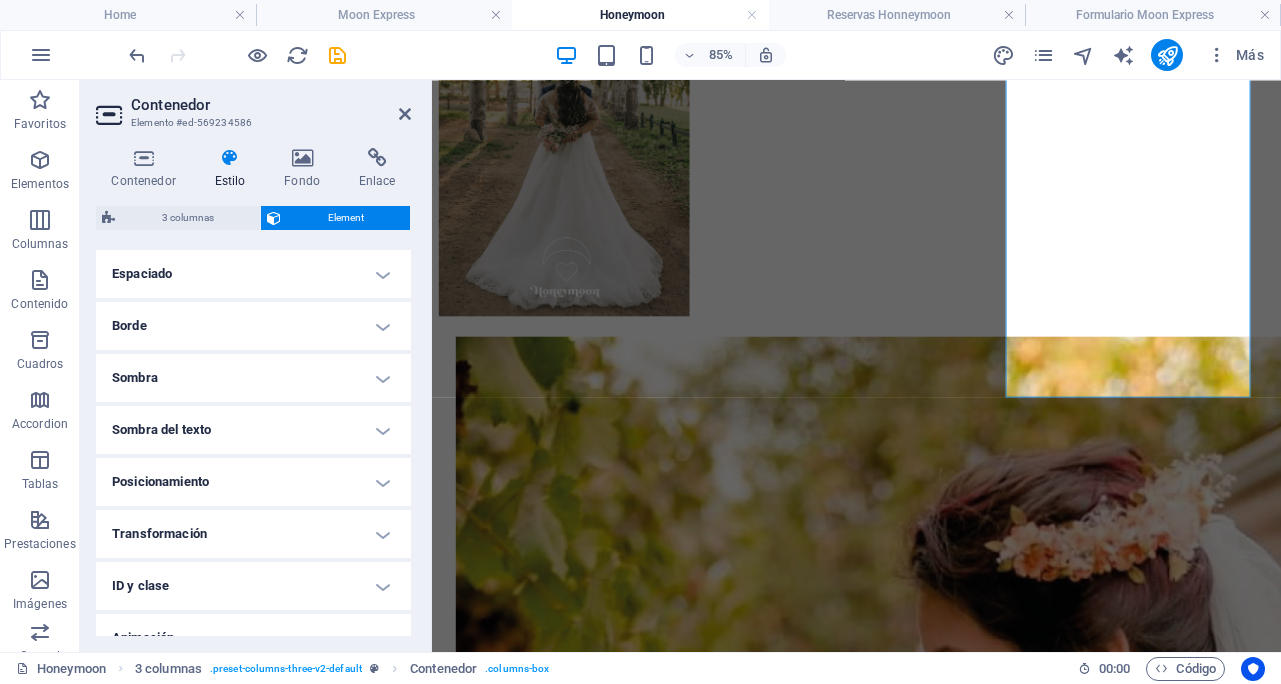 scroll, scrollTop: 472, scrollLeft: 0, axis: vertical 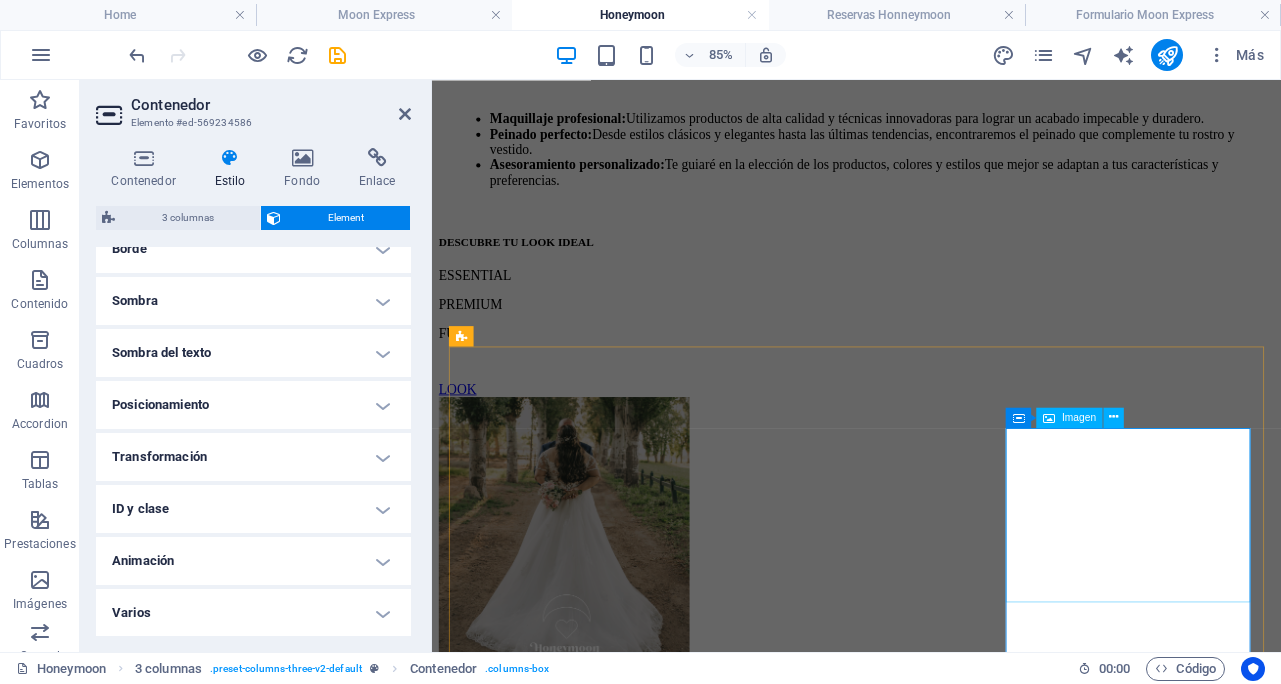 click at bounding box center [931, 3645] 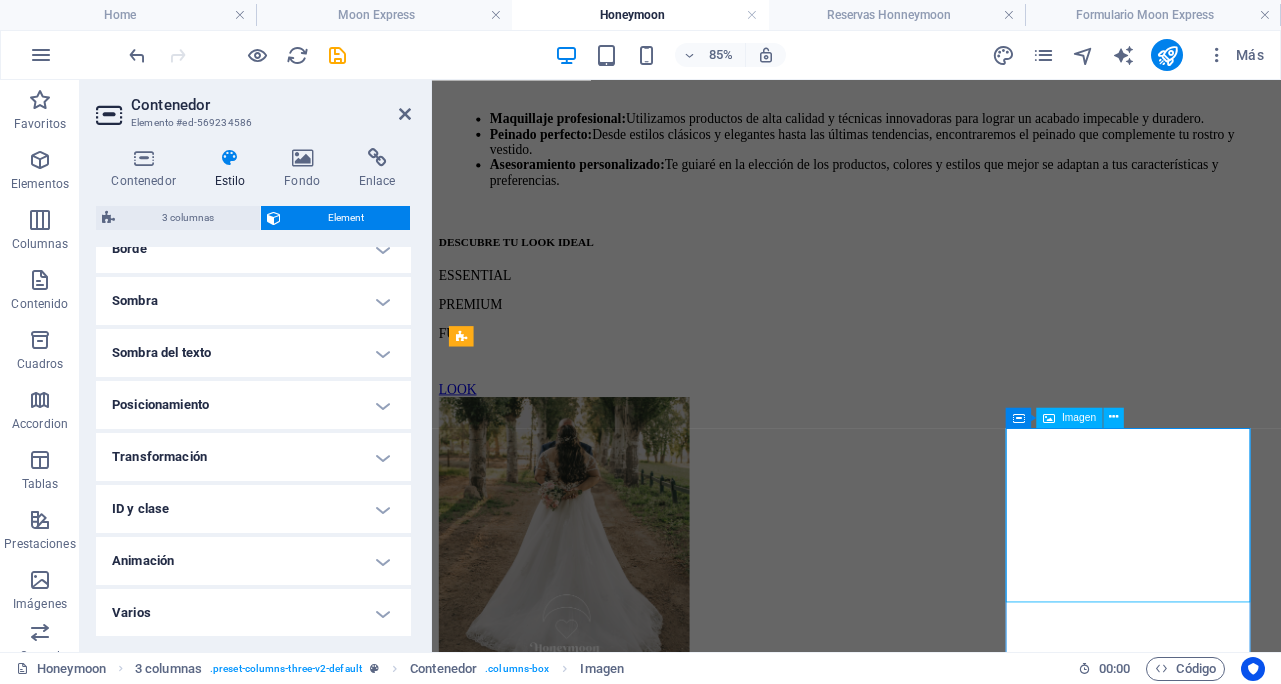 click at bounding box center [931, 3645] 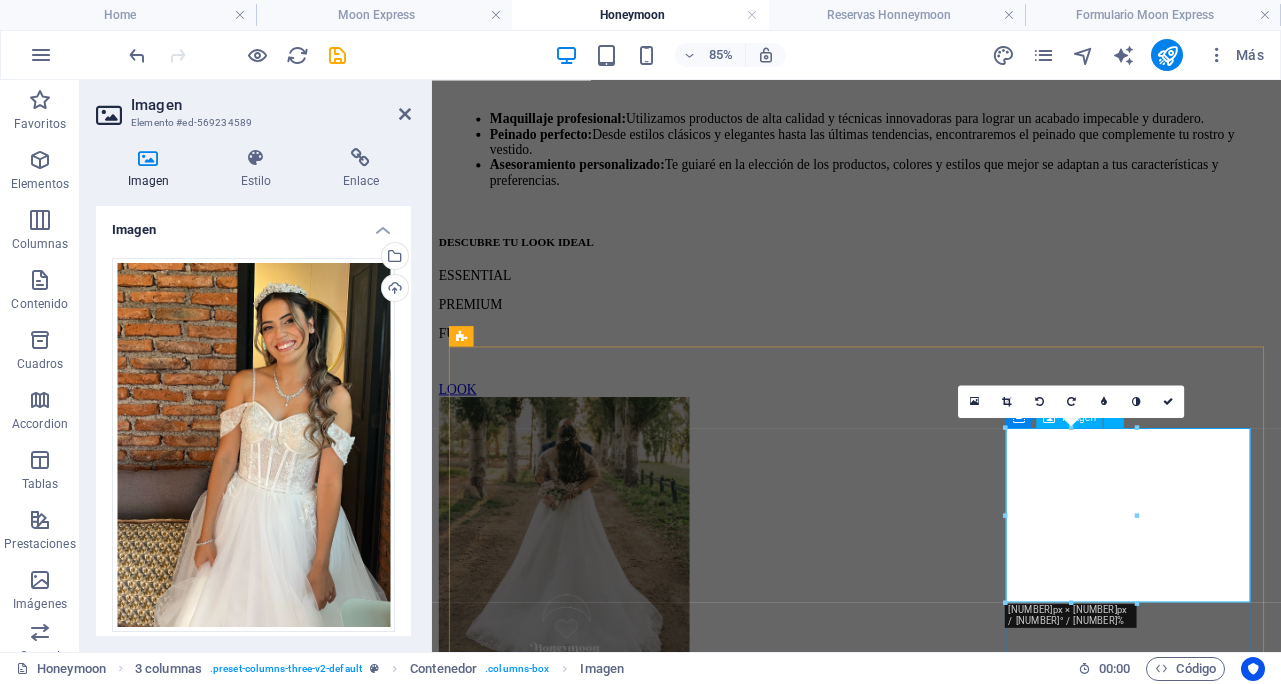 click at bounding box center [931, 3645] 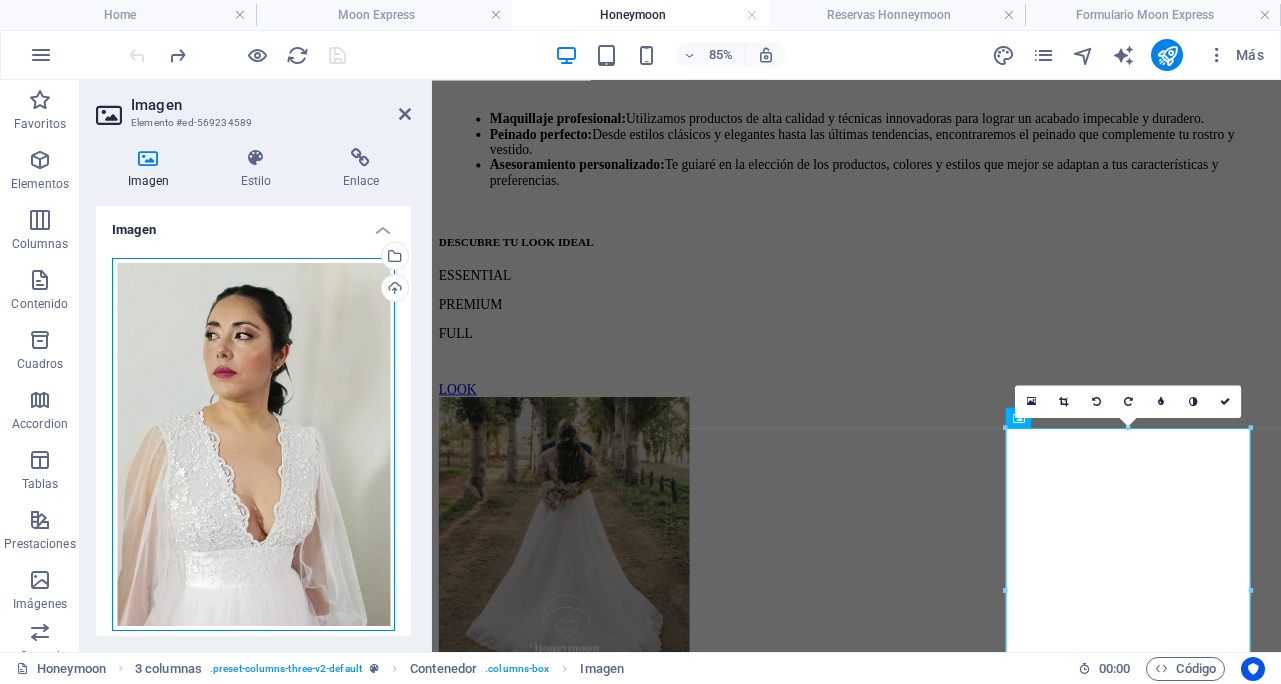 click on "Arrastra archivos aquí, haz clic para escoger archivos o  selecciona archivos de Archivos o de nuestra galería gratuita de fotos y vídeos" at bounding box center (253, 445) 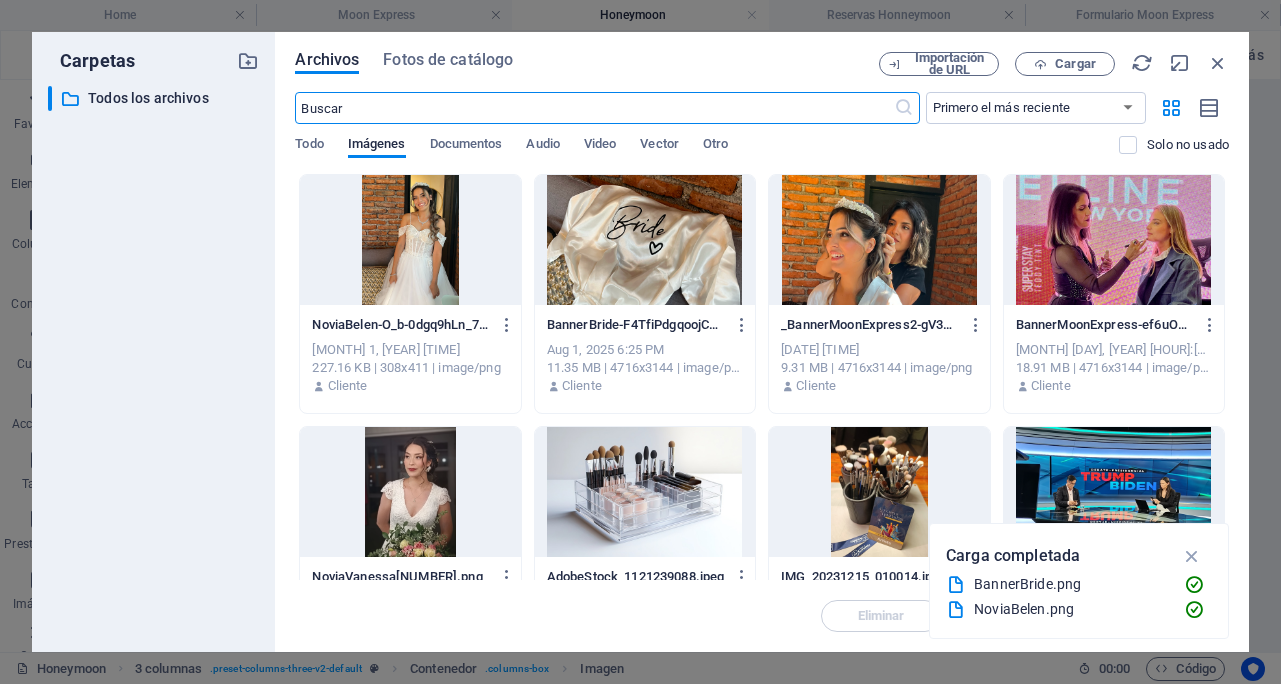 click at bounding box center (410, 240) 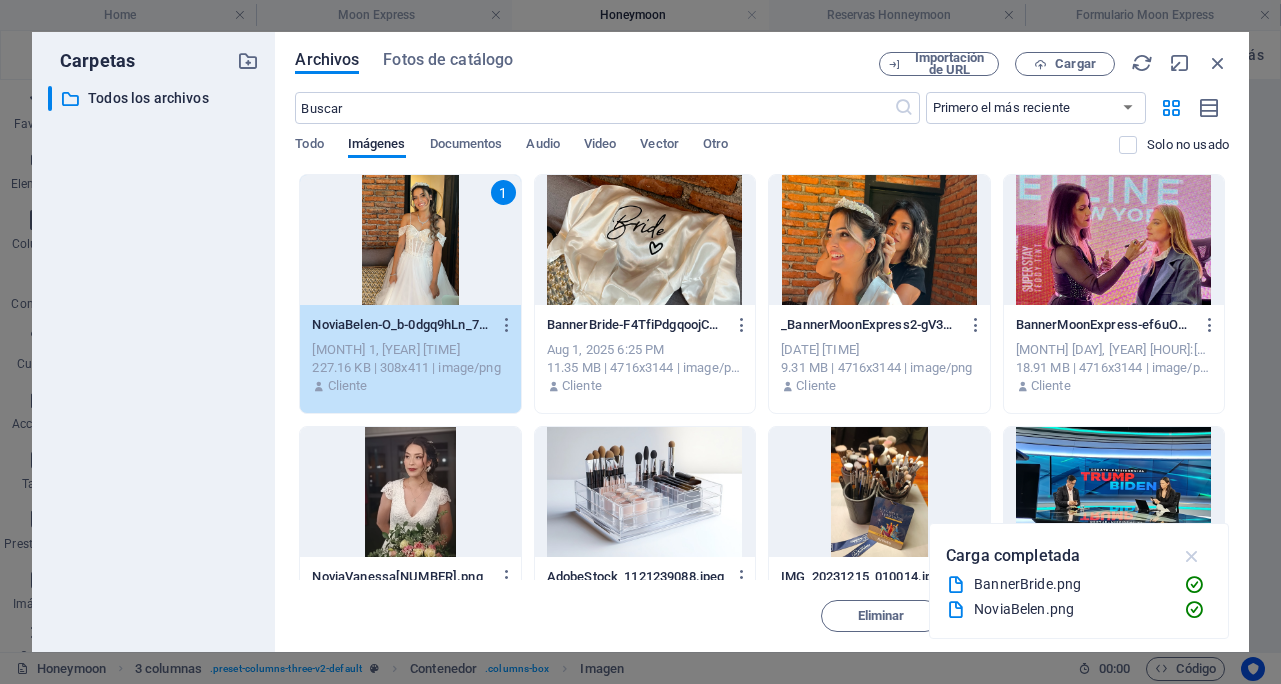 click at bounding box center [1192, 556] 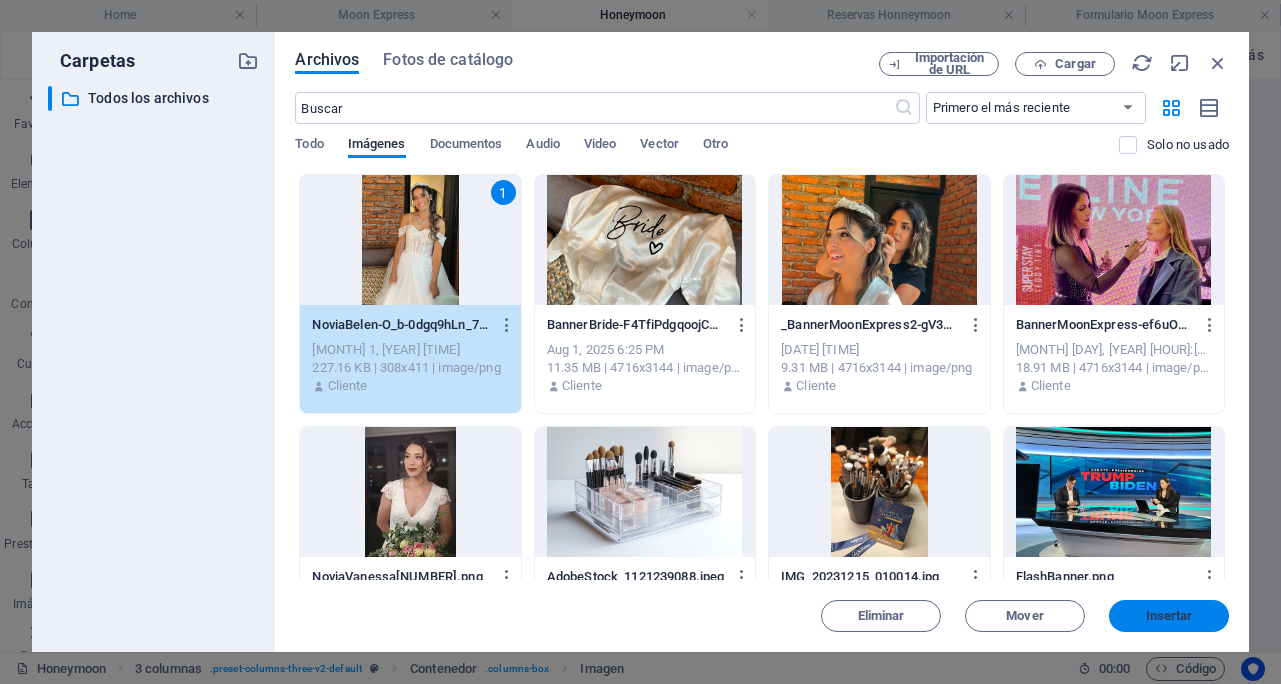 click on "Insertar" at bounding box center [1169, 616] 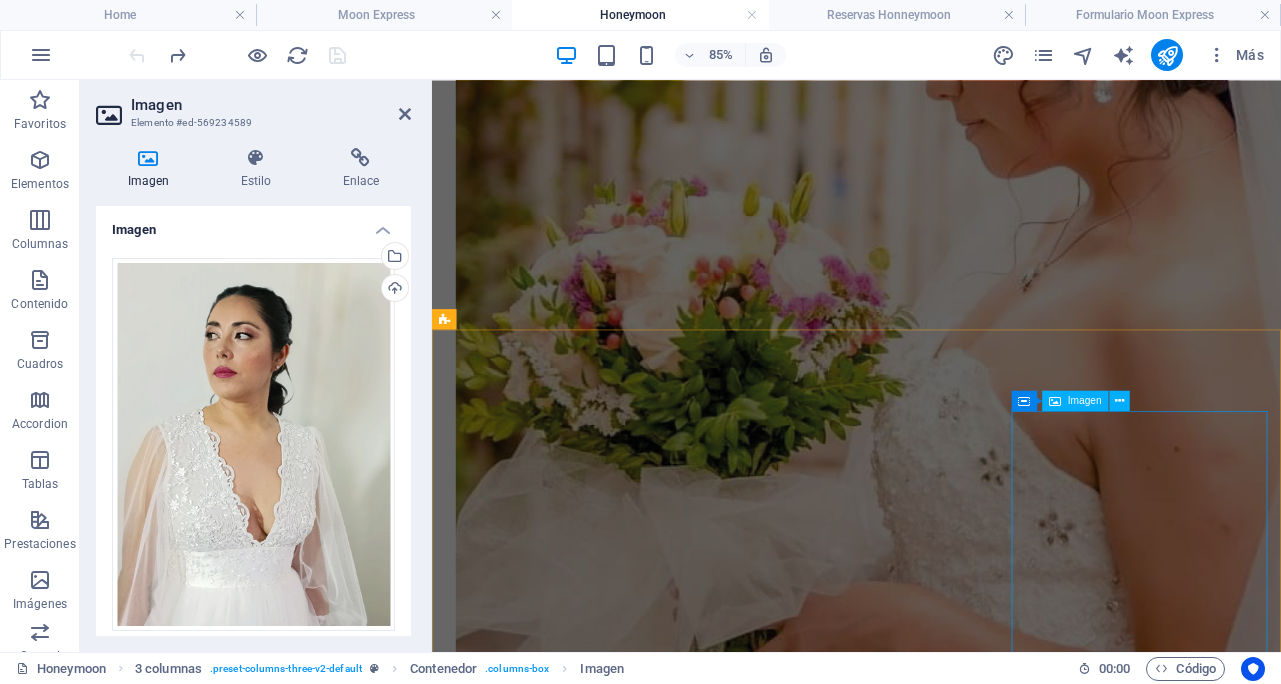 scroll, scrollTop: 2497, scrollLeft: 0, axis: vertical 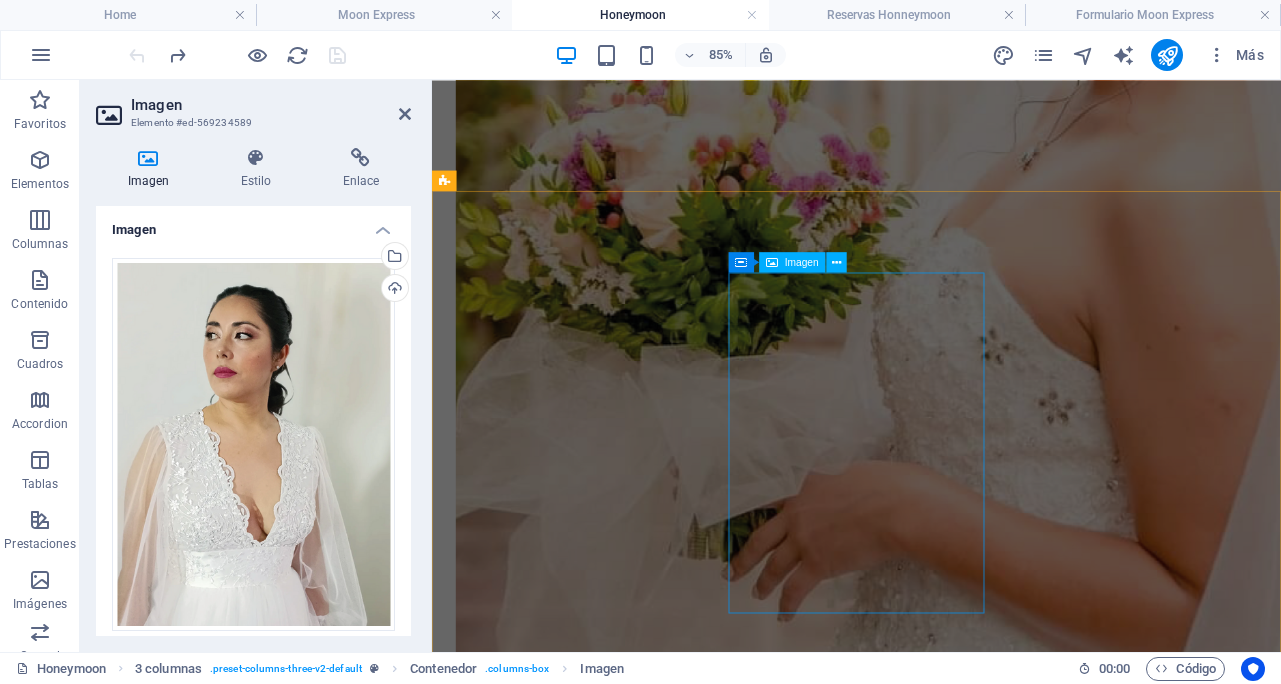 click at bounding box center (931, 5785) 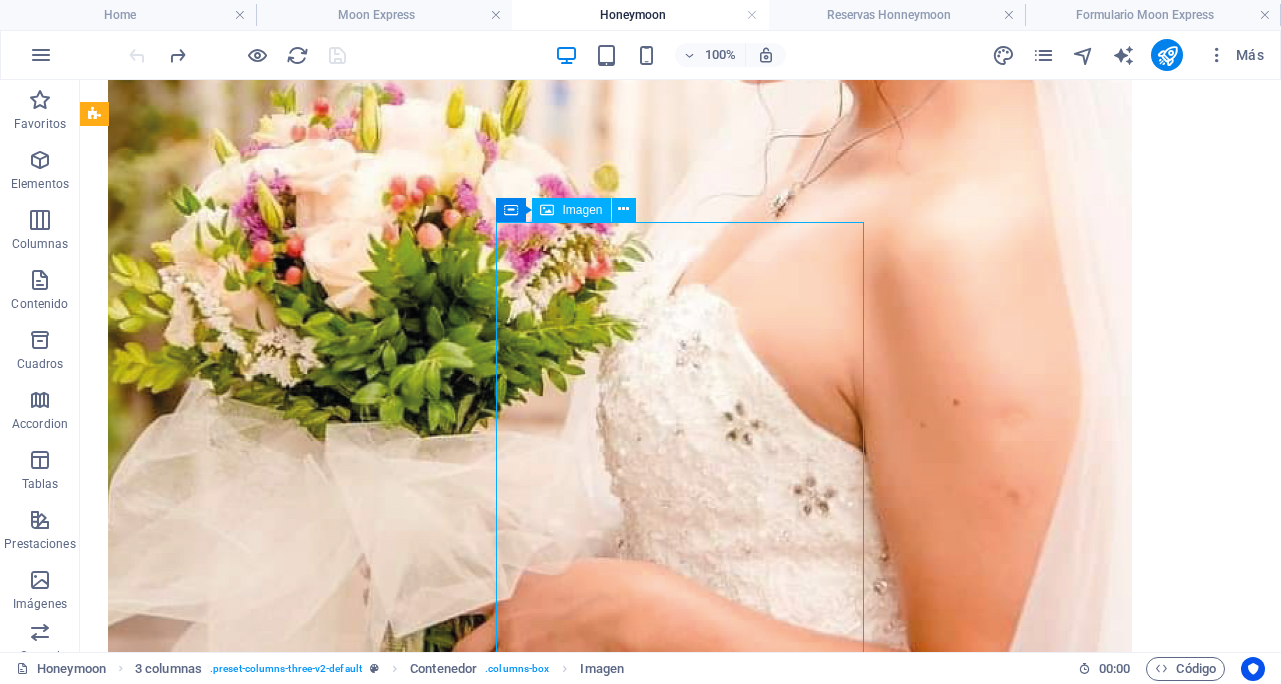 scroll, scrollTop: 2591, scrollLeft: 0, axis: vertical 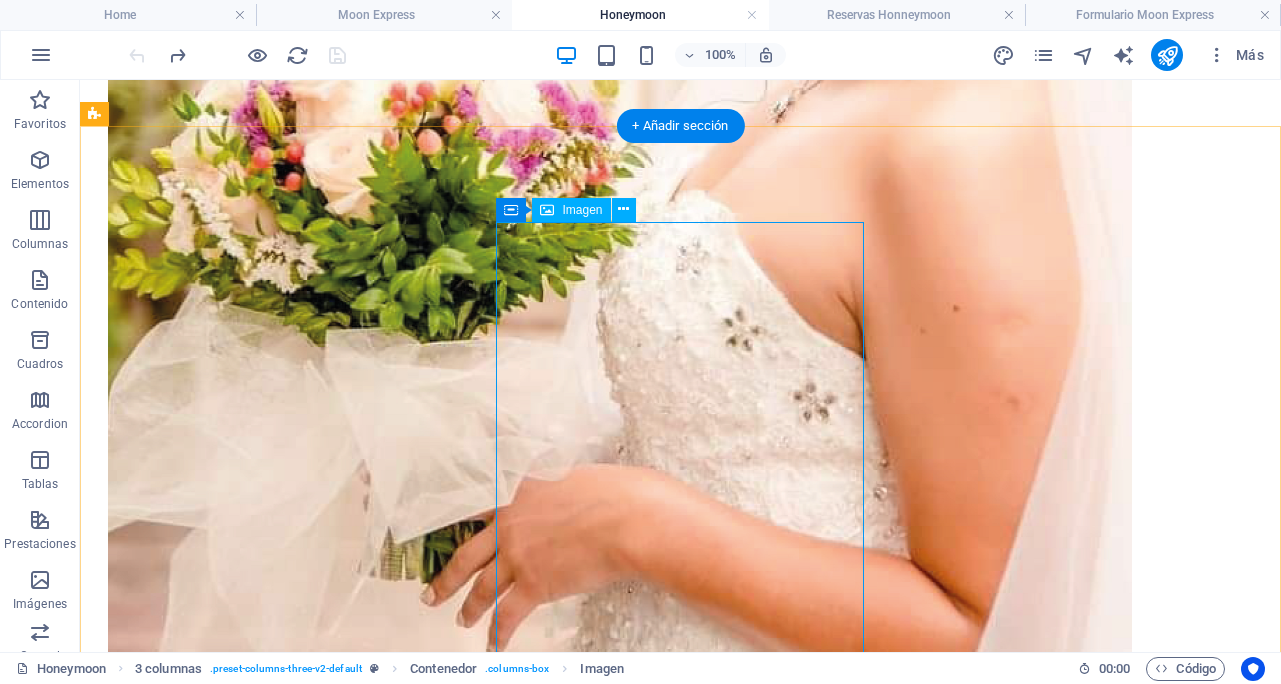 click at bounding box center [680, 5626] 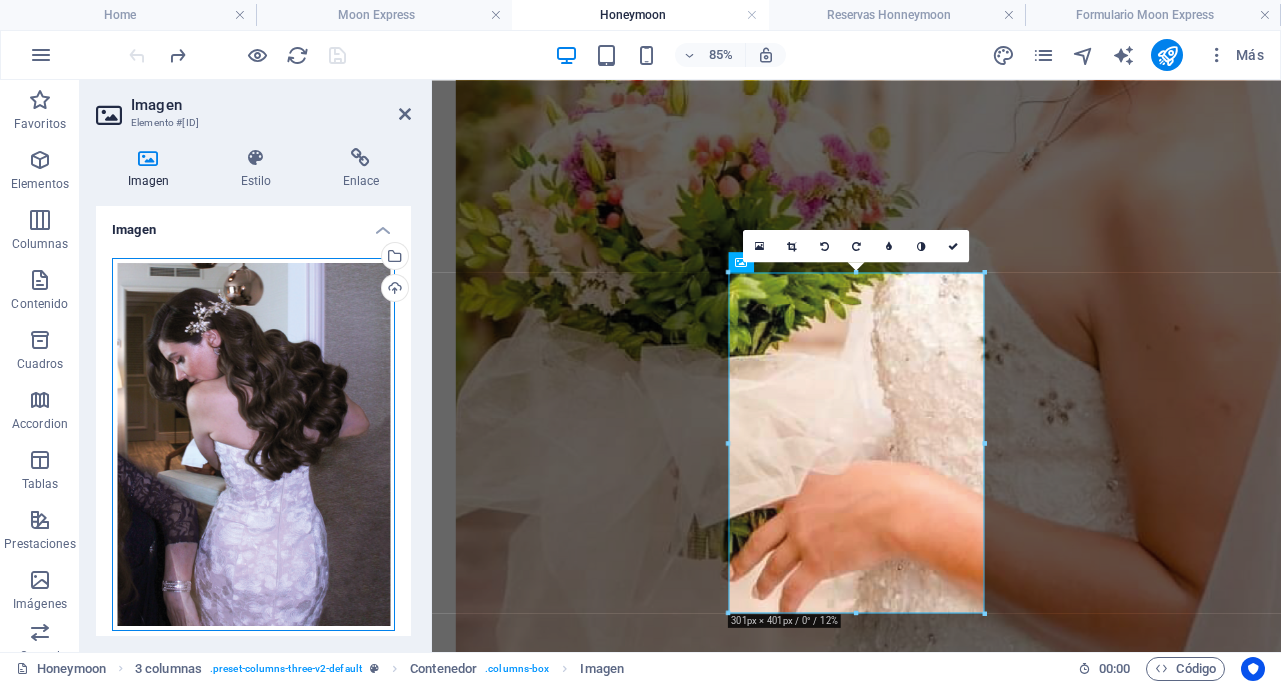 click on "Arrastra archivos aquí, haz clic para escoger archivos o  selecciona archivos de Archivos o de nuestra galería gratuita de fotos y vídeos" at bounding box center (253, 445) 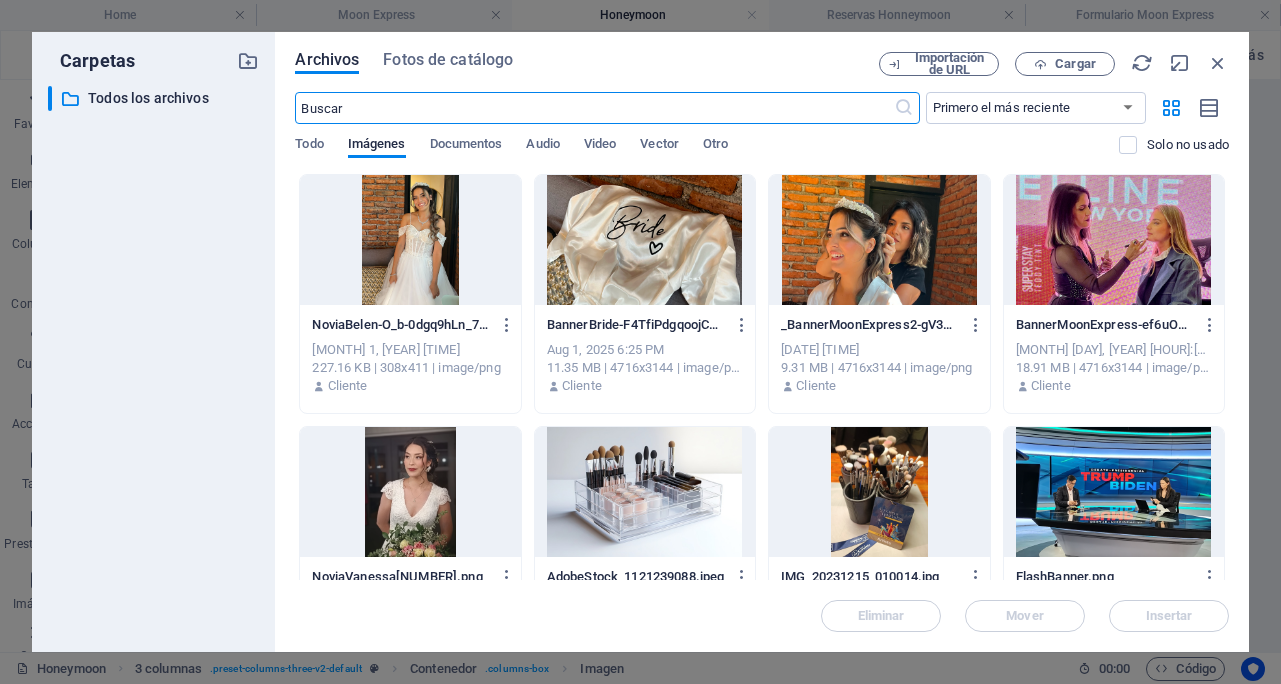 scroll, scrollTop: 1689, scrollLeft: 0, axis: vertical 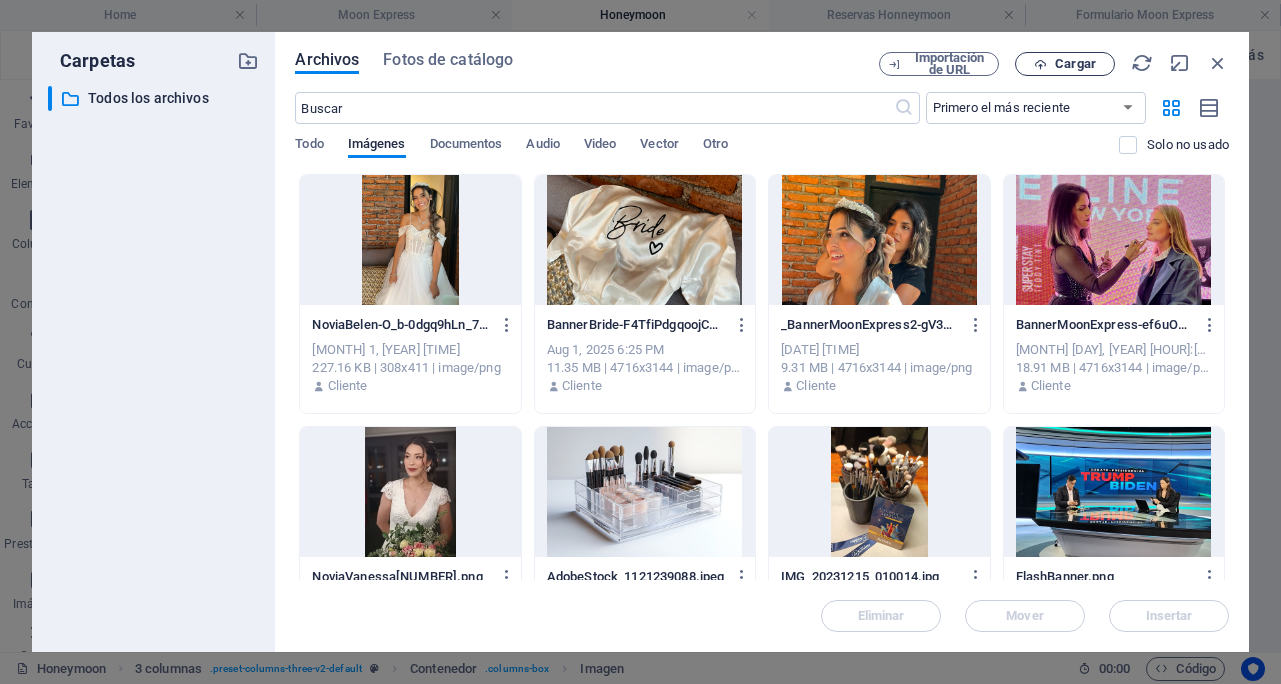 click on "Cargar" at bounding box center (1075, 64) 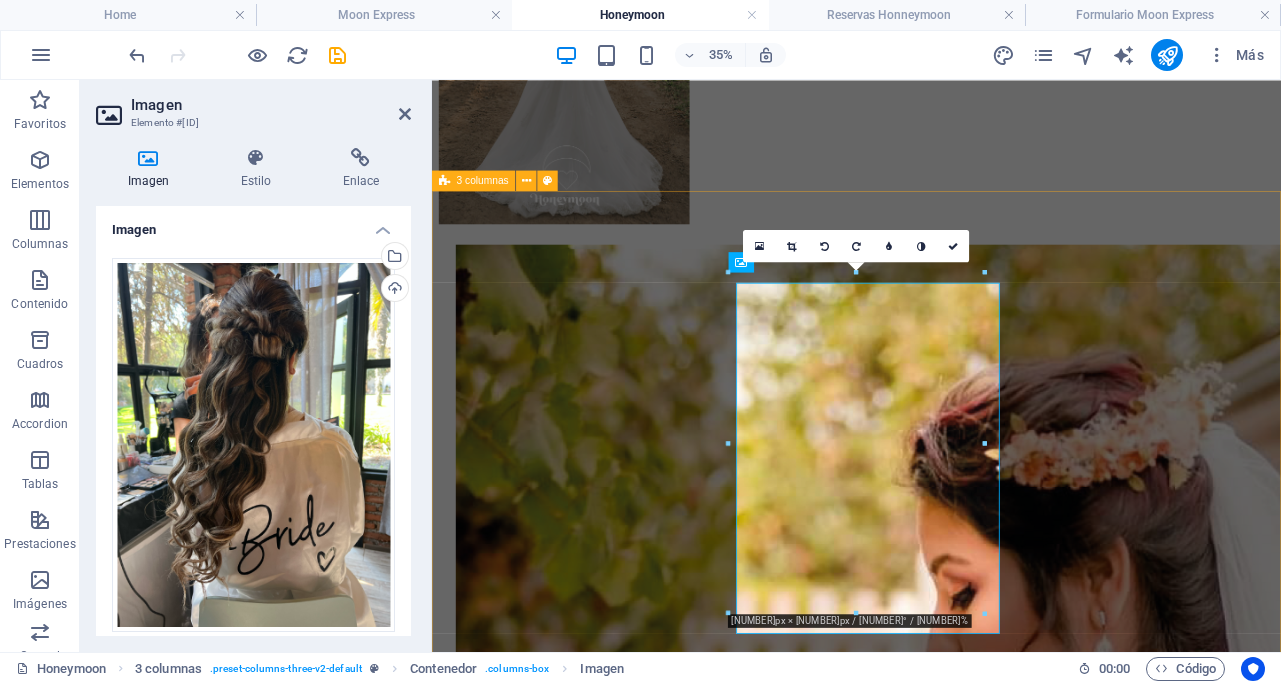 scroll, scrollTop: 2497, scrollLeft: 0, axis: vertical 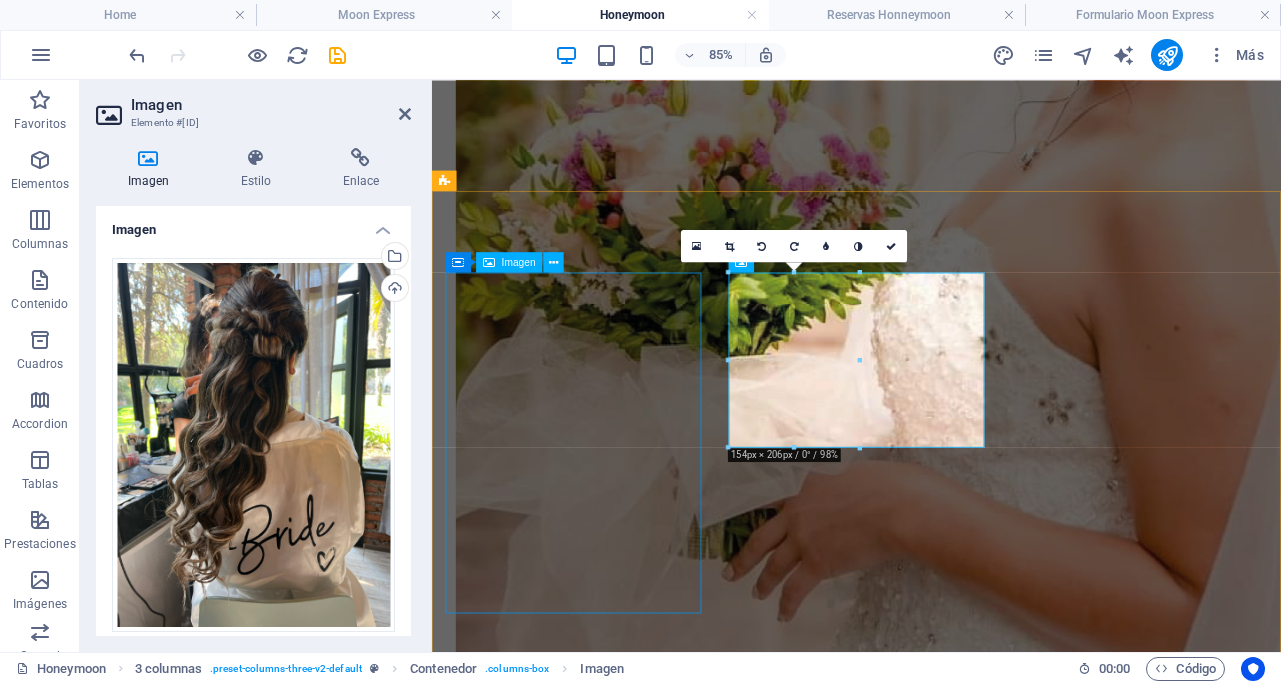 click at bounding box center [931, 4416] 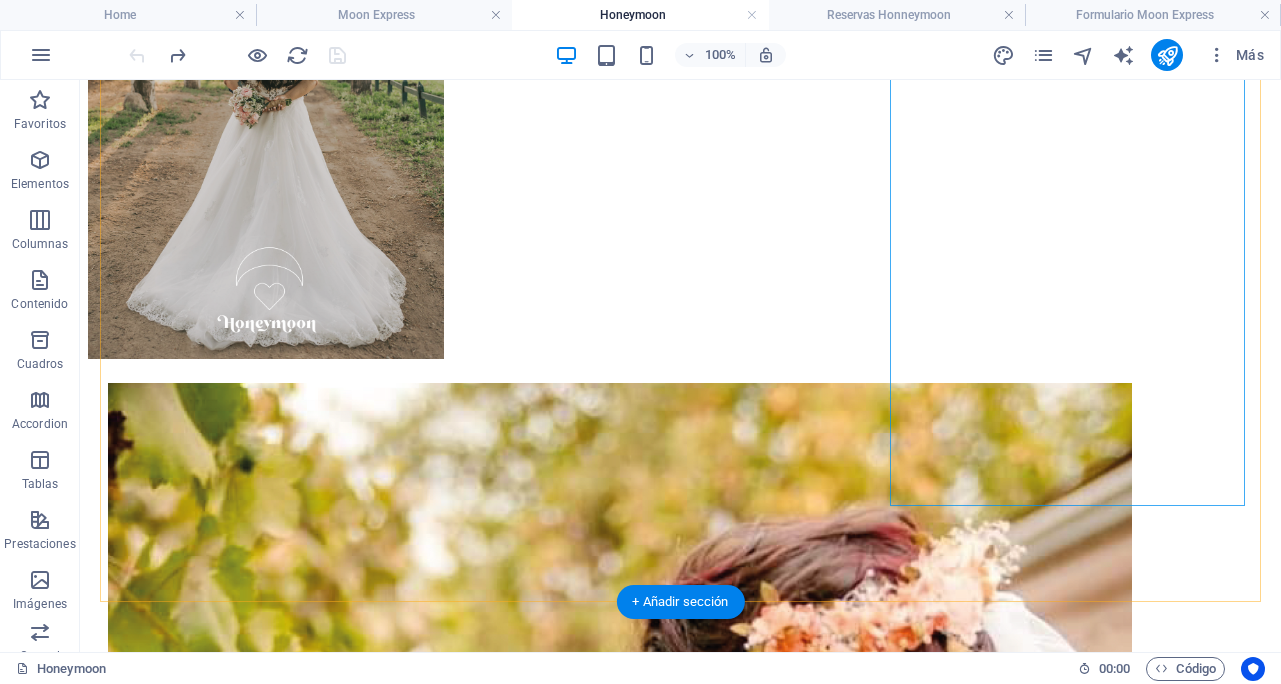 scroll, scrollTop: 1633, scrollLeft: 0, axis: vertical 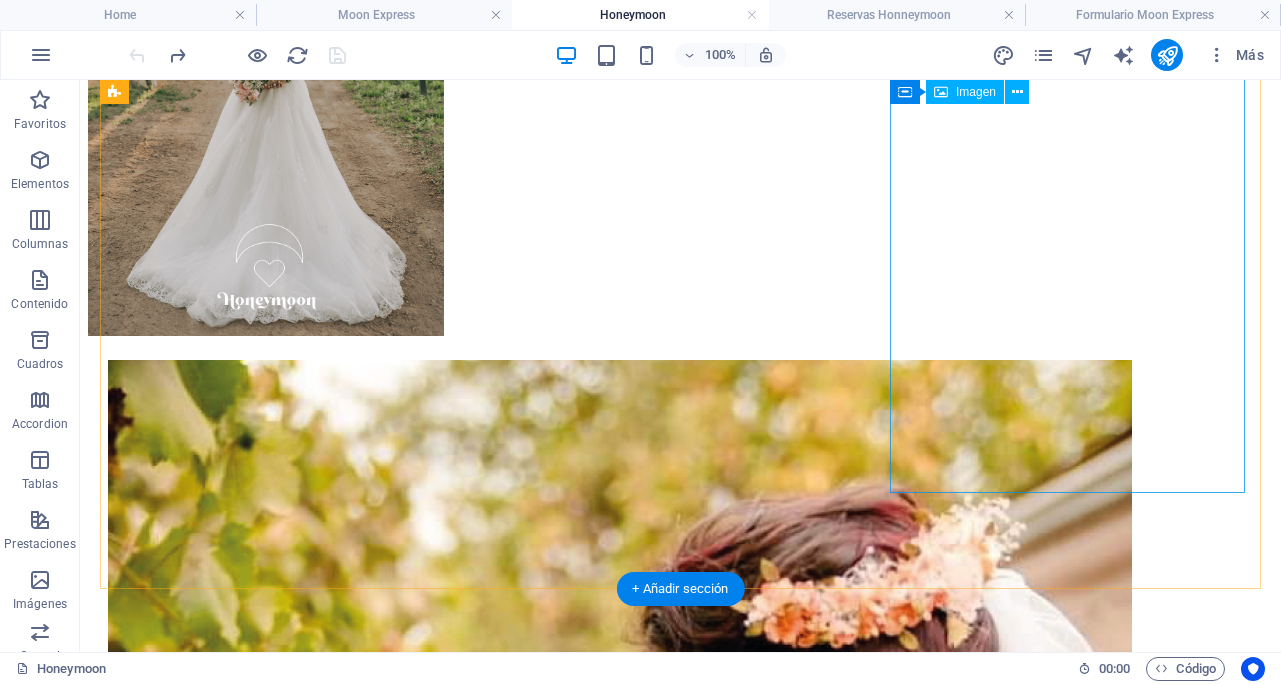 click at bounding box center (680, 3442) 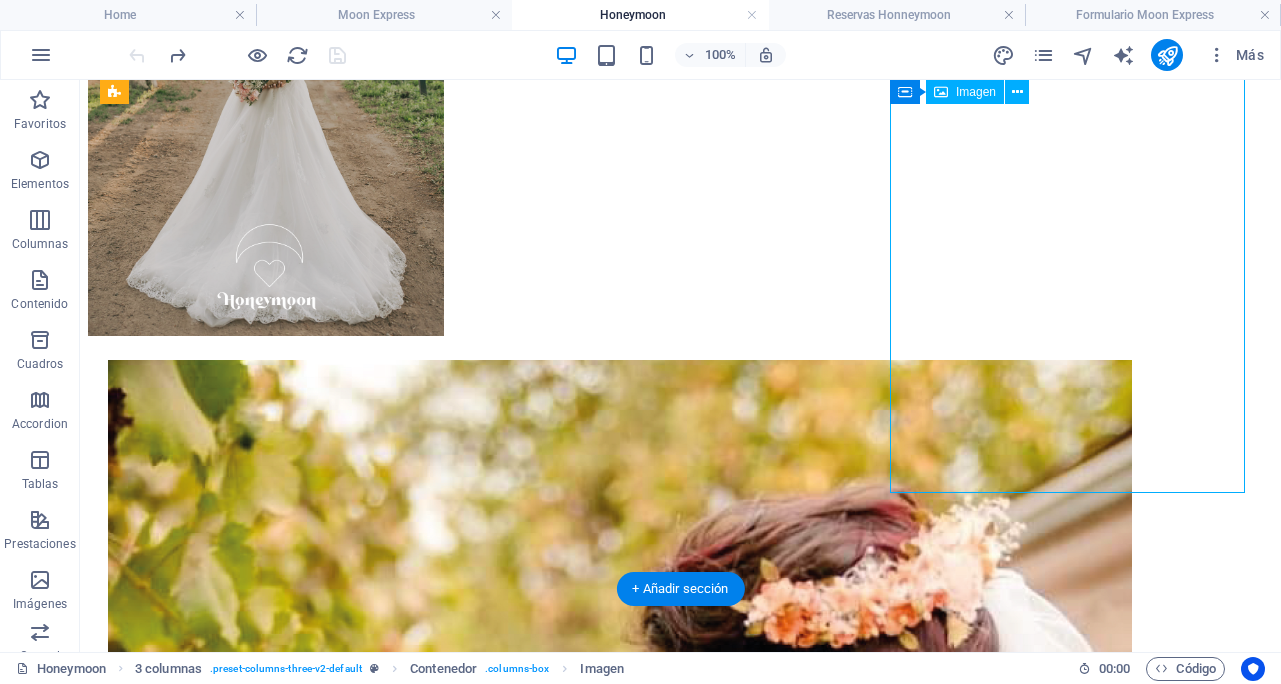 click at bounding box center [680, 3442] 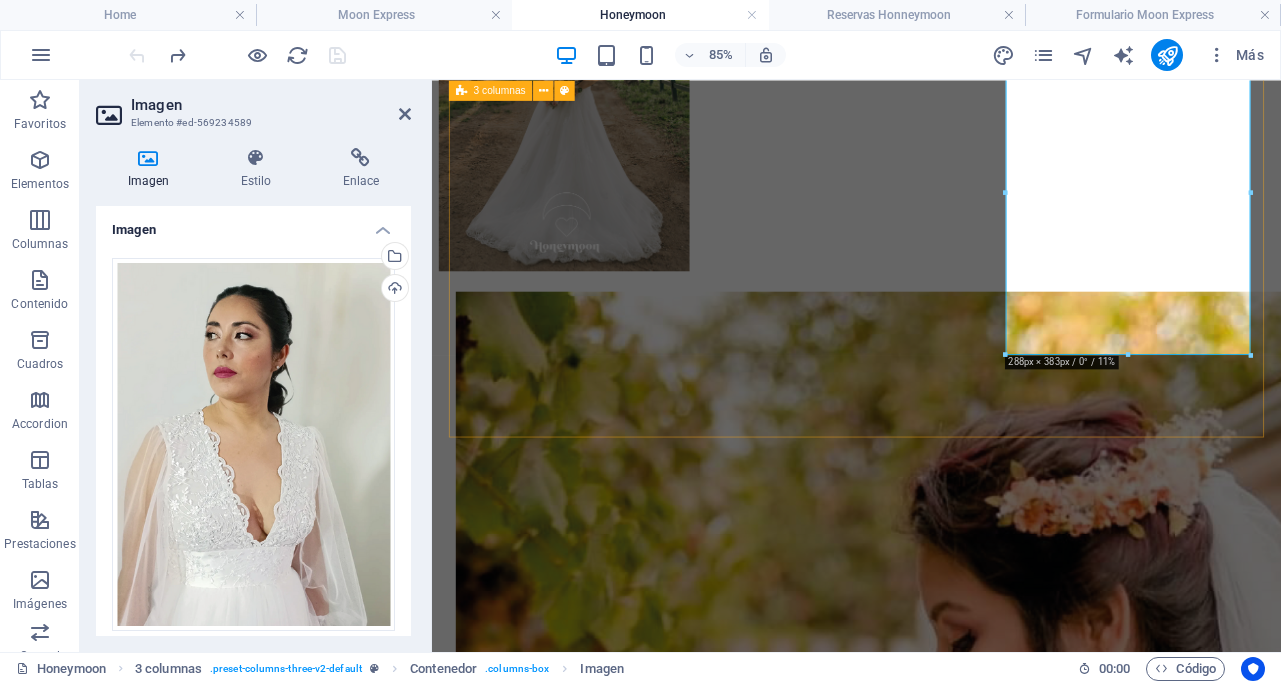 scroll, scrollTop: 1629, scrollLeft: 0, axis: vertical 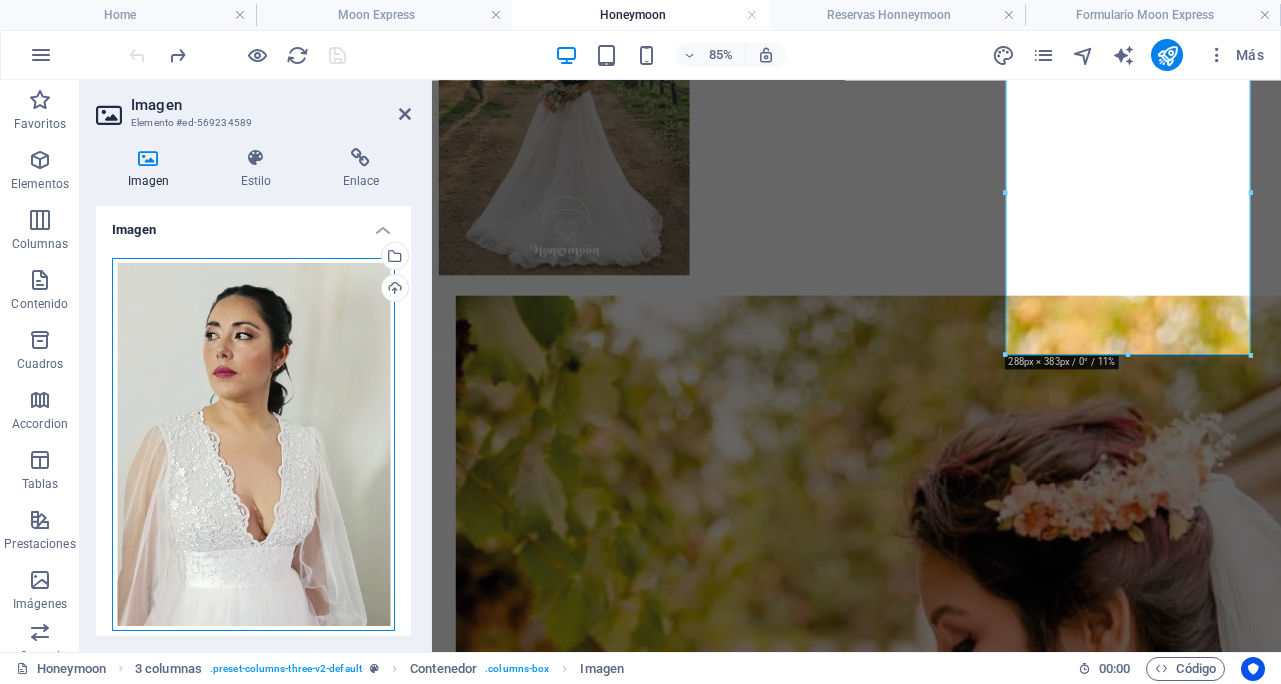 click on "Arrastra archivos aquí, haz clic para escoger archivos o  selecciona archivos de Archivos o de nuestra galería gratuita de fotos y vídeos" at bounding box center [253, 445] 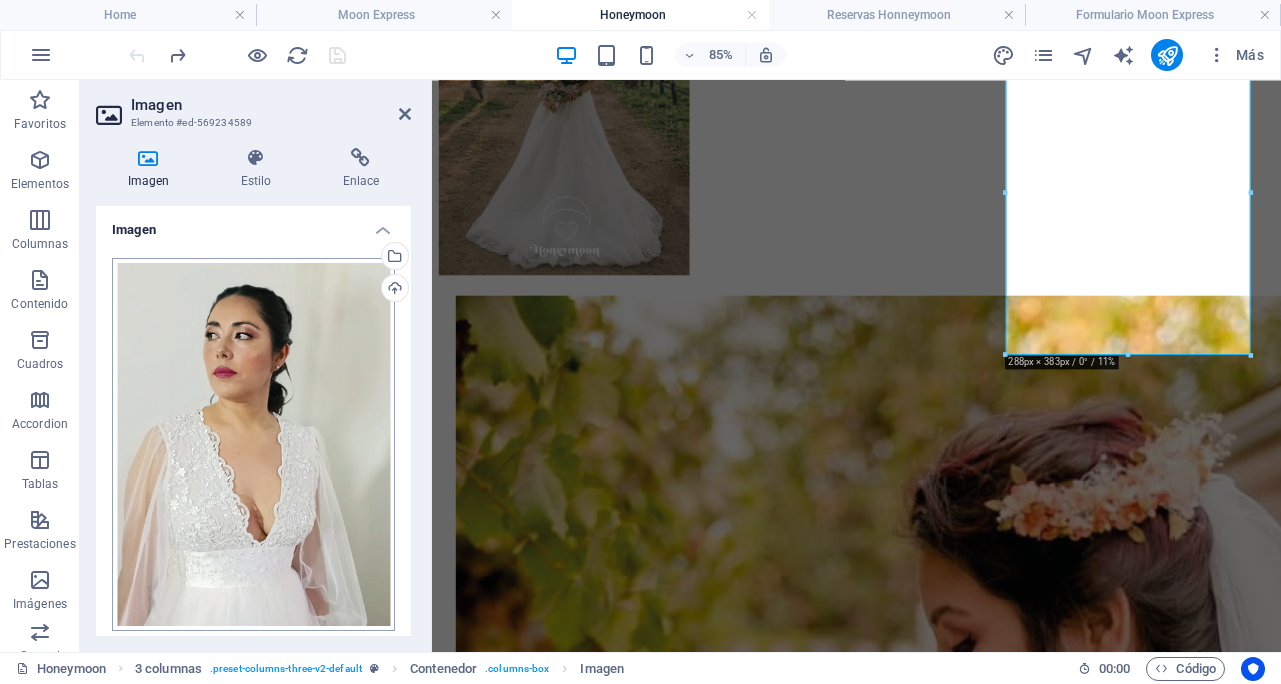 click on "[DOMAIN] Home Moon Express Honeymoon Reservas Honneymoon Formulario Moon Express Favoritos Elementos Columnas Contenido Cuadros Accordion Tablas Prestaciones Imágenes Control deslizante Encabezado Pie de página Formularios Marketing
Arrastra aquí para reemplazar el contenido existente. Si quieres crear un elemento nuevo, pulsa “Ctrl”.
H2   Predeterminado   Contenedor   Contenedor   Banner   Separador   Texto   Separador   H4   Separador   Botón   Contenedor   Texto en el fondo   H2   H4   Separador   Texto   Botón   Cuadros   Contenedor   Contenedor   H3   Contenedor   Texto   Menú   Banner   Barra de menús 100% Más Home 3 columnas . preset-columns-three-v2-default Contenedor . columns-box Imagen 00 : 00 Código Favoritos Elementos Columnas Contenido Cuadros Accordion Tablas Prestaciones Imágenes Control deslizante Encabezado Pie de página Formularios Marketing" at bounding box center (640, 342) 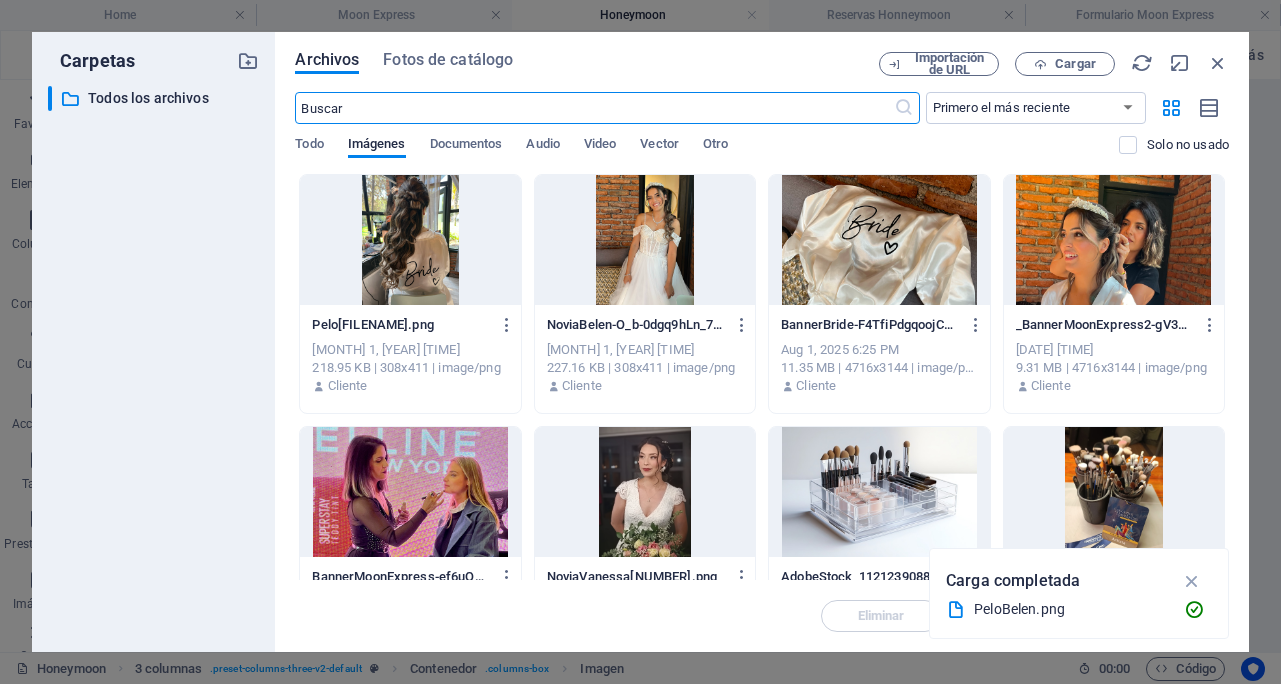 click at bounding box center [645, 240] 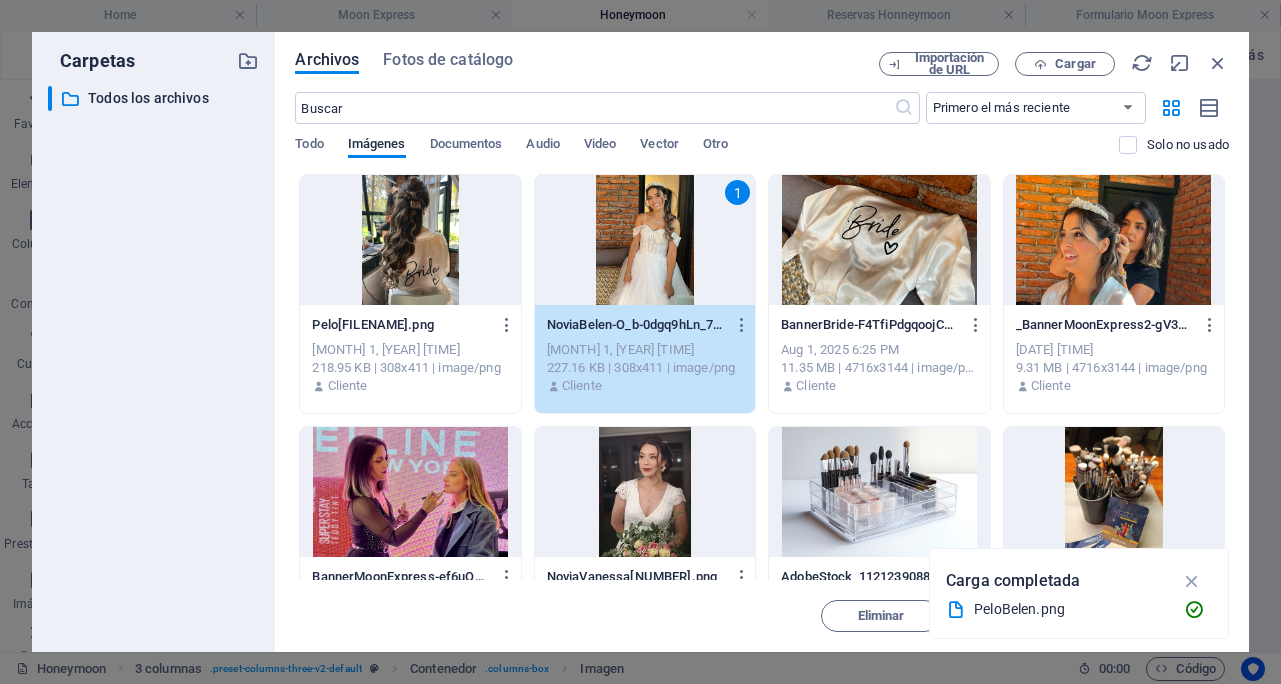click at bounding box center [1192, 581] 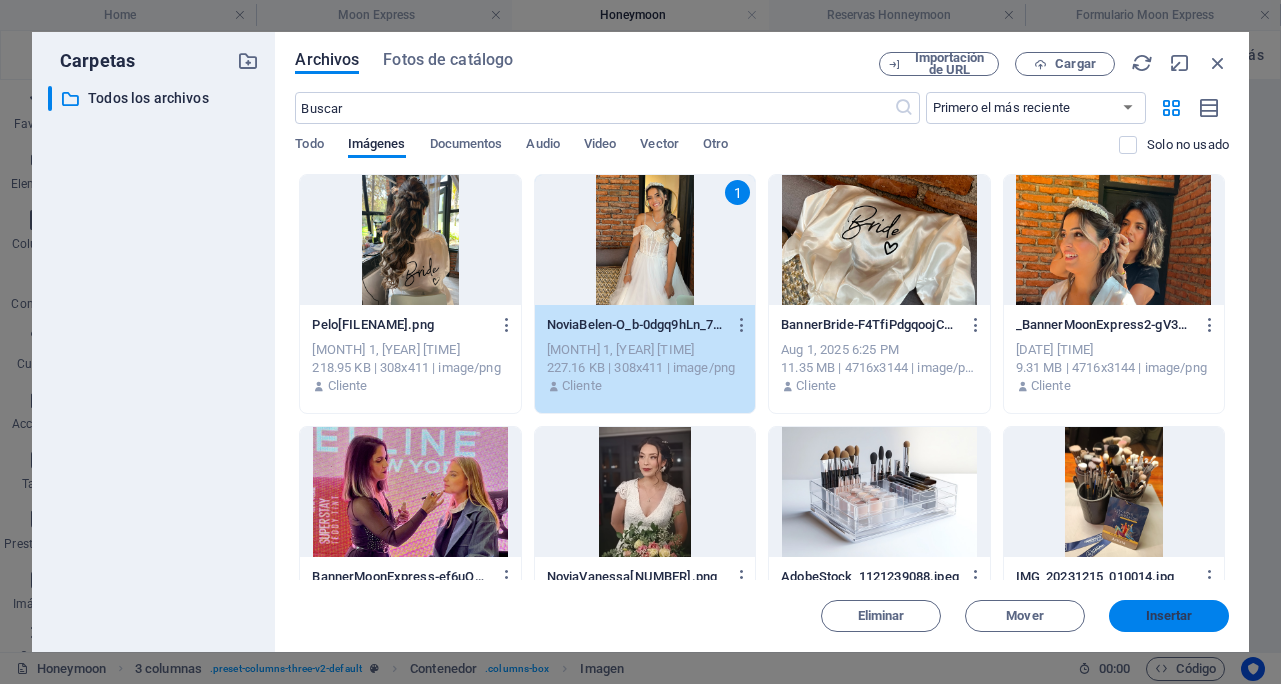 click on "Insertar" at bounding box center [1169, 616] 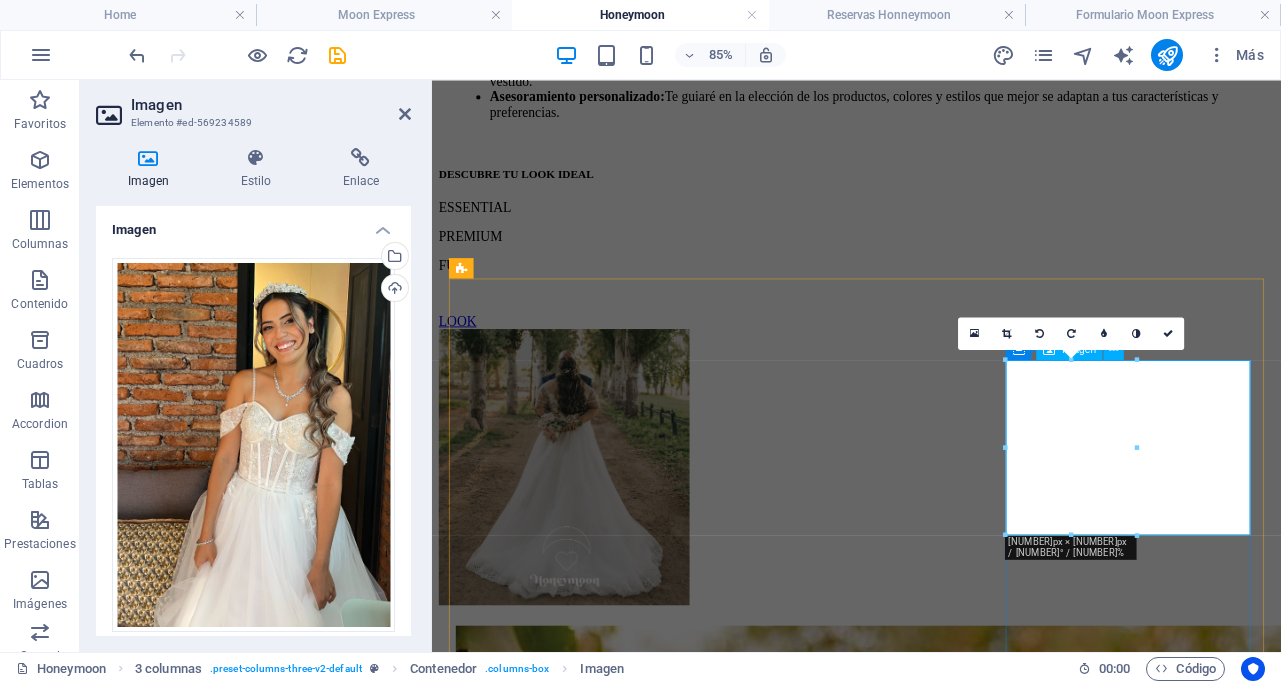 scroll, scrollTop: 1239, scrollLeft: 0, axis: vertical 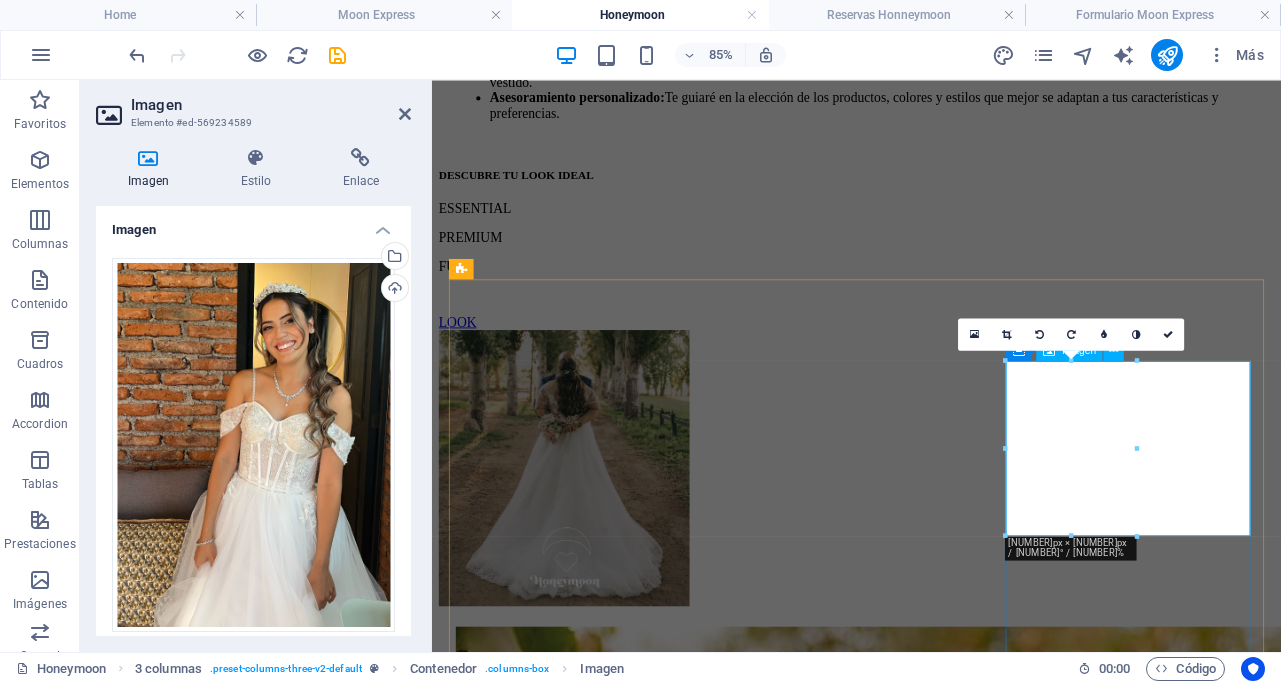 click at bounding box center (931, 3567) 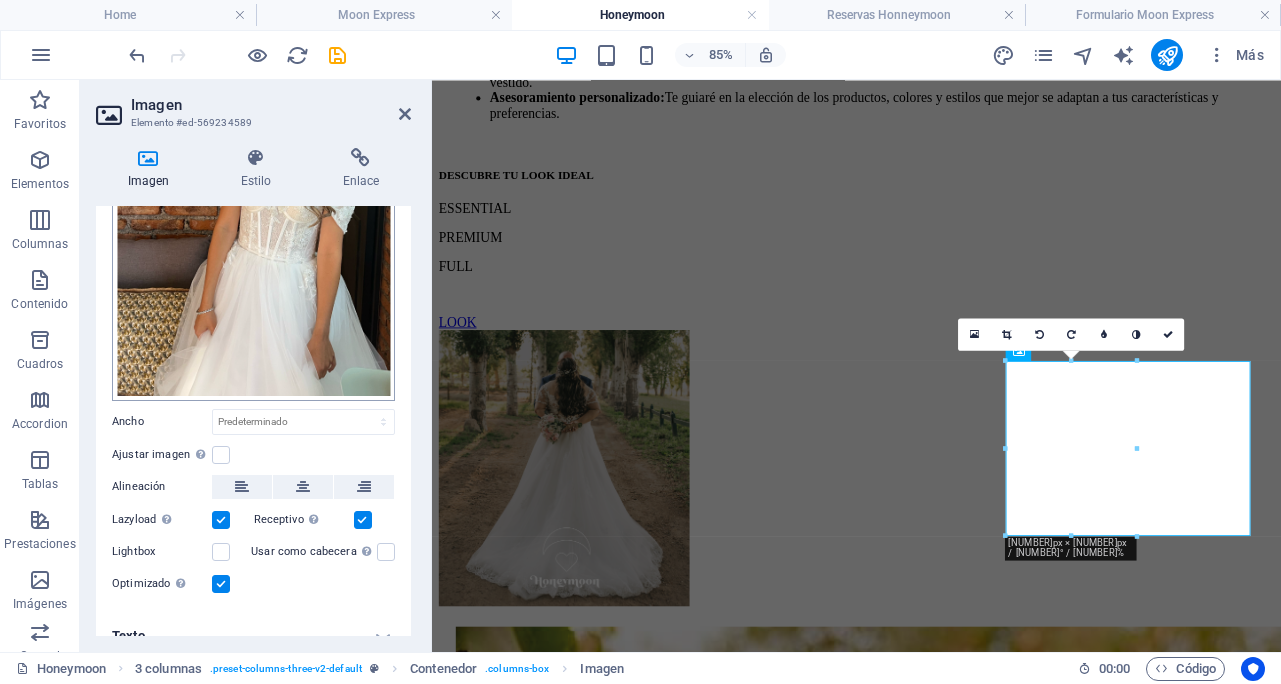 scroll, scrollTop: 249, scrollLeft: 0, axis: vertical 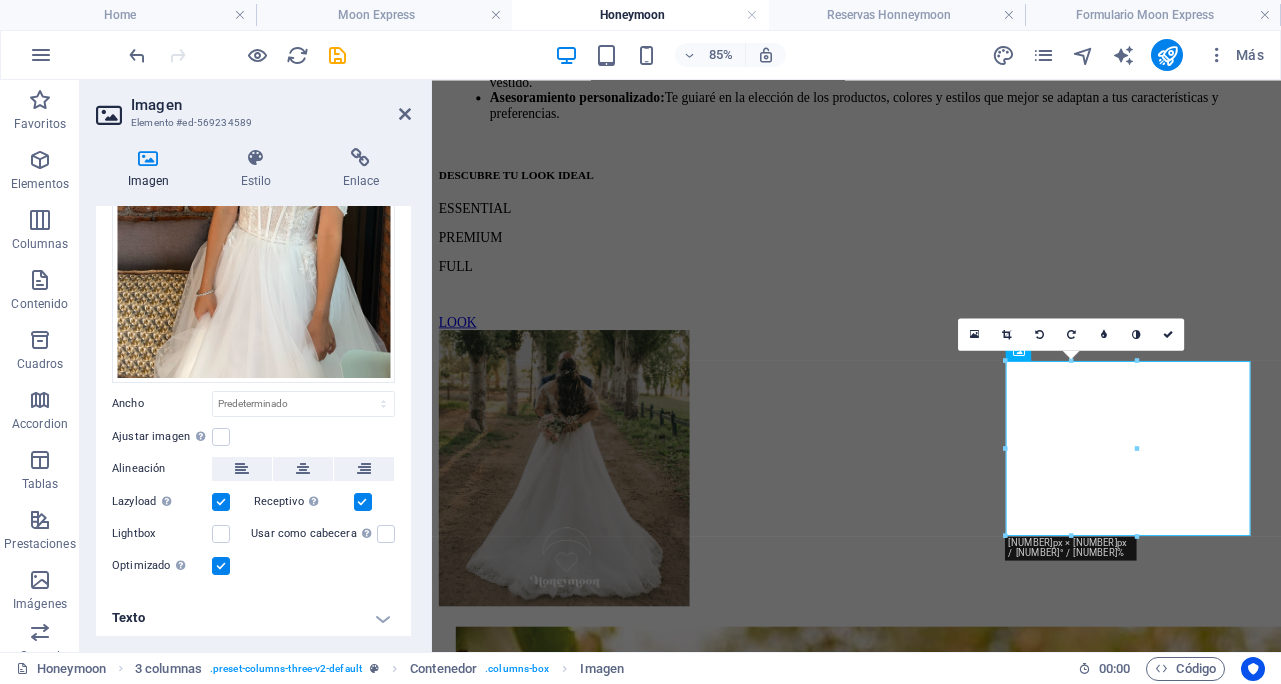 click on "Receptivo Automáticamente cargar tamaños optimizados de smartphone e imagen retina." at bounding box center (325, 502) 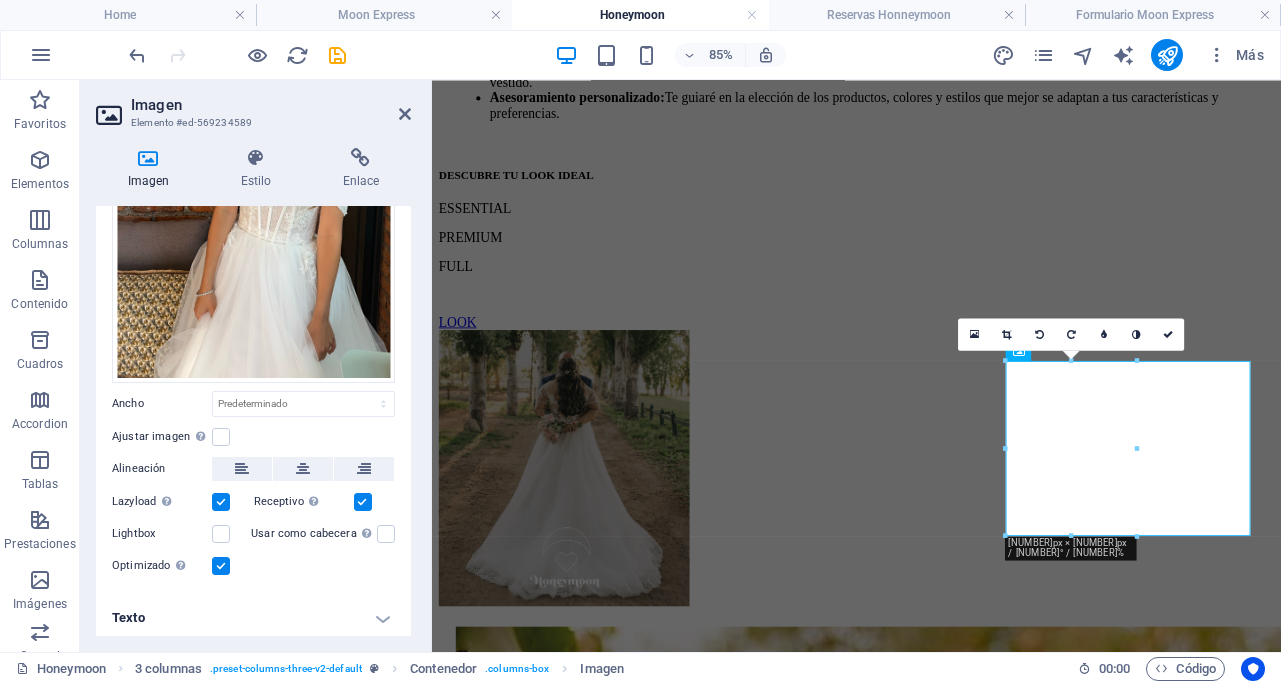 click at bounding box center [363, 502] 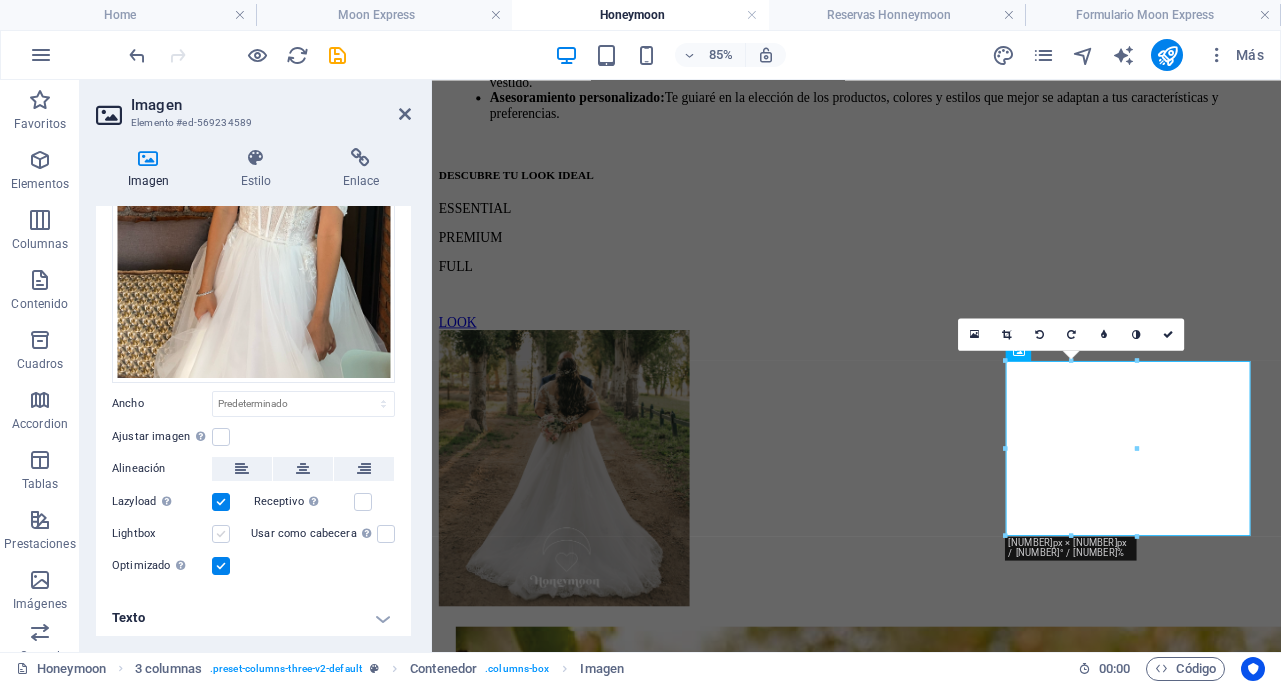 click at bounding box center (221, 534) 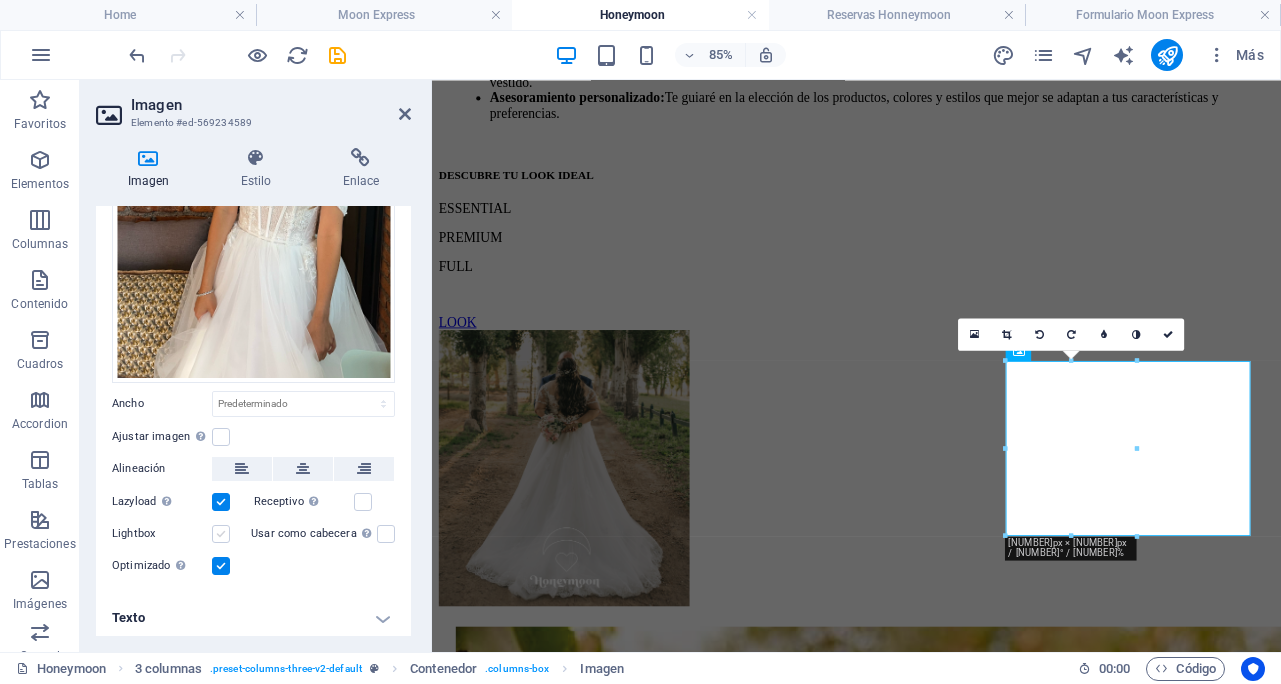 click on "Lightbox" at bounding box center [0, 0] 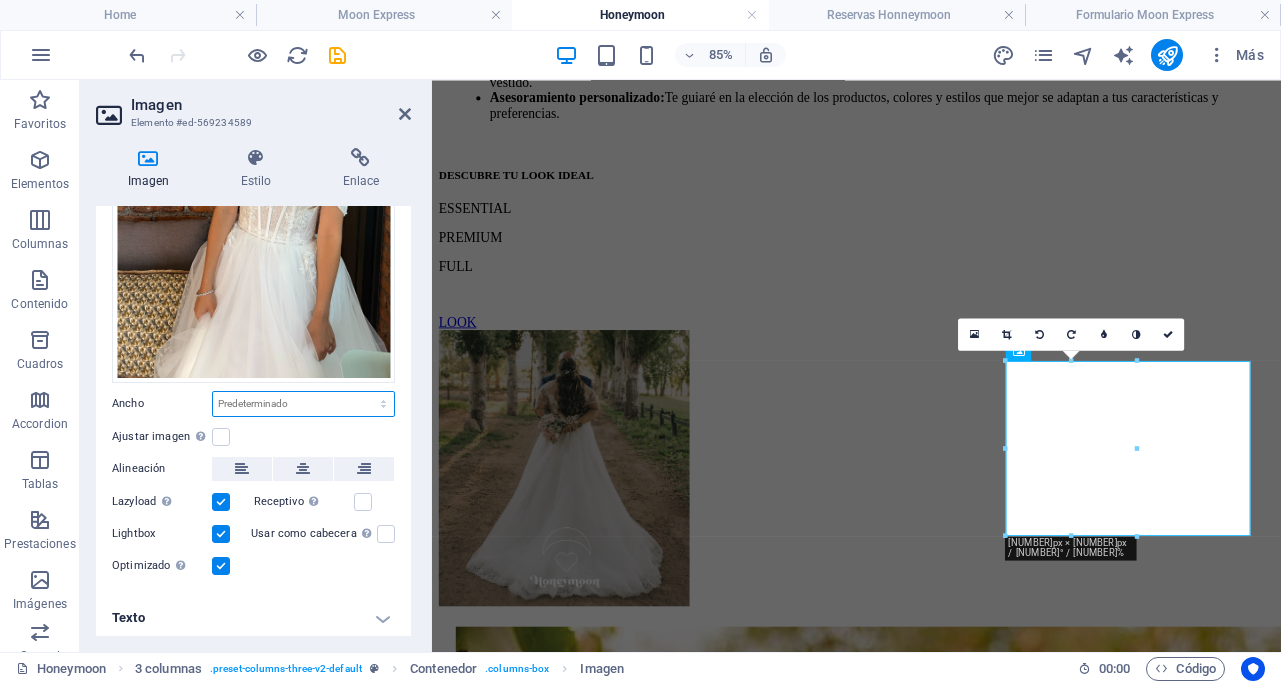 click on "Predeterminado automático px rem % em vh vw" at bounding box center [303, 404] 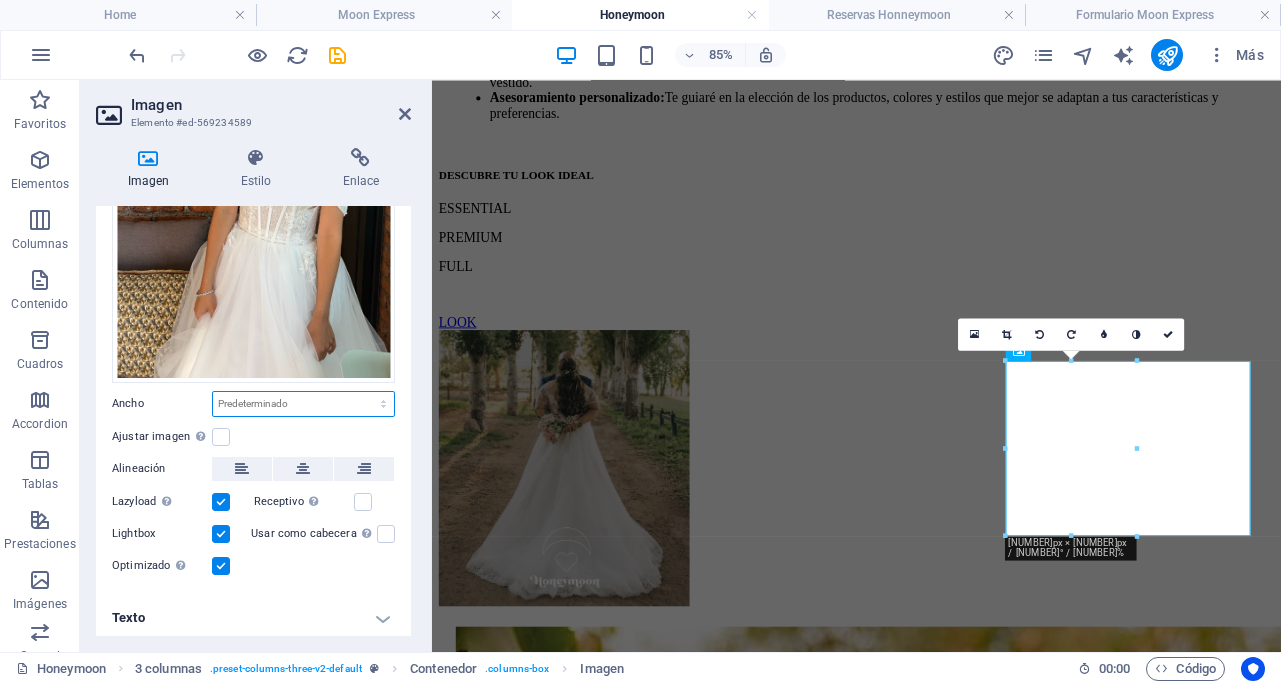 select on "px" 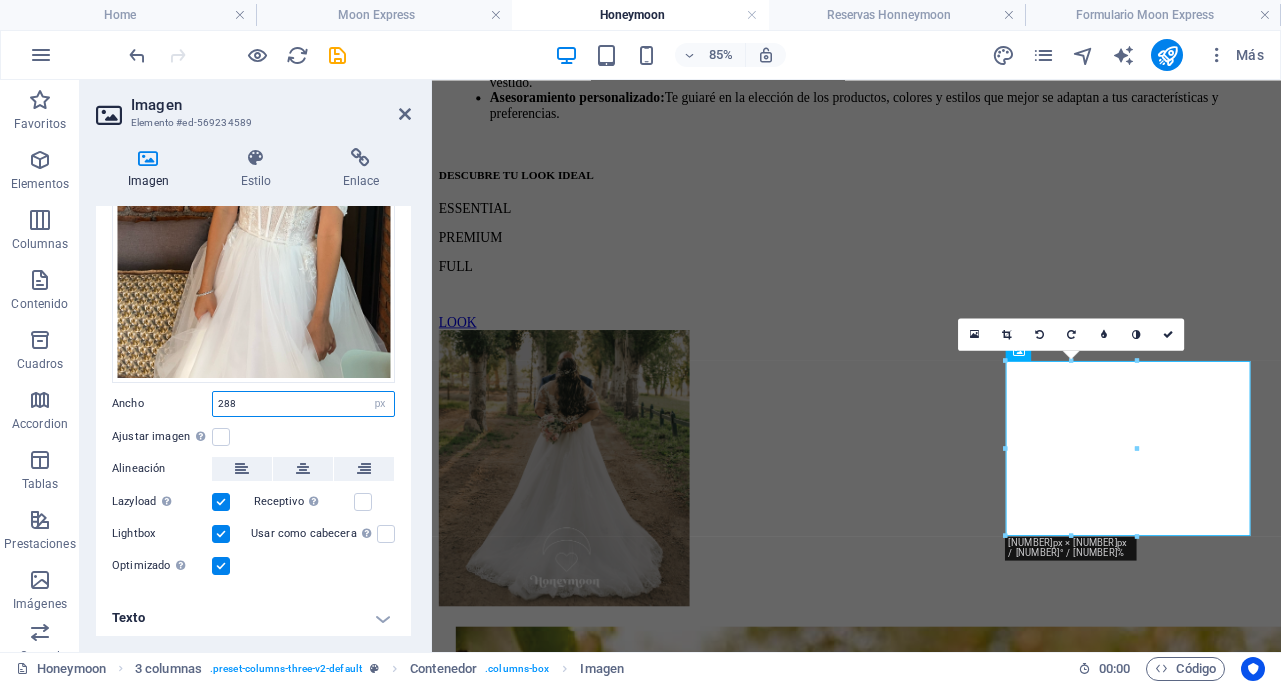 type on "288" 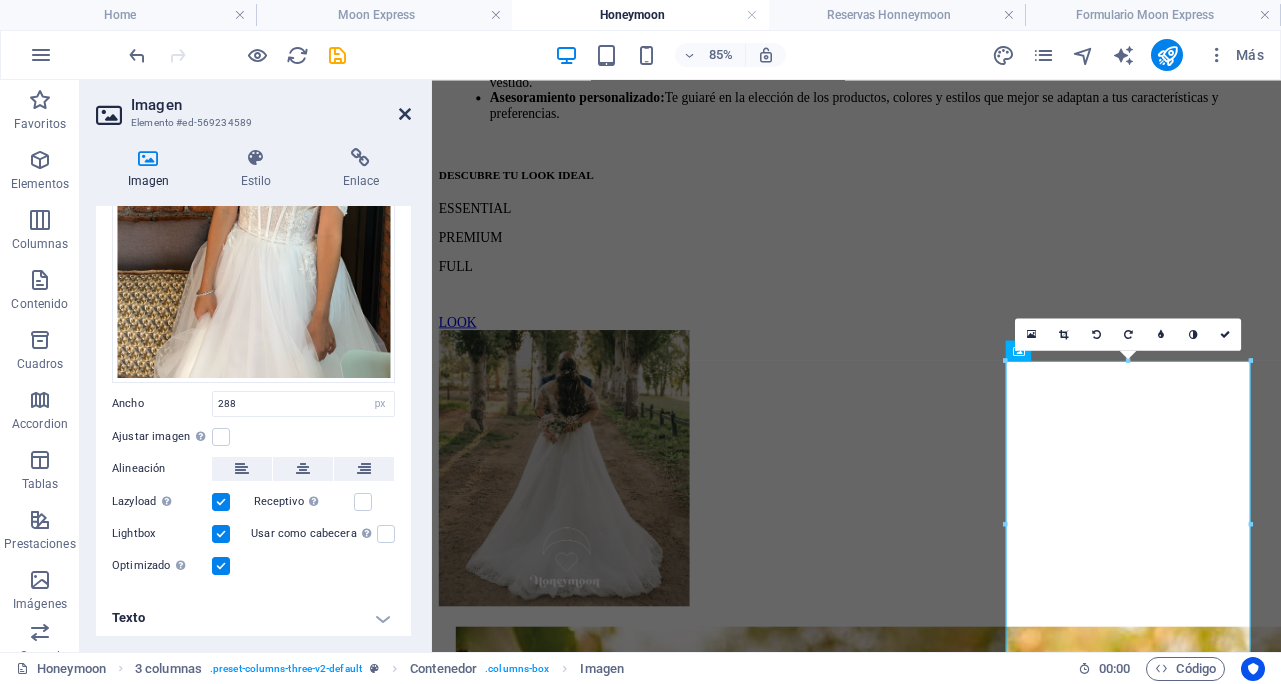 click at bounding box center [405, 114] 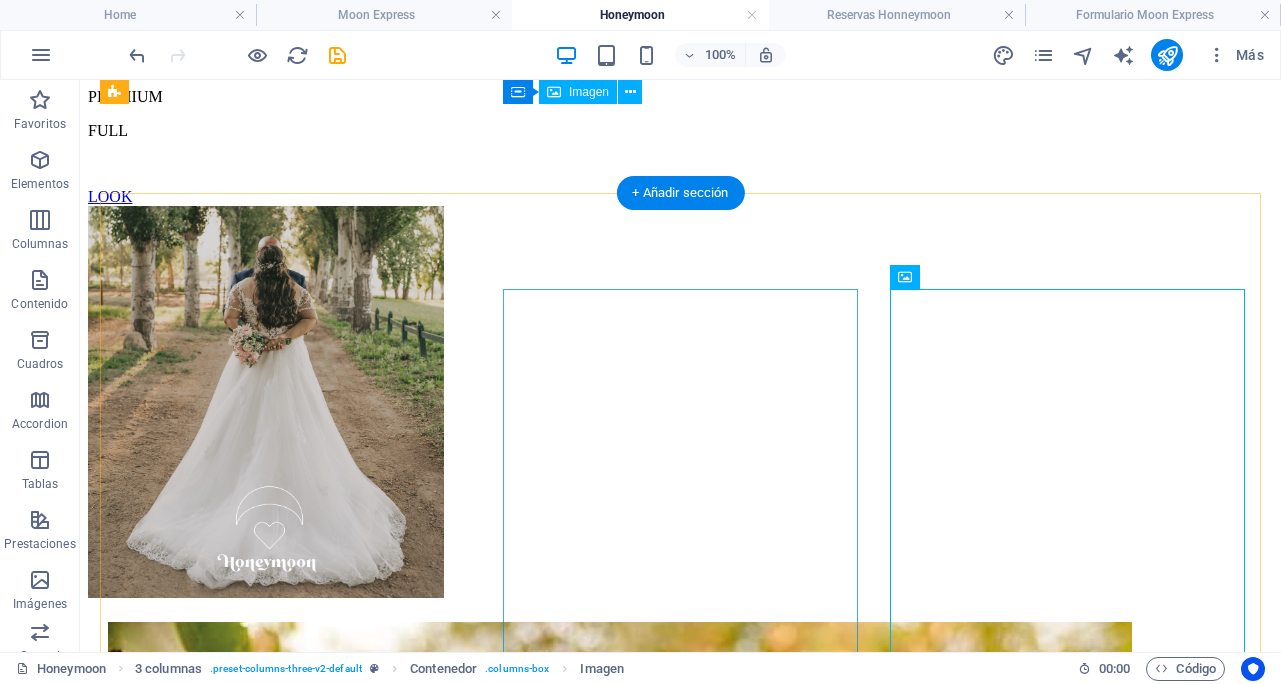 scroll, scrollTop: 1363, scrollLeft: 0, axis: vertical 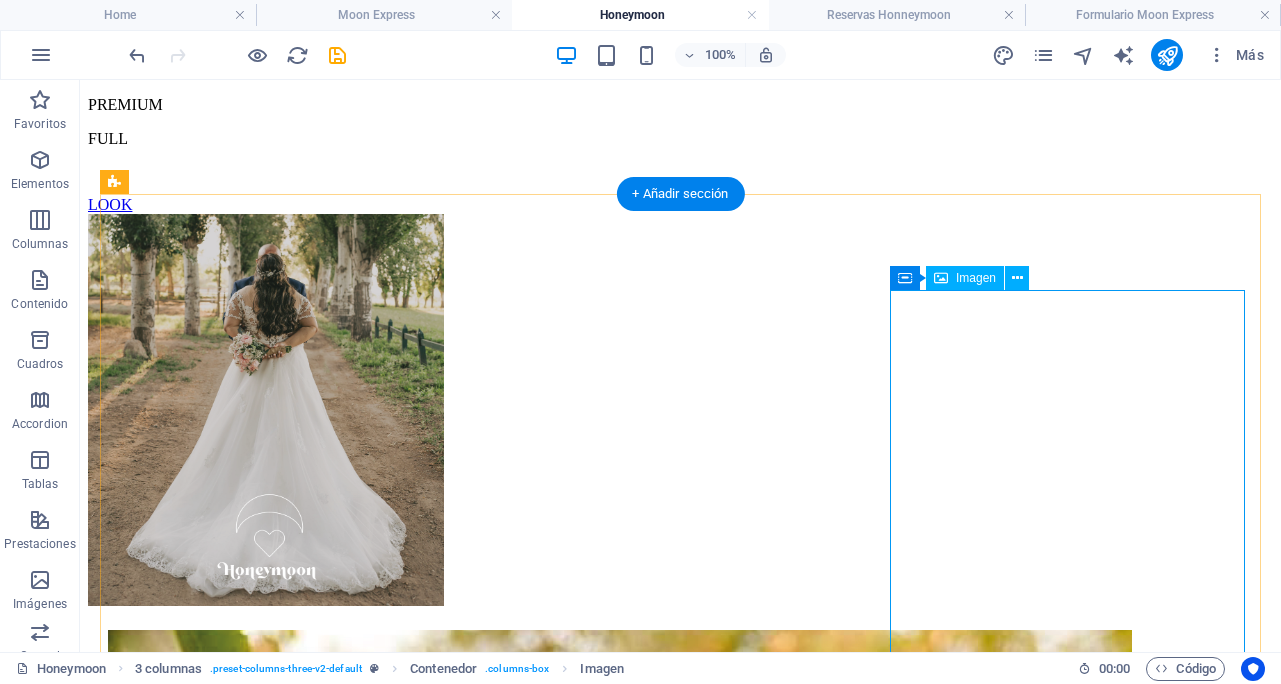 click at bounding box center [680, 3563] 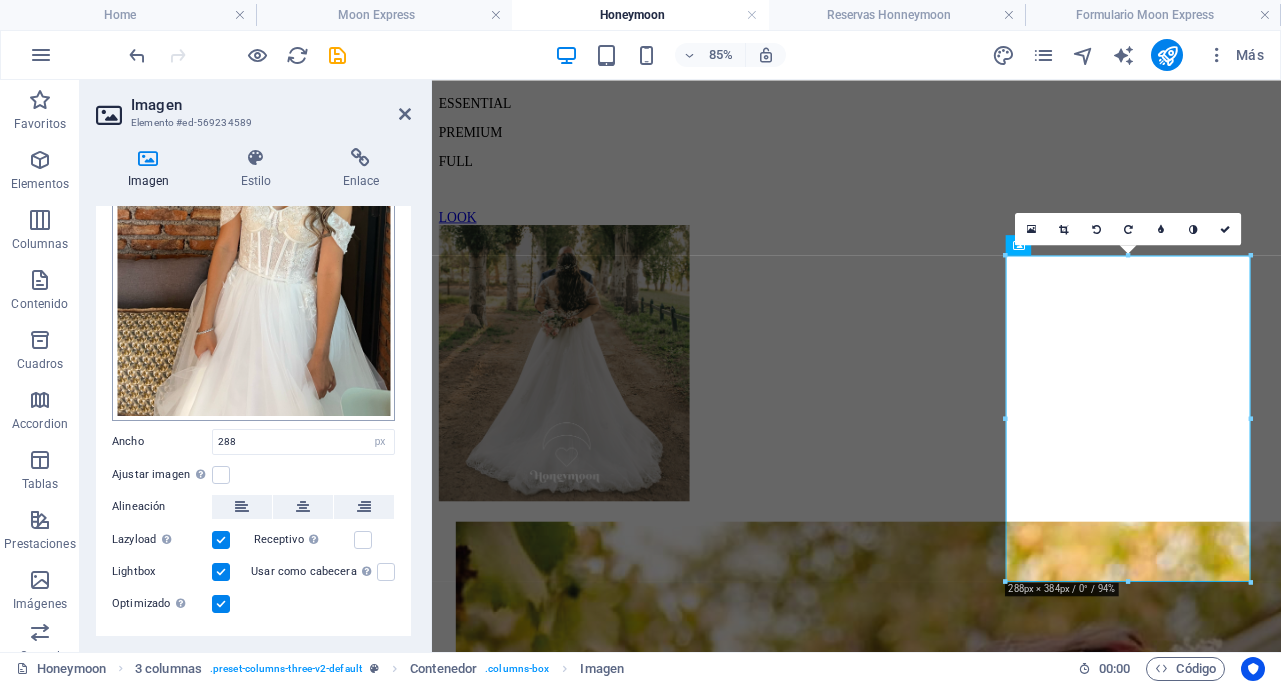 scroll, scrollTop: 249, scrollLeft: 0, axis: vertical 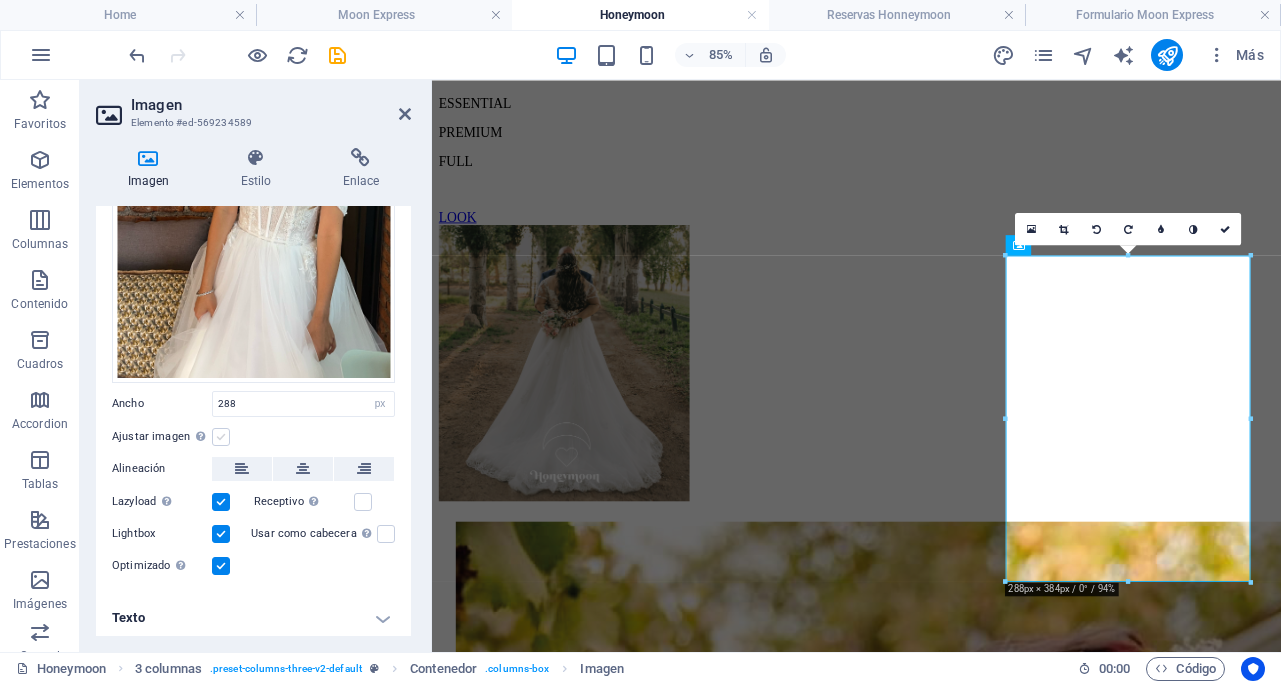 click at bounding box center [221, 437] 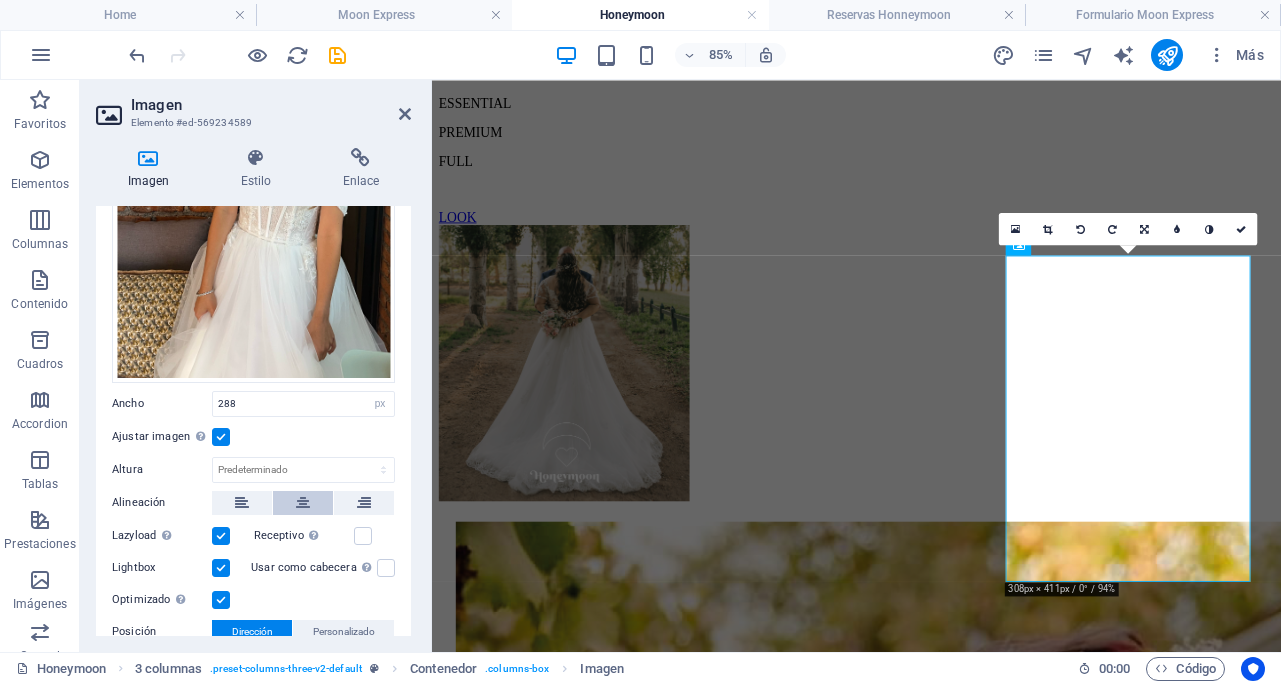 click at bounding box center [303, 503] 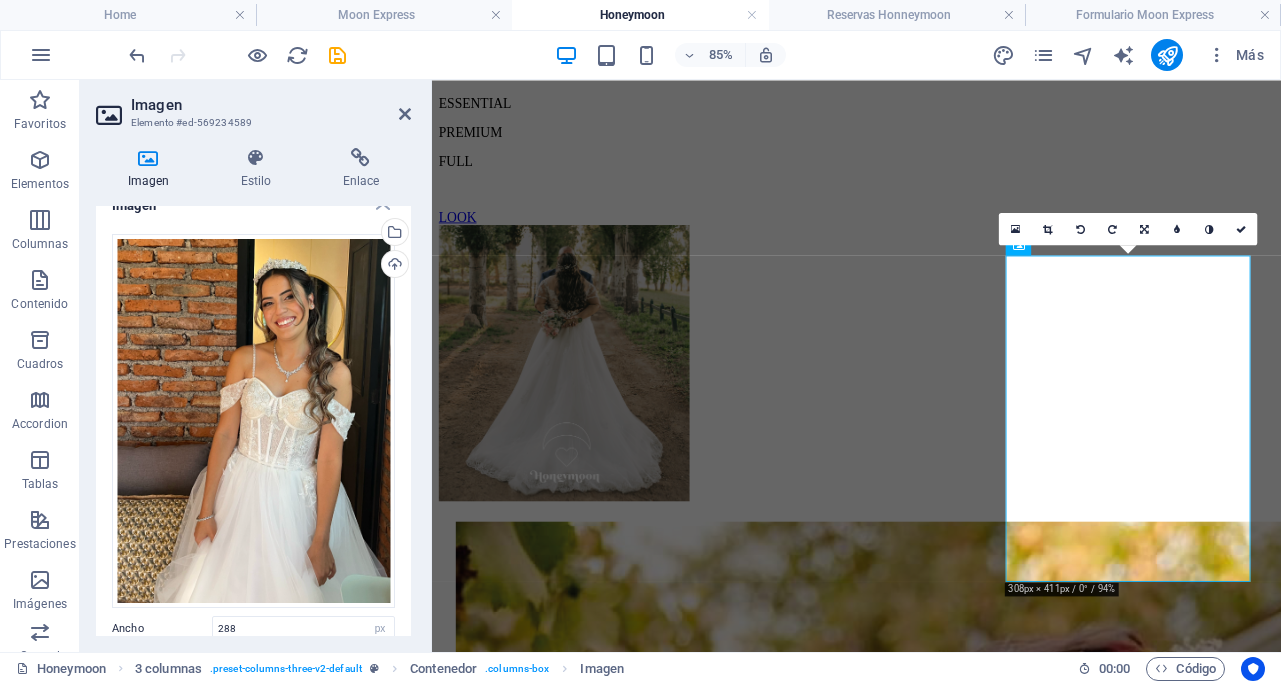 scroll, scrollTop: 0, scrollLeft: 0, axis: both 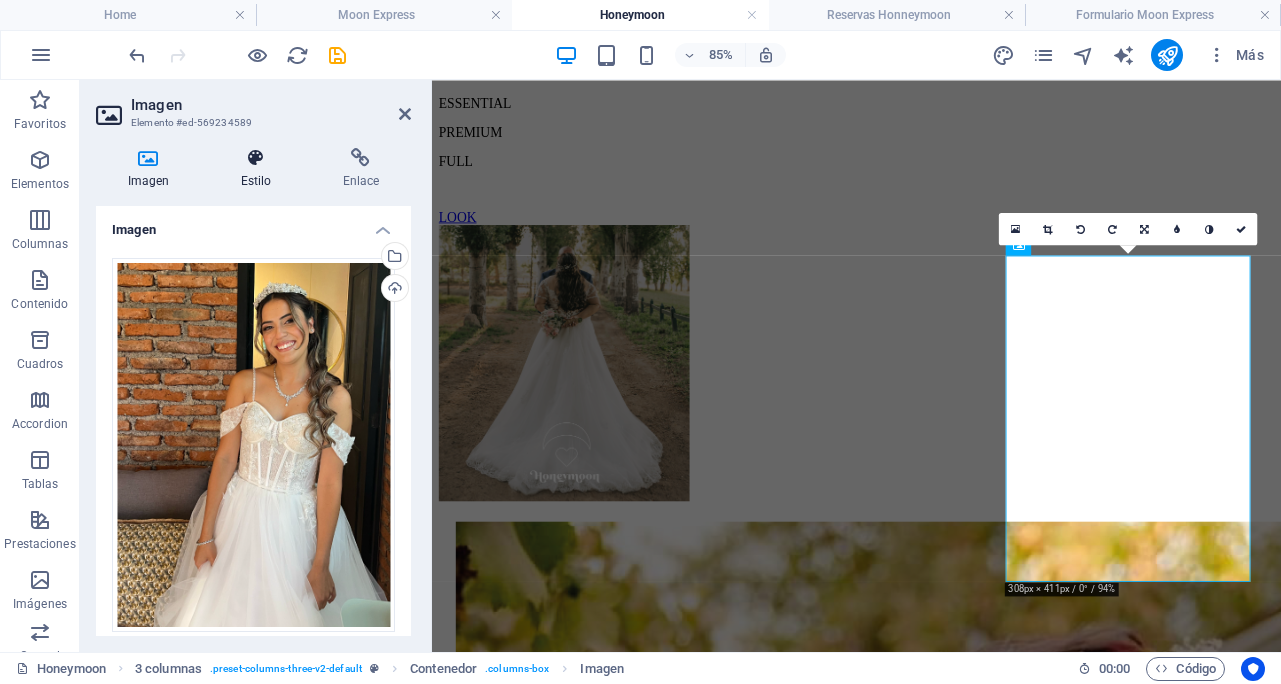 click at bounding box center (256, 158) 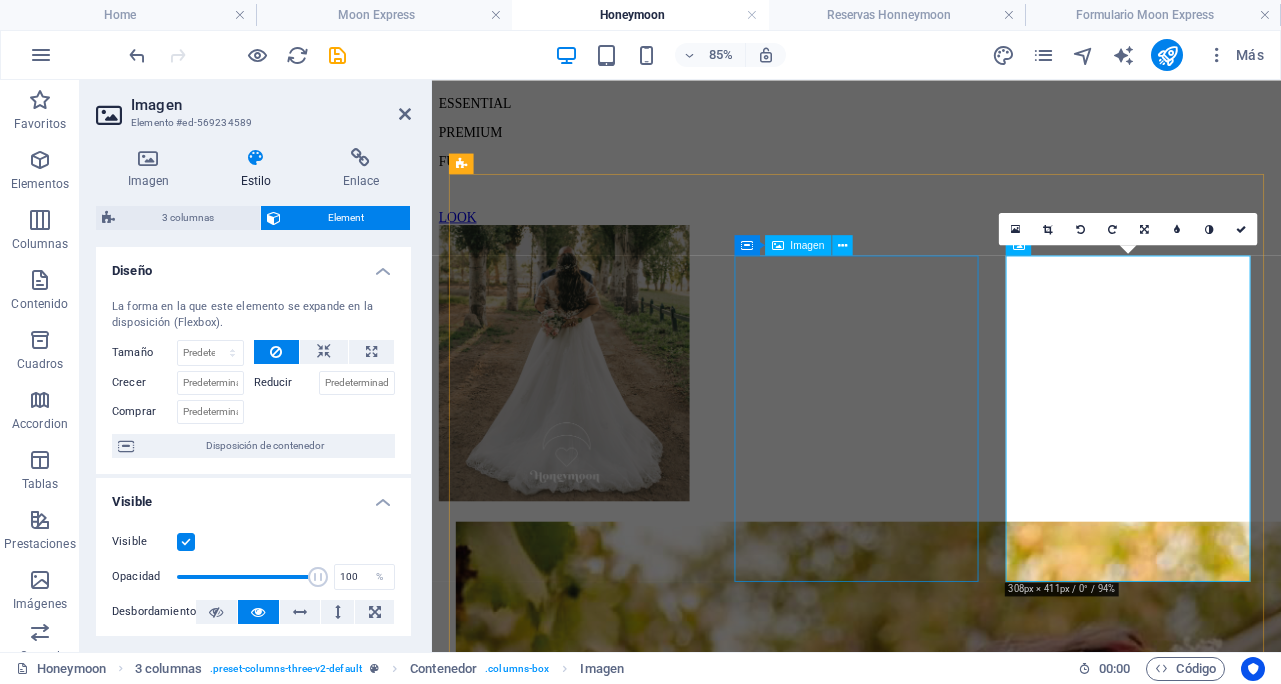 click at bounding box center (931, 2654) 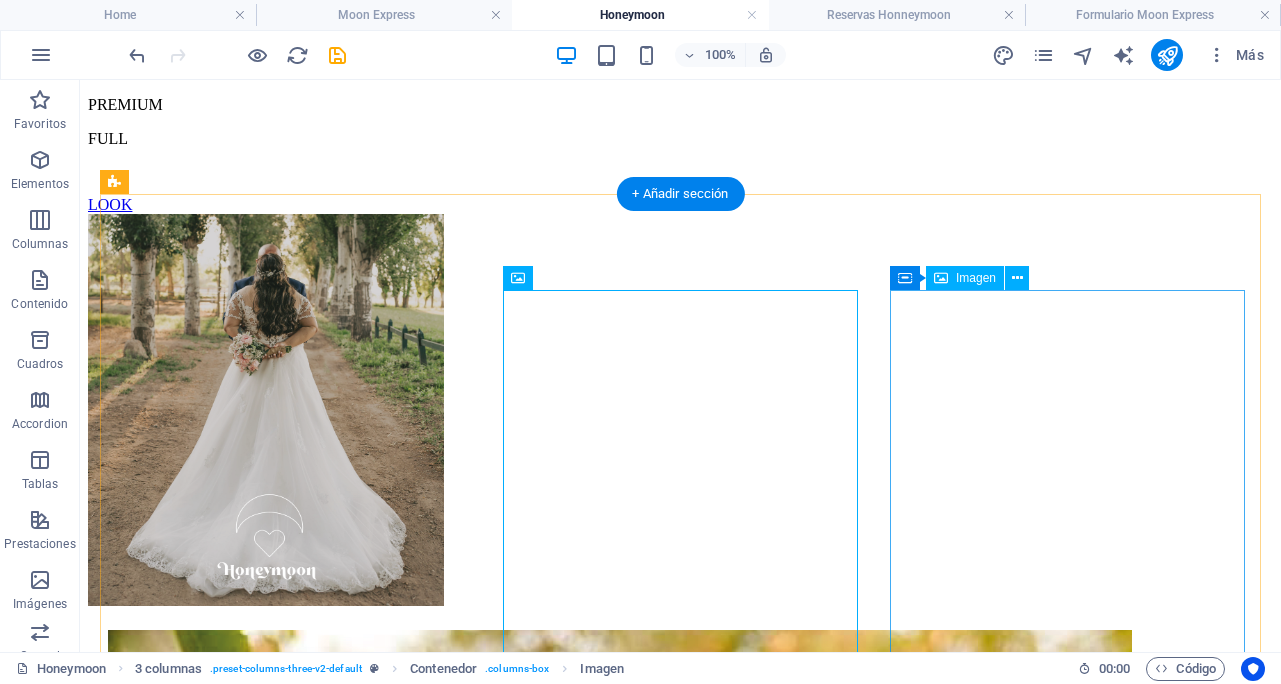 click at bounding box center [680, 3563] 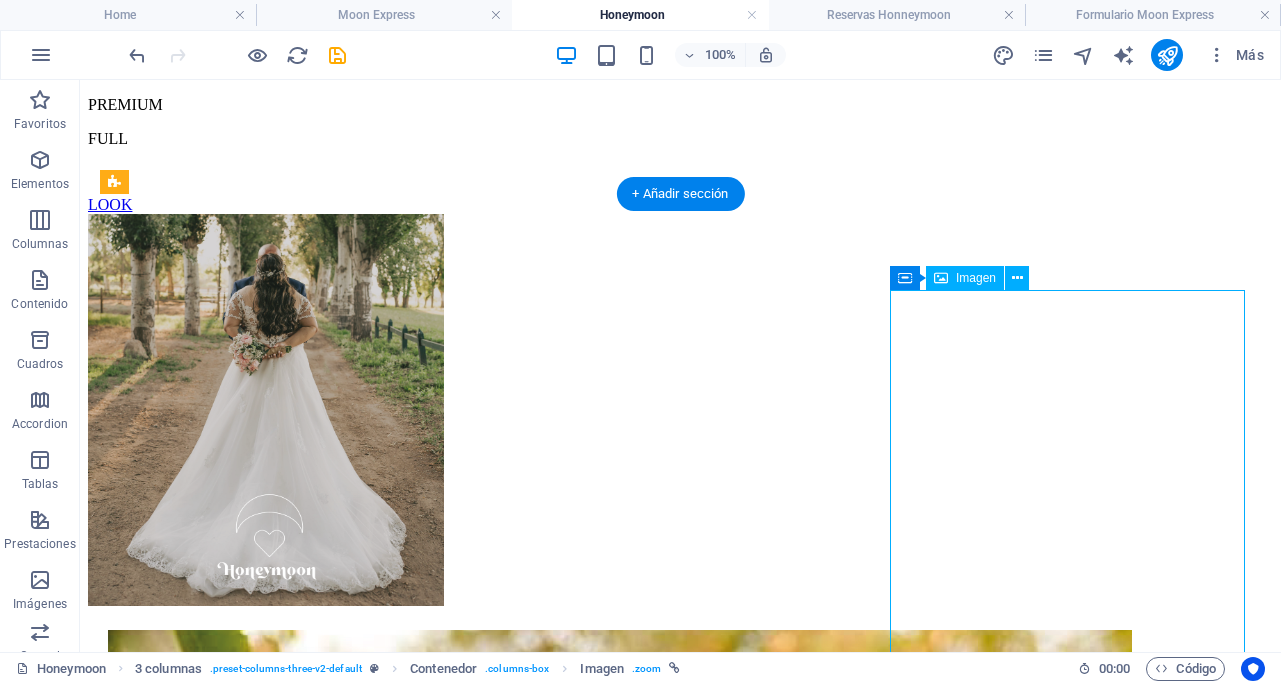 click at bounding box center (680, 3563) 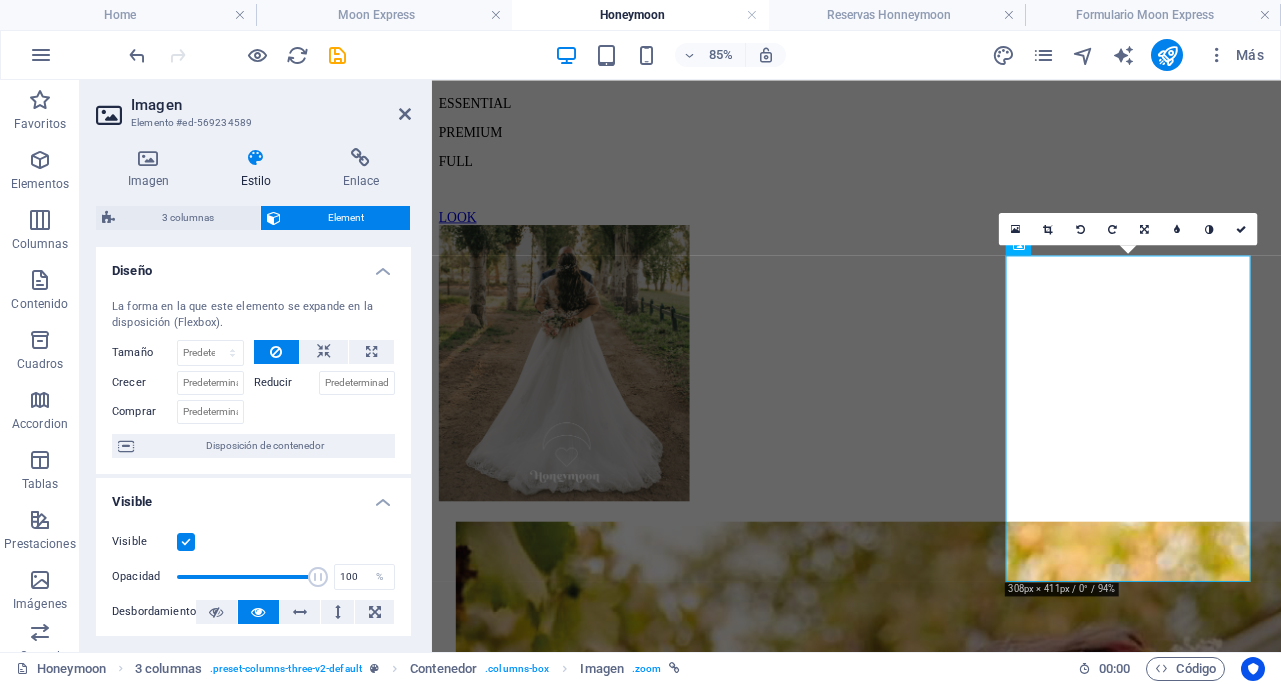 click on "16:10 16:9 4:3 1:1 1:2 0" at bounding box center (1128, 229) 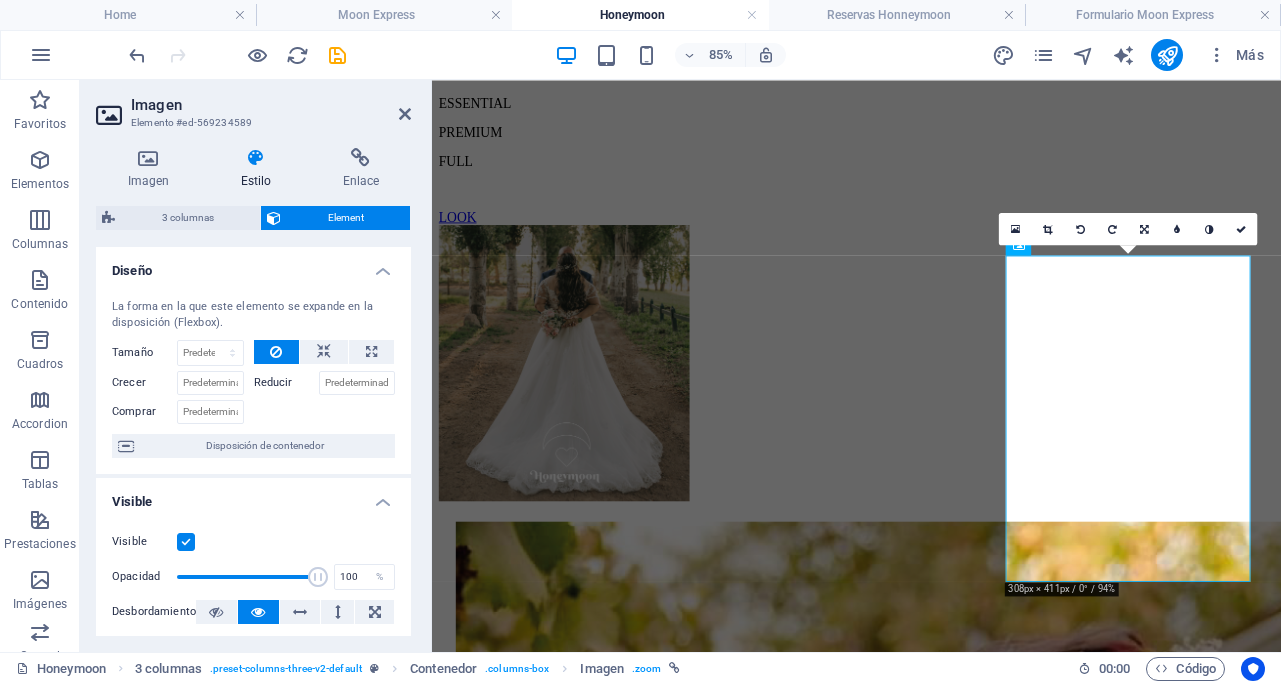 click on "16:10 16:9 4:3 1:1 1:2 0" at bounding box center [1128, 229] 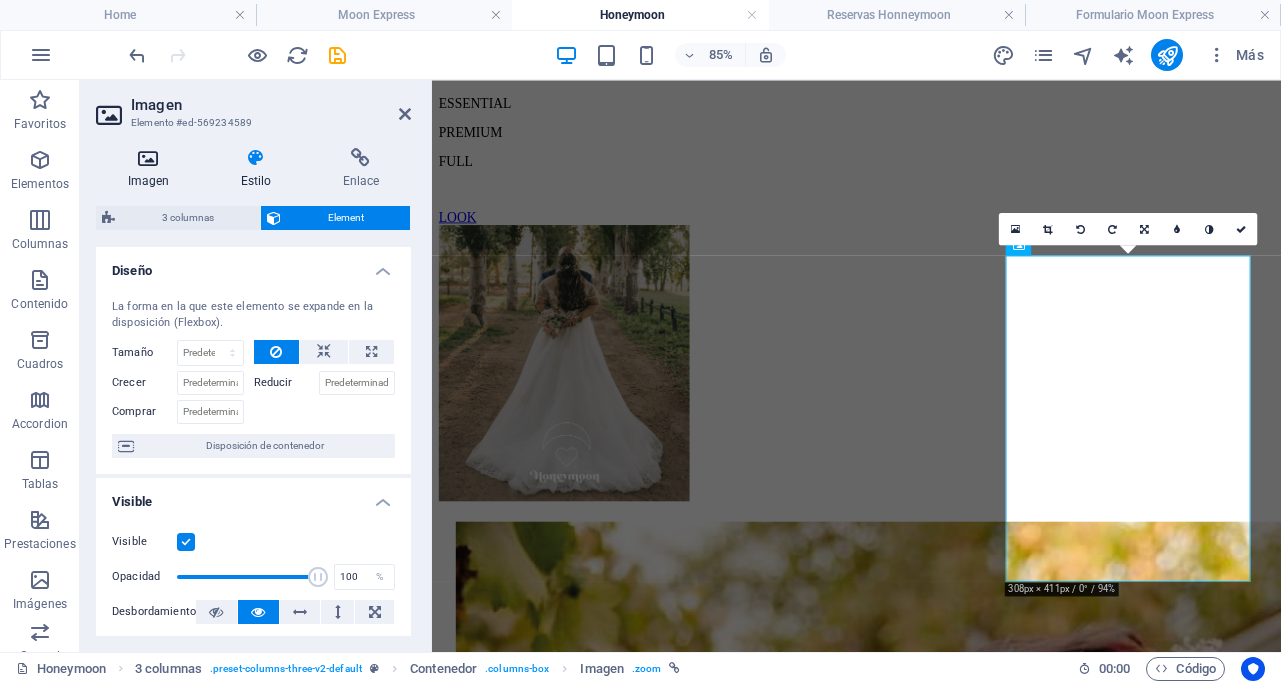 click at bounding box center [148, 158] 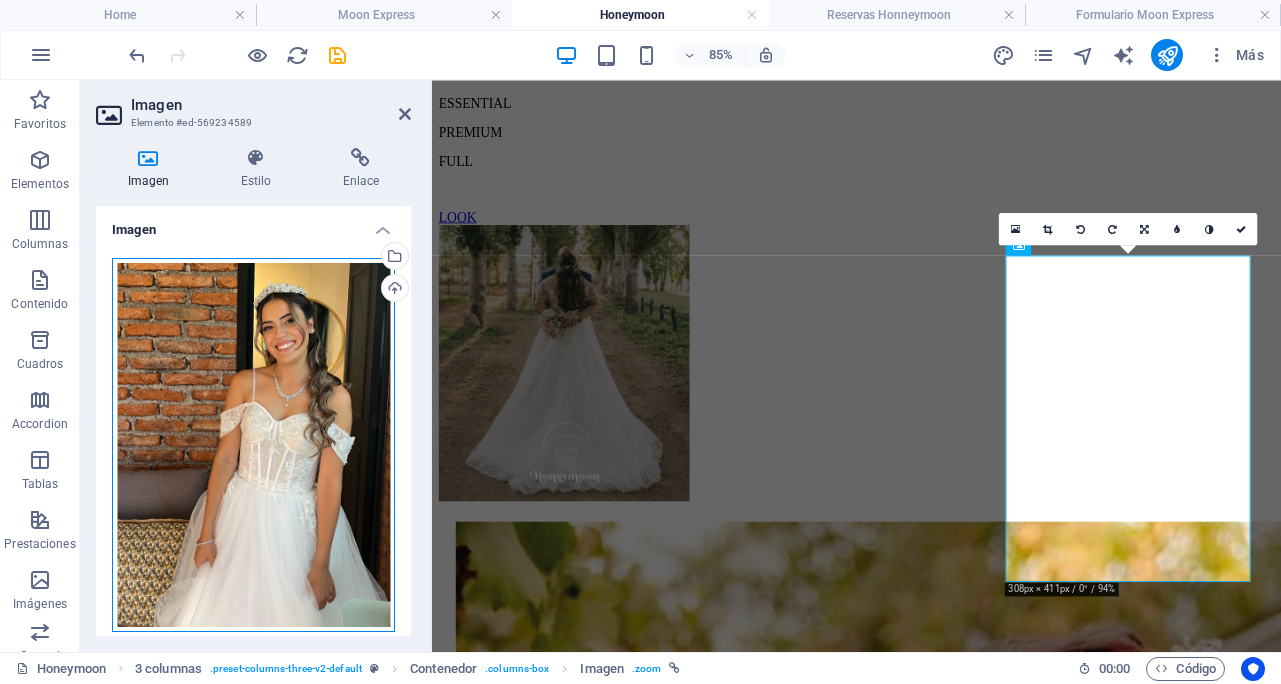 click on "Arrastra archivos aquí, haz clic para escoger archivos o  selecciona archivos de Archivos o de nuestra galería gratuita de fotos y vídeos" at bounding box center (253, 445) 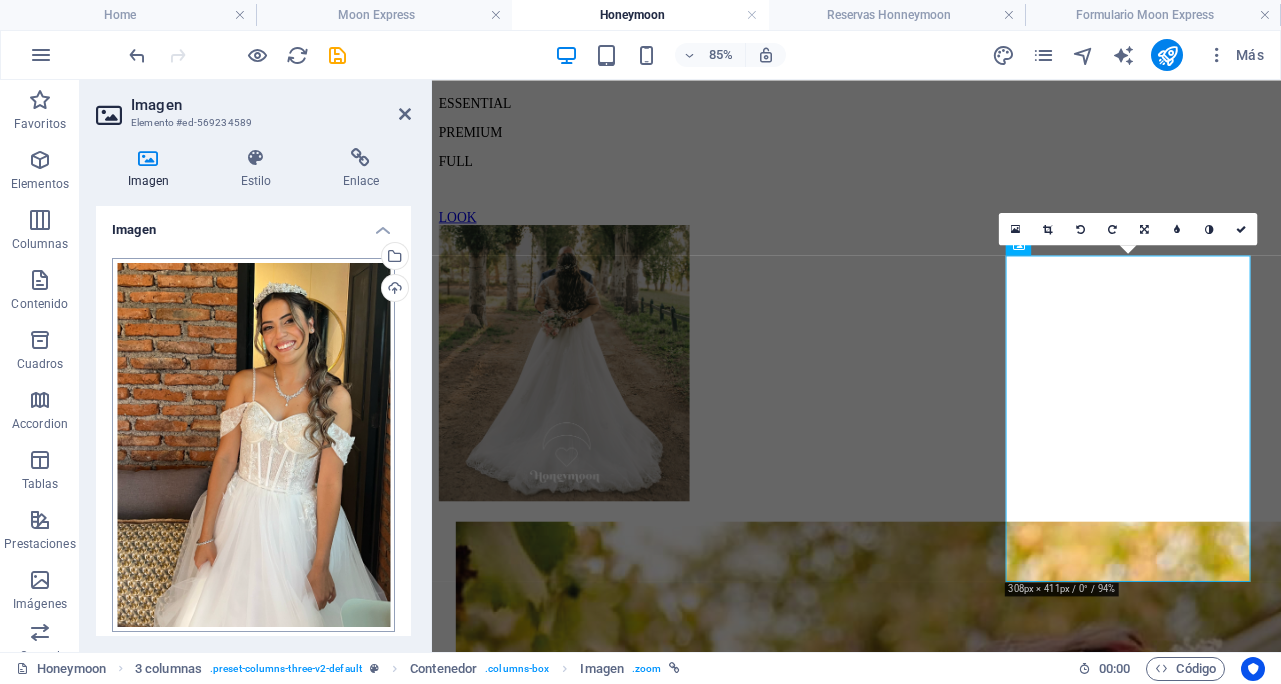 click on "angelicalvarado.cl Home Moon Express Honeymoon Reservas Honneymoon Formulario Moon Express Favoritos Elementos Columnas Contenido Cuadros Accordion Tablas Prestaciones Imágenes Control deslizante Encabezado Pie de página Formularios Marketing Colecciones
Arrastra aquí para reemplazar el contenido existente. Si quieres crear un elemento nuevo, pulsa “Ctrl”.
H2   Predeterminado   Contenedor   Contenedor   Banner   Separador   Texto   Separador   H4   Separador   Botón   Contenedor   Texto en el fondo   H2   H4   Separador   Texto   Botón   Cuadros   Contenedor   Contenedor   H3   Contenedor   Texto   Menú   Banner   Barra de menús 100% Más Home 3 columnas . preset-columns-three-v2-default Contenedor . columns-box Imagen . zoom 00 : 00 Código Favoritos Elementos Columnas Contenido Cuadros Accordion Tablas Prestaciones Imágenes Control deslizante Encabezado Pie de página Formularios" at bounding box center (640, 342) 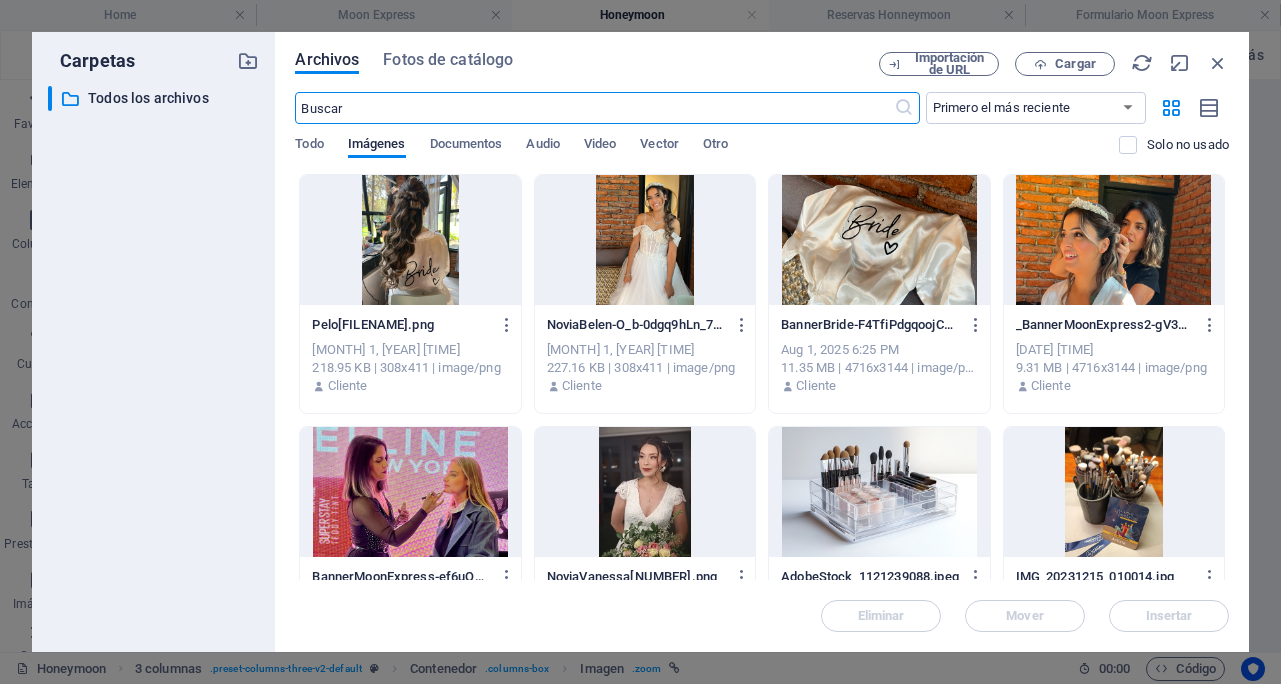 click at bounding box center [645, 492] 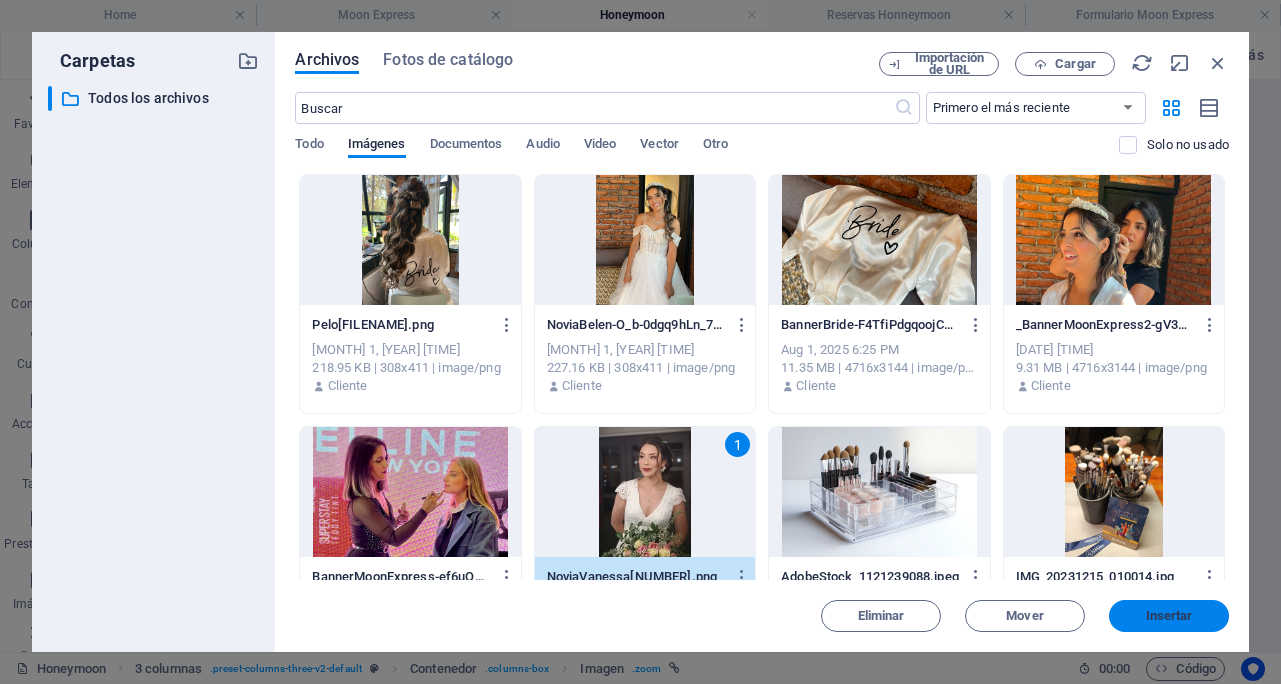click on "Insertar" at bounding box center (1169, 616) 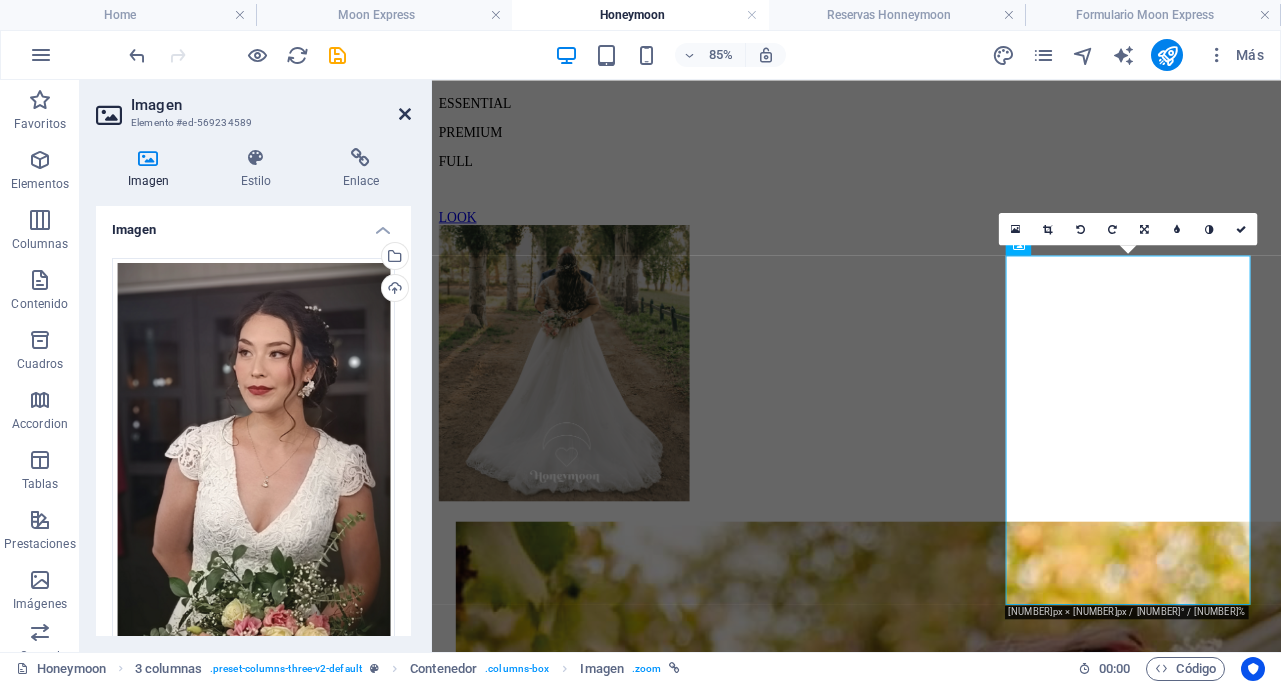 click at bounding box center (405, 114) 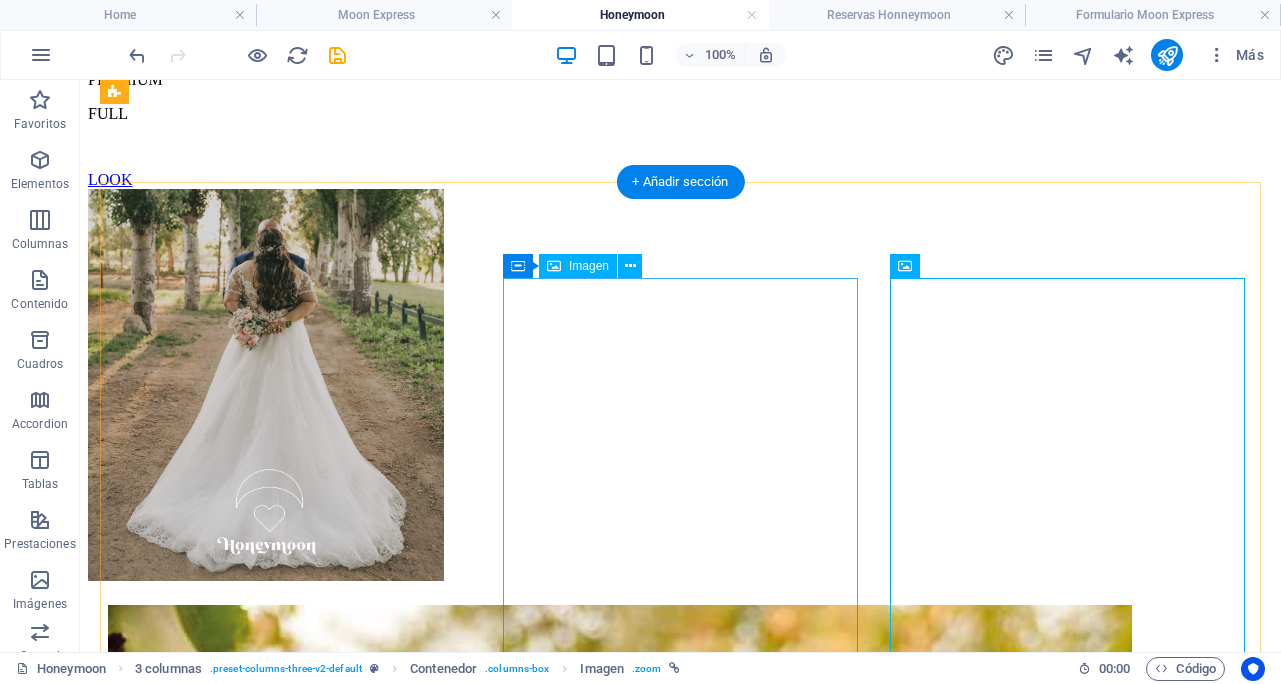 scroll, scrollTop: 1370, scrollLeft: 0, axis: vertical 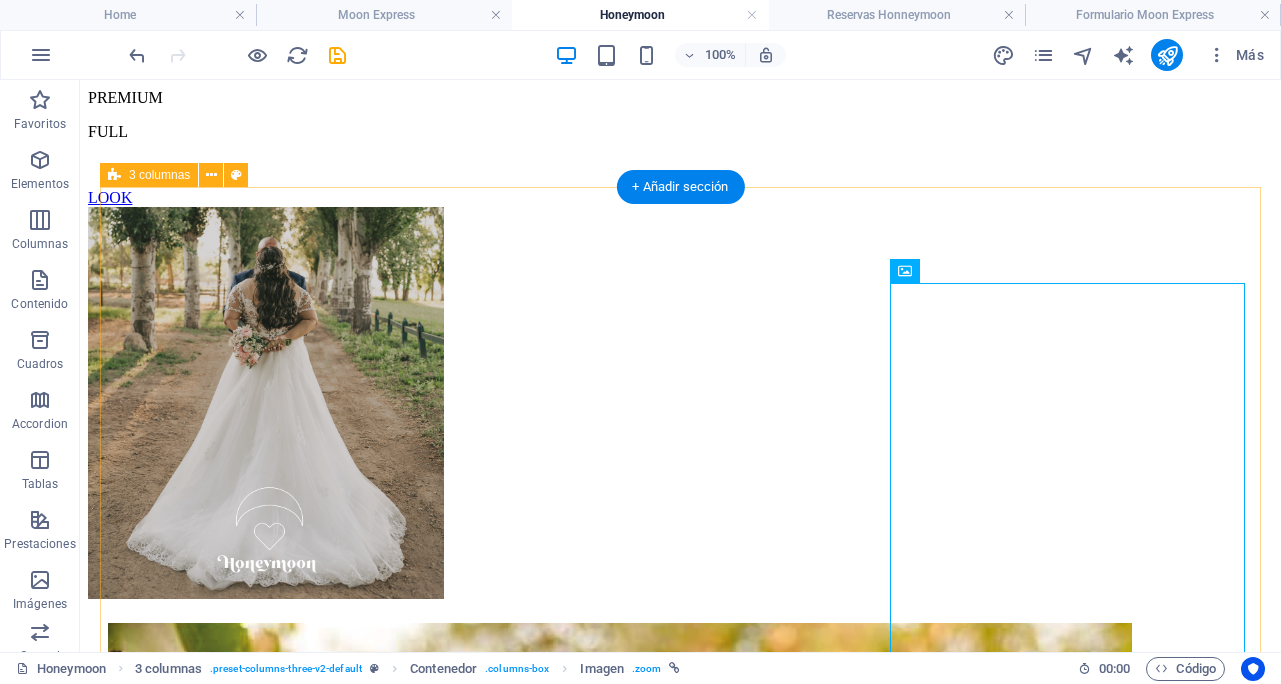 click at bounding box center (680, 2678) 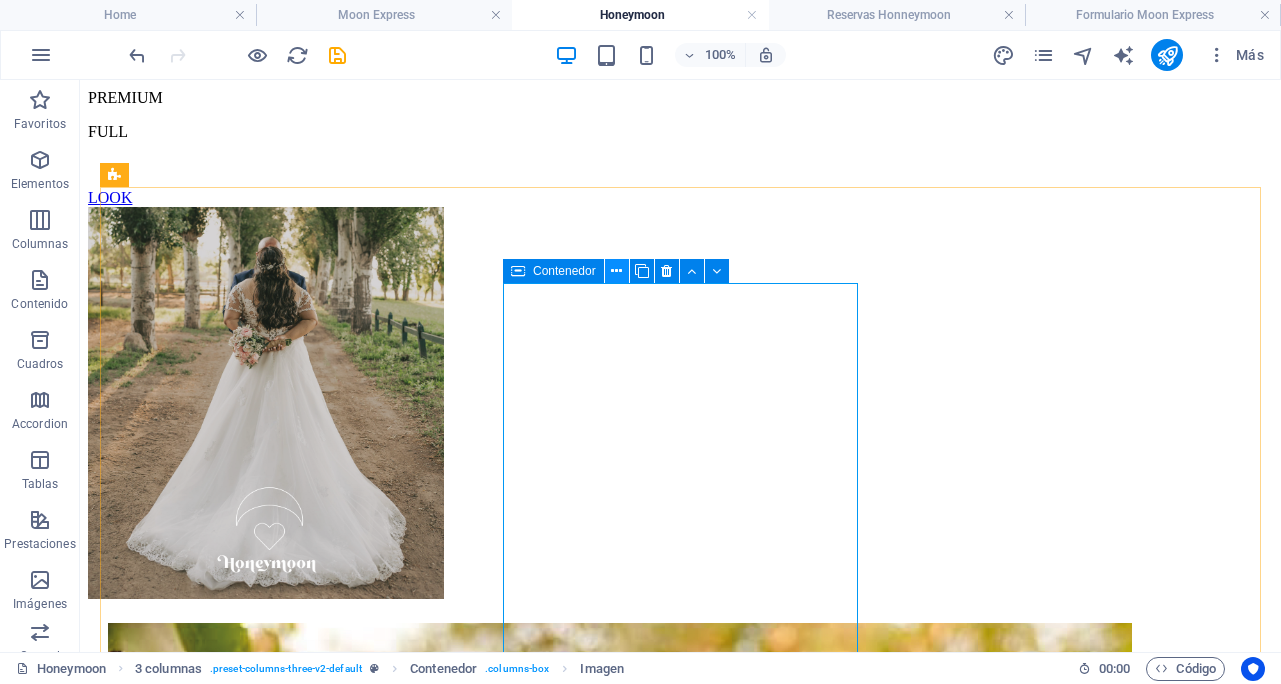 click at bounding box center [616, 271] 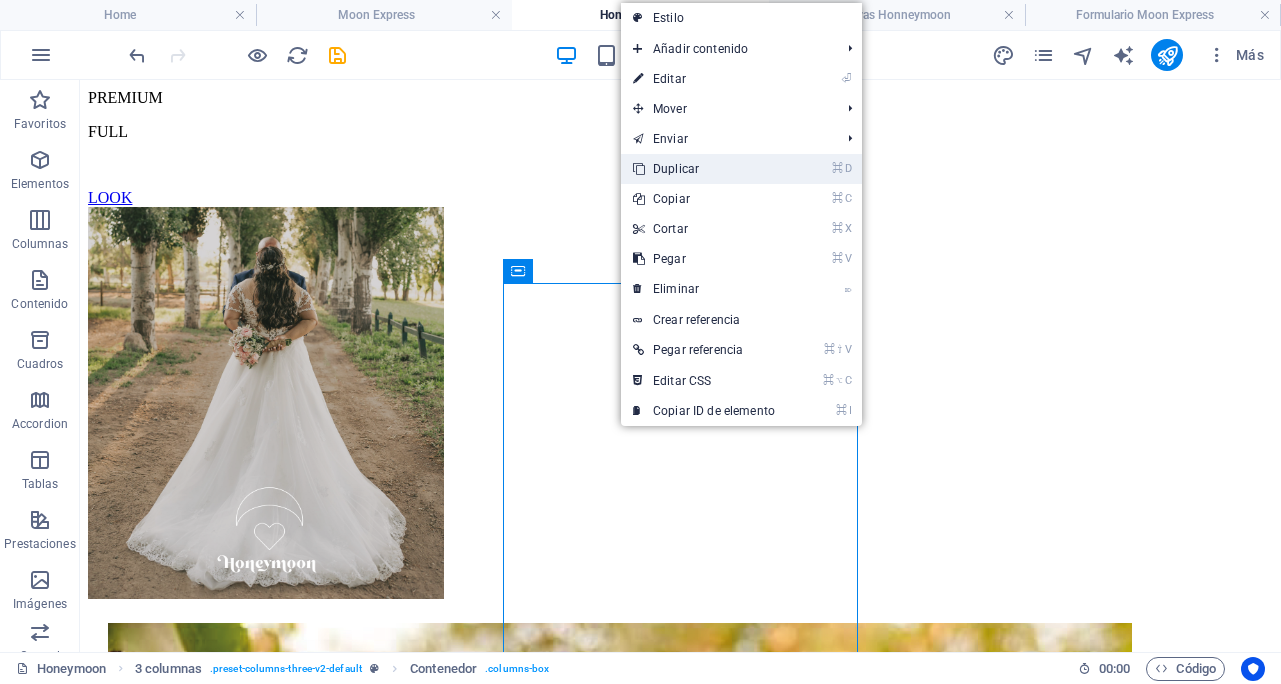 click on "⌘ D  Duplicar" at bounding box center (704, 169) 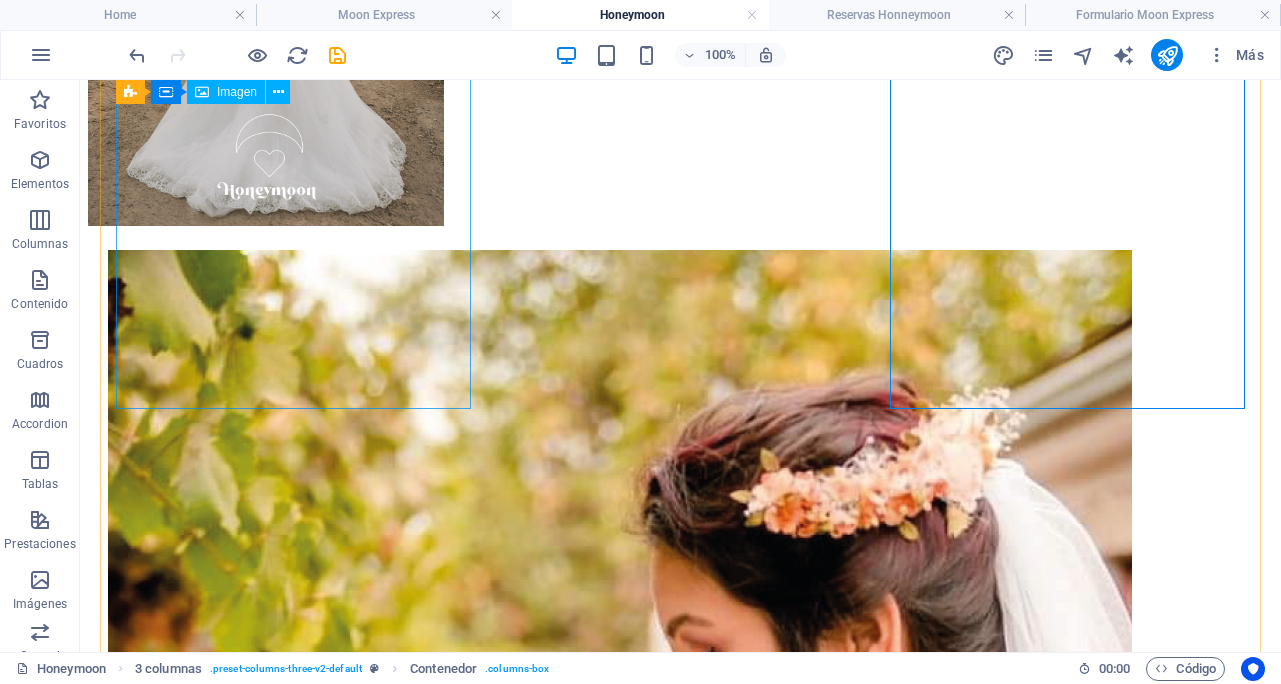 scroll, scrollTop: 1686, scrollLeft: 0, axis: vertical 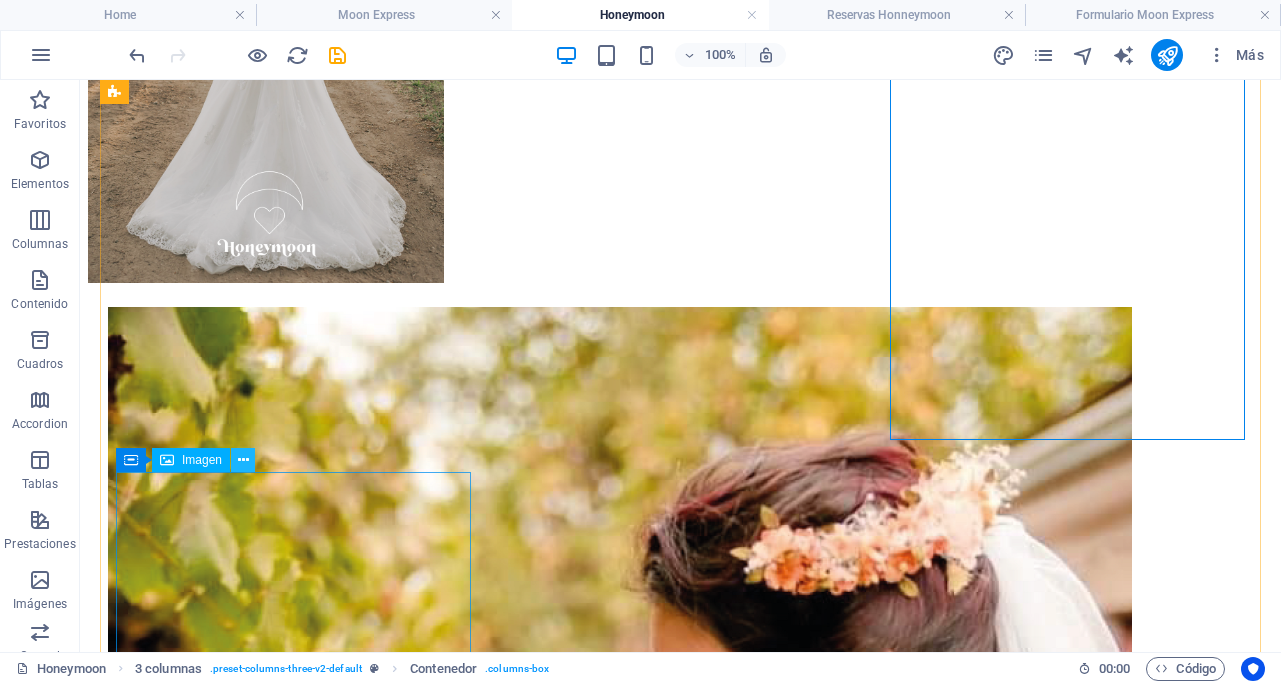 click at bounding box center (243, 460) 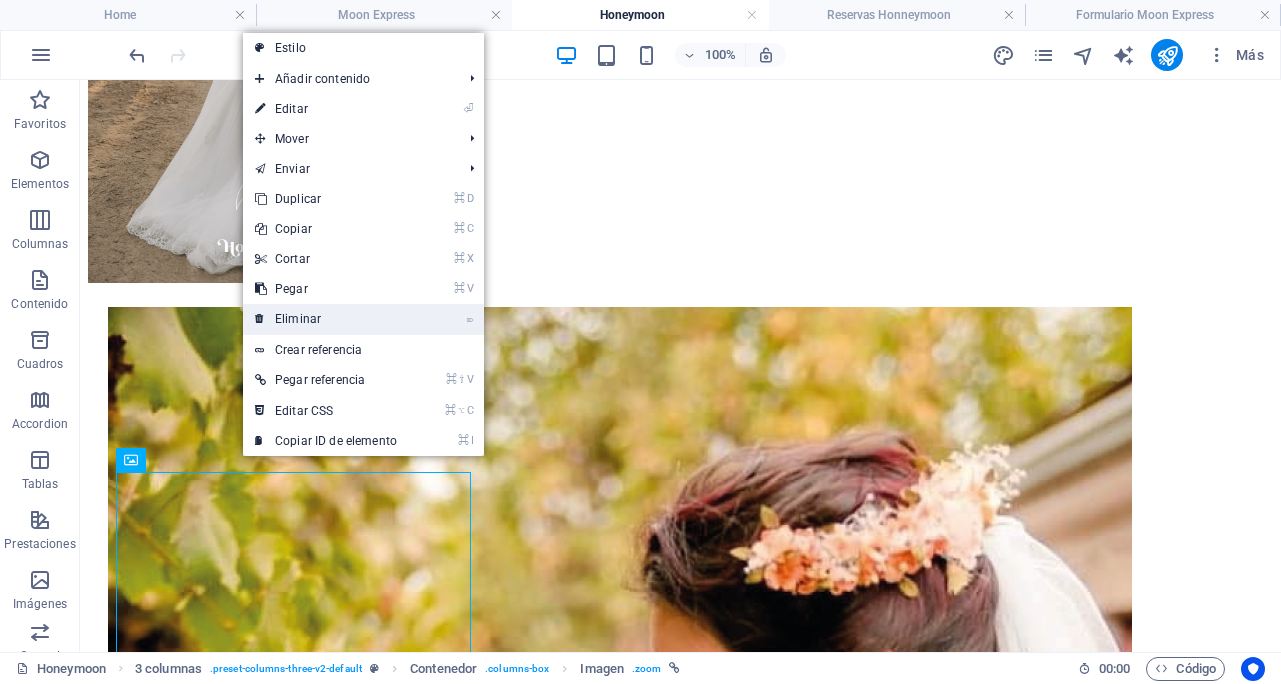 click on "⌦  Eliminar" at bounding box center (326, 319) 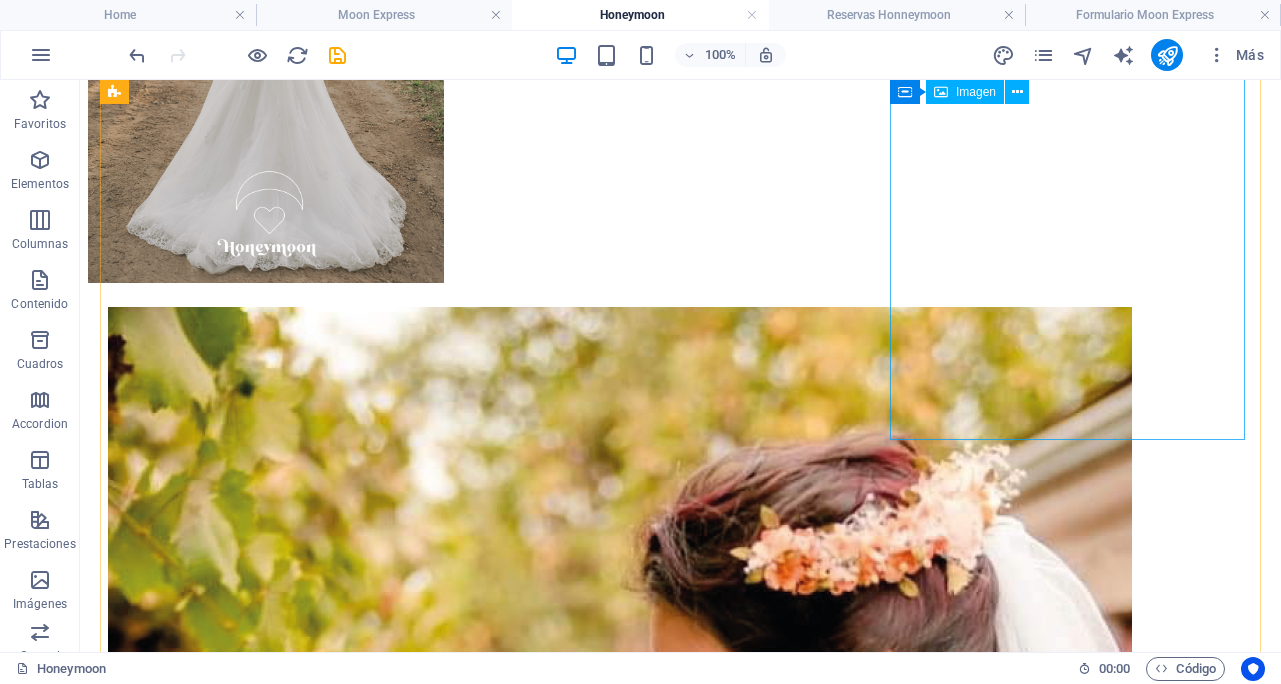 scroll, scrollTop: 1672, scrollLeft: 0, axis: vertical 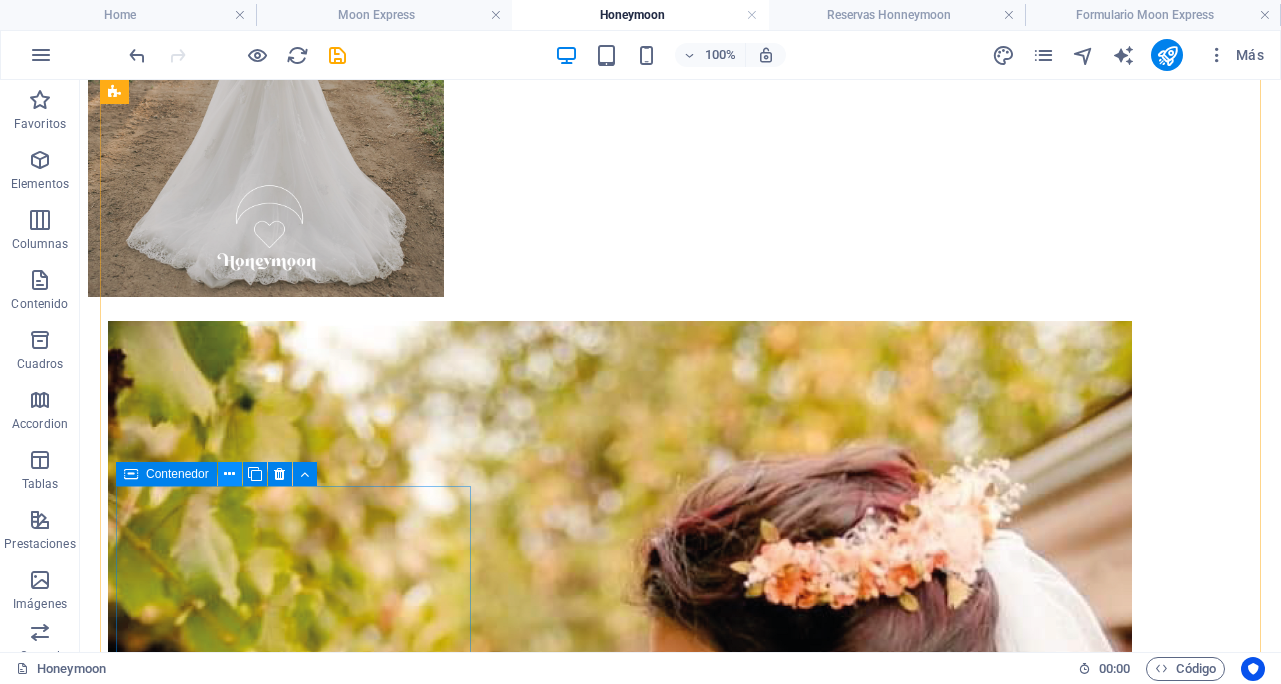 click at bounding box center [229, 474] 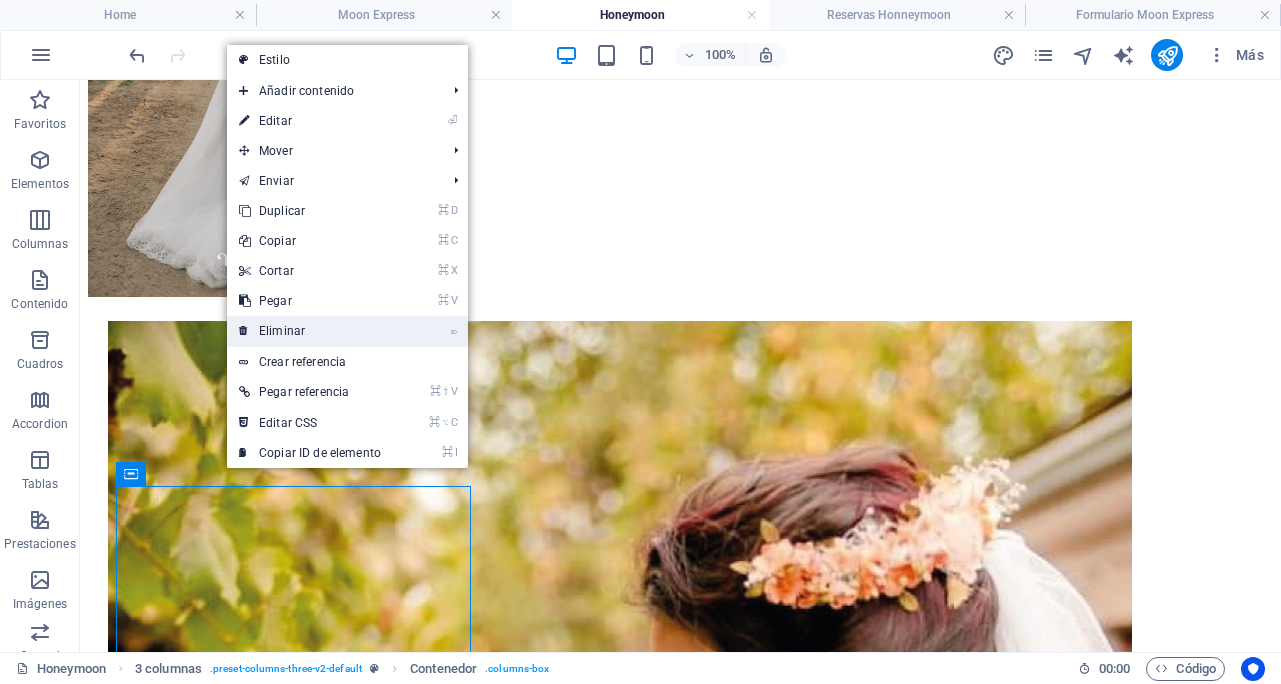 click on "⌦  Eliminar" at bounding box center (310, 331) 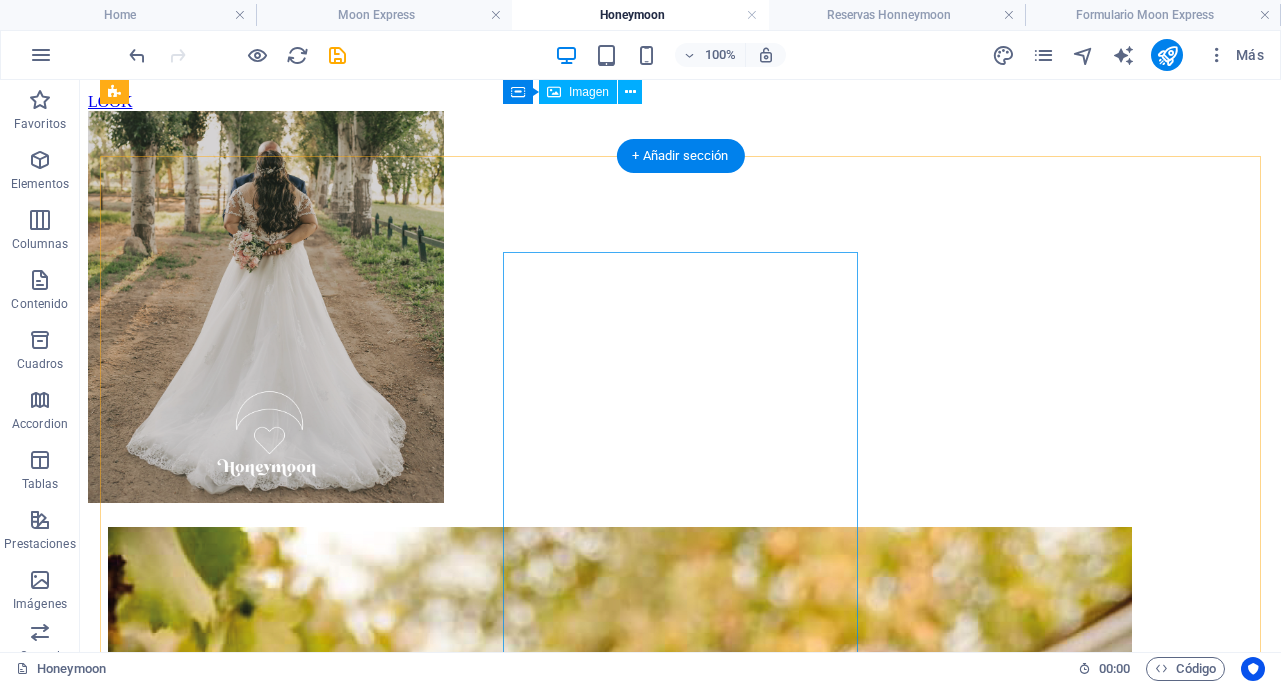 scroll, scrollTop: 1401, scrollLeft: 0, axis: vertical 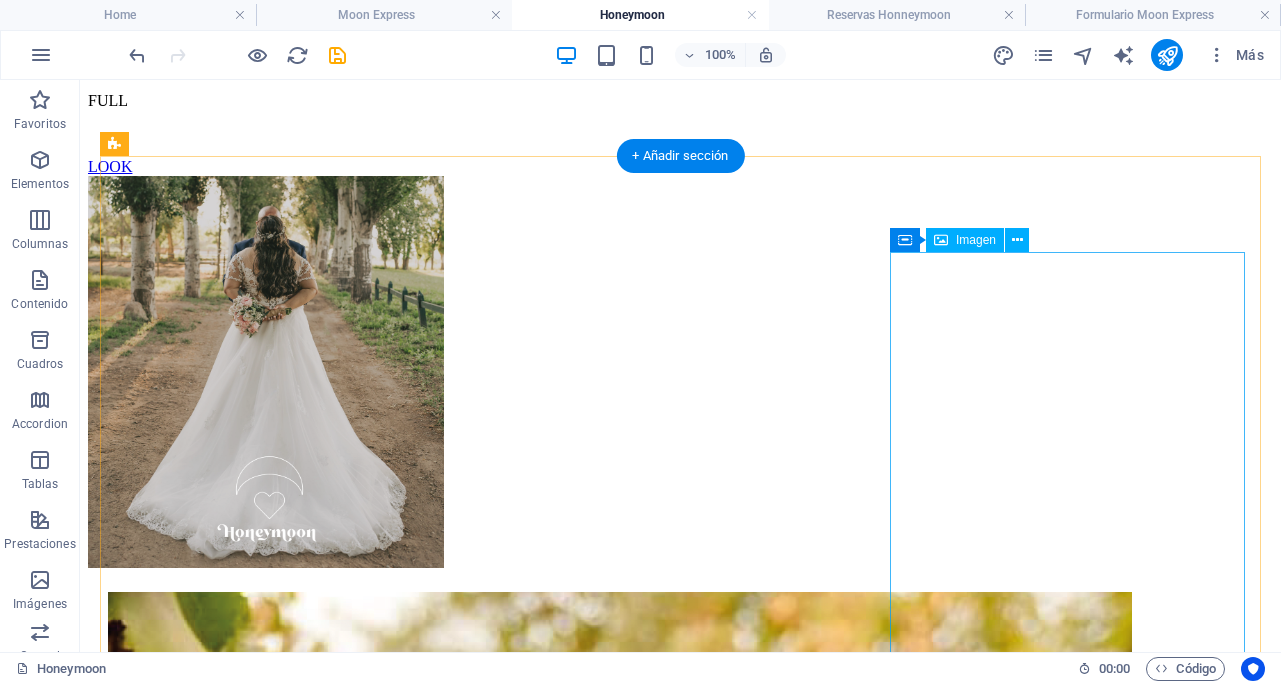 click at bounding box center (680, 4016) 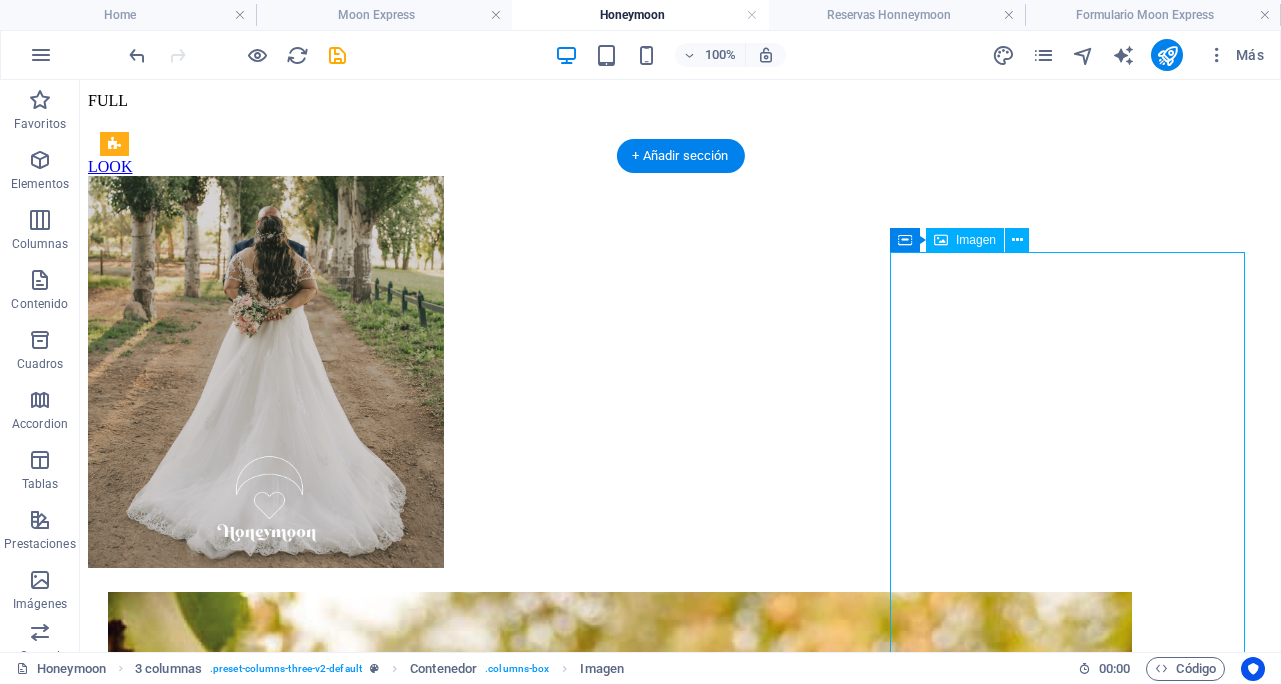 click at bounding box center [680, 4016] 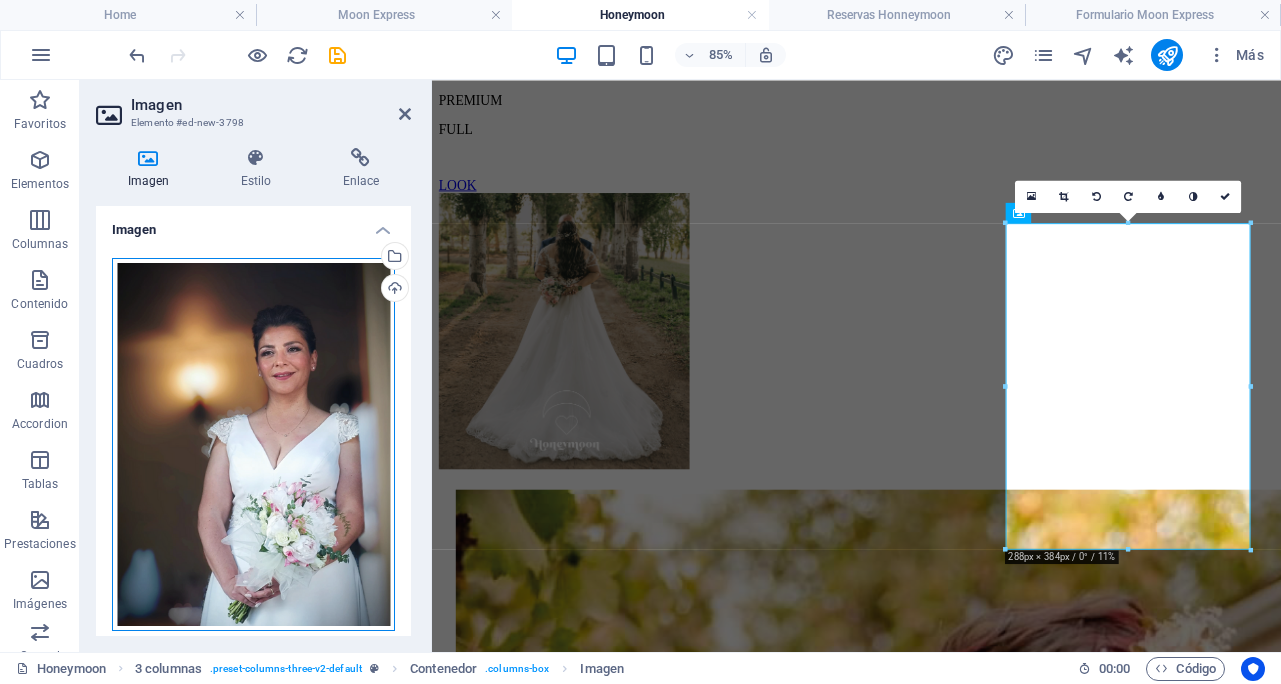 click on "Arrastra archivos aquí, haz clic para escoger archivos o  selecciona archivos de Archivos o de nuestra galería gratuita de fotos y vídeos" at bounding box center (253, 445) 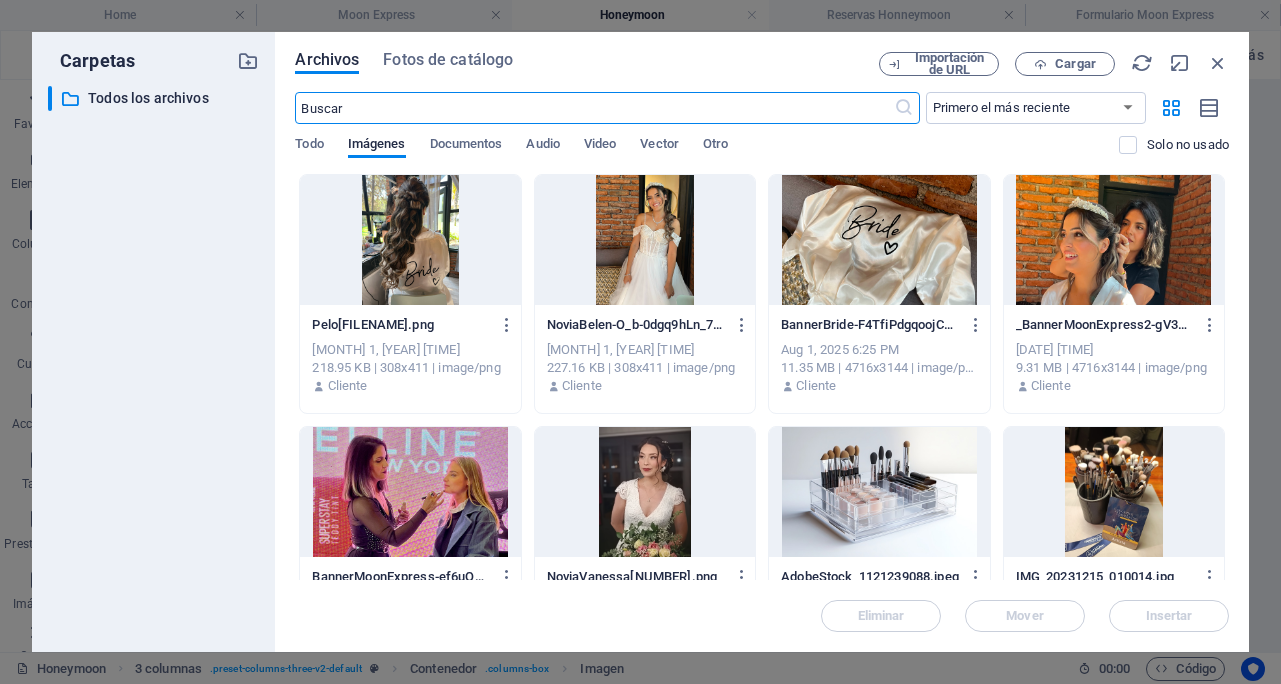 click at bounding box center [645, 240] 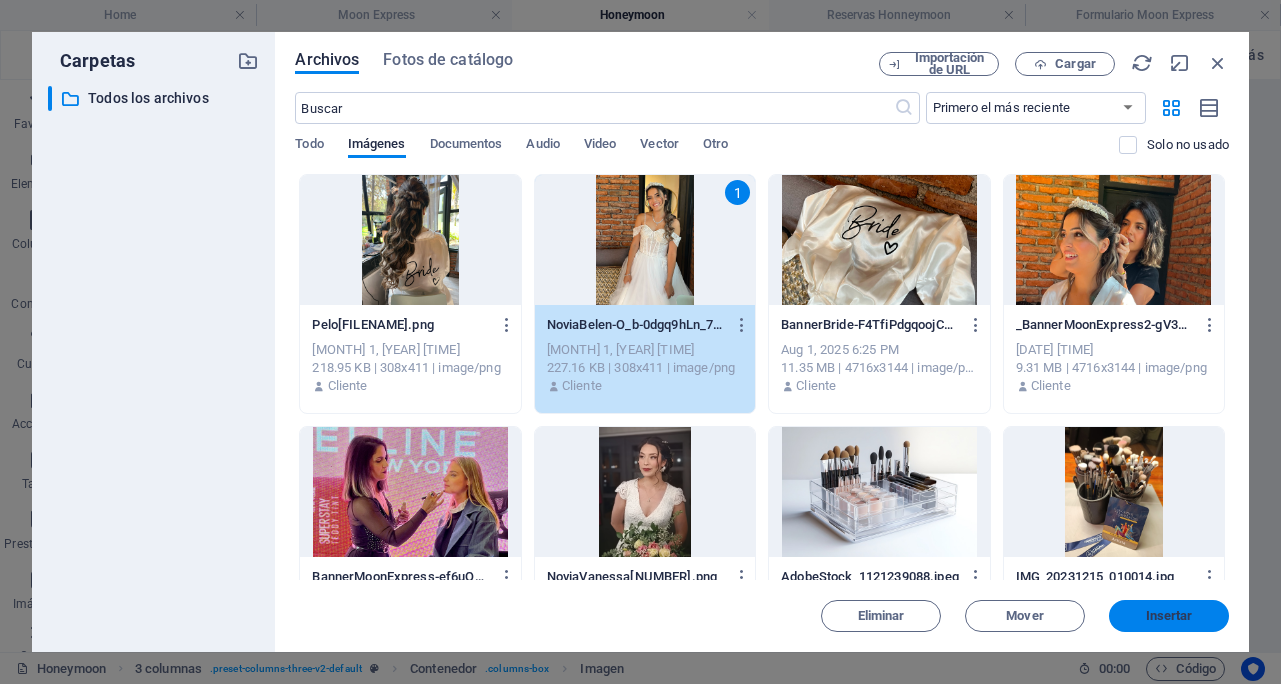click on "Insertar" at bounding box center (1169, 616) 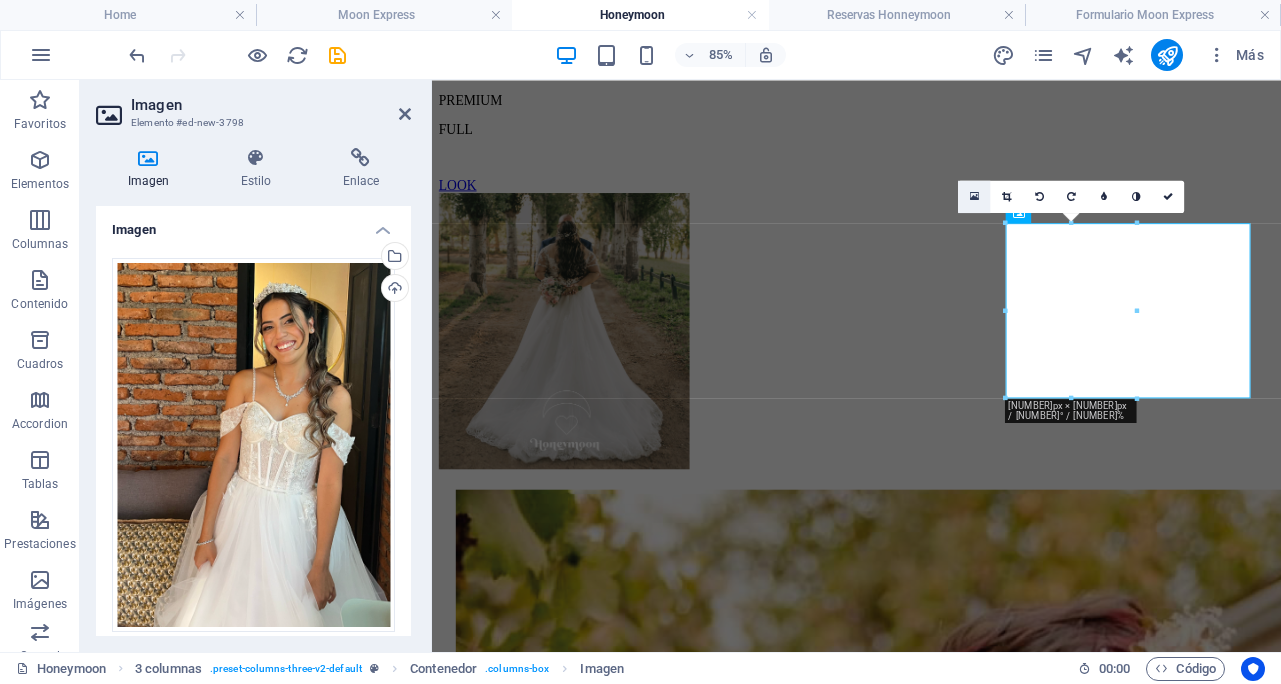 click at bounding box center (974, 196) 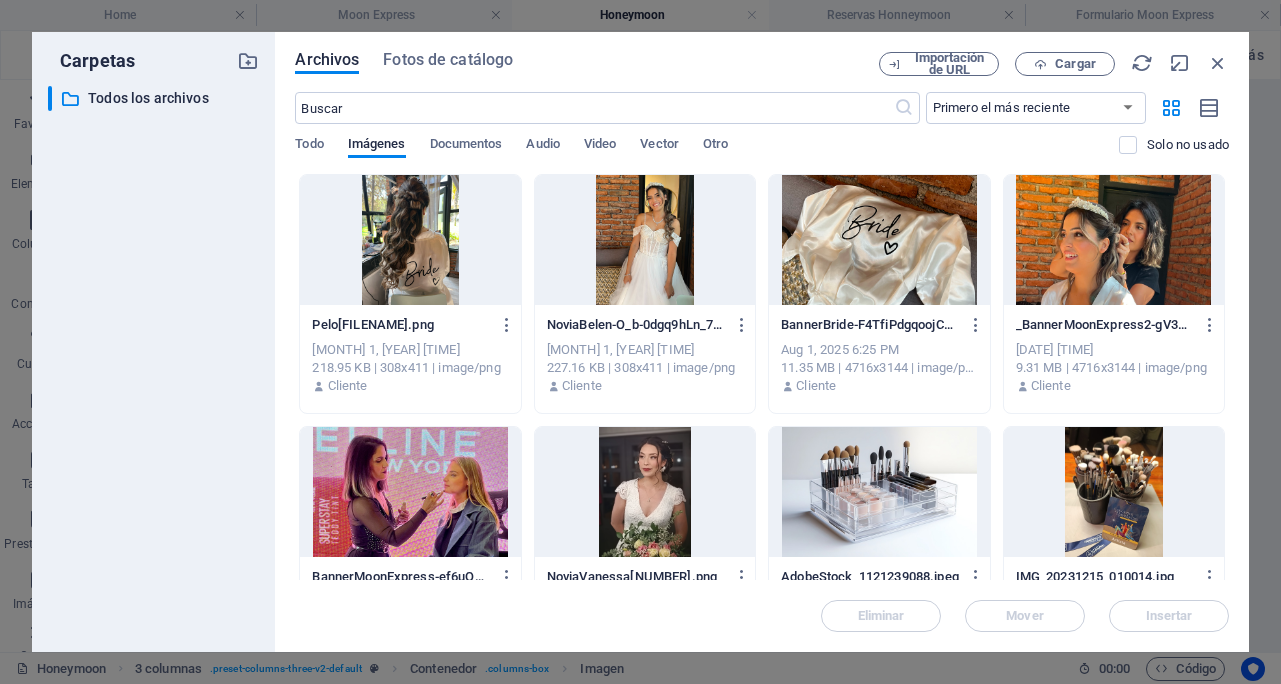 click at bounding box center [645, 240] 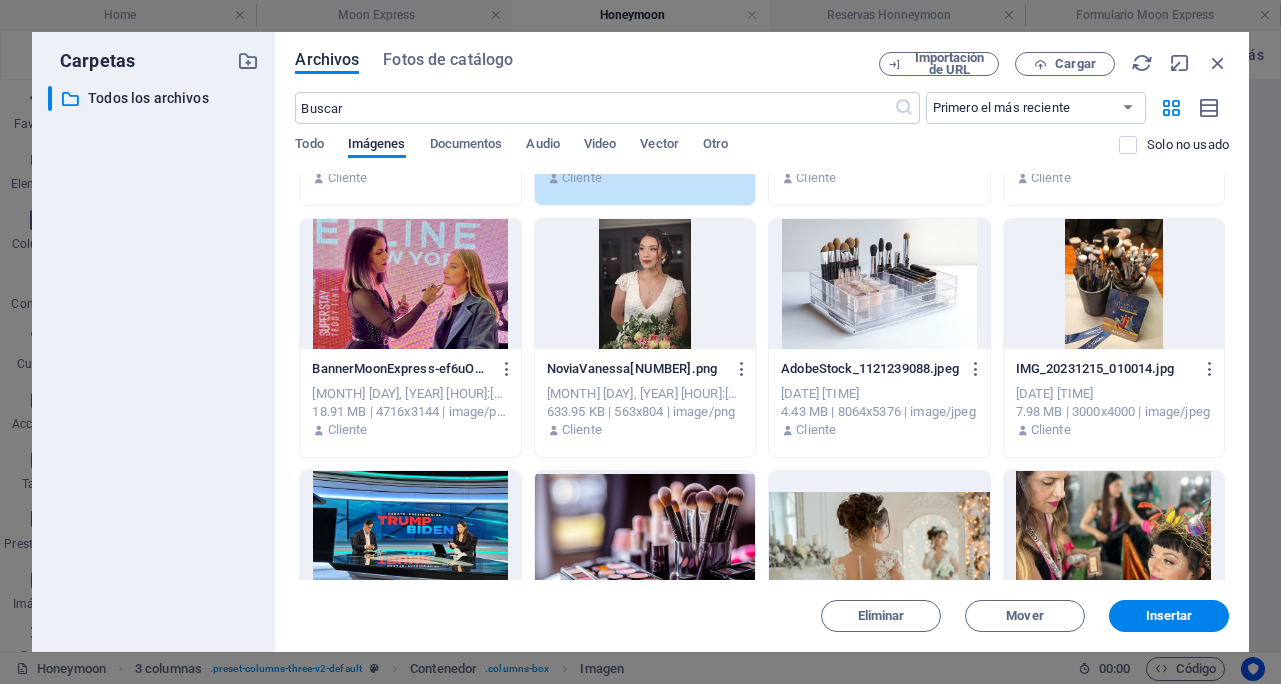 scroll, scrollTop: 0, scrollLeft: 0, axis: both 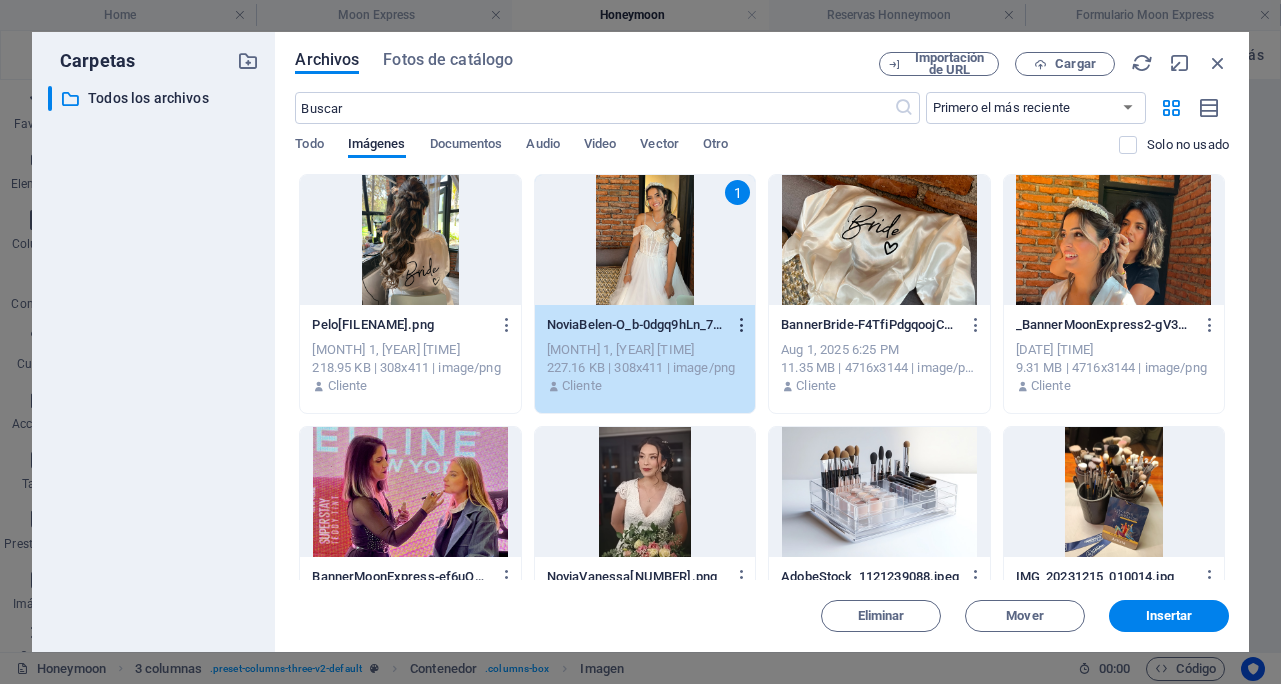 click at bounding box center [742, 325] 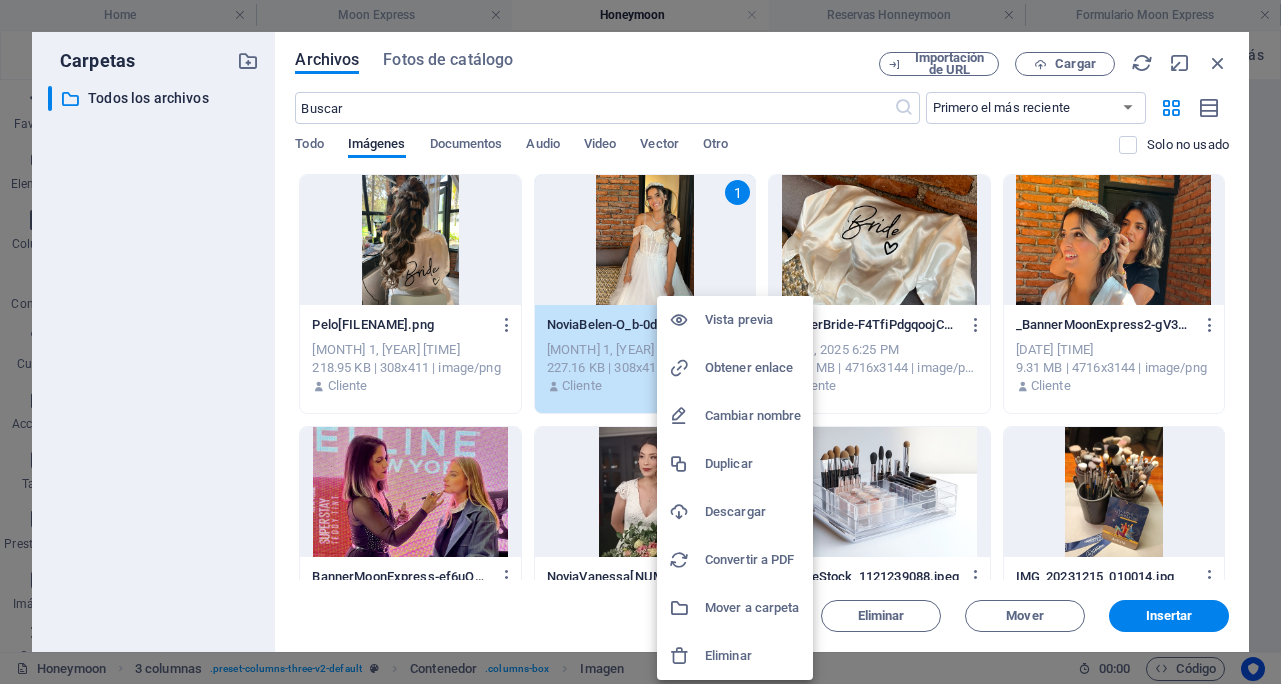 click on "Eliminar" at bounding box center (753, 656) 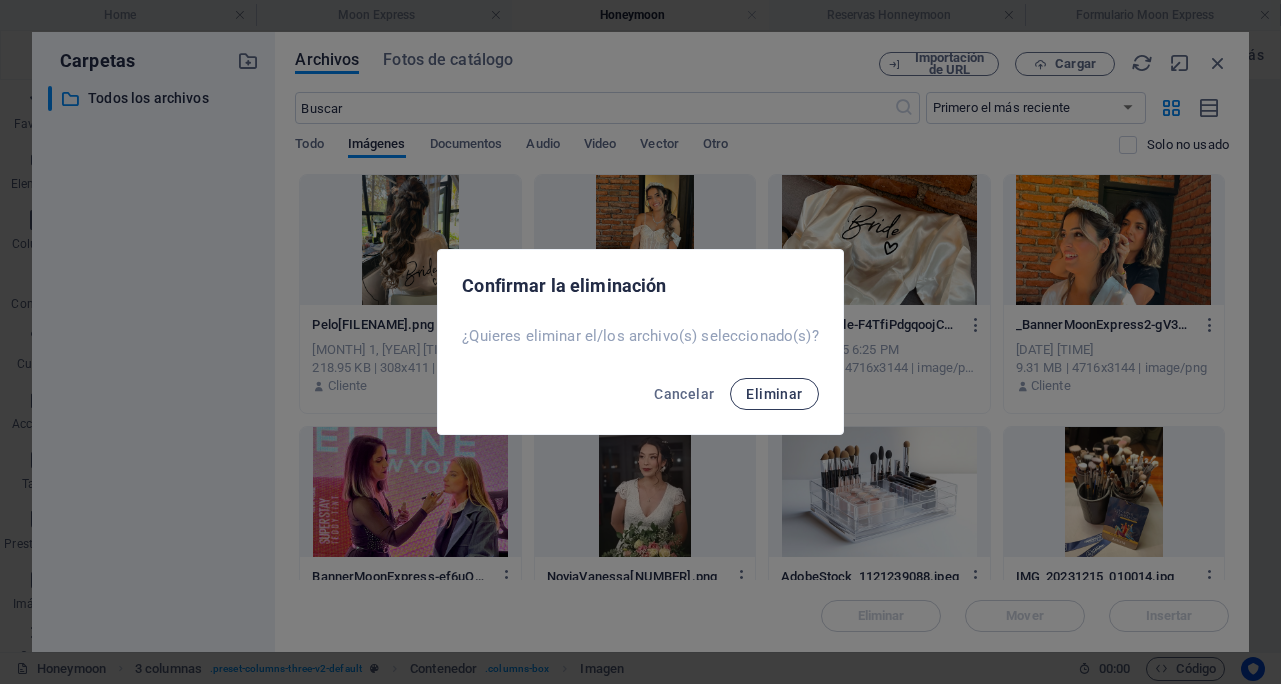 click on "Eliminar" at bounding box center (774, 394) 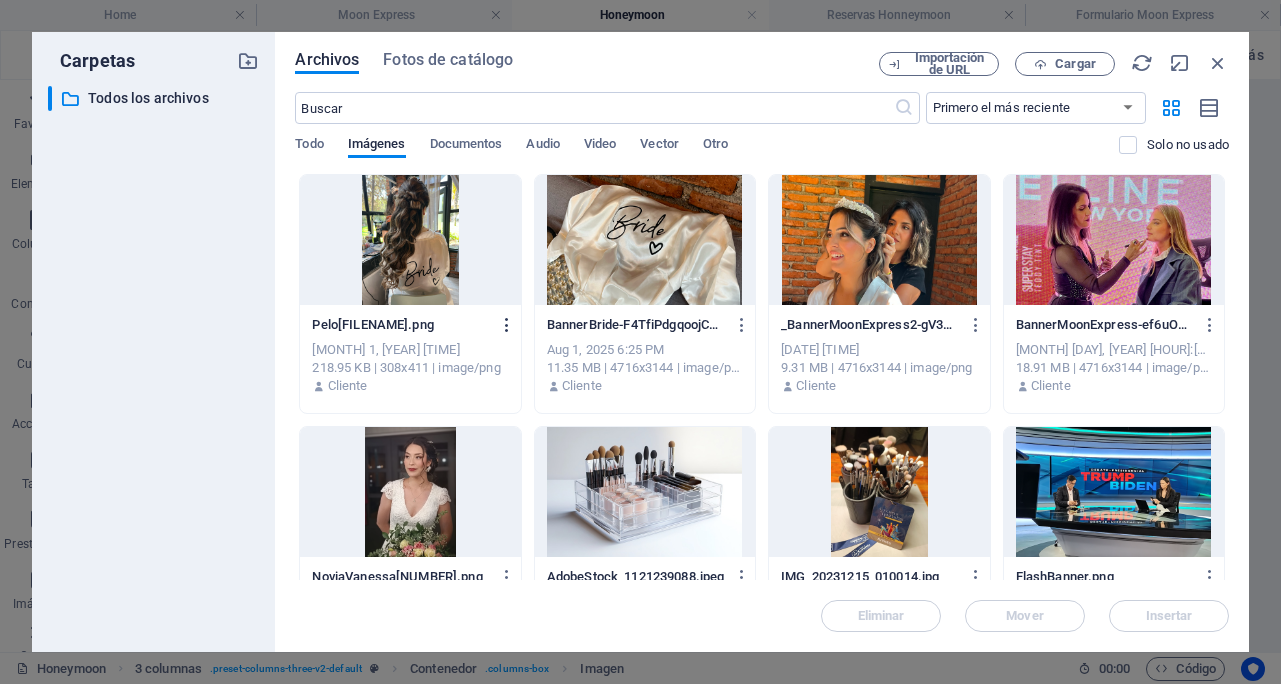 click at bounding box center [507, 325] 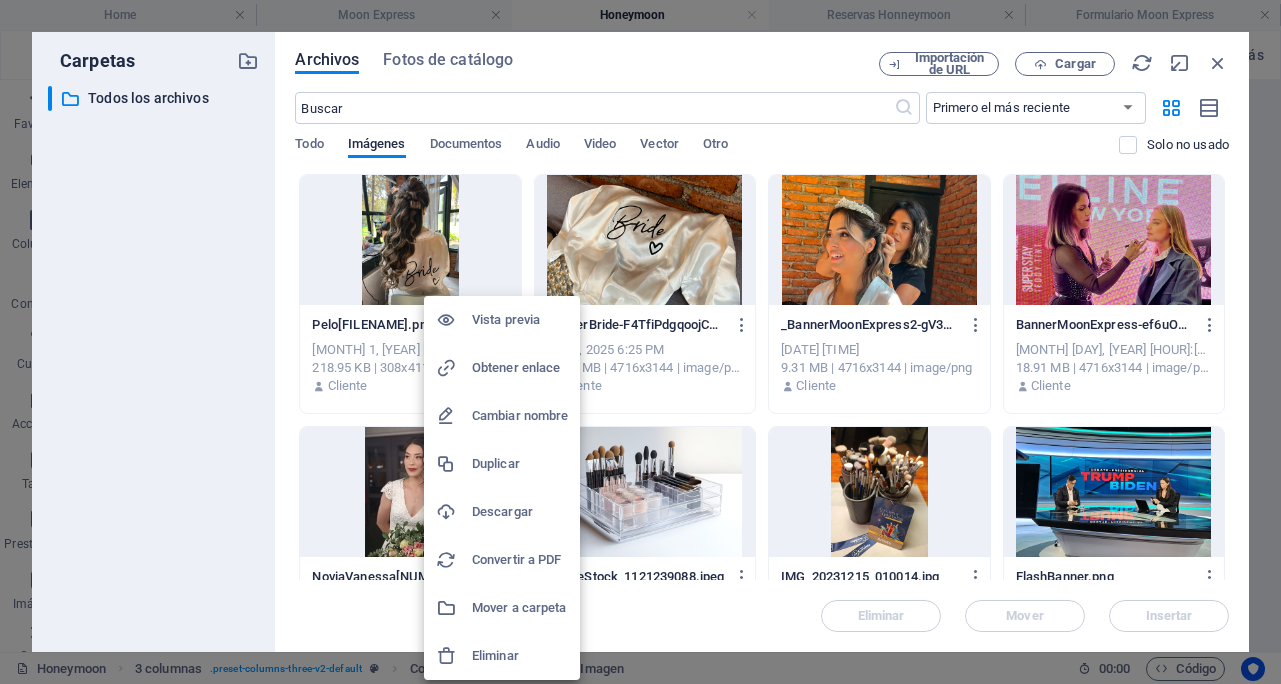click on "Eliminar" at bounding box center (520, 656) 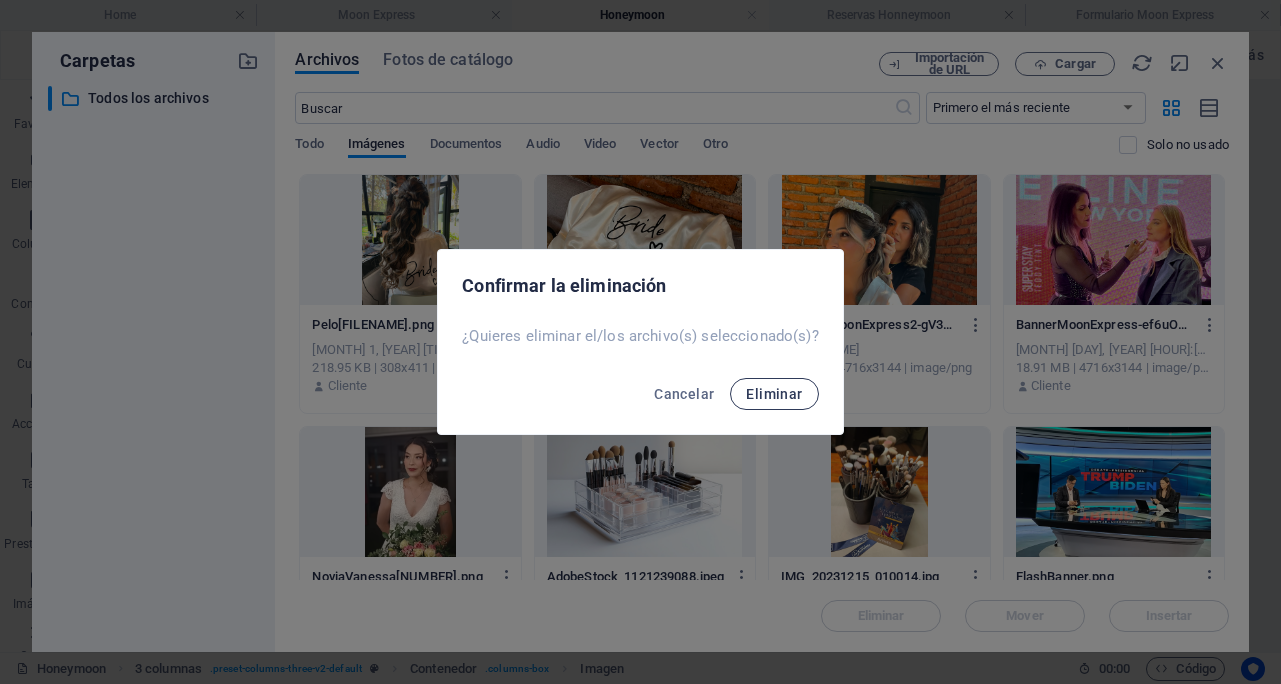click on "Eliminar" at bounding box center (774, 394) 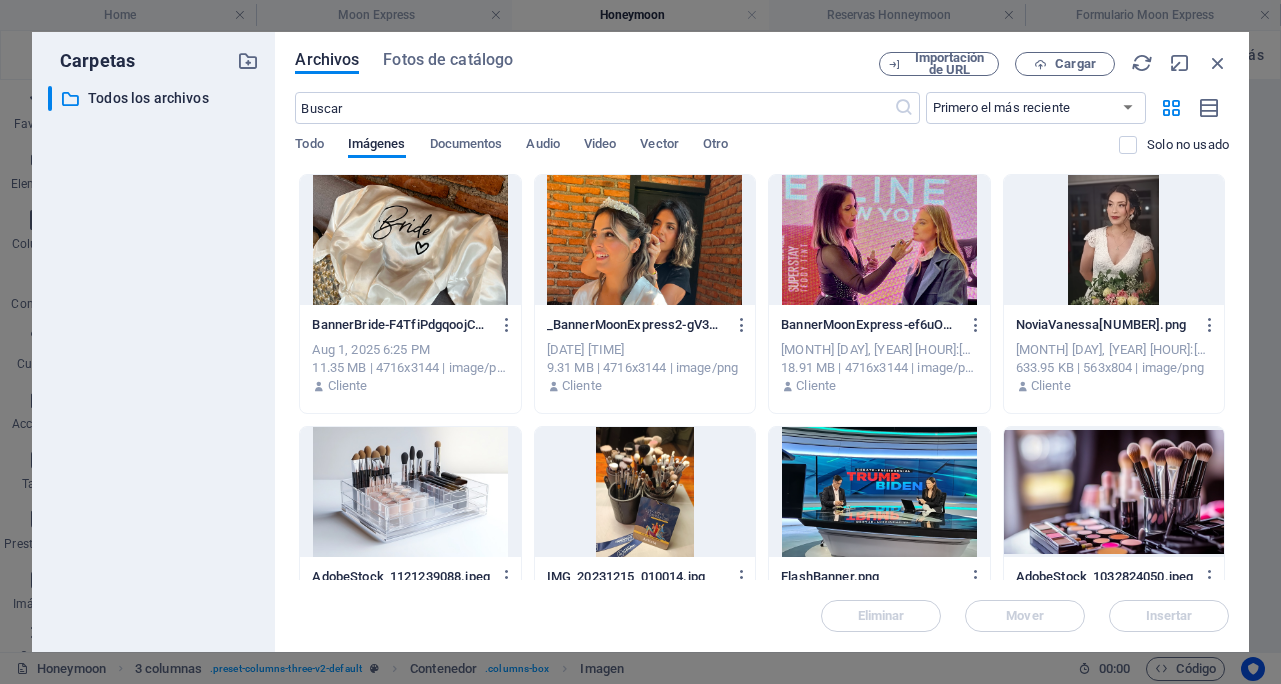 click on "Eliminar Mover Insertar" at bounding box center [762, 606] 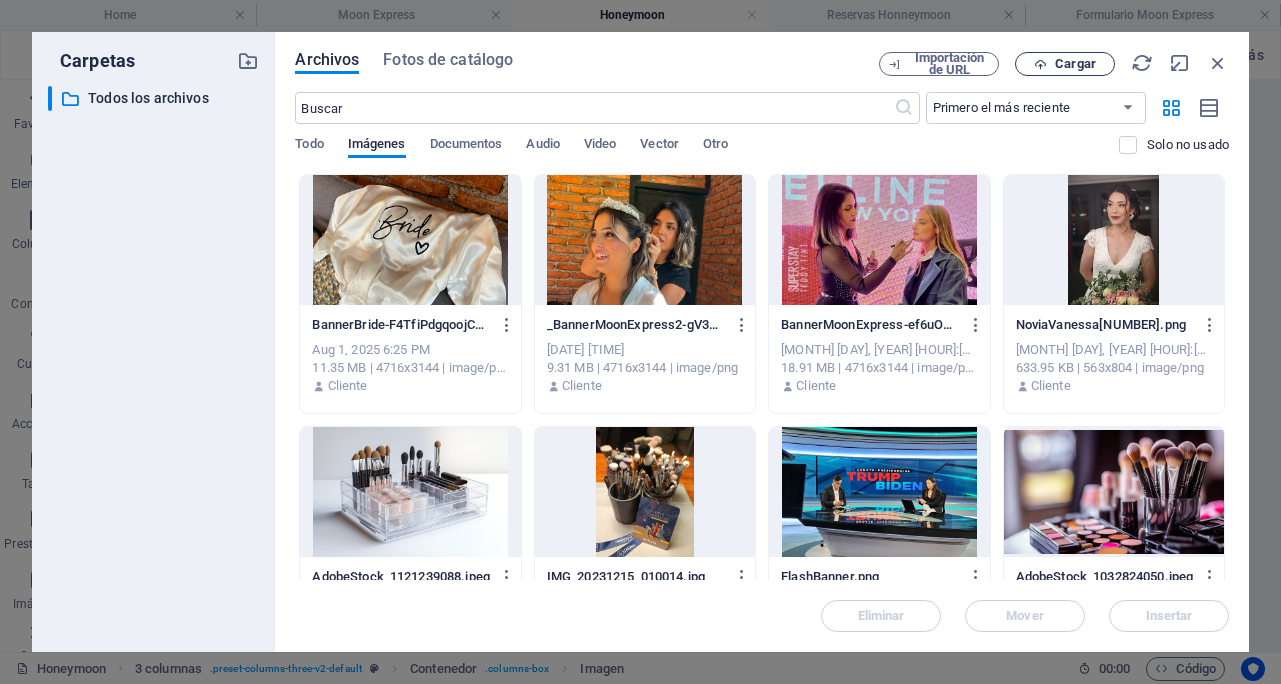 click on "Cargar" at bounding box center (1065, 64) 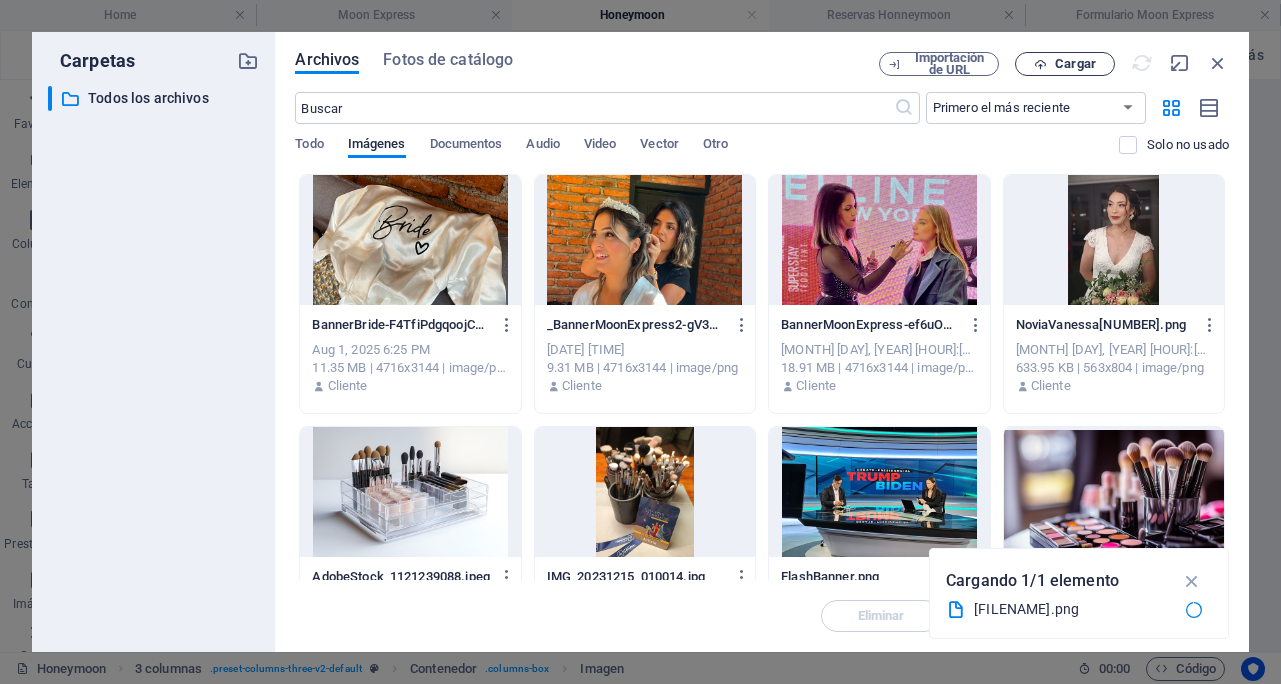 click on "Cargar" at bounding box center [1075, 64] 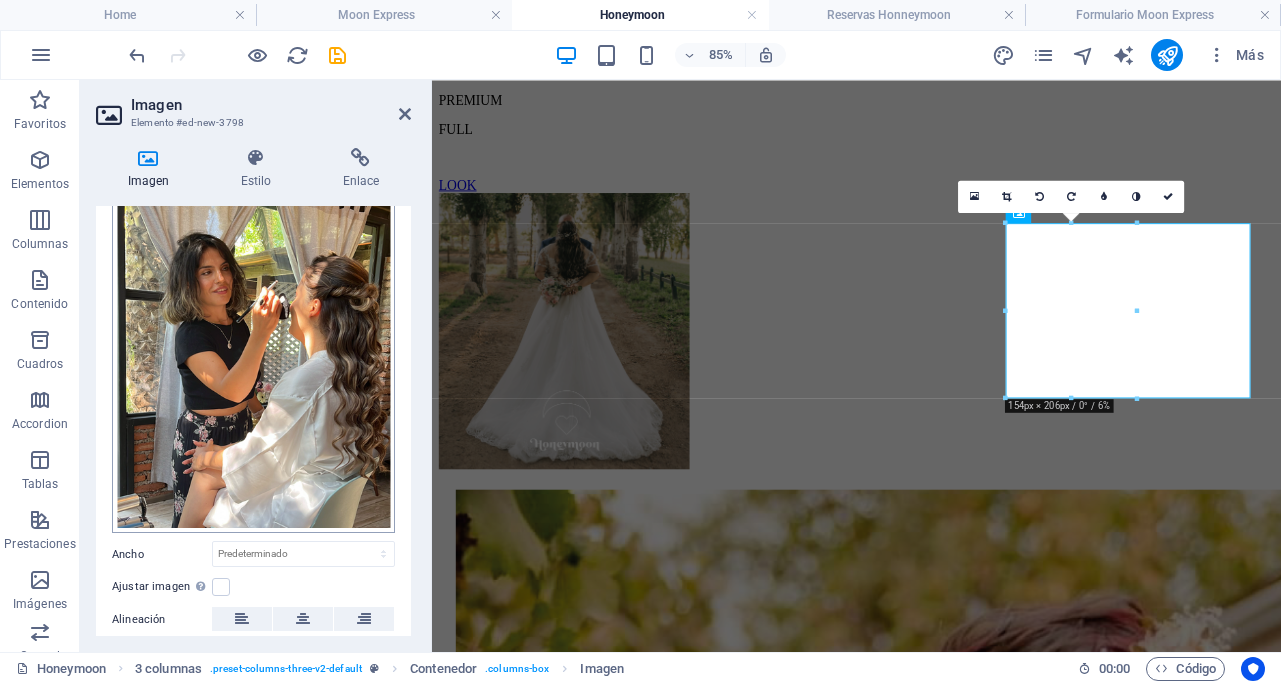 scroll, scrollTop: 119, scrollLeft: 0, axis: vertical 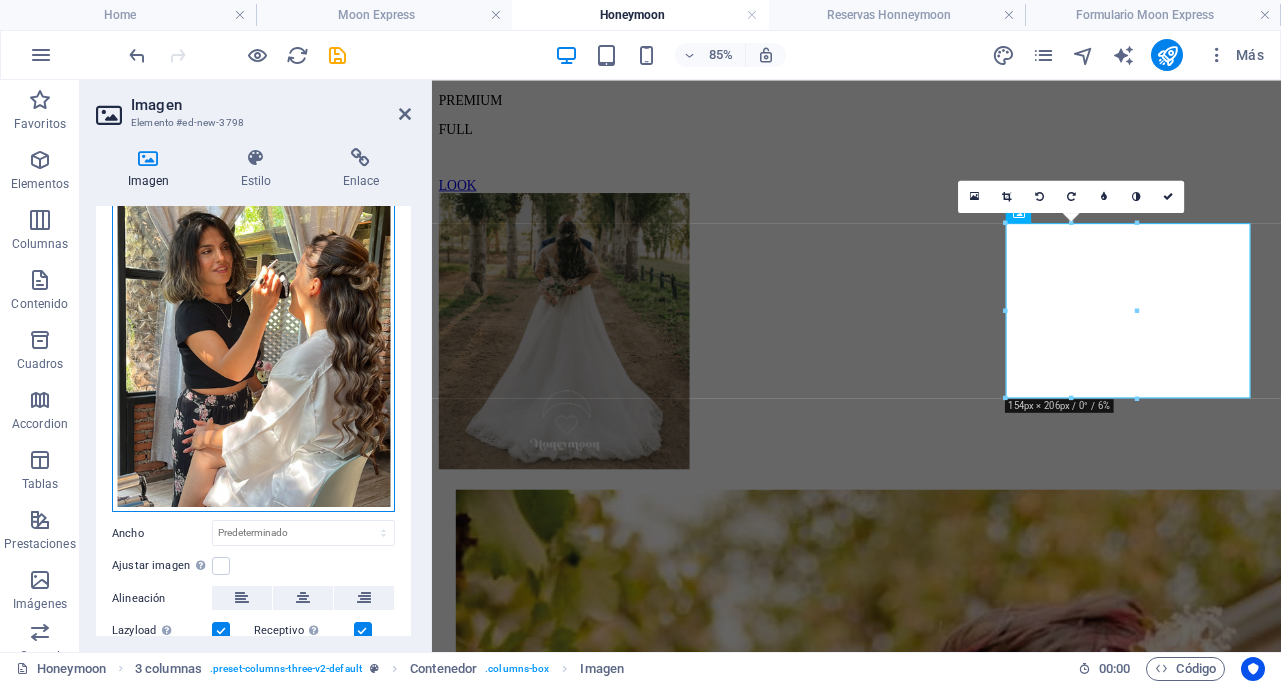 click on "Arrastra archivos aquí, haz clic para escoger archivos o  selecciona archivos de Archivos o de nuestra galería gratuita de fotos y vídeos" at bounding box center [253, 326] 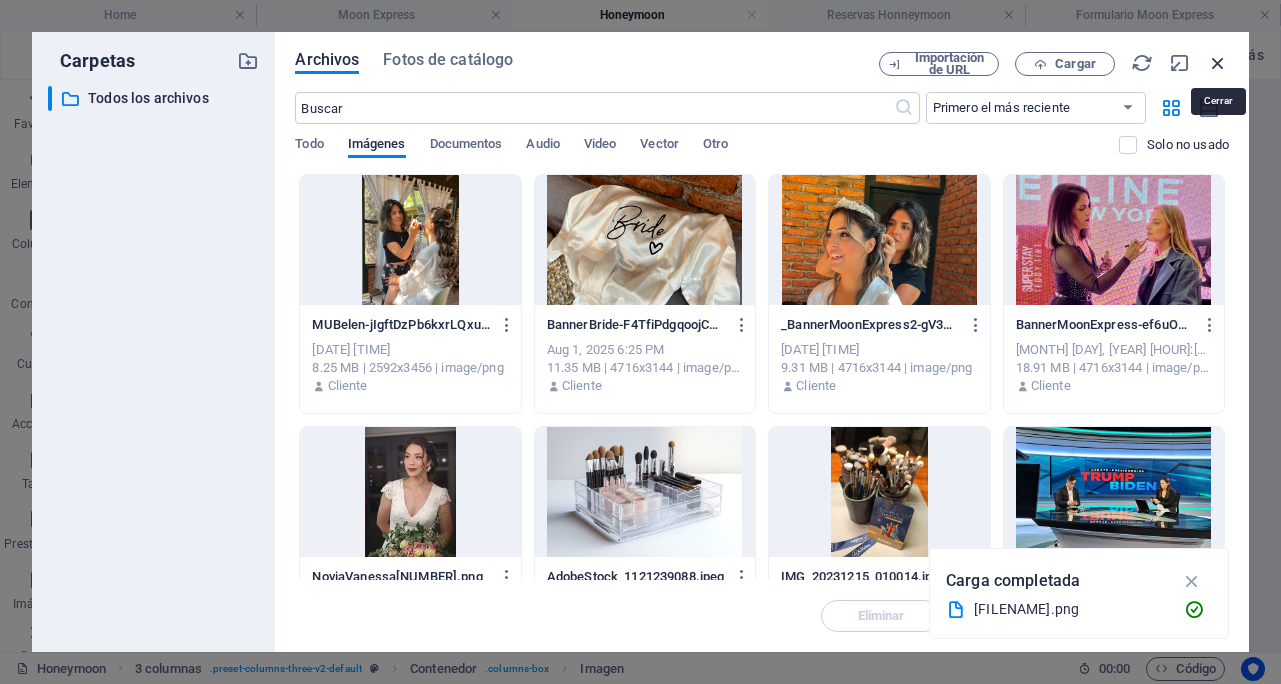 click at bounding box center [1218, 63] 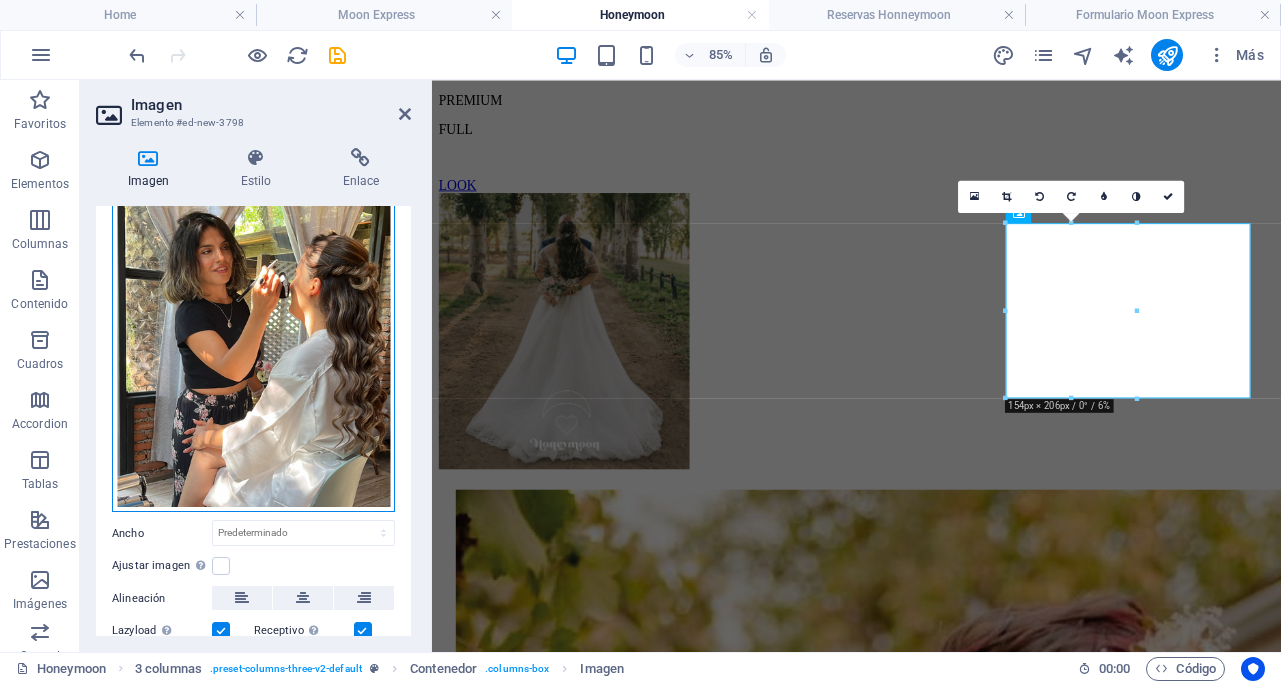 click on "Arrastra archivos aquí, haz clic para escoger archivos o  selecciona archivos de Archivos o de nuestra galería gratuita de fotos y vídeos" at bounding box center (253, 326) 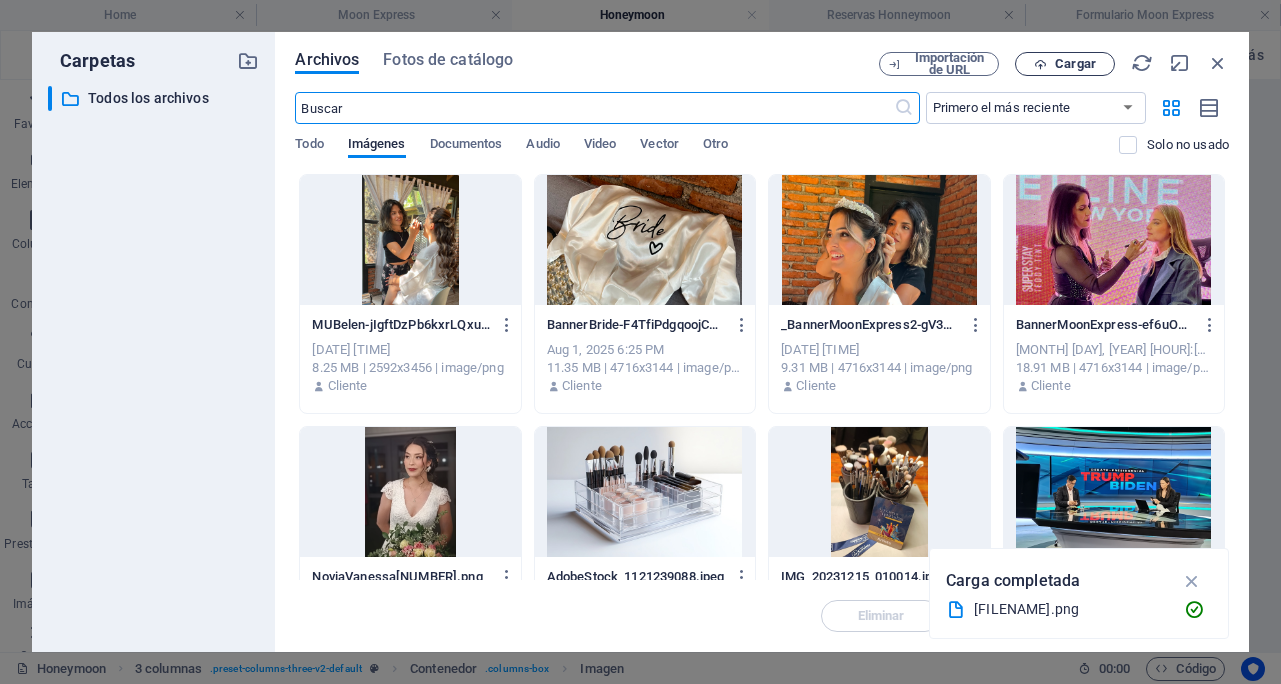 click on "Cargar" at bounding box center (1075, 64) 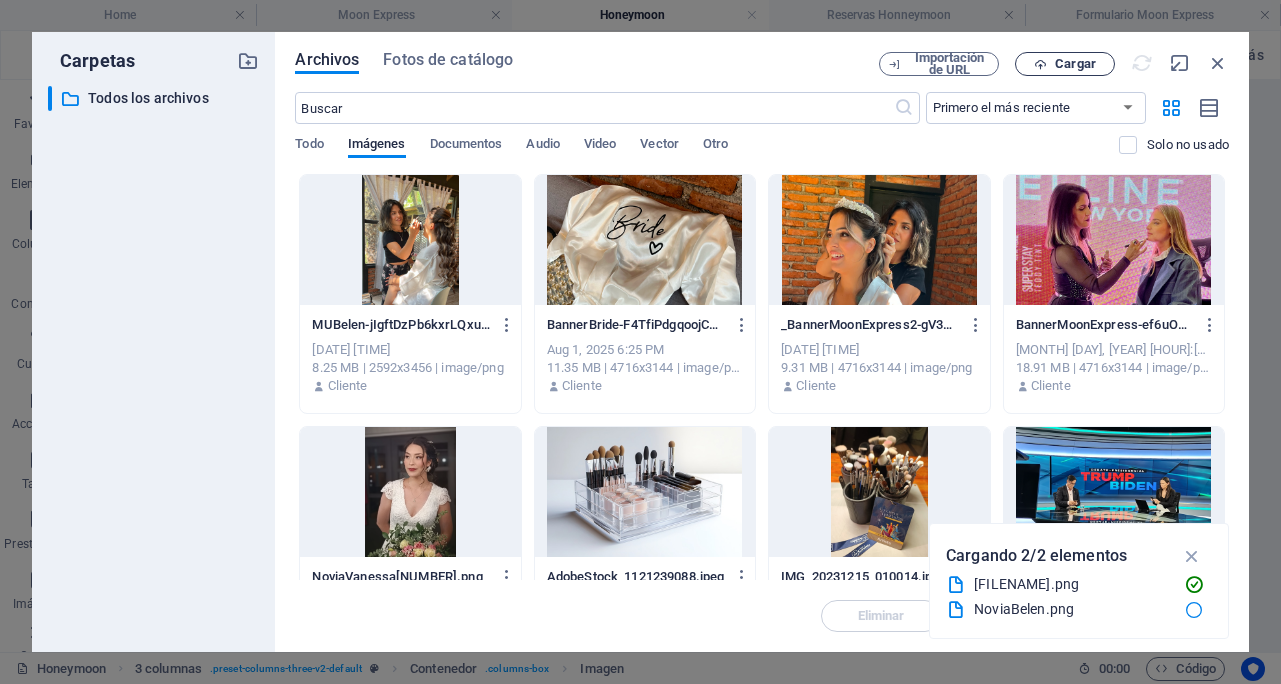 click on "Cargar" at bounding box center [1075, 64] 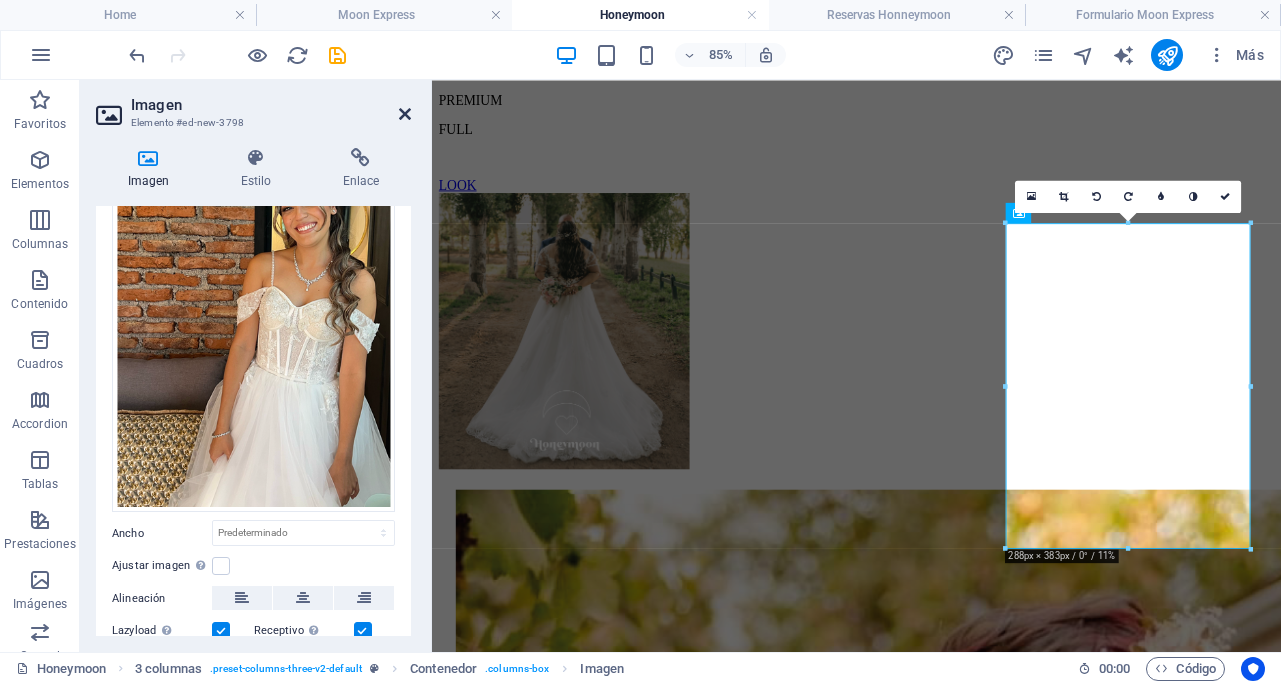 click at bounding box center [405, 114] 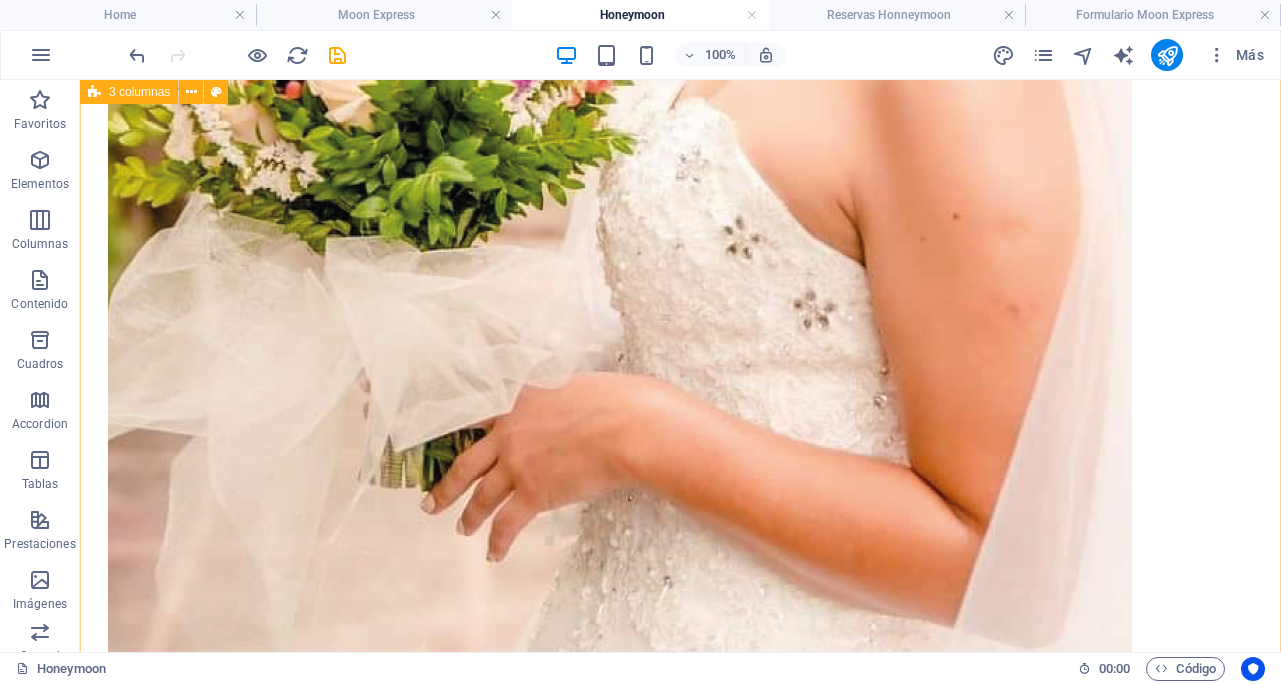 scroll, scrollTop: 2662, scrollLeft: 0, axis: vertical 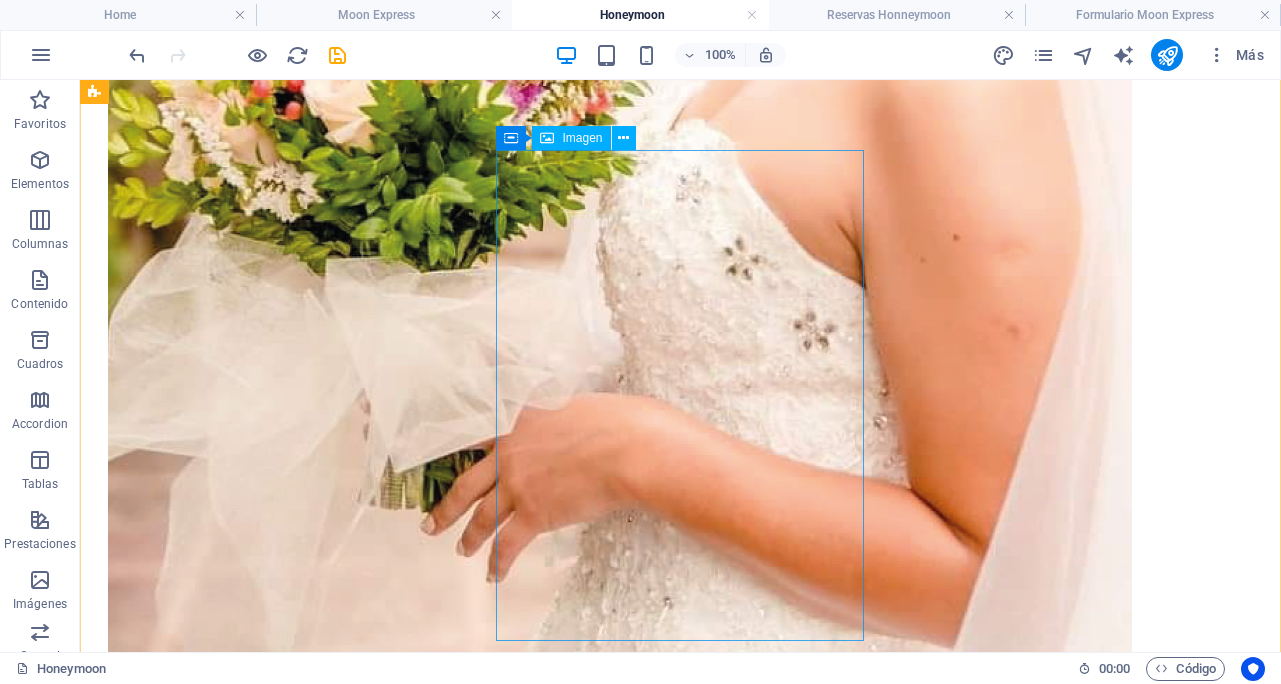 click at bounding box center [680, 5213] 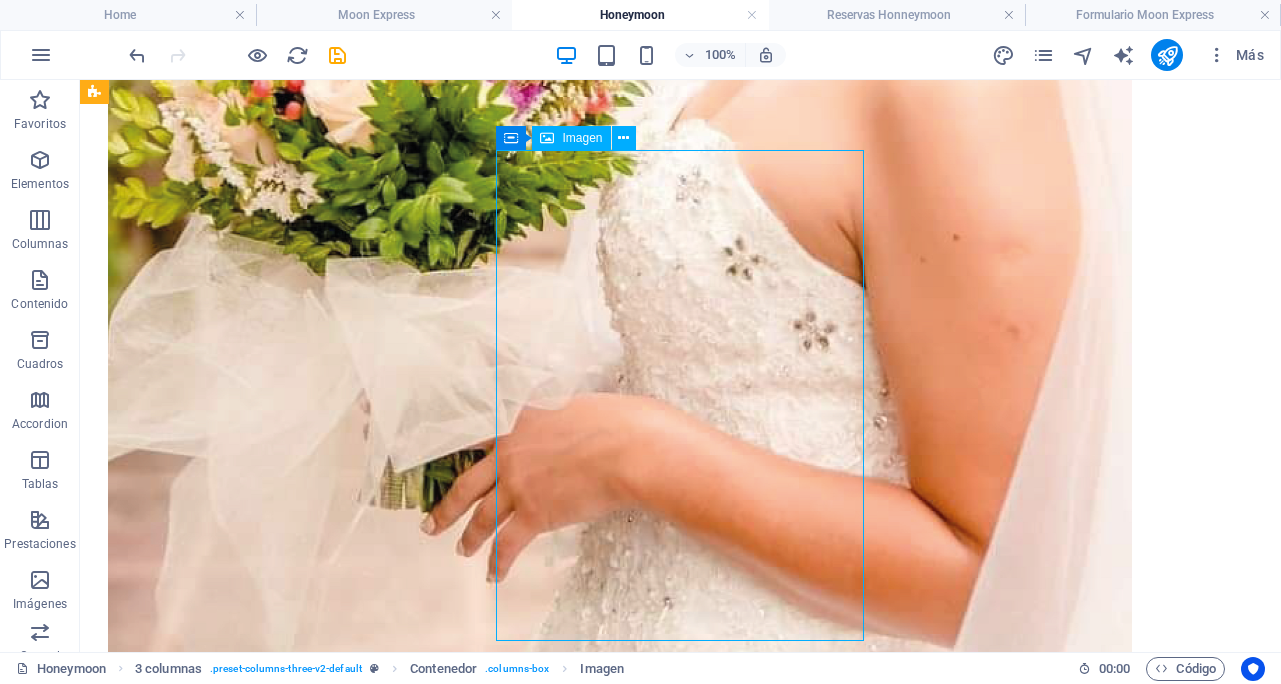 click at bounding box center [680, 5213] 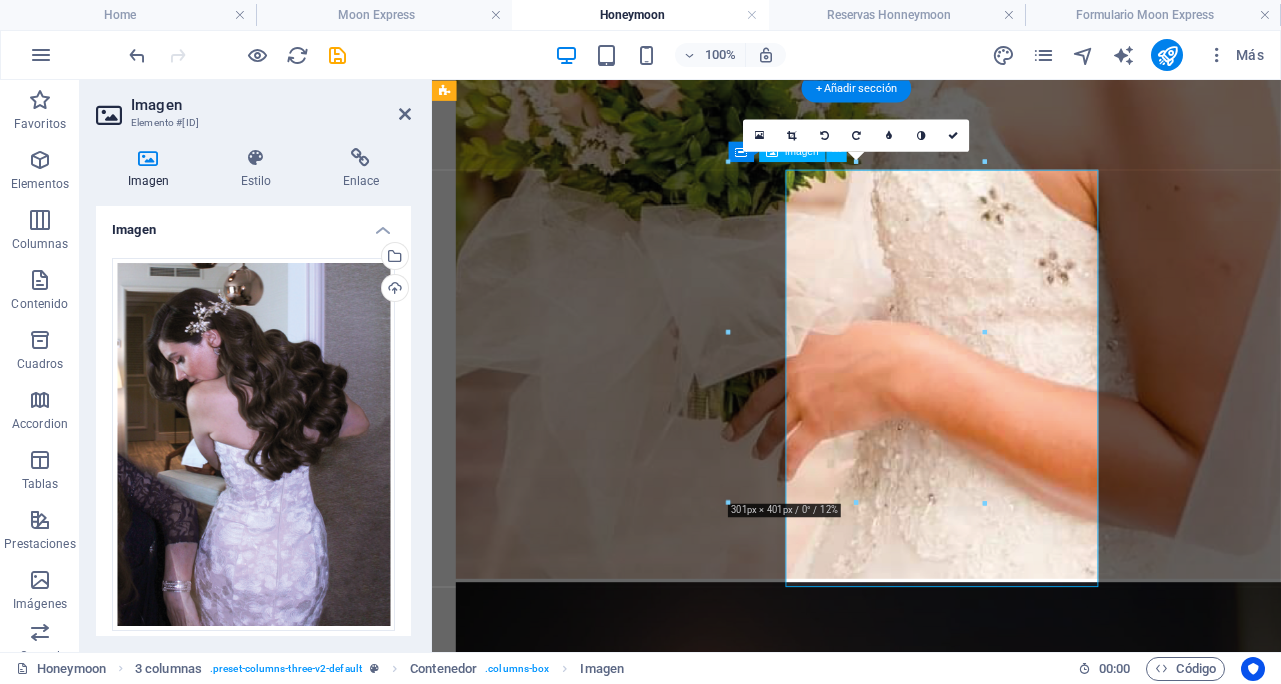 scroll, scrollTop: 2627, scrollLeft: 0, axis: vertical 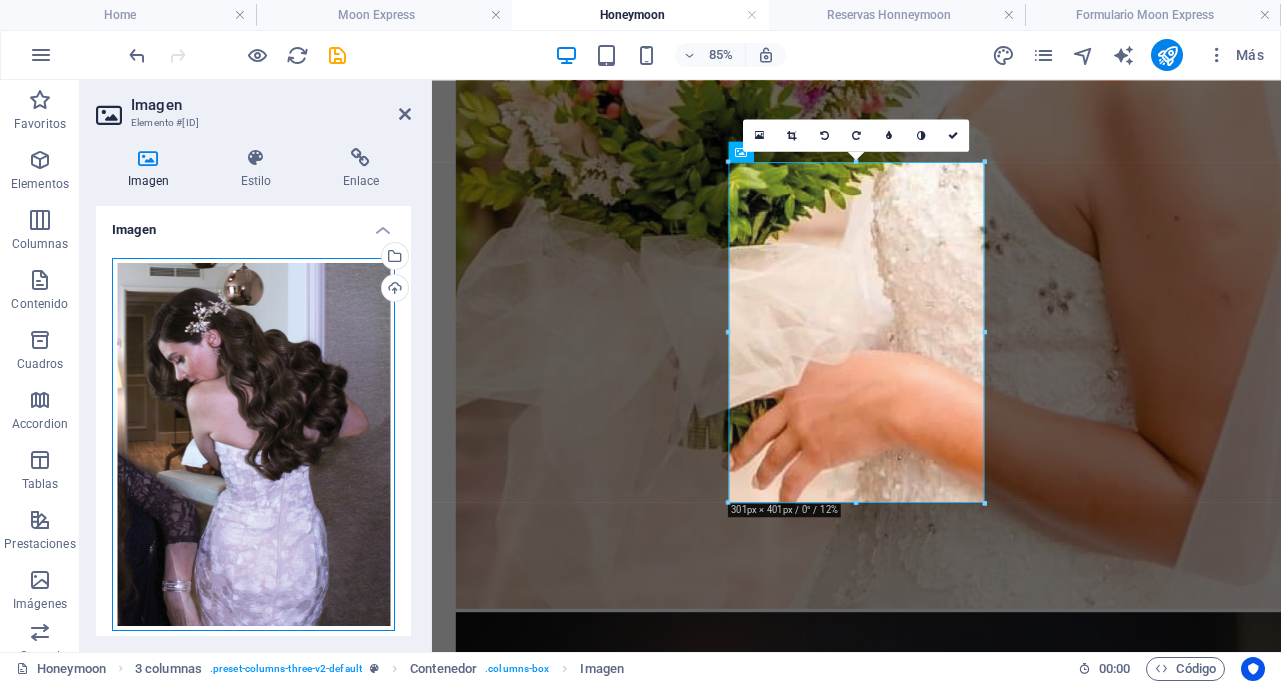 click on "Arrastra archivos aquí, haz clic para escoger archivos o  selecciona archivos de Archivos o de nuestra galería gratuita de fotos y vídeos" at bounding box center [253, 445] 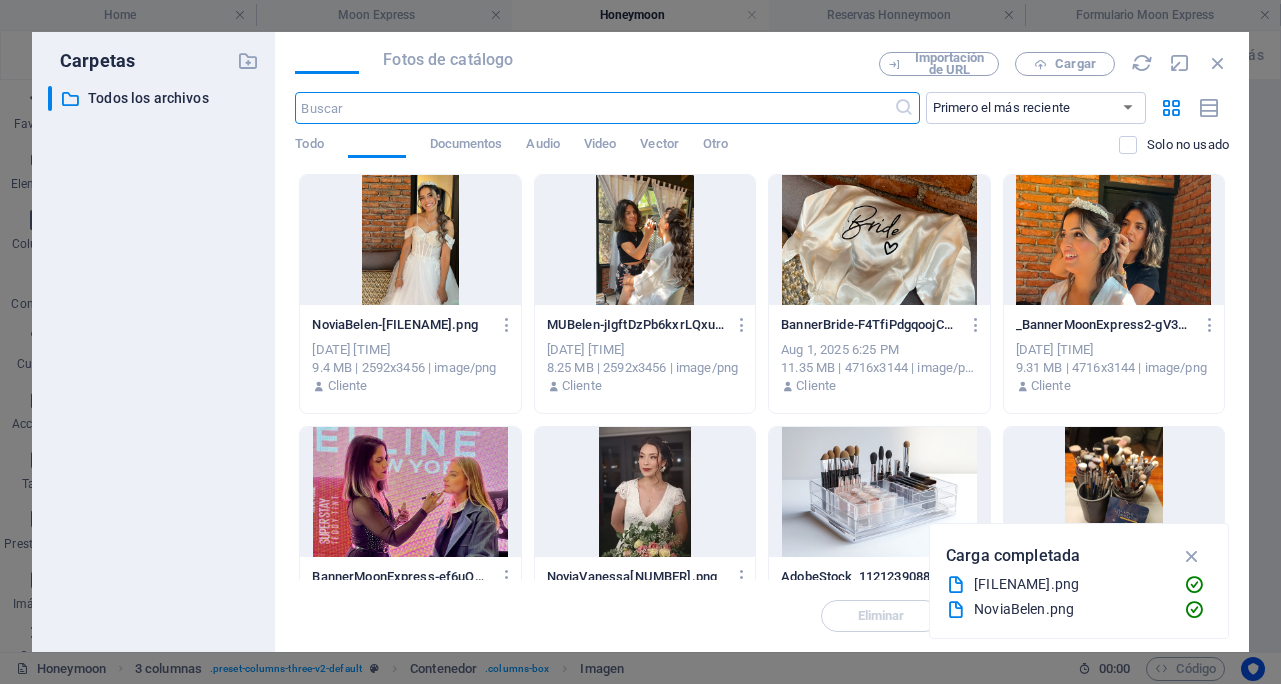 scroll, scrollTop: 1689, scrollLeft: 0, axis: vertical 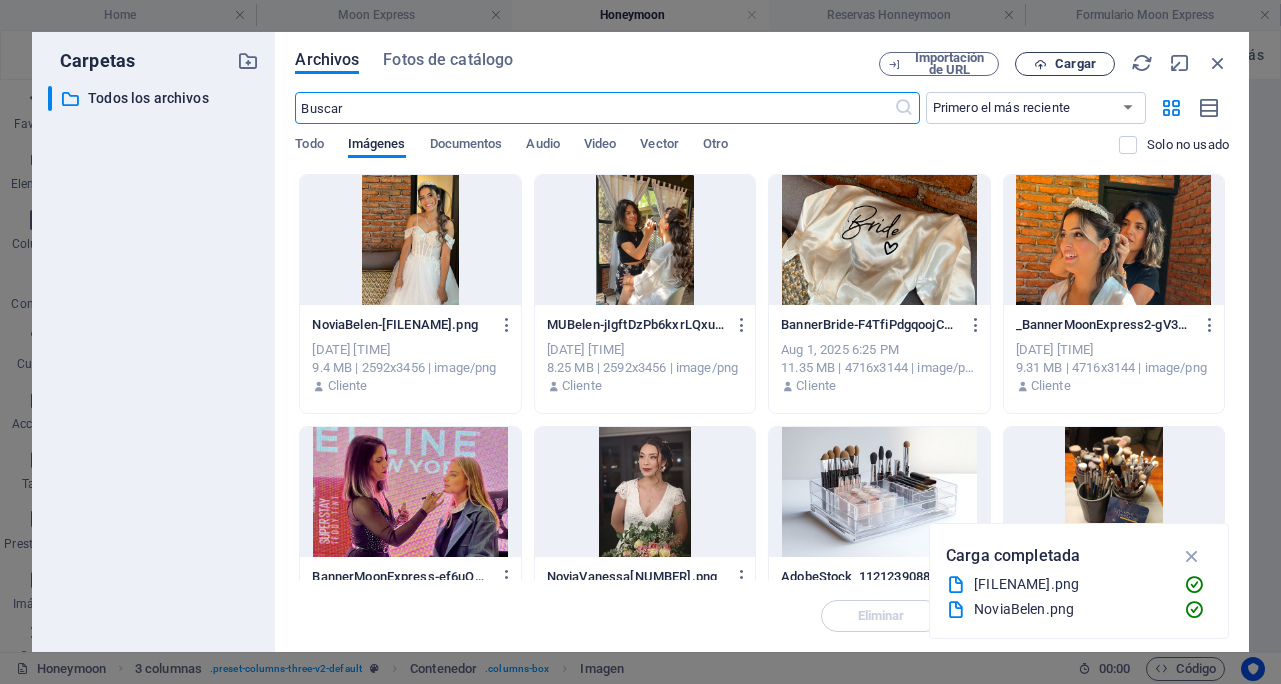 click on "Cargar" at bounding box center (1075, 64) 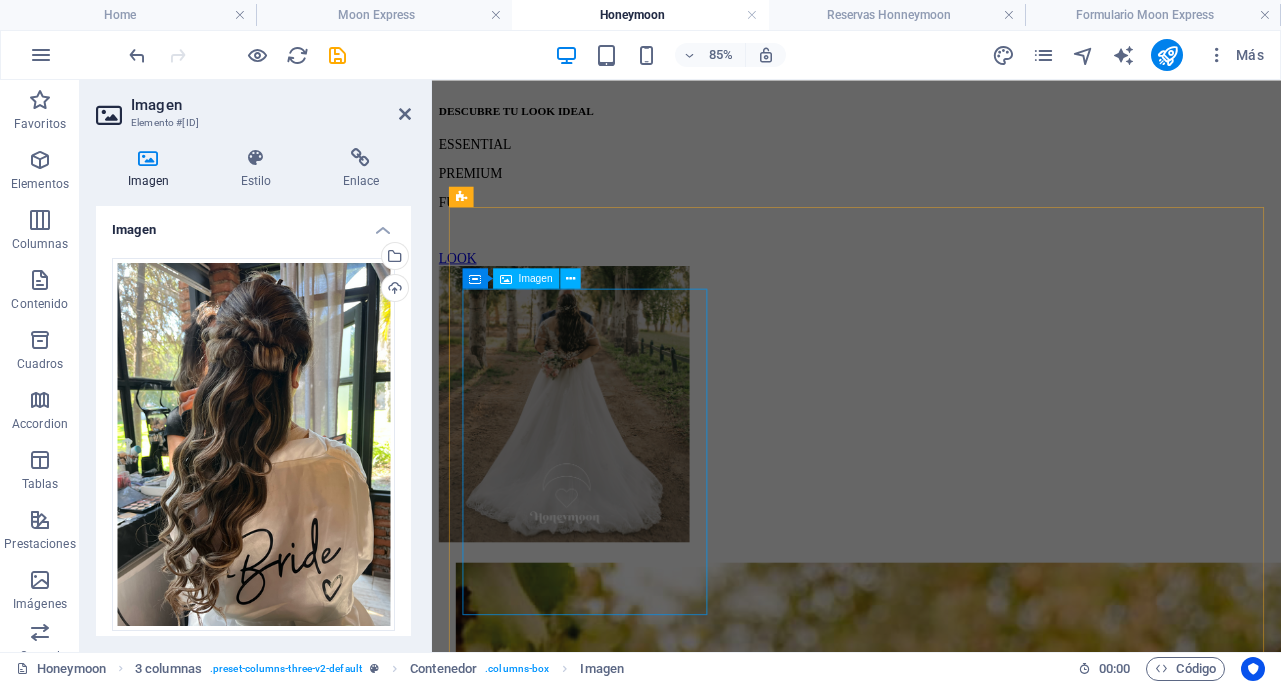 scroll, scrollTop: 1324, scrollLeft: 0, axis: vertical 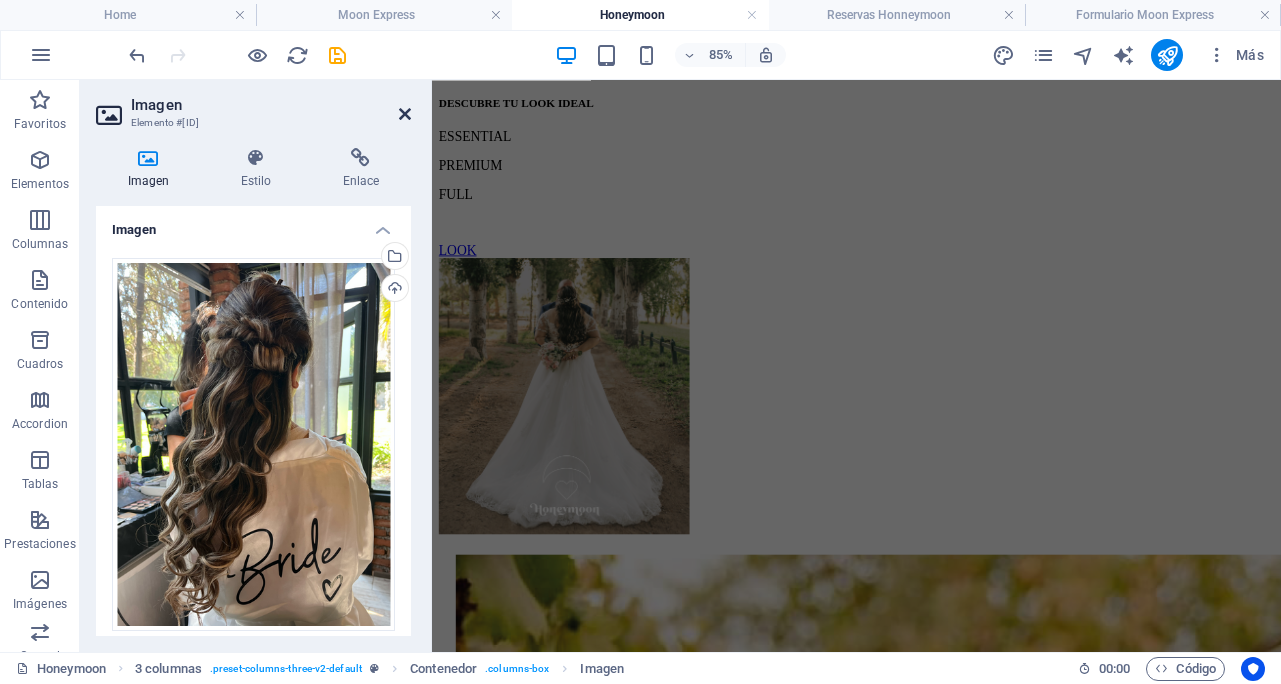 click at bounding box center [405, 114] 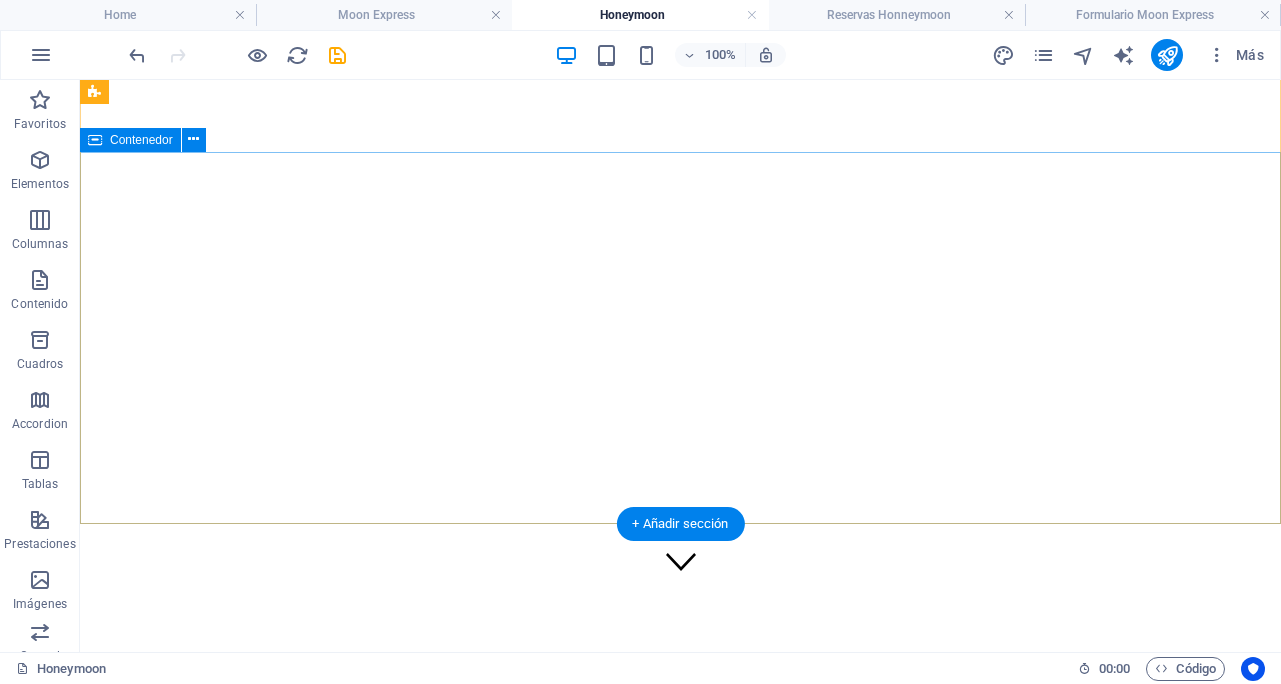 scroll, scrollTop: 0, scrollLeft: 0, axis: both 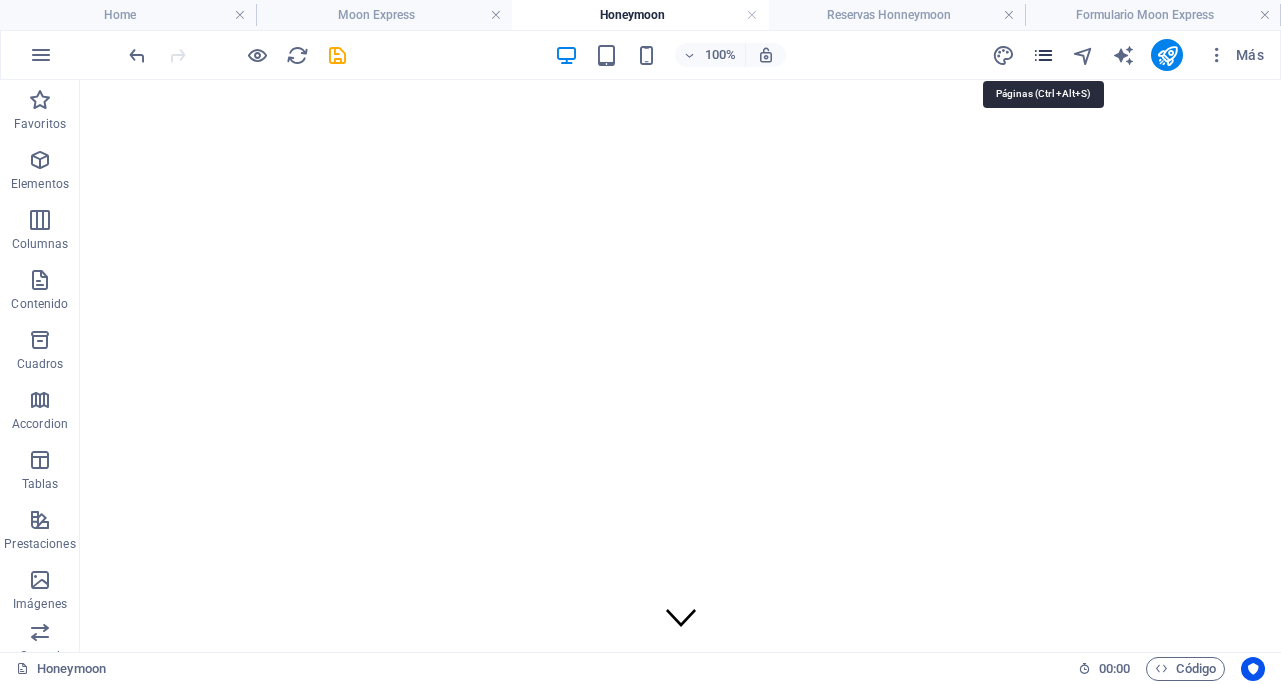 click at bounding box center (1043, 55) 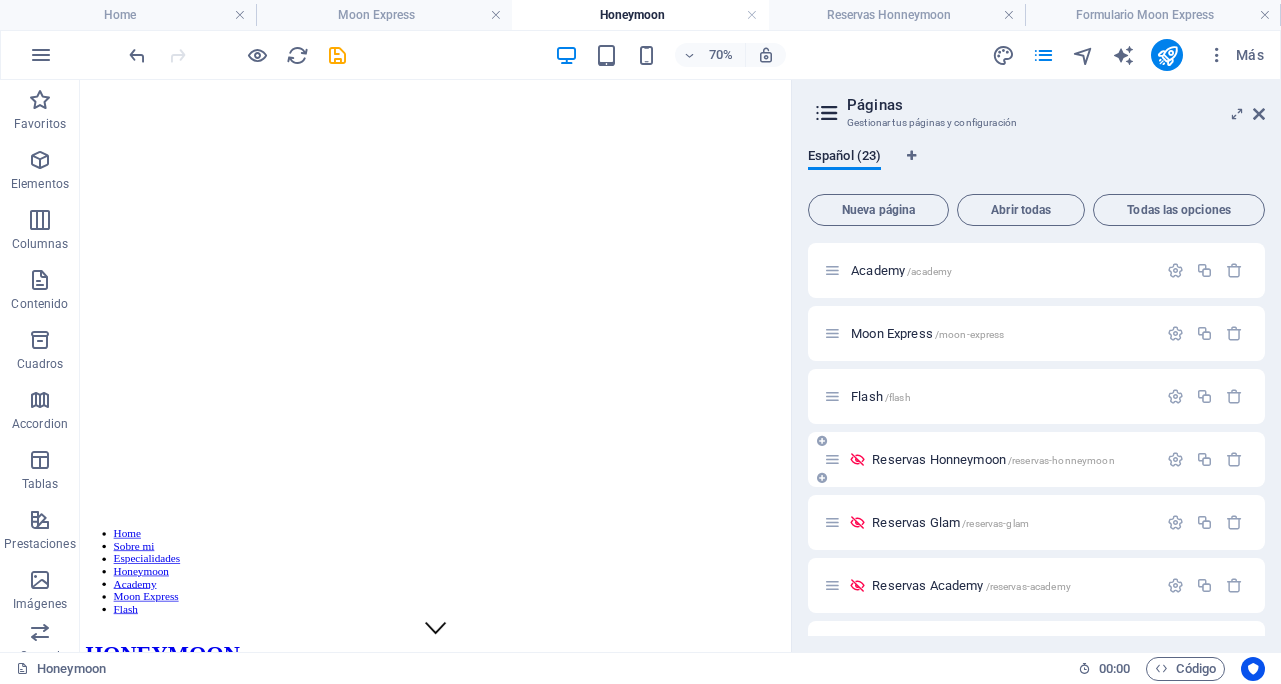 scroll, scrollTop: 247, scrollLeft: 0, axis: vertical 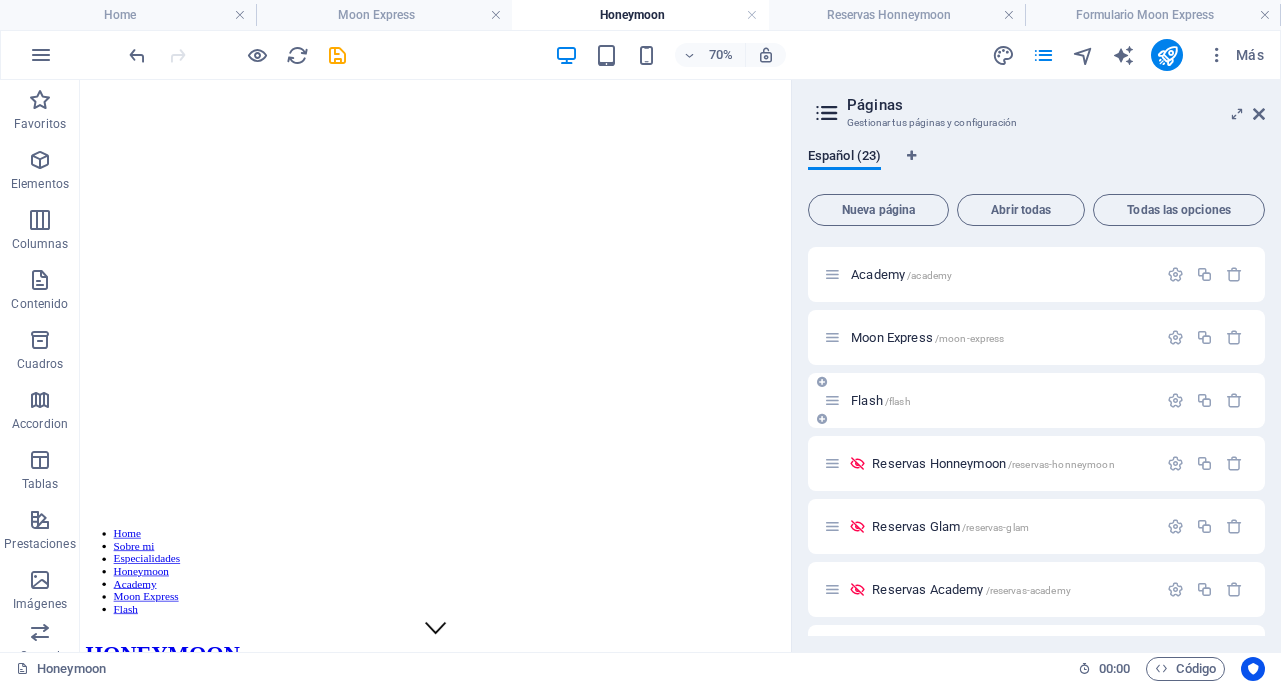 click on "Flash /flash" at bounding box center (881, 400) 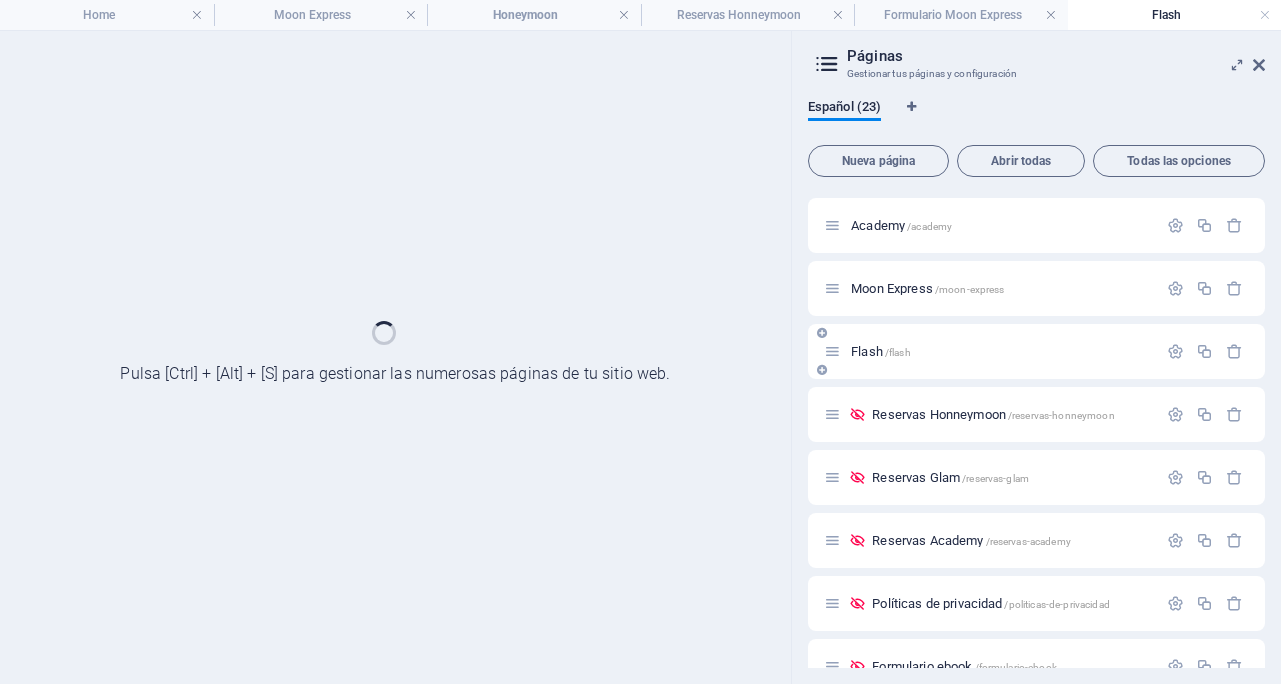 click on "Reservas Honneymoon /[PATH]" at bounding box center (1036, 414) 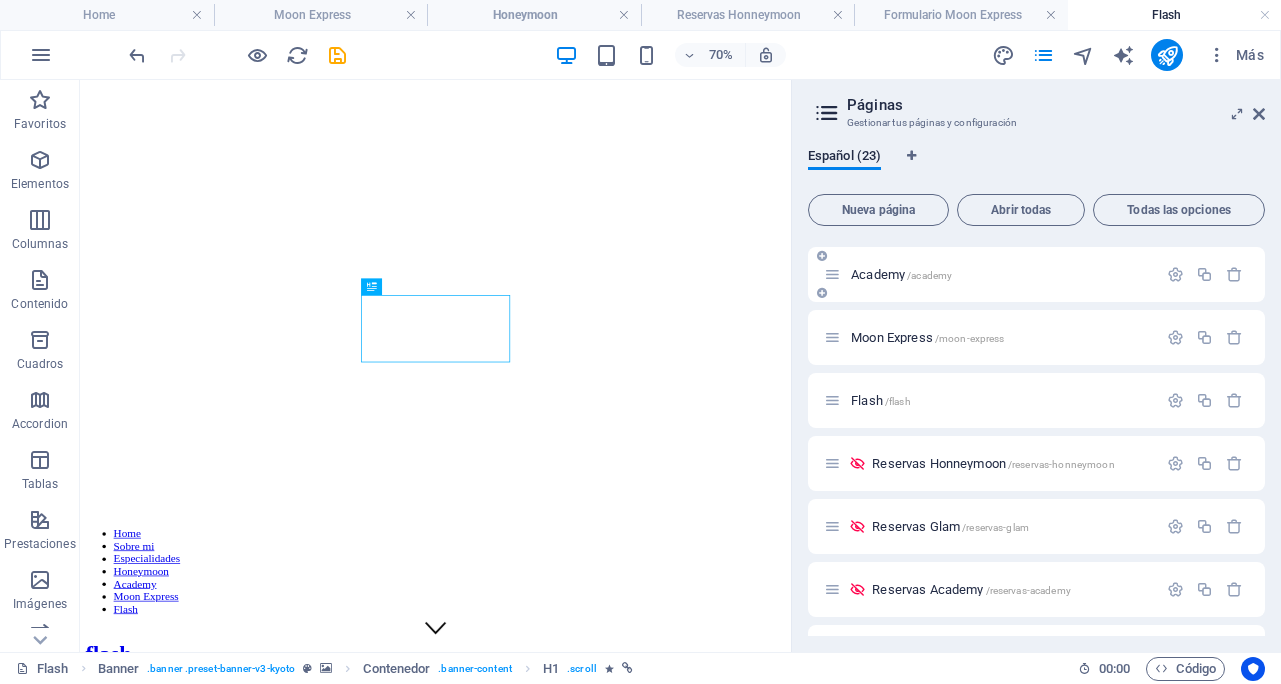scroll, scrollTop: 0, scrollLeft: 0, axis: both 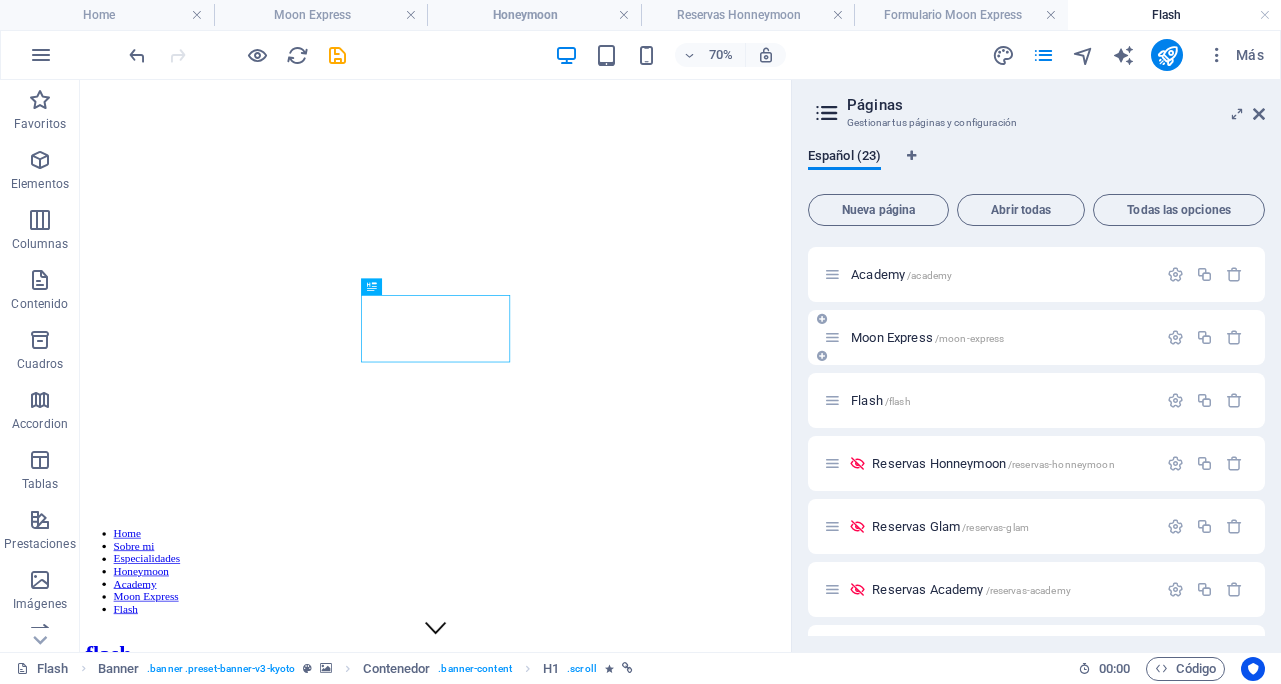click on "Academy /academy" at bounding box center [901, 274] 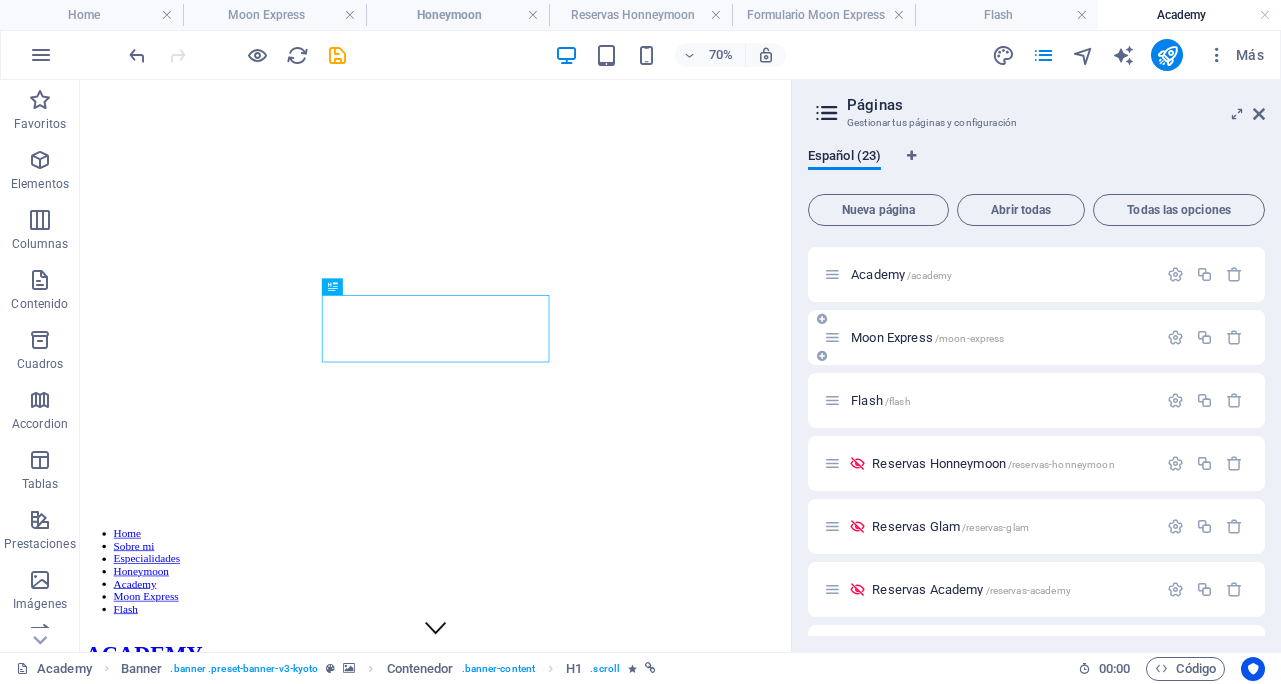 scroll, scrollTop: 0, scrollLeft: 0, axis: both 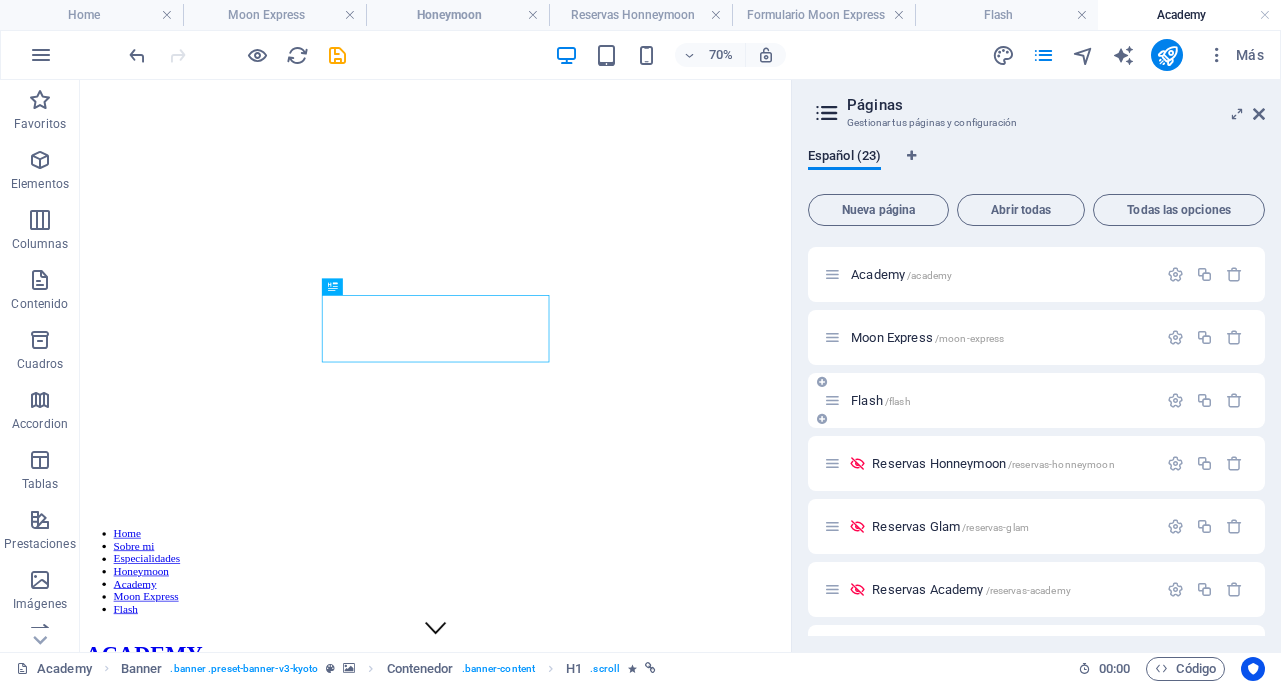 click on "Flash /flash" at bounding box center [881, 400] 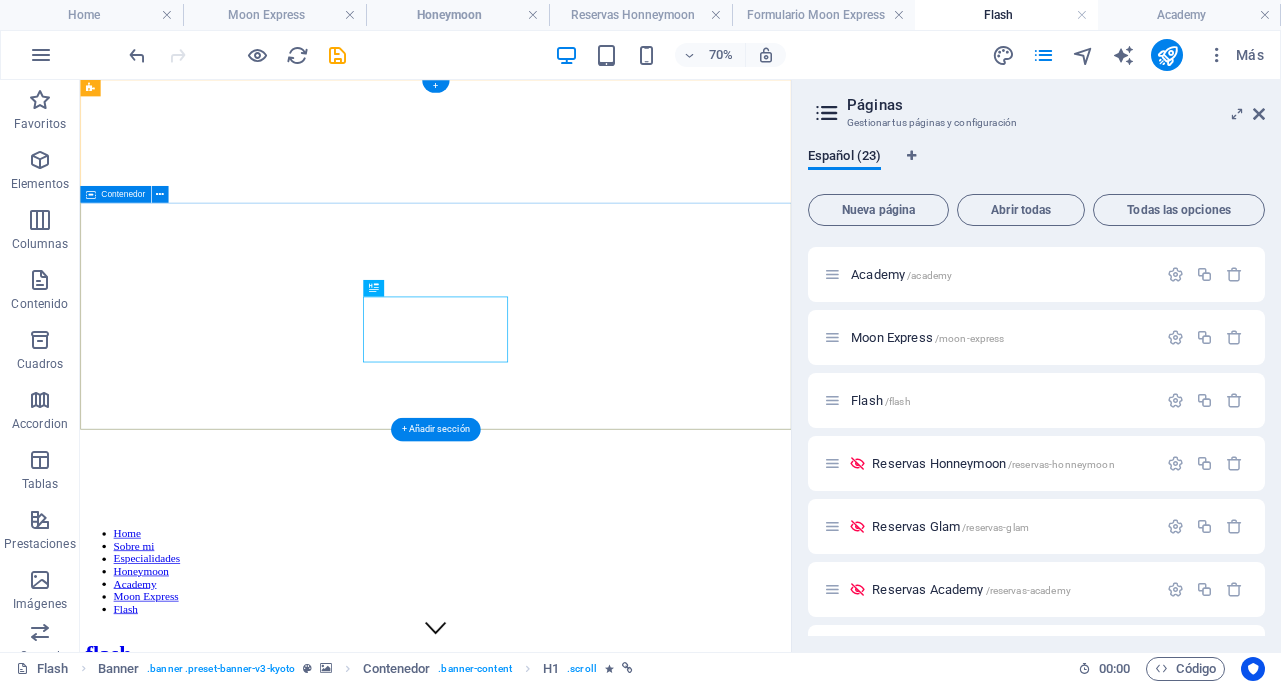 click on "flash" at bounding box center [588, 901] 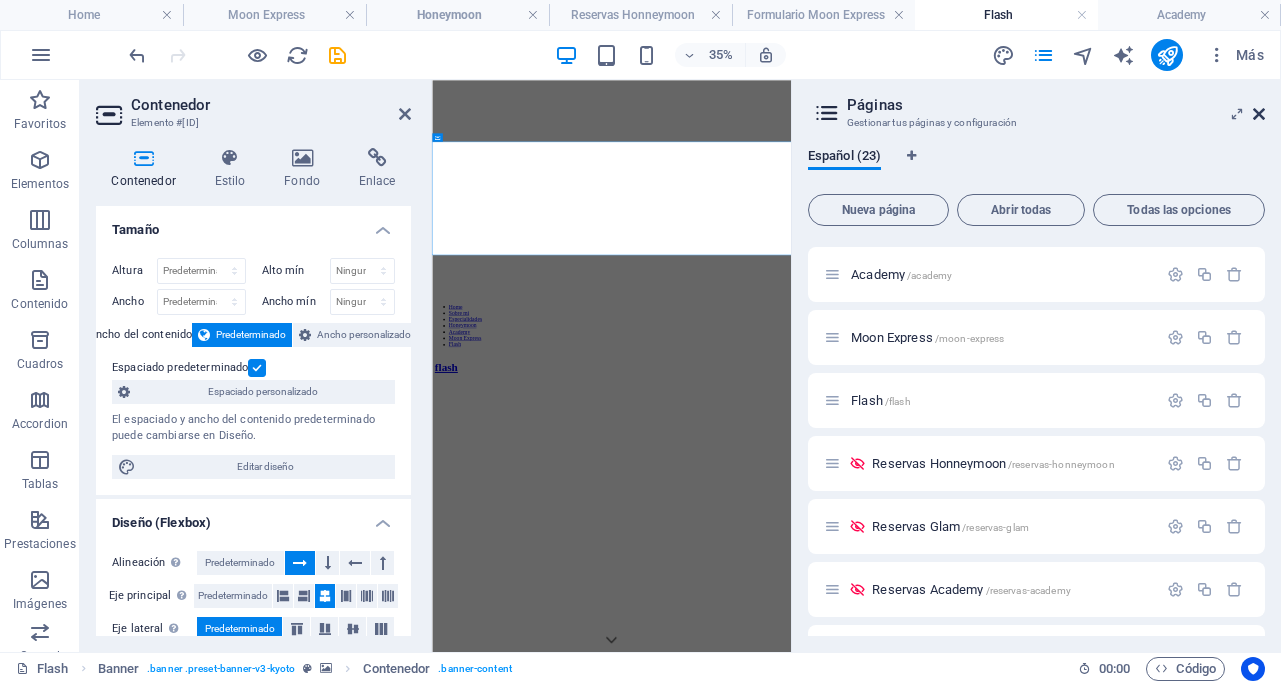 click at bounding box center (1259, 114) 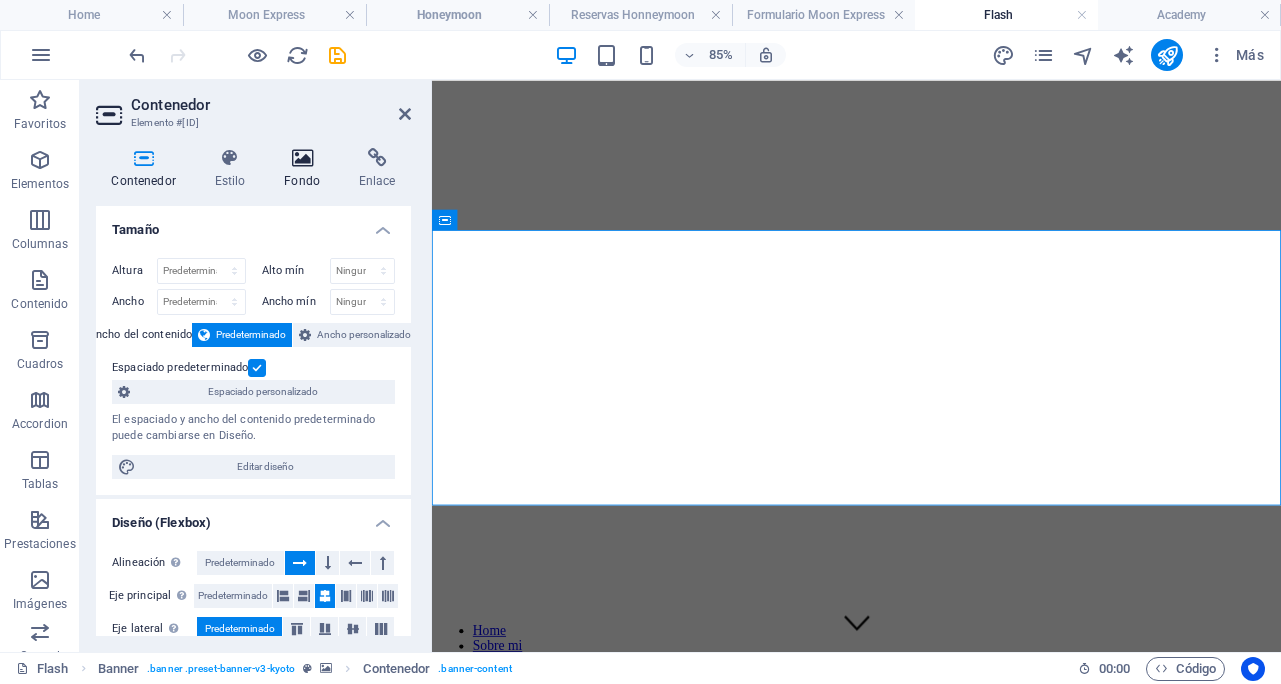 click at bounding box center [302, 158] 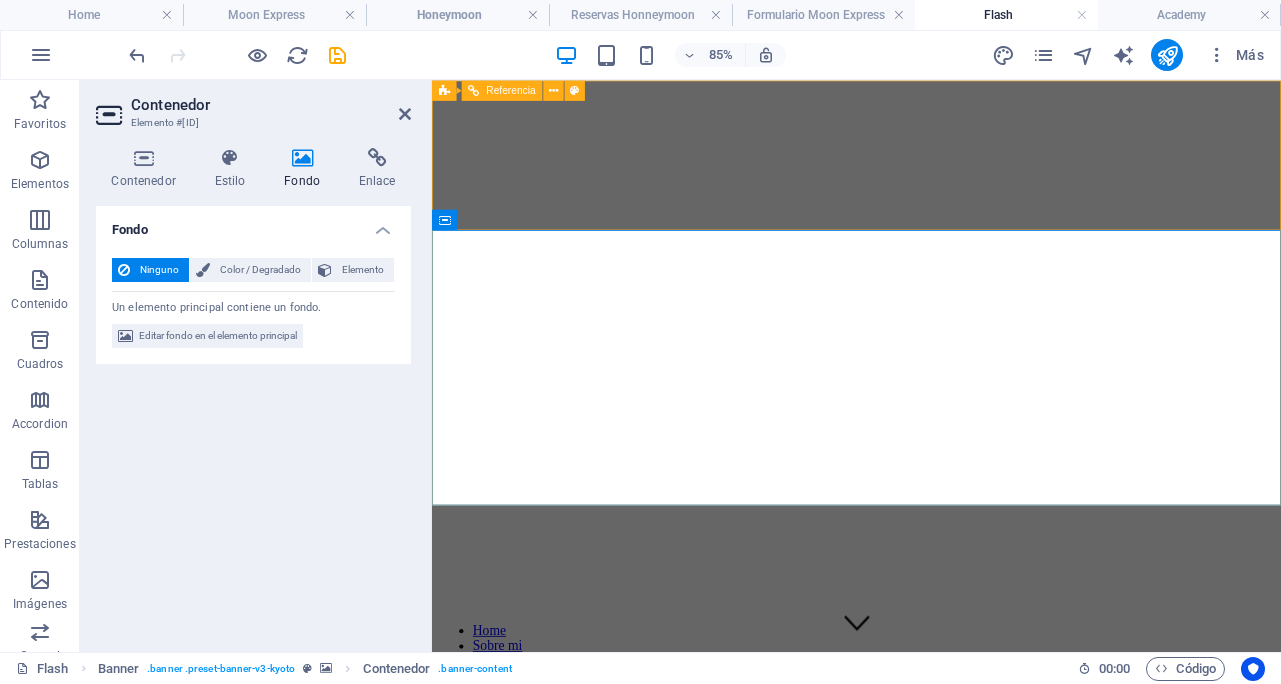 click on "Home Sobre mi Especialidades Honeymoon Academy Moon Express Flash" at bounding box center (931, 782) 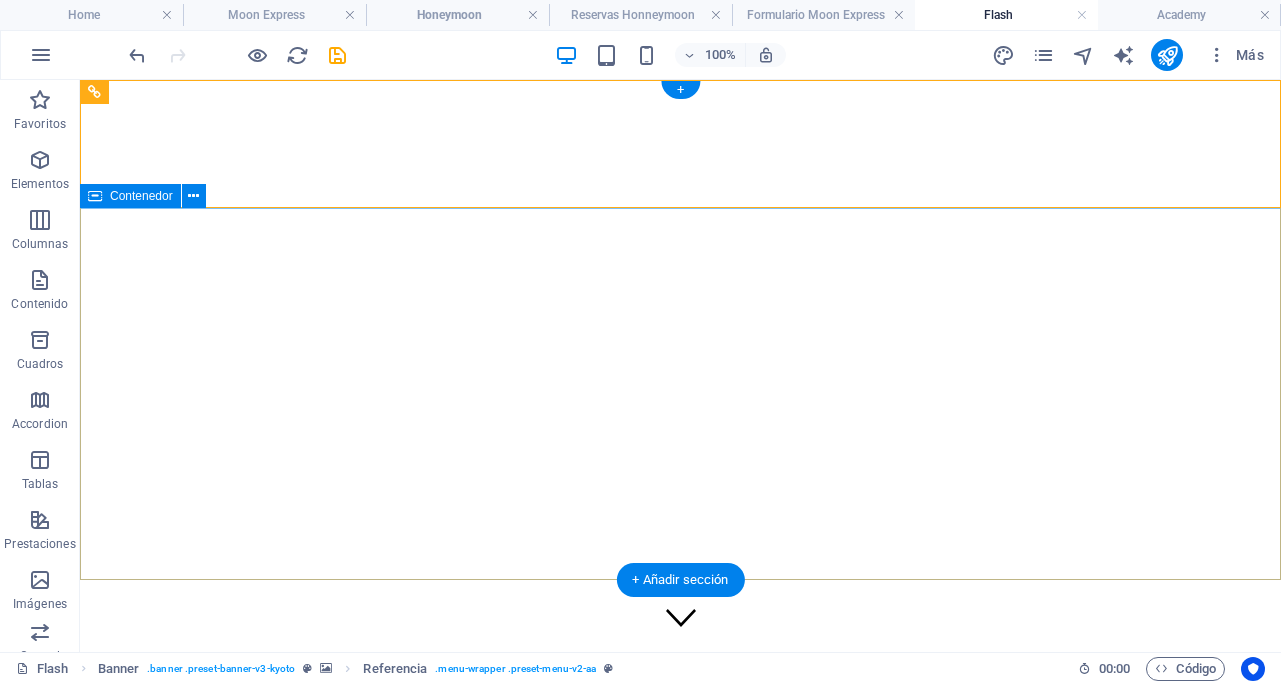 click on "flash" at bounding box center (680, 901) 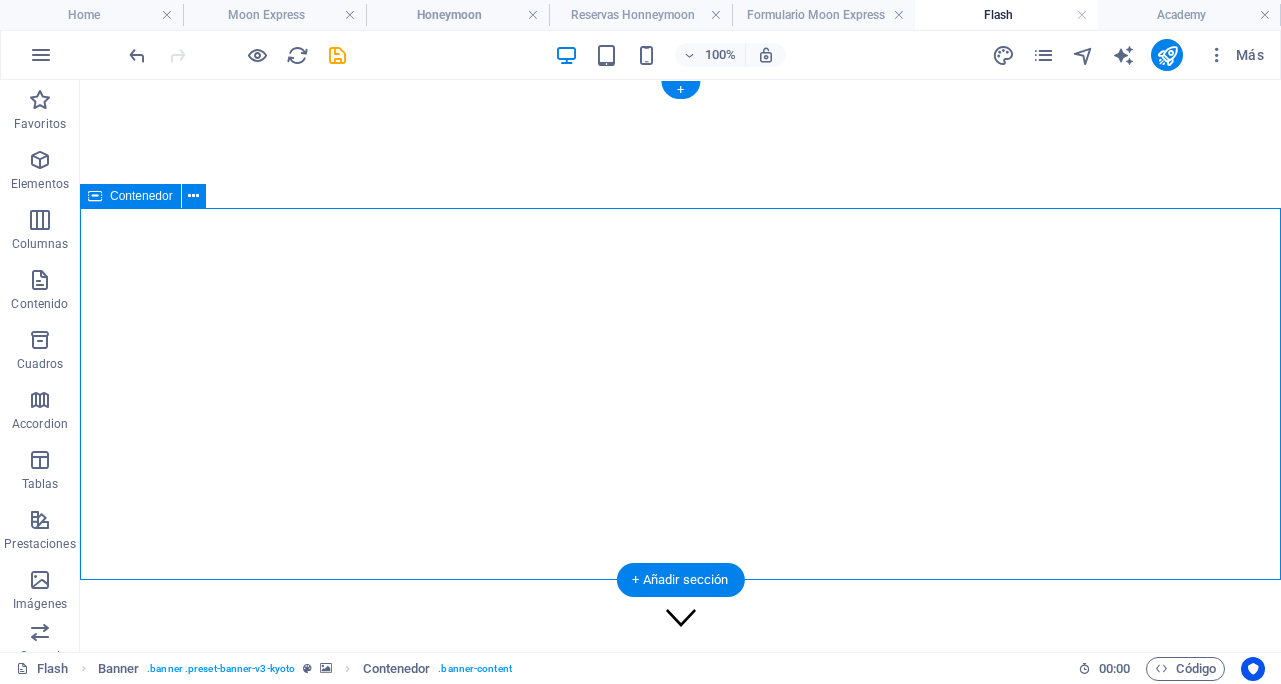 click on "flash" at bounding box center (680, 901) 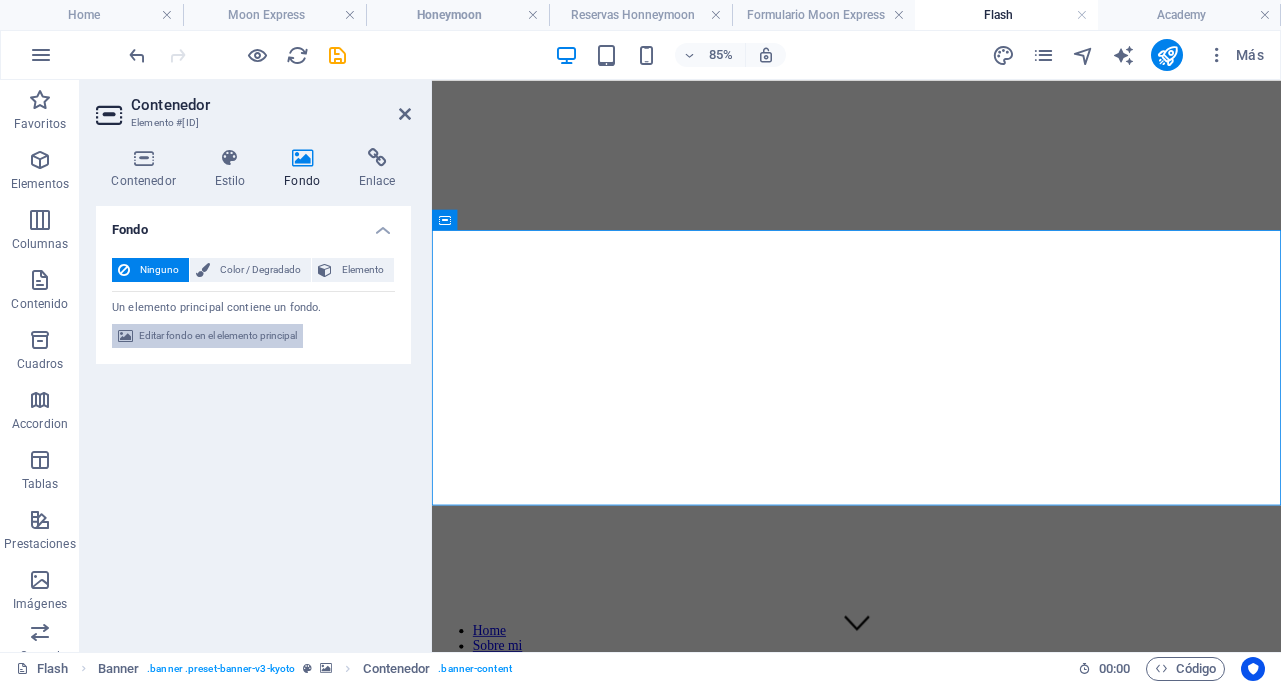 click on "Editar fondo en el elemento principal" at bounding box center (218, 336) 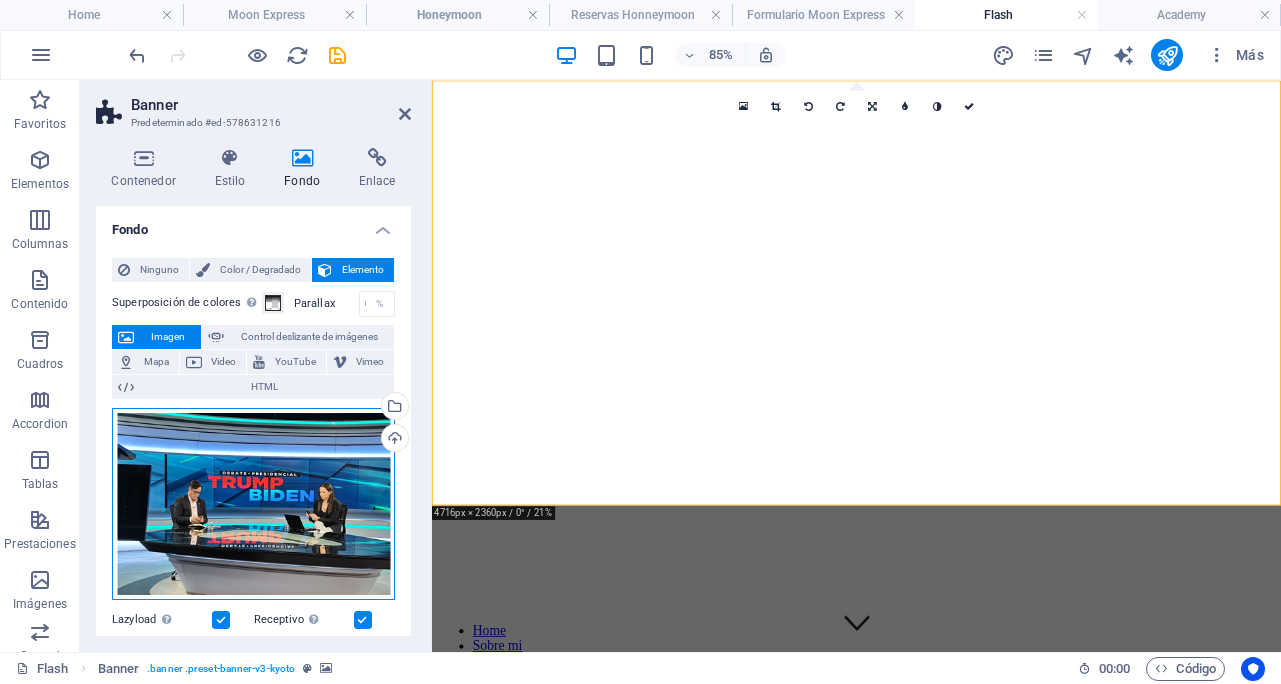 click on "Arrastra archivos aquí, haz clic para escoger archivos o  selecciona archivos de Archivos o de nuestra galería gratuita de fotos y vídeos" at bounding box center [253, 504] 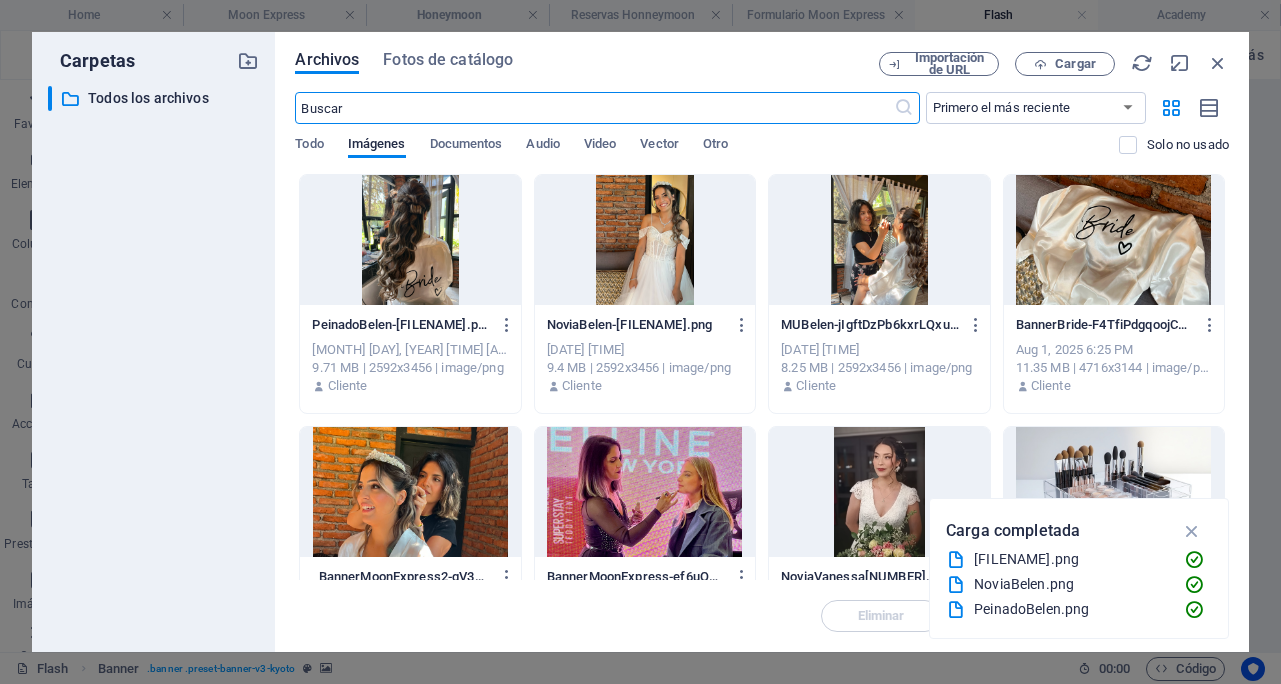 click at bounding box center [645, 492] 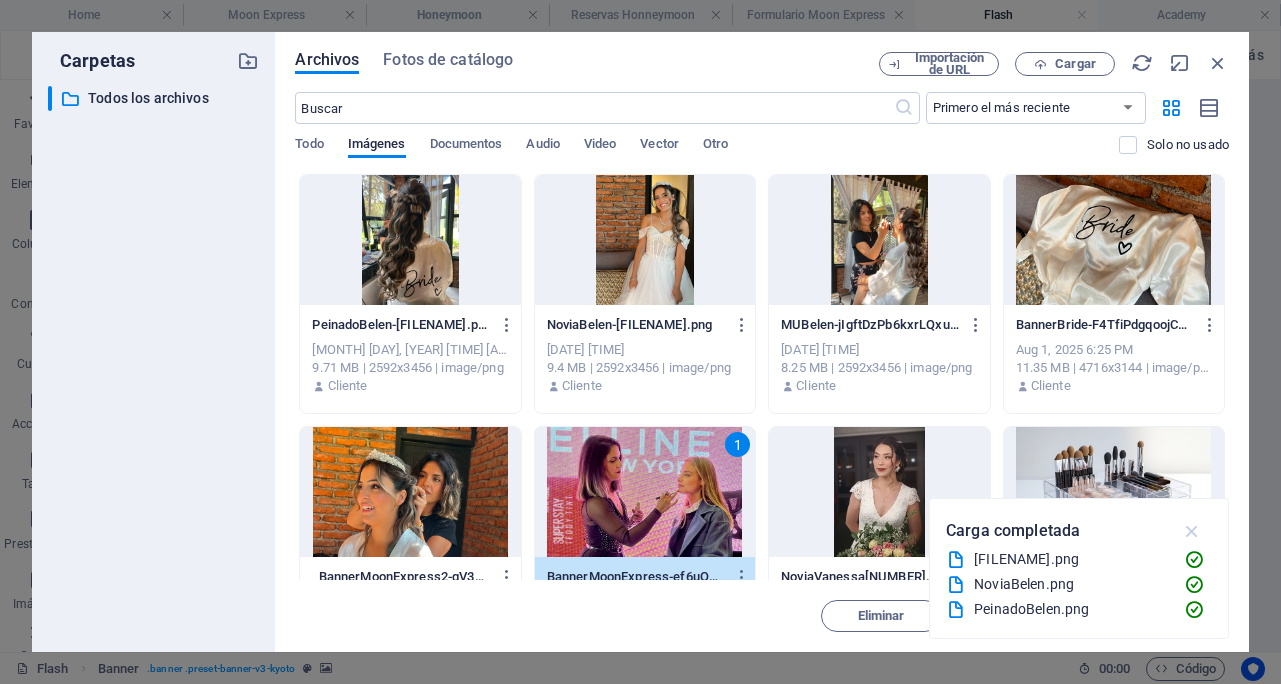 click at bounding box center (1192, 531) 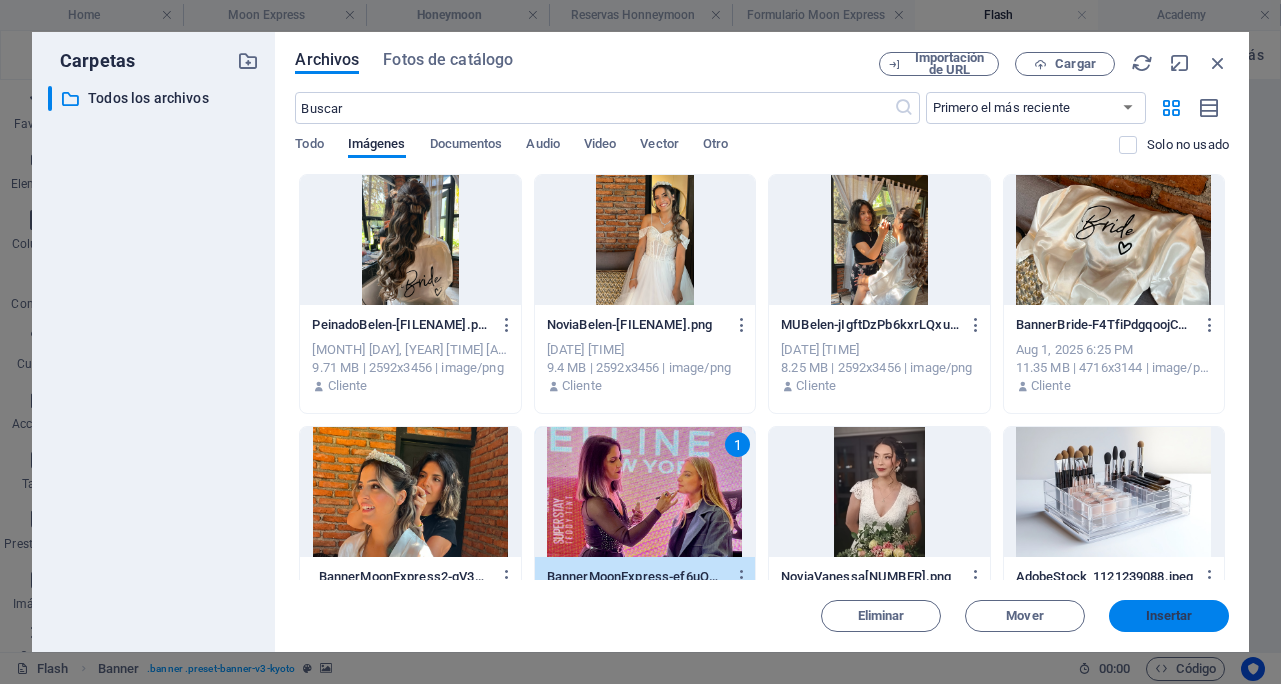 click on "Insertar" at bounding box center [1169, 616] 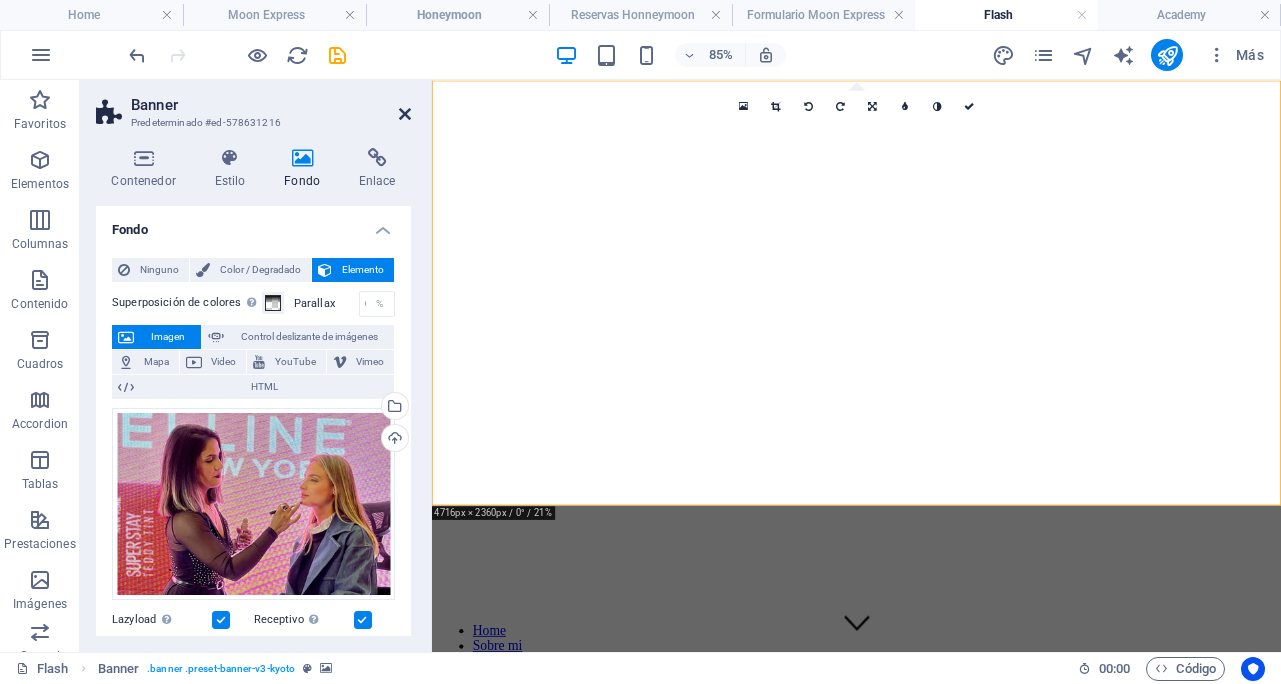 drag, startPoint x: 401, startPoint y: 108, endPoint x: 321, endPoint y: 28, distance: 113.137085 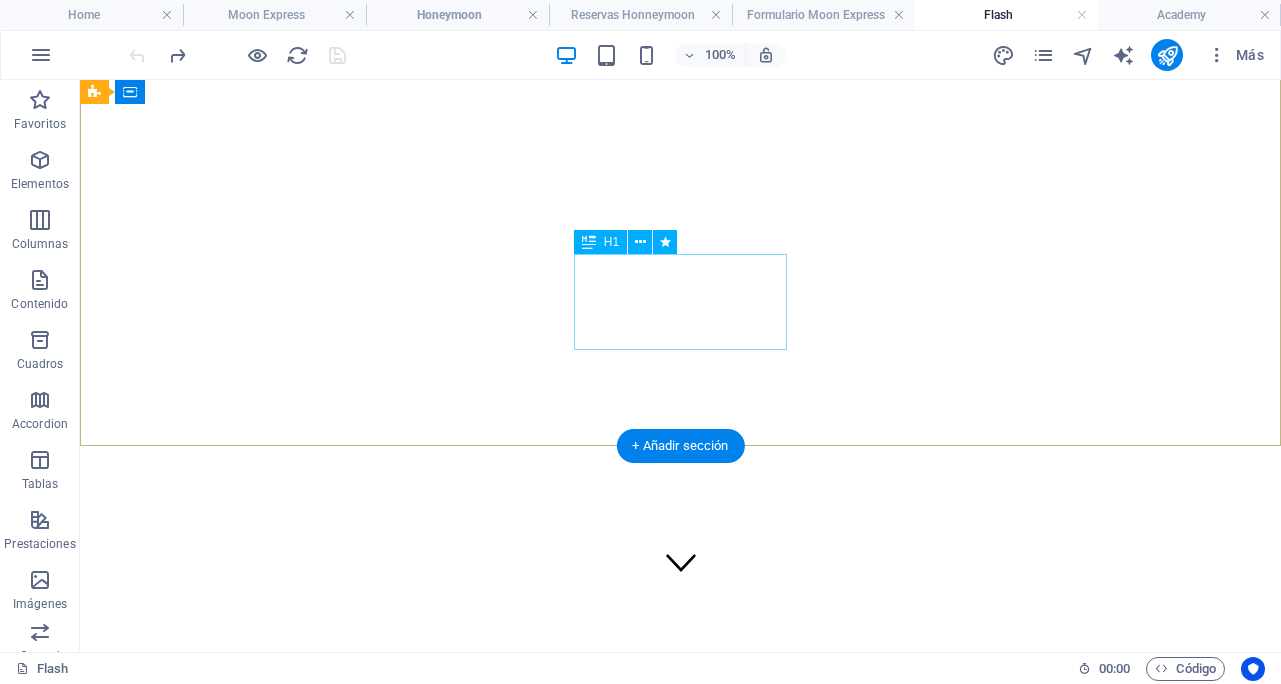 scroll, scrollTop: 0, scrollLeft: 0, axis: both 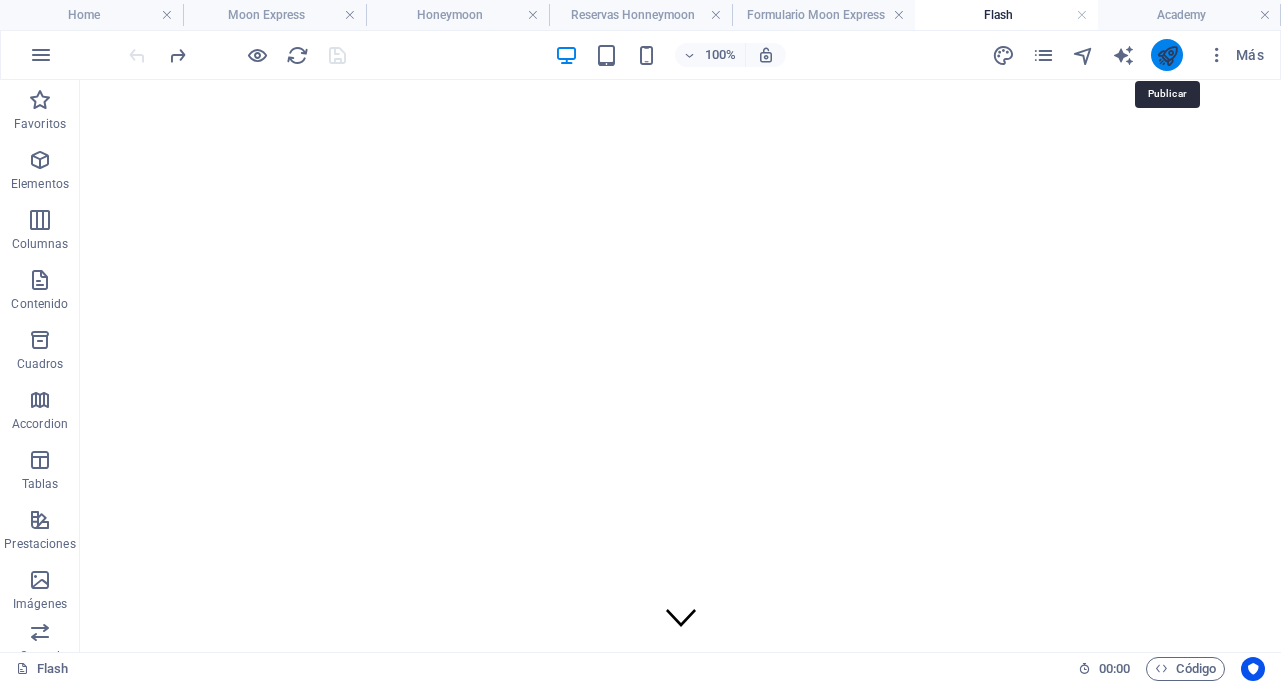 click at bounding box center [1167, 55] 